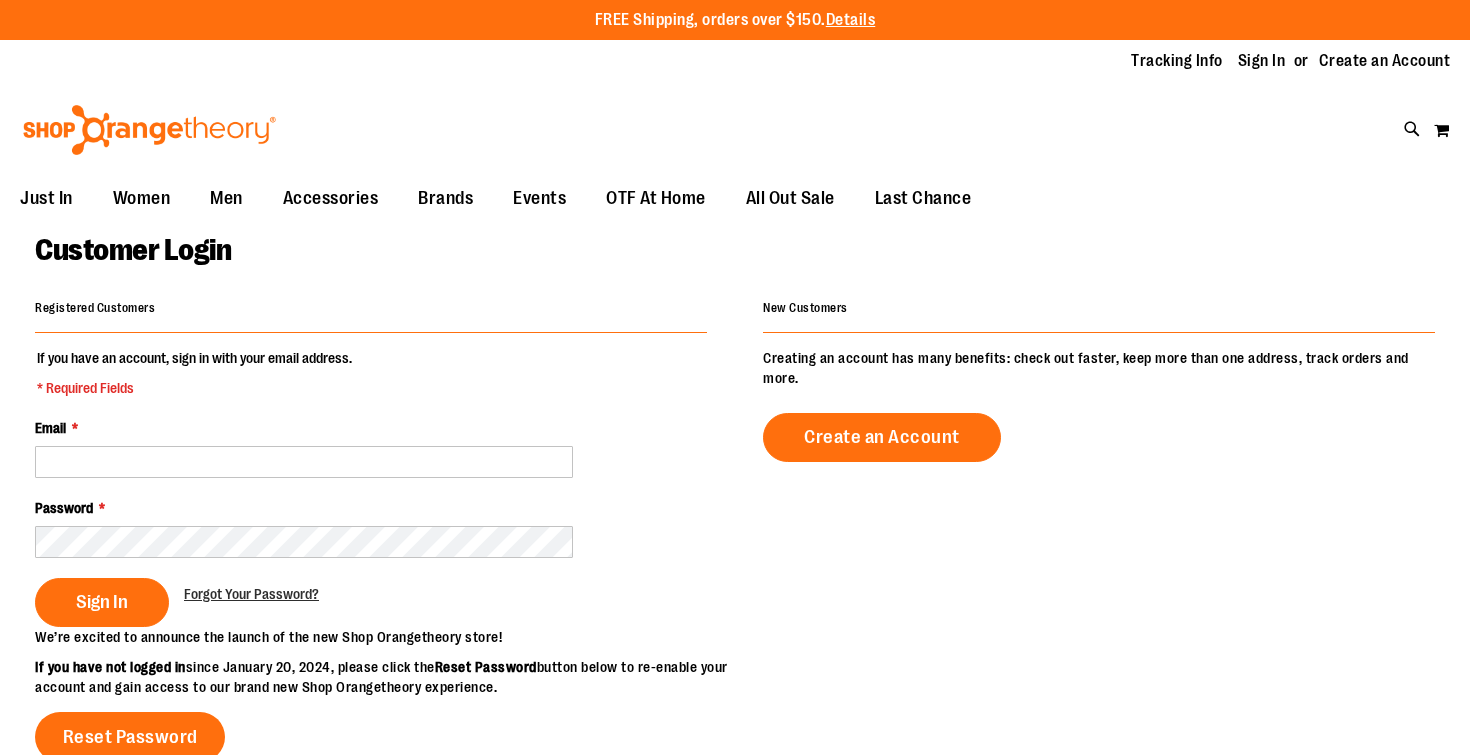 scroll, scrollTop: 0, scrollLeft: 0, axis: both 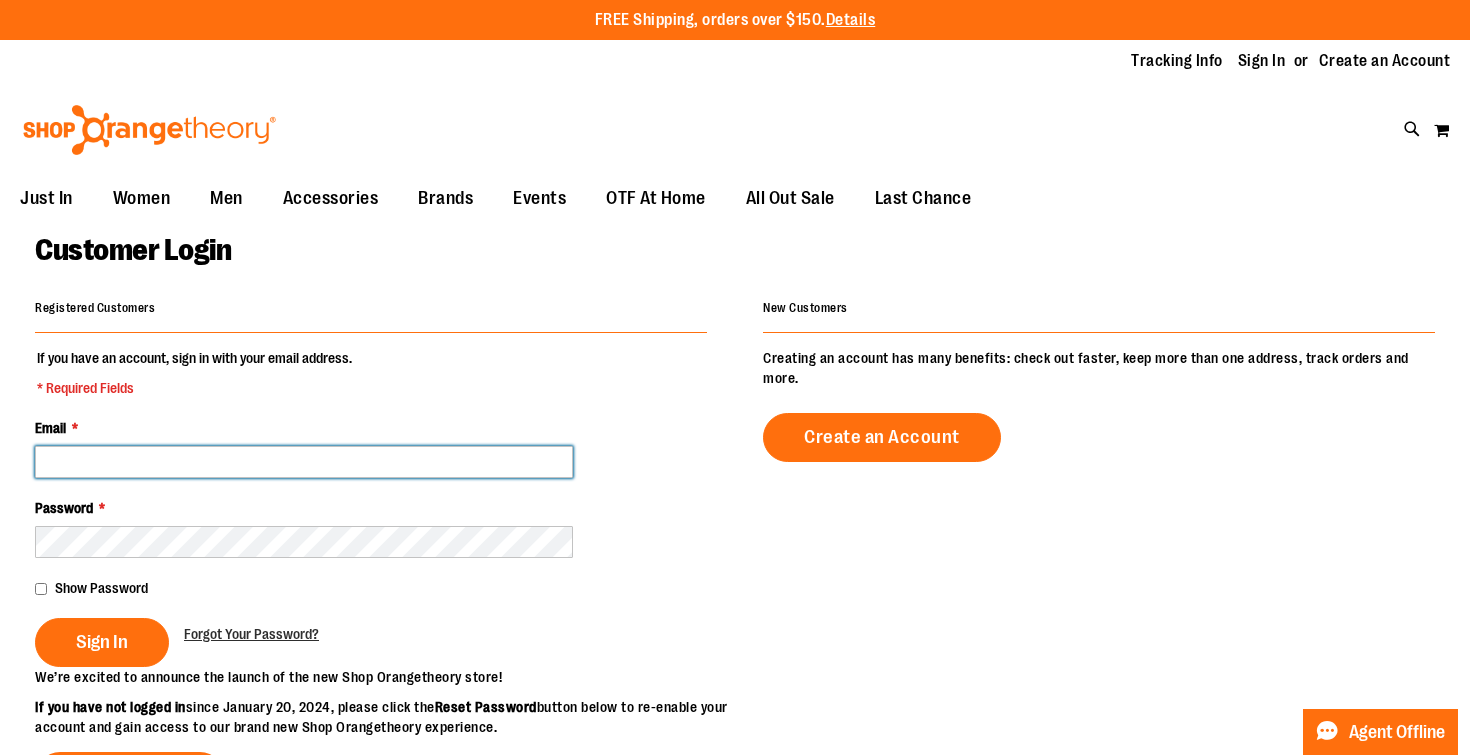 type on "**********" 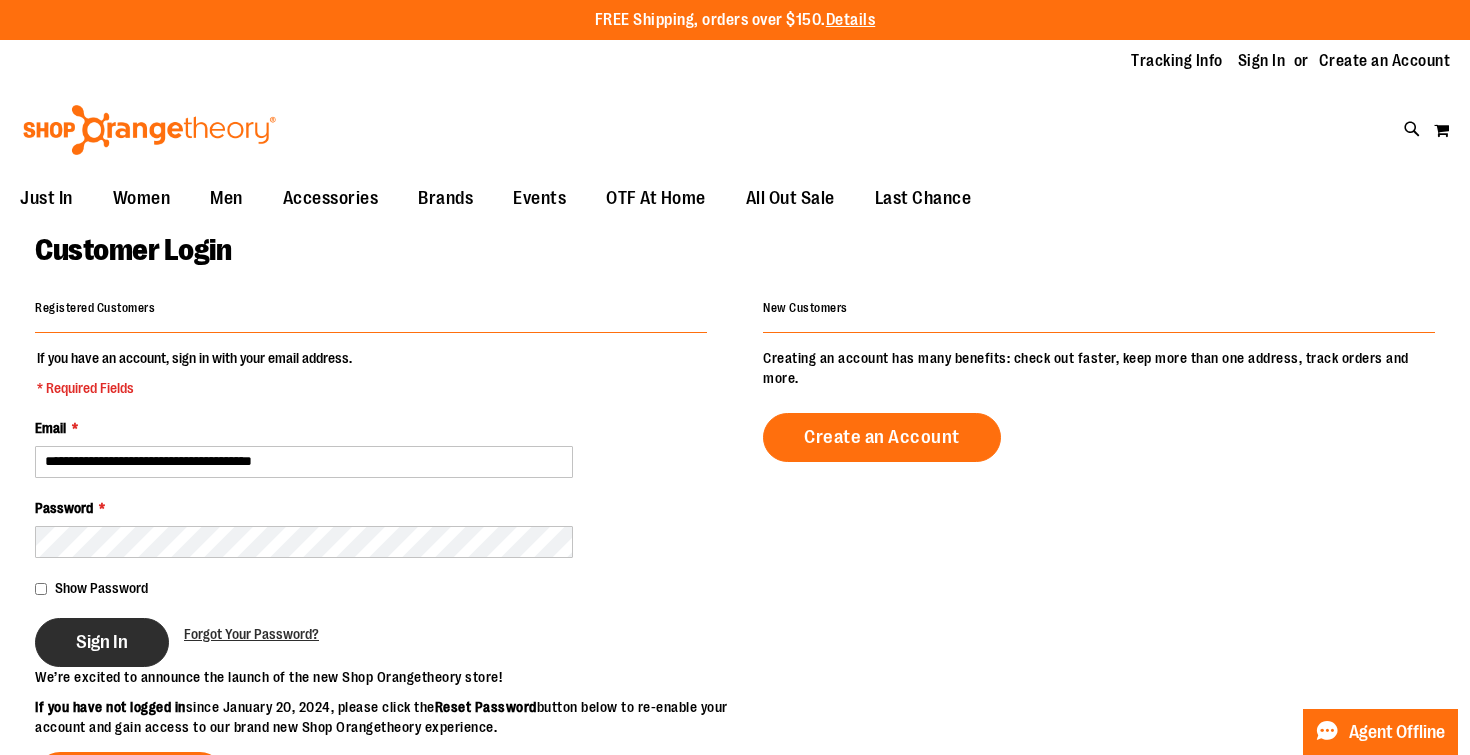 click on "Sign In" at bounding box center (102, 642) 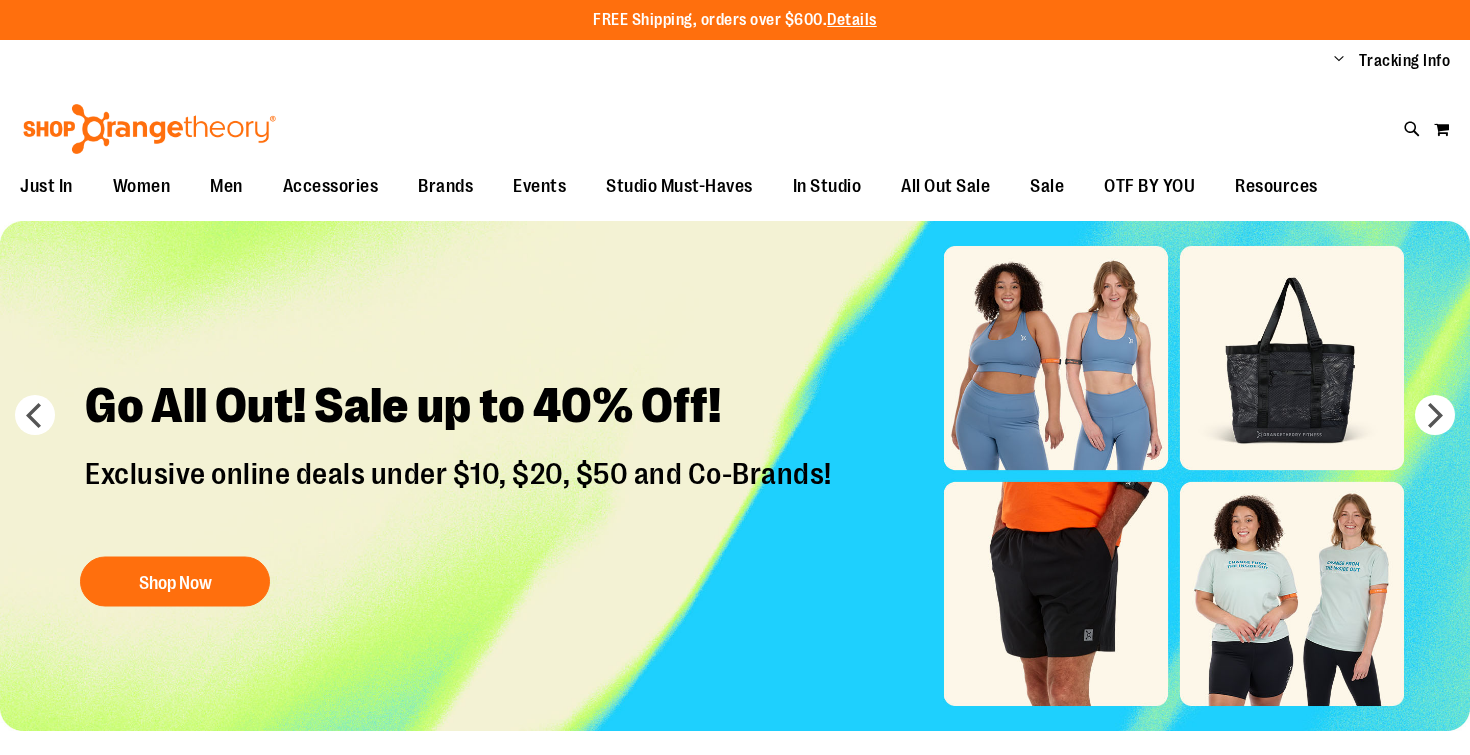 scroll, scrollTop: 0, scrollLeft: 0, axis: both 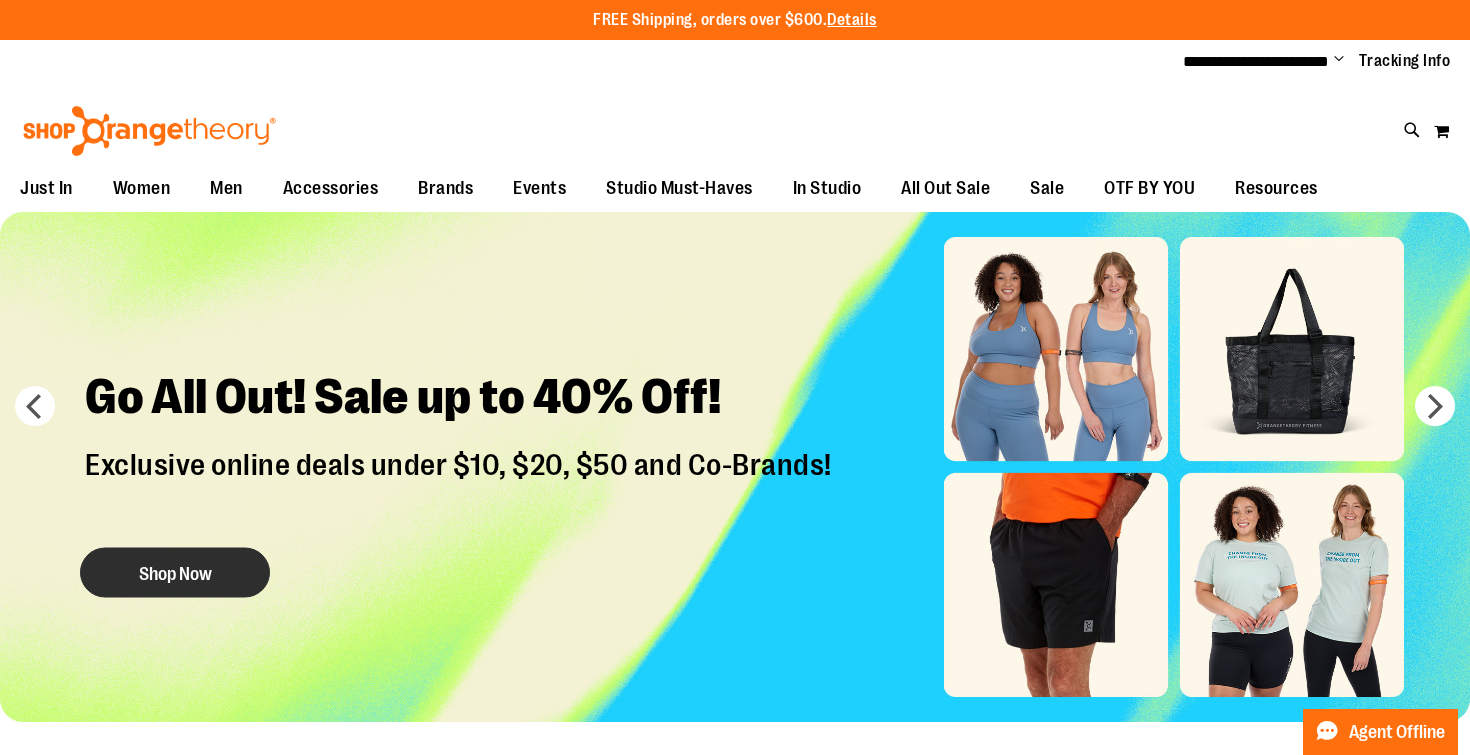 click on "Shop Now" at bounding box center [175, 573] 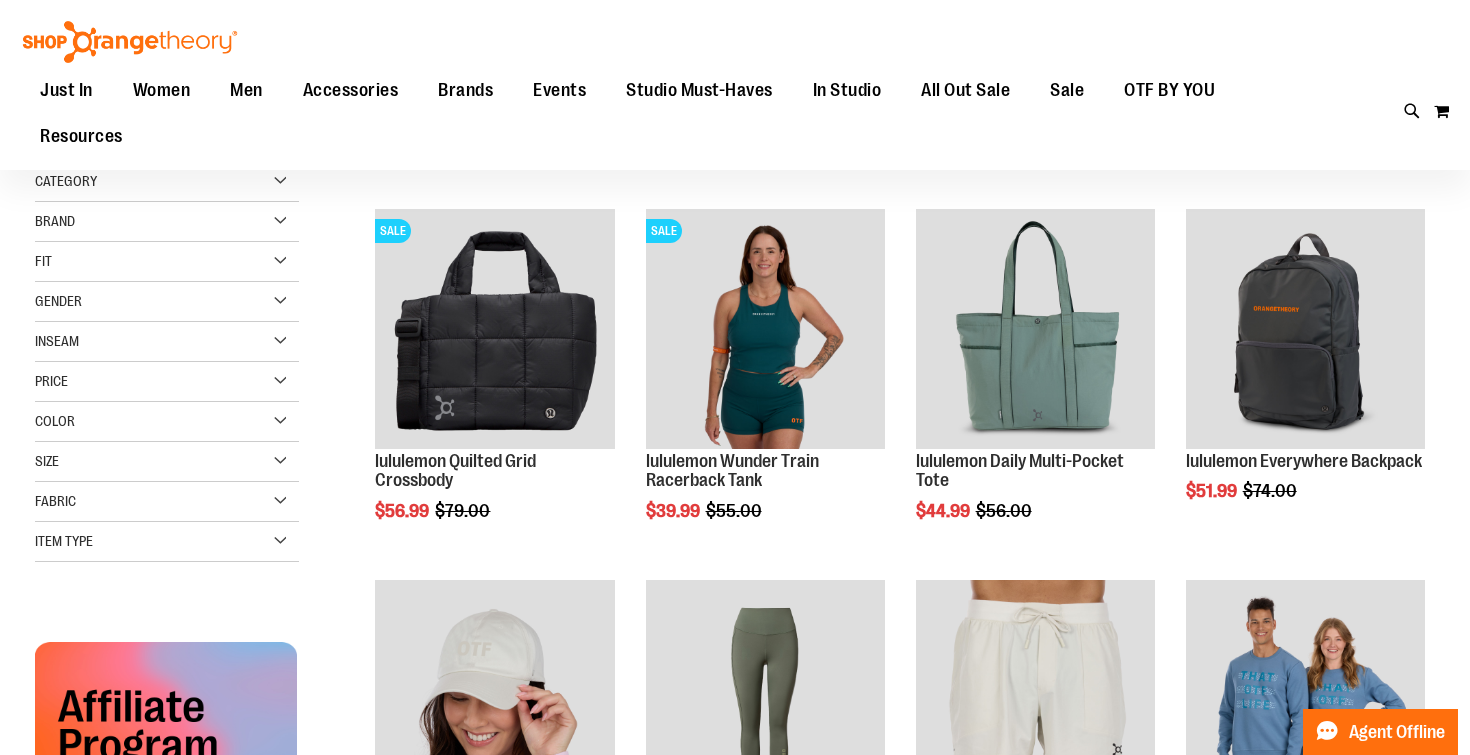 scroll, scrollTop: 182, scrollLeft: 0, axis: vertical 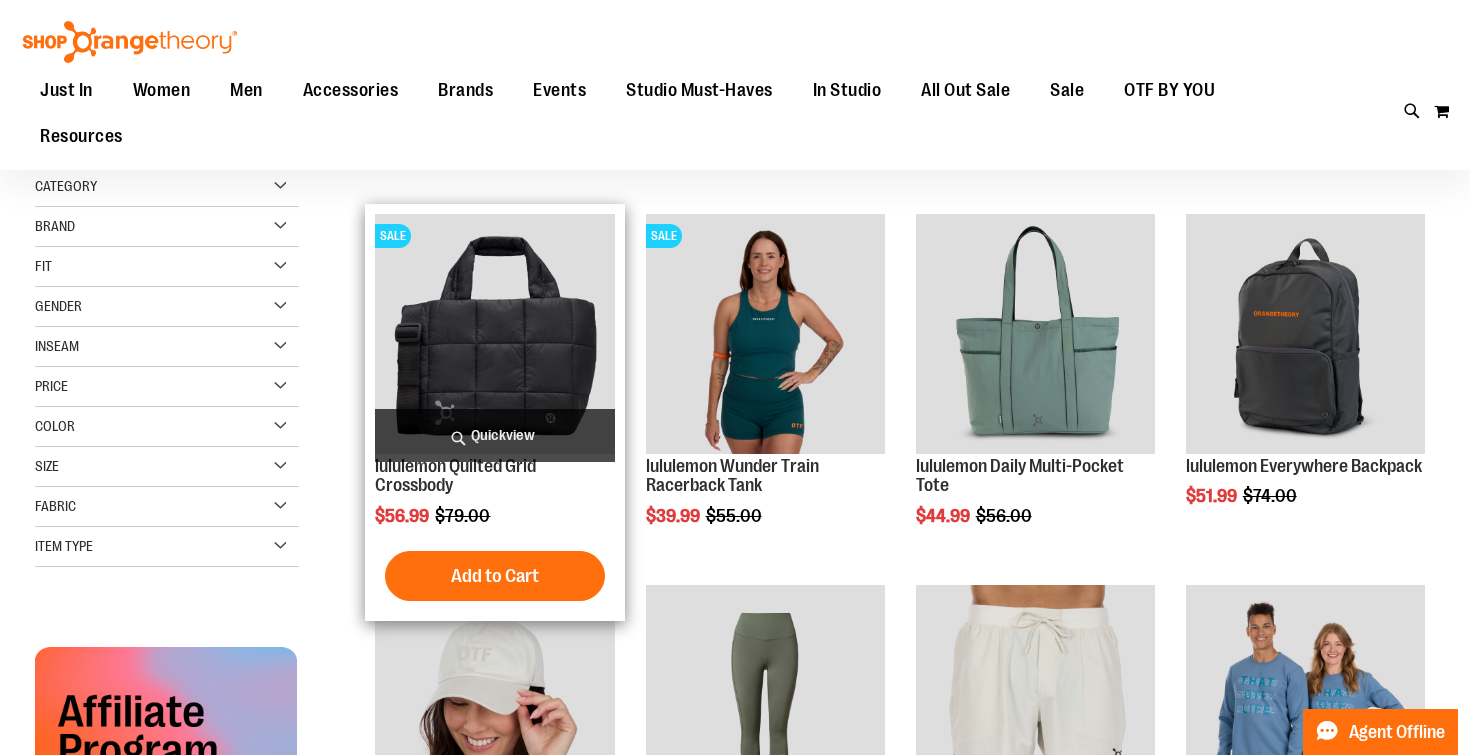 click on "Quickview" at bounding box center (494, 435) 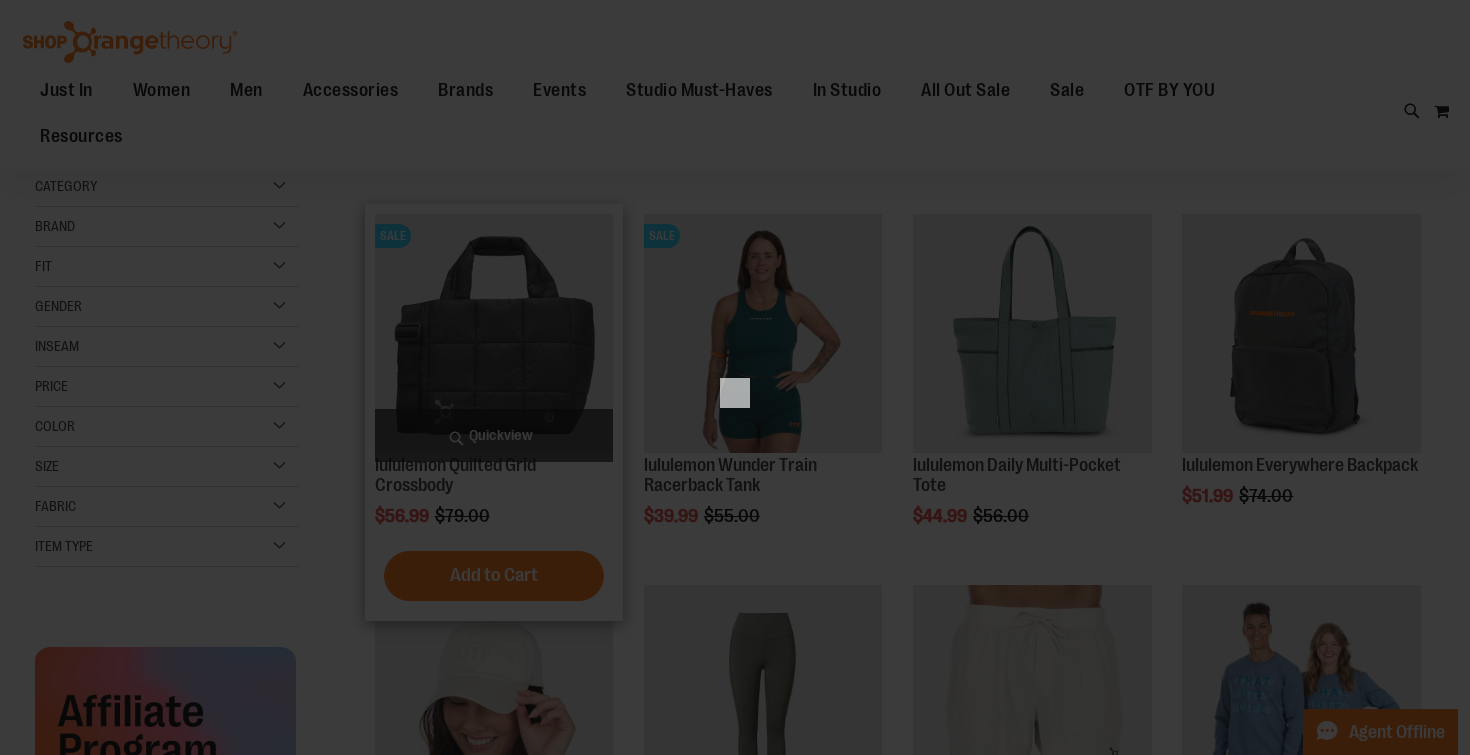 scroll, scrollTop: 0, scrollLeft: 0, axis: both 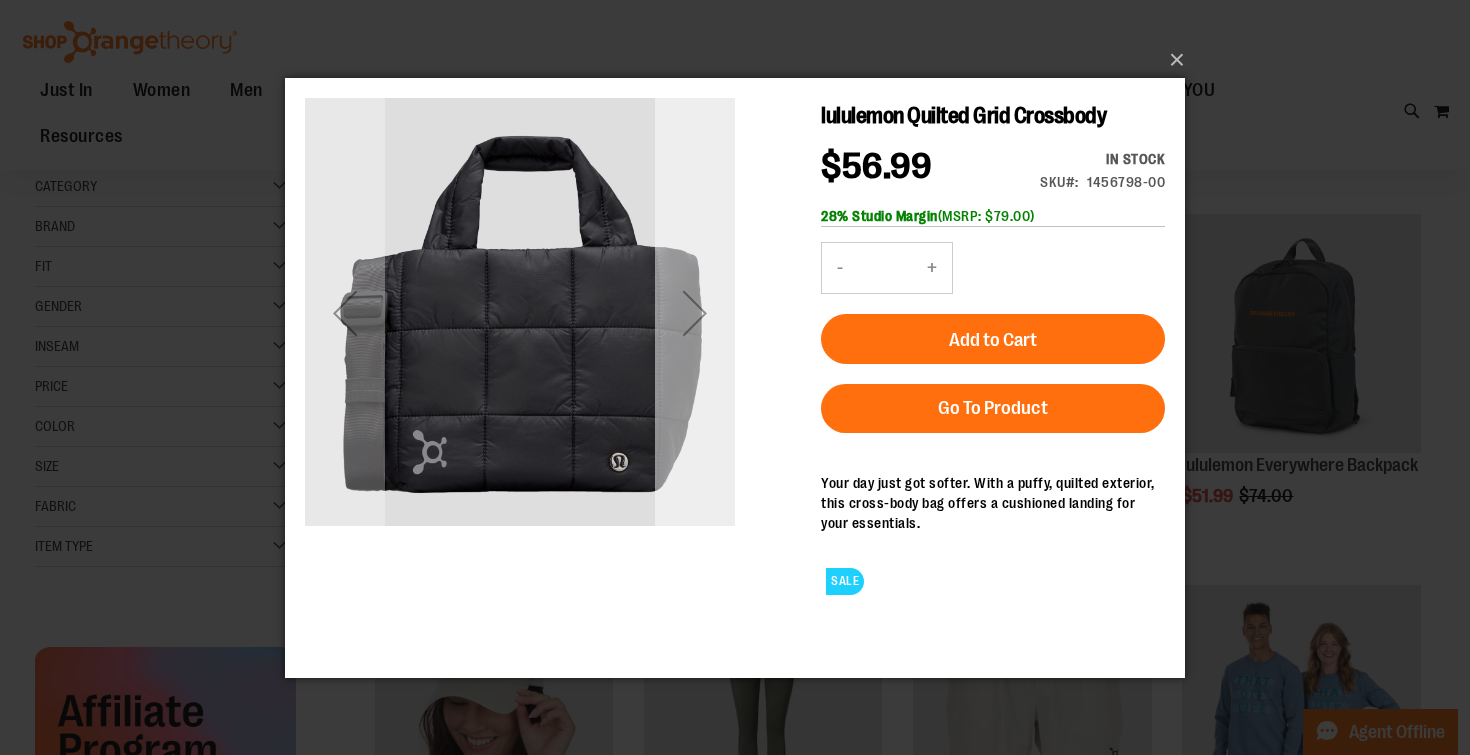 click at bounding box center [695, 312] 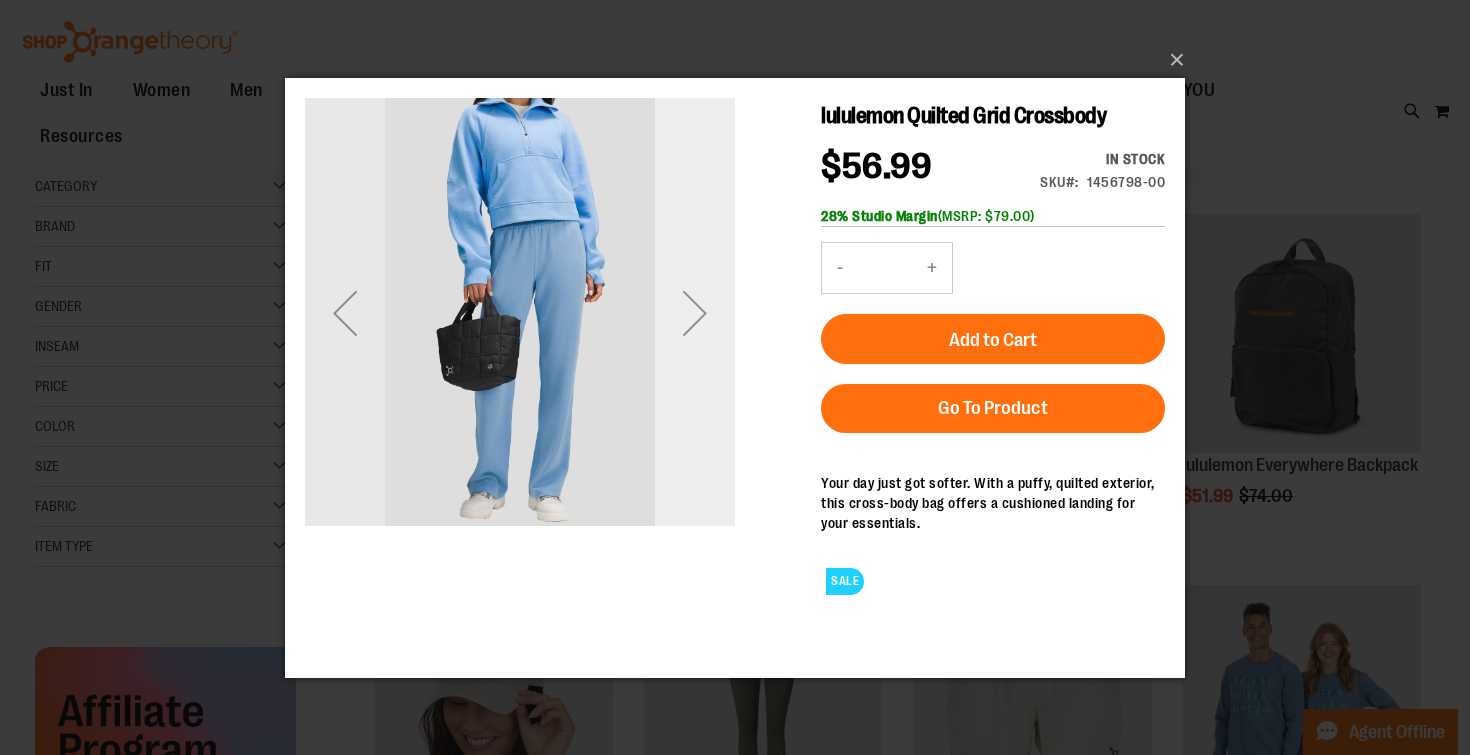 click at bounding box center (695, 312) 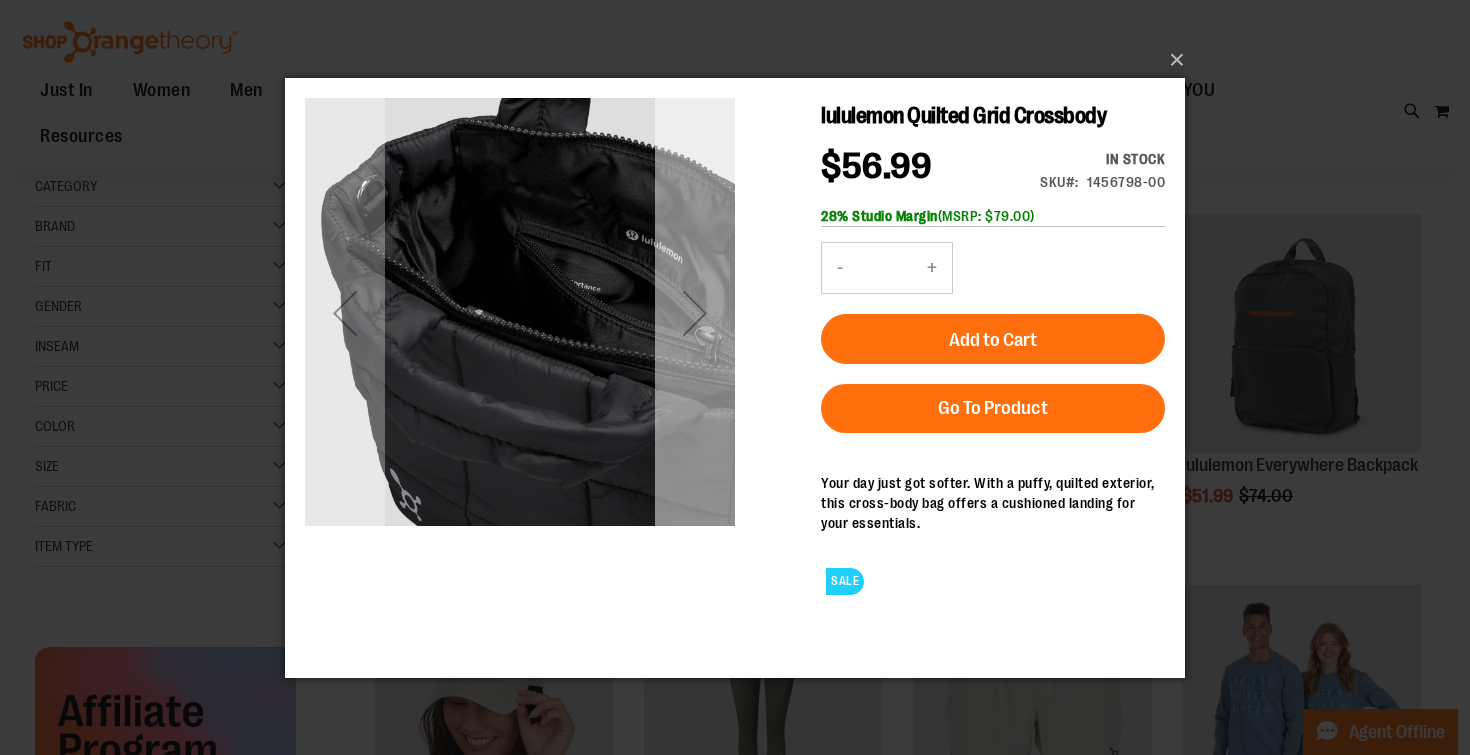 click at bounding box center [695, 312] 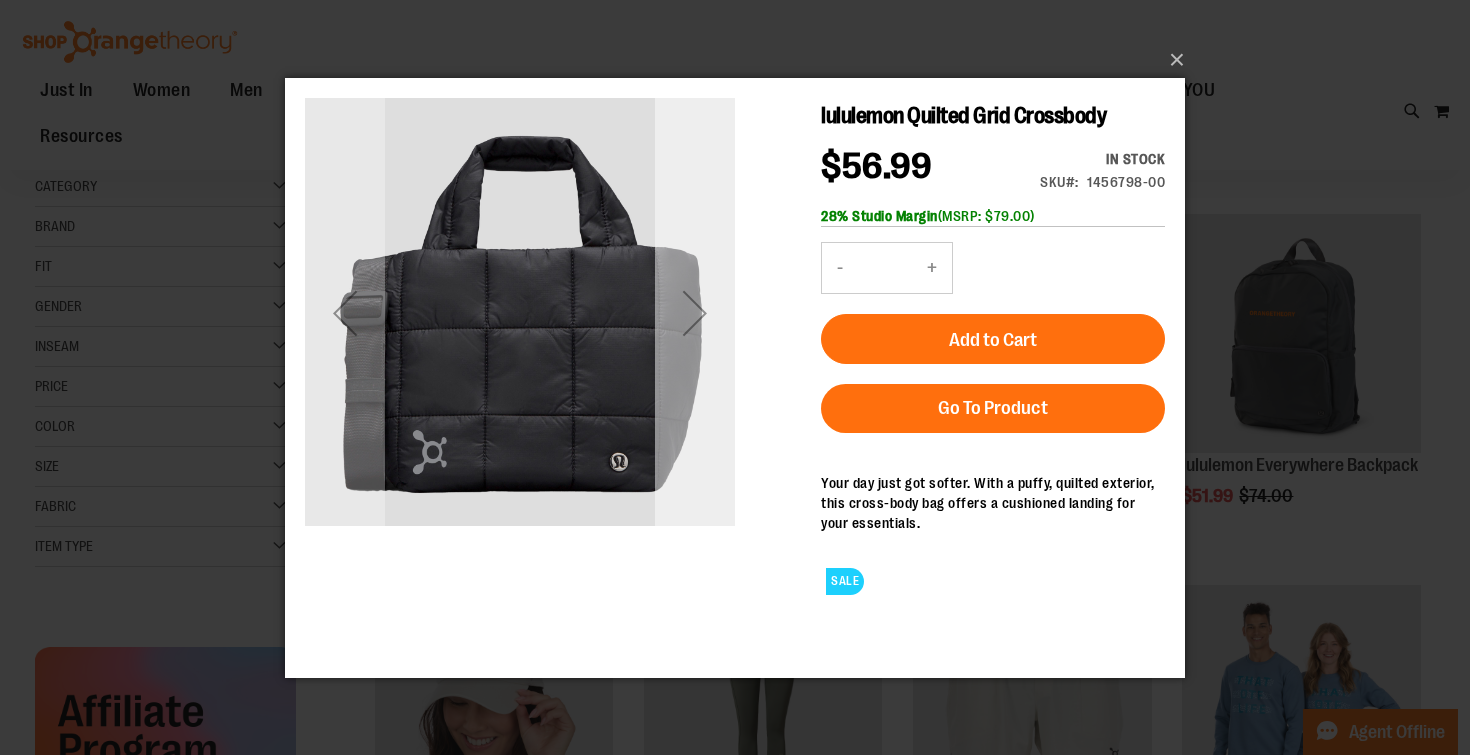 click at bounding box center [695, 312] 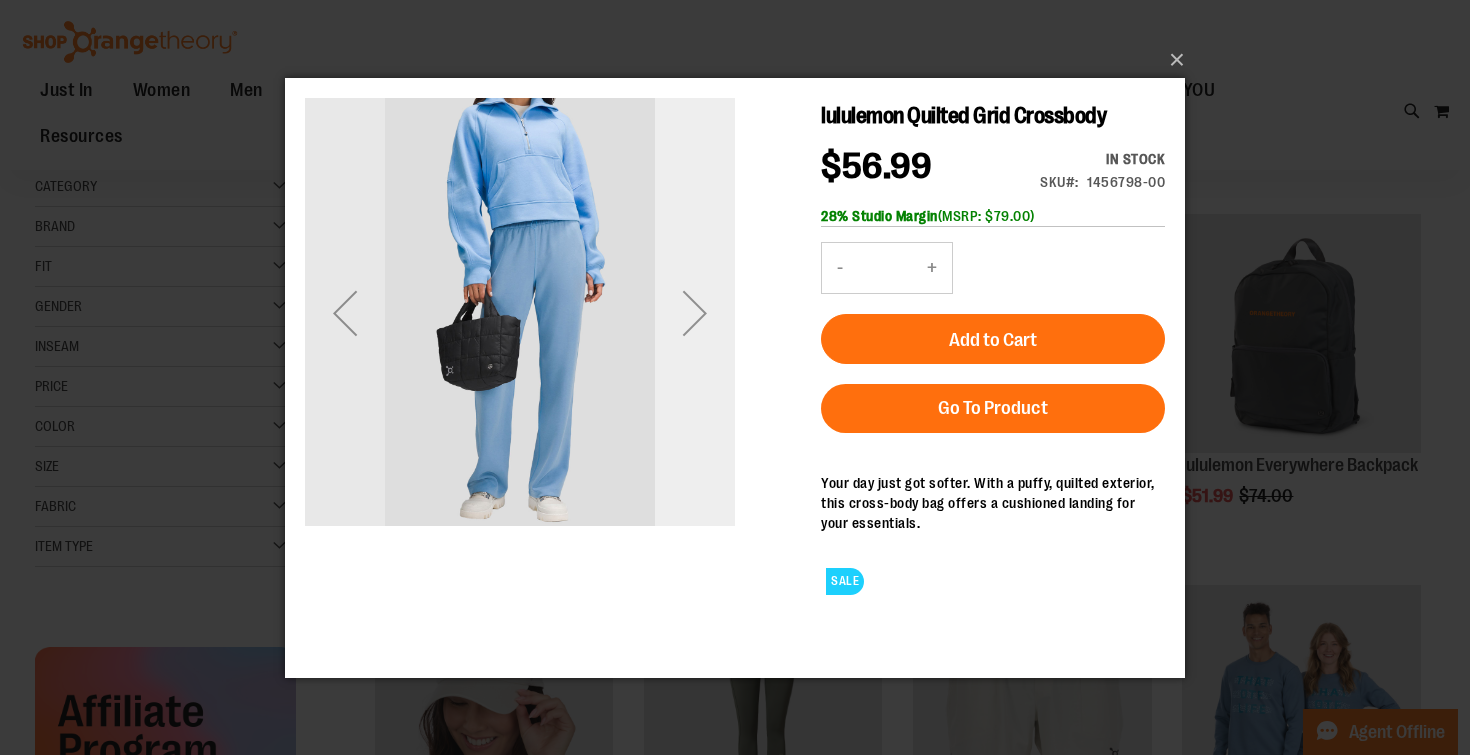 click at bounding box center [695, 312] 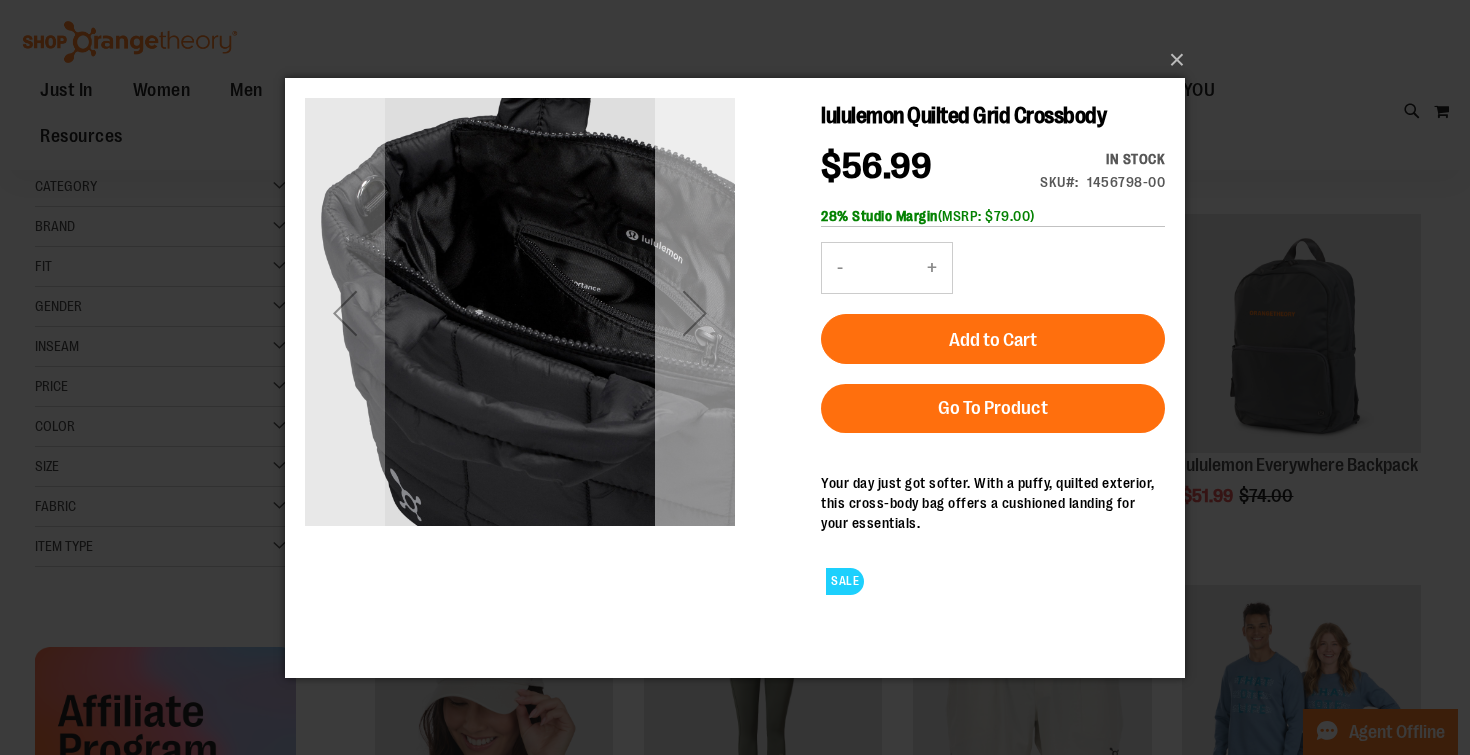 click at bounding box center (695, 312) 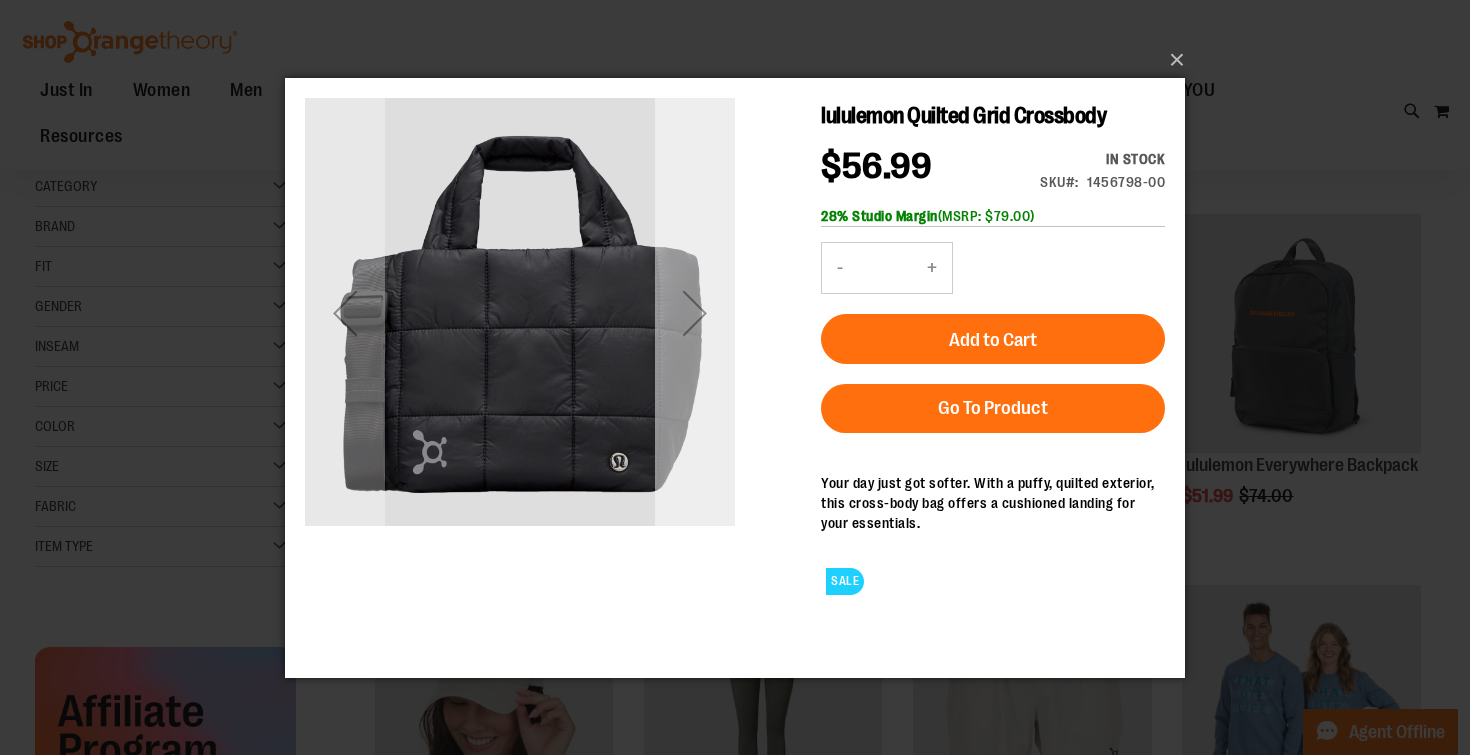 click at bounding box center [695, 312] 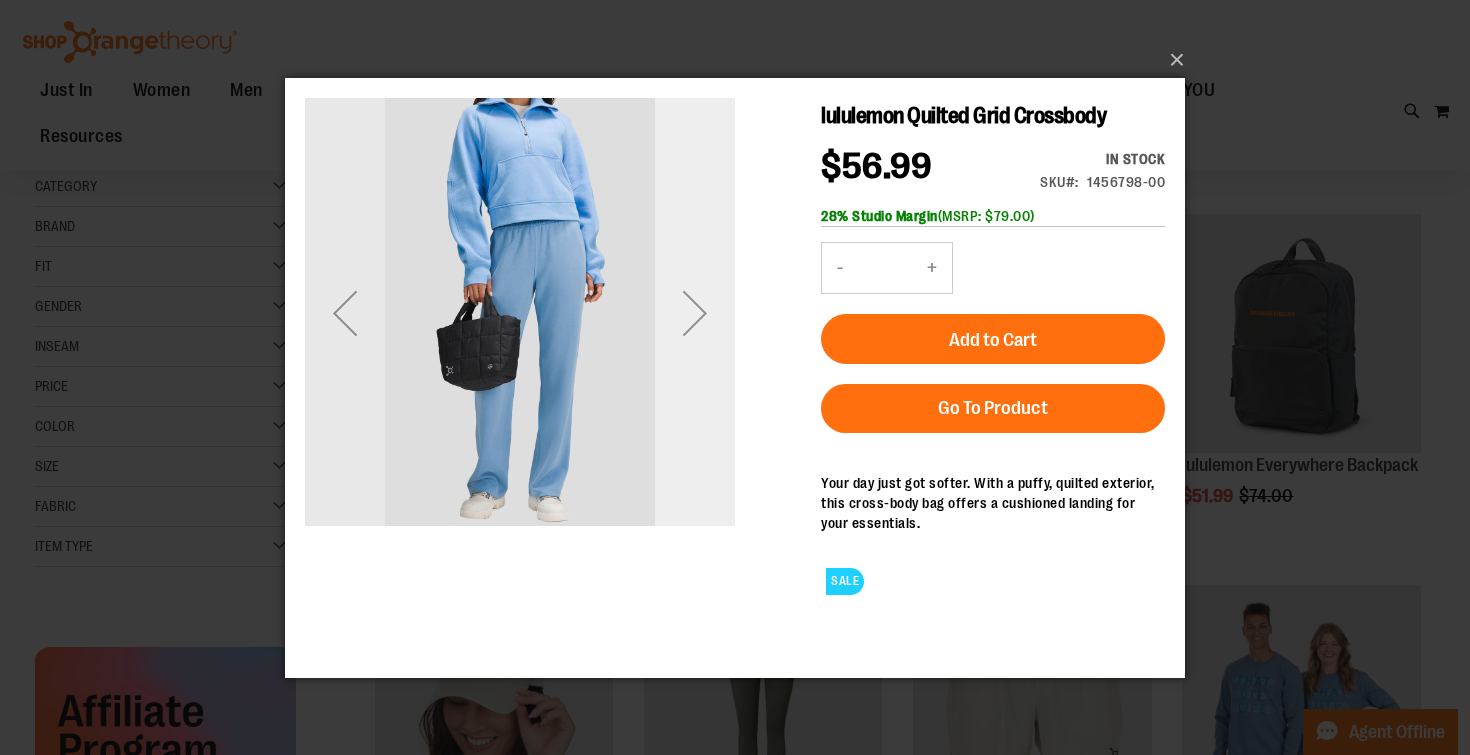 click at bounding box center [695, 312] 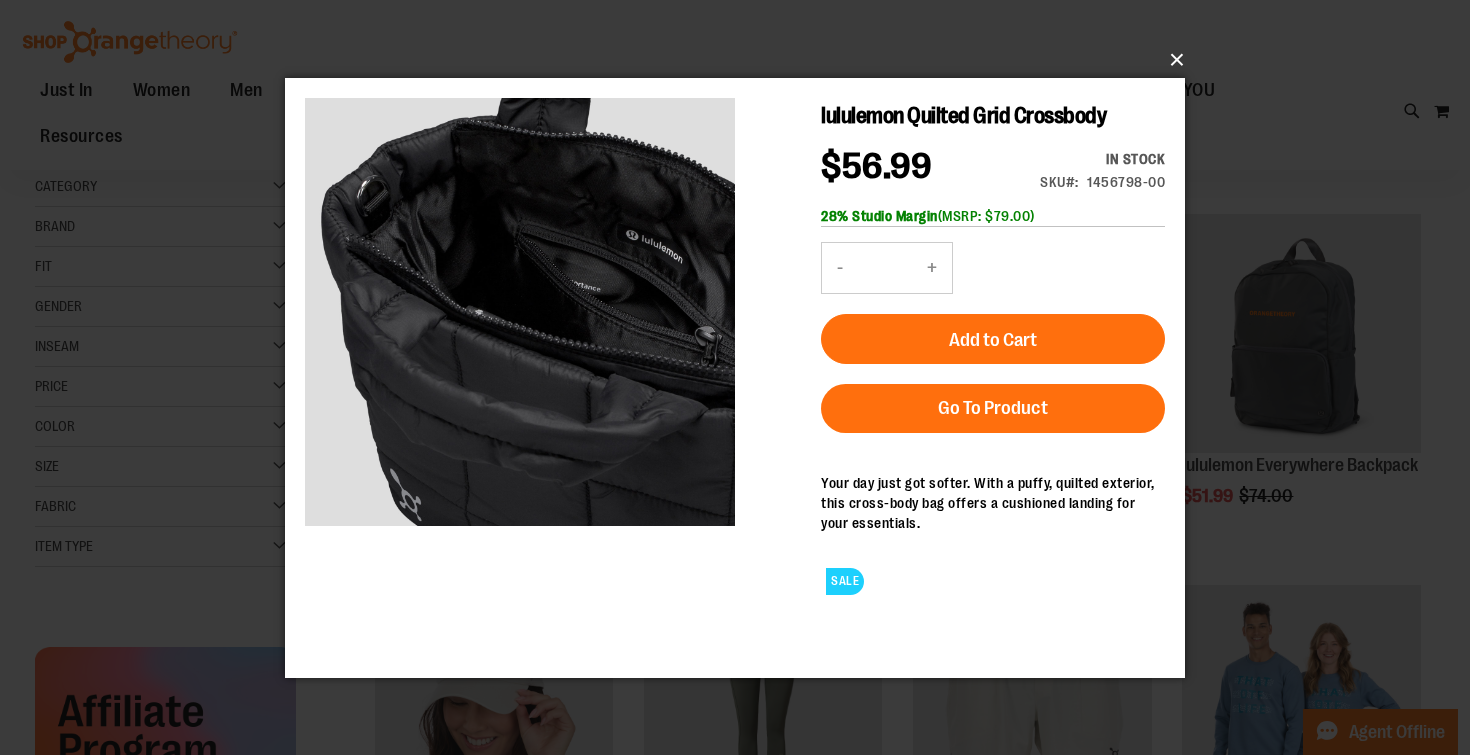 click on "×" at bounding box center [741, 60] 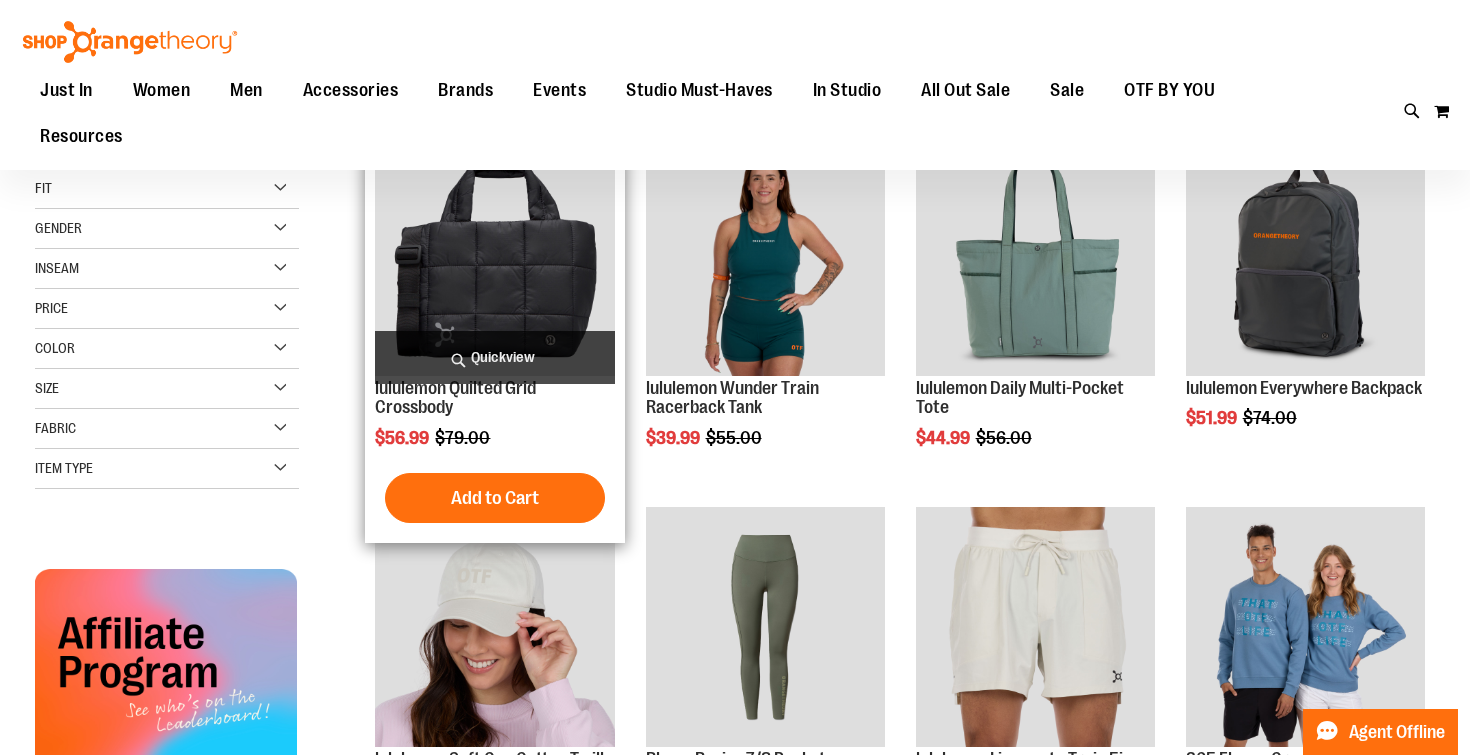 scroll, scrollTop: 263, scrollLeft: 0, axis: vertical 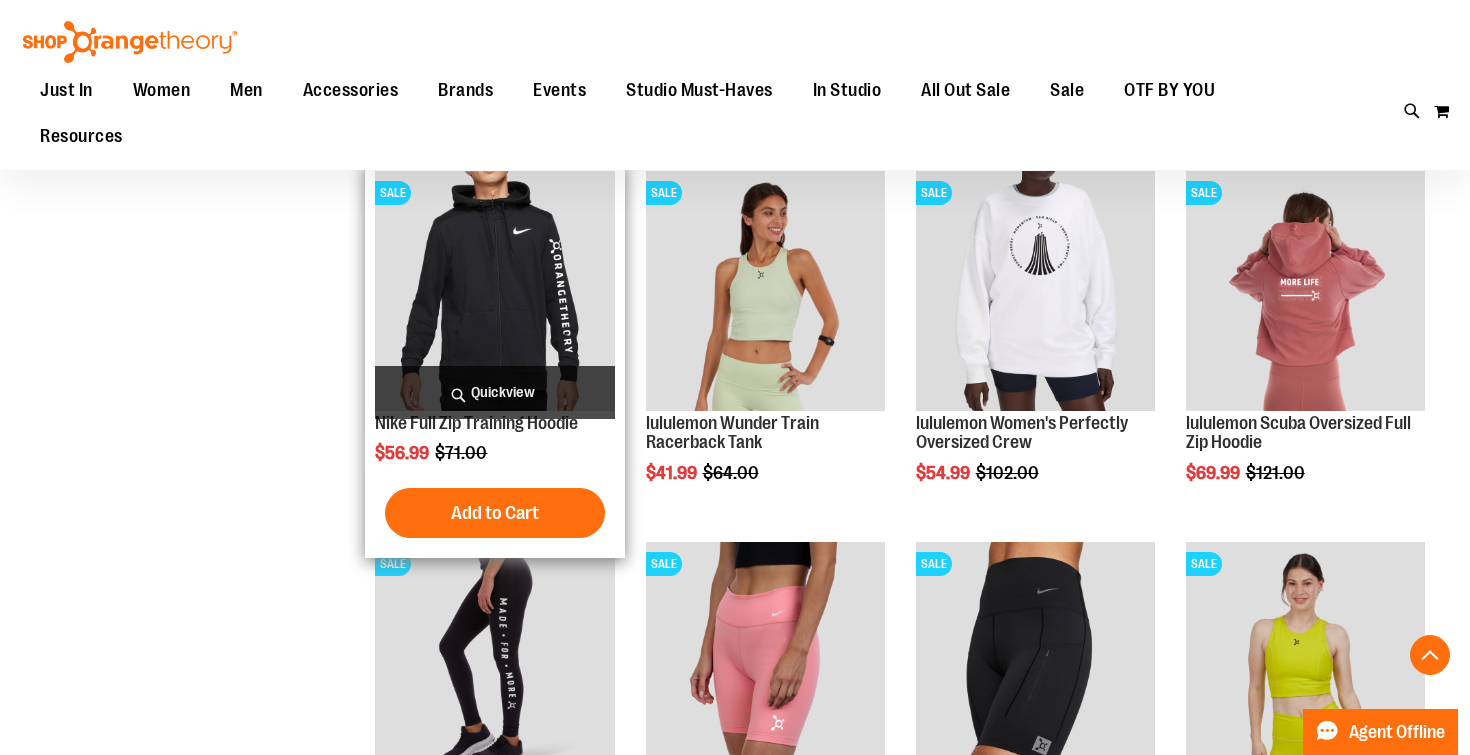 click on "Quickview" at bounding box center (494, 392) 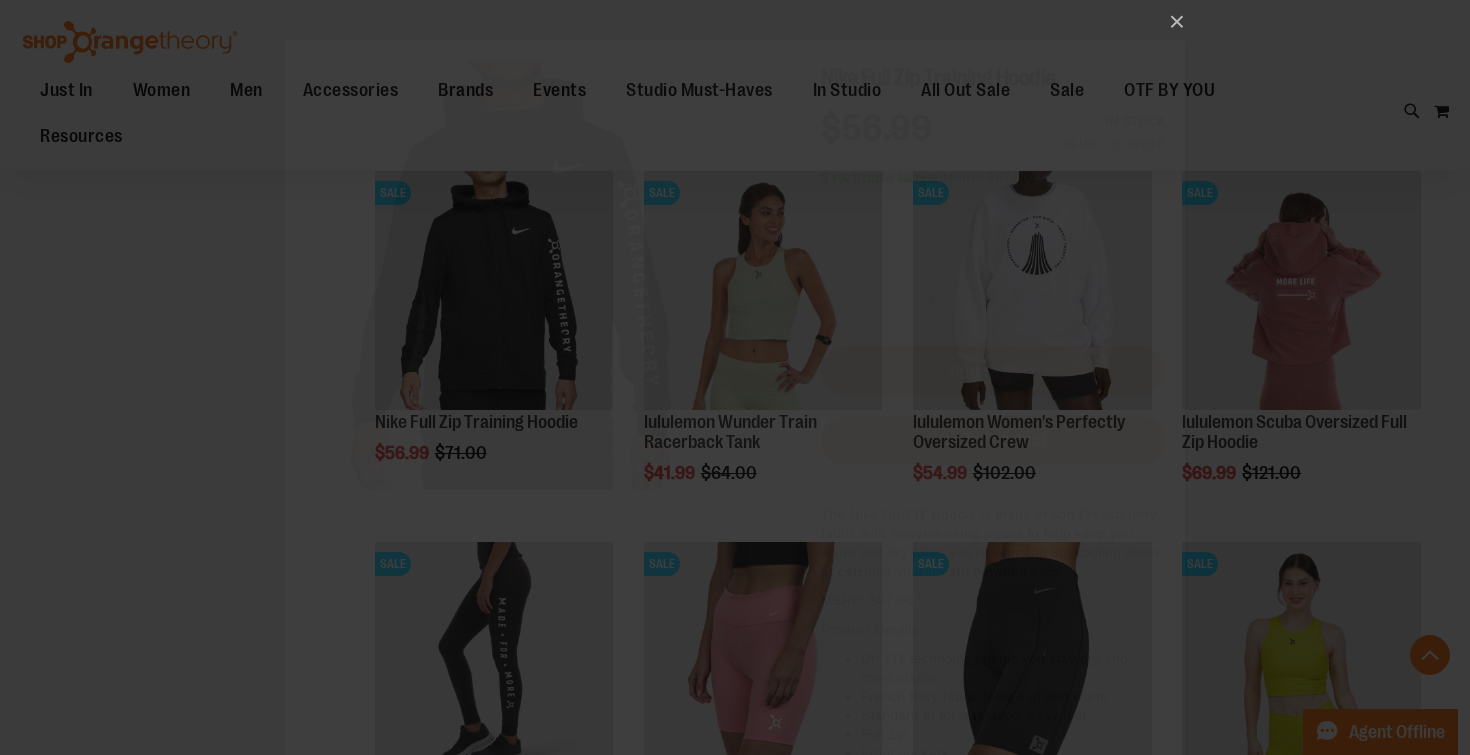 scroll, scrollTop: 0, scrollLeft: 0, axis: both 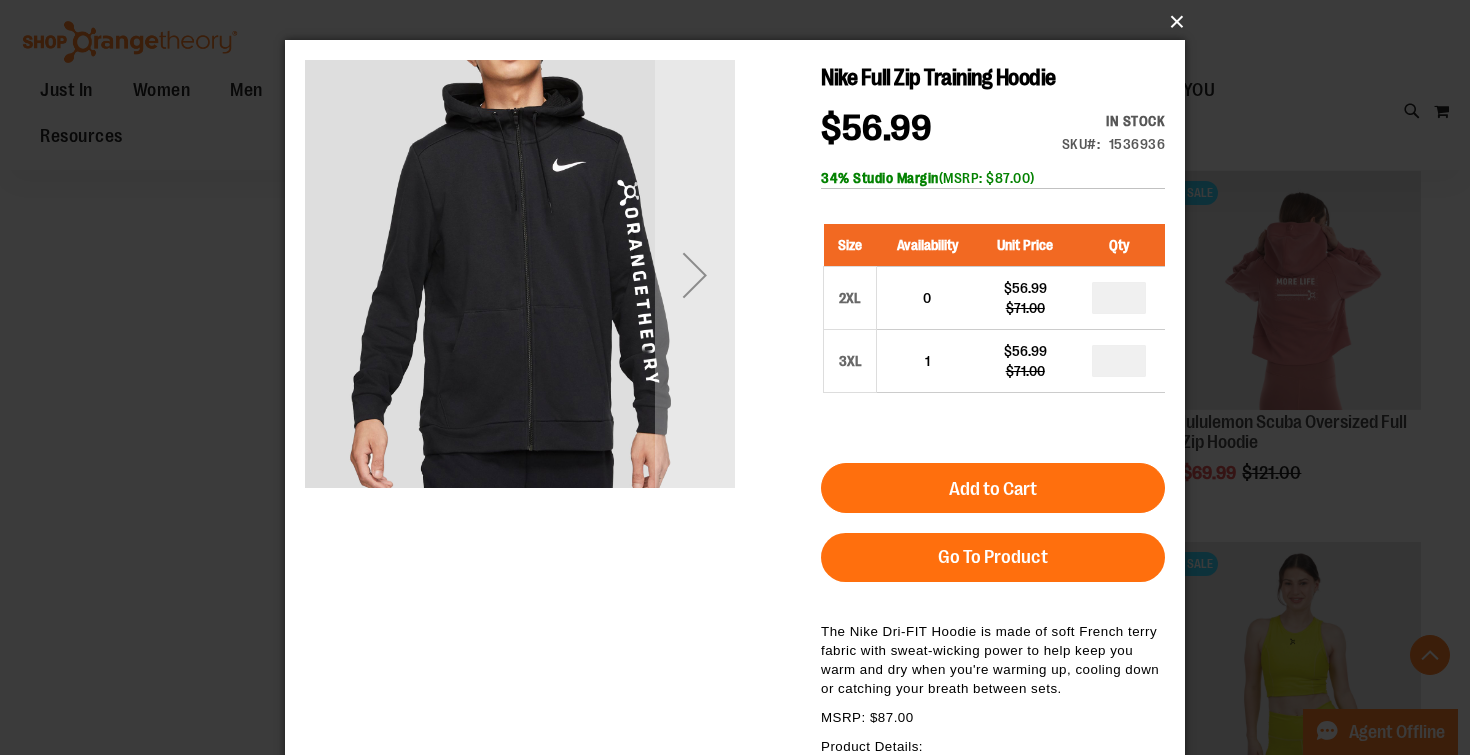 click on "×" at bounding box center [741, 22] 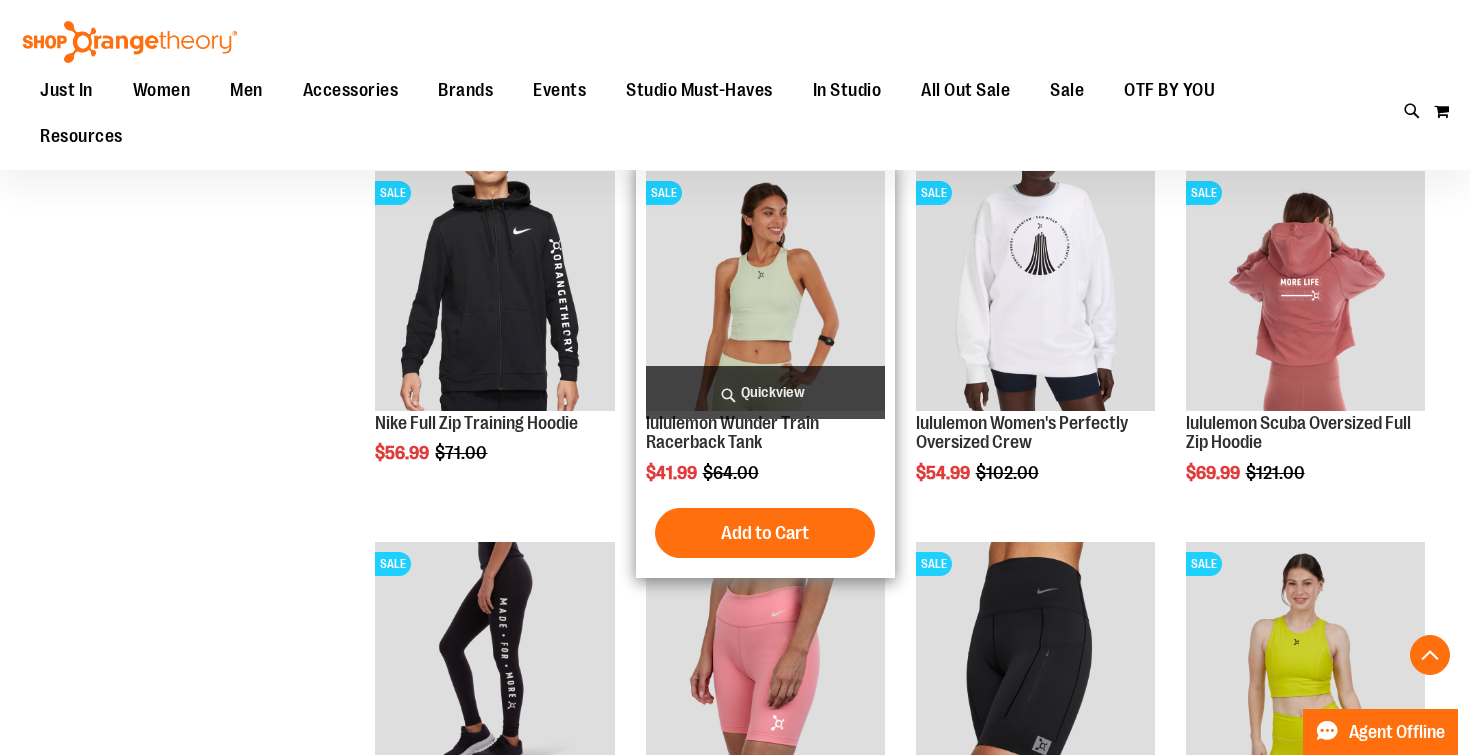 click on "Quickview" at bounding box center (765, 392) 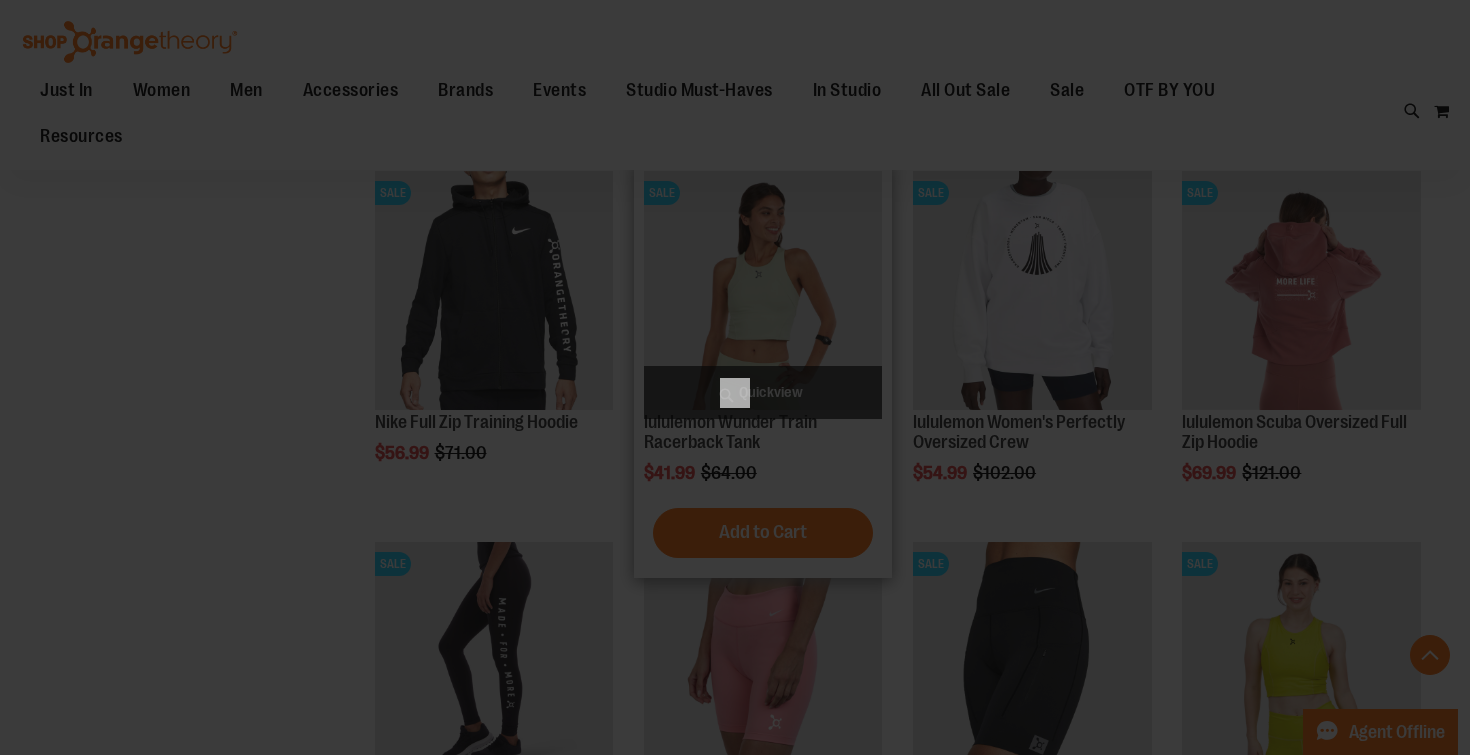 scroll, scrollTop: 0, scrollLeft: 0, axis: both 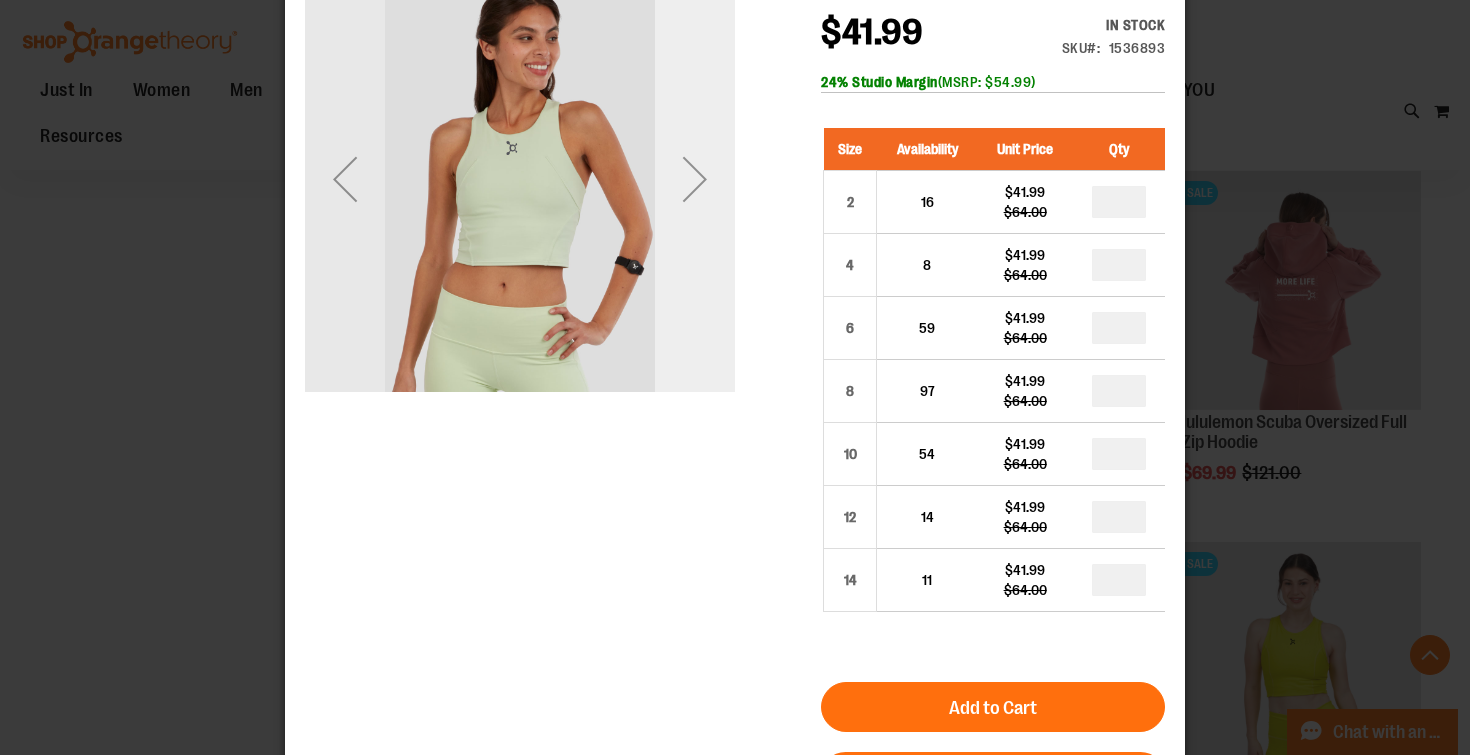 click at bounding box center (695, 179) 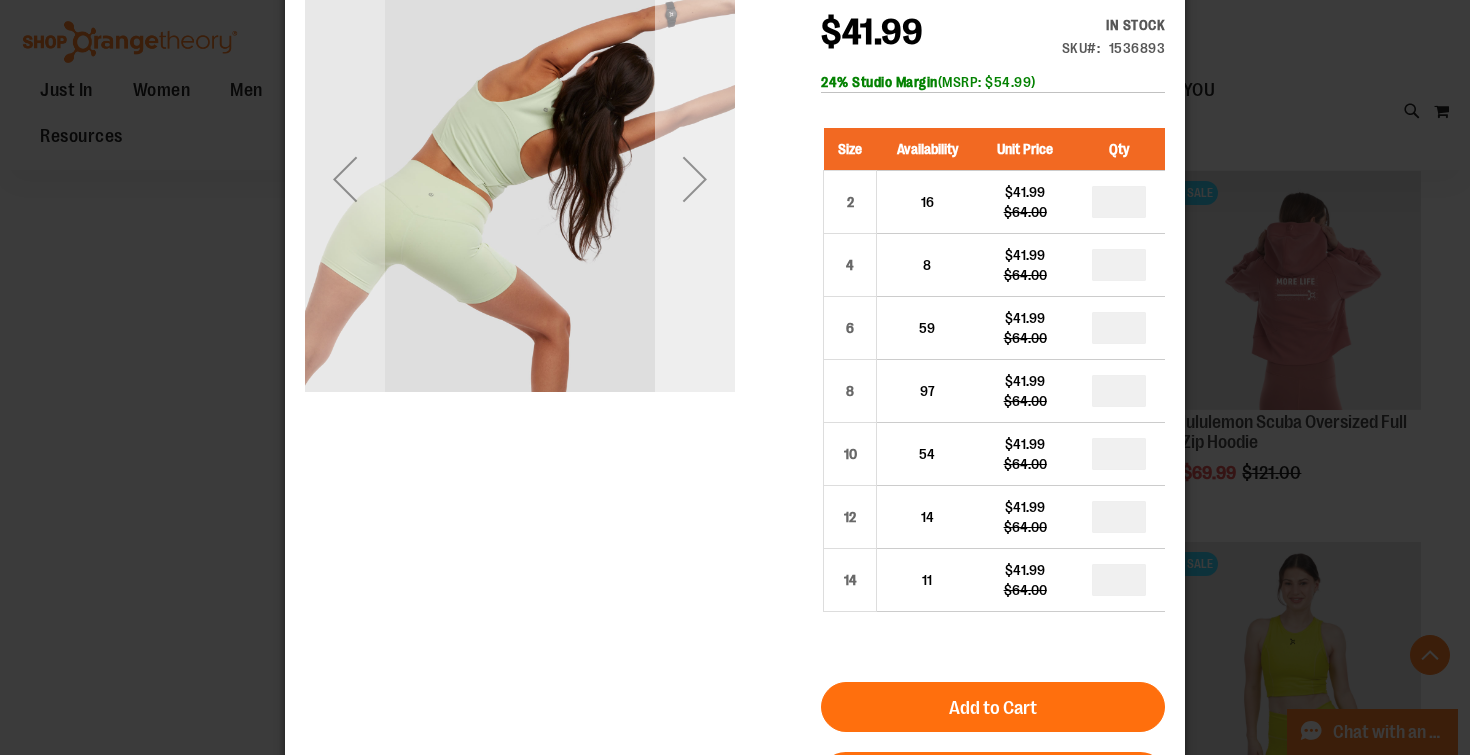 click at bounding box center [695, 179] 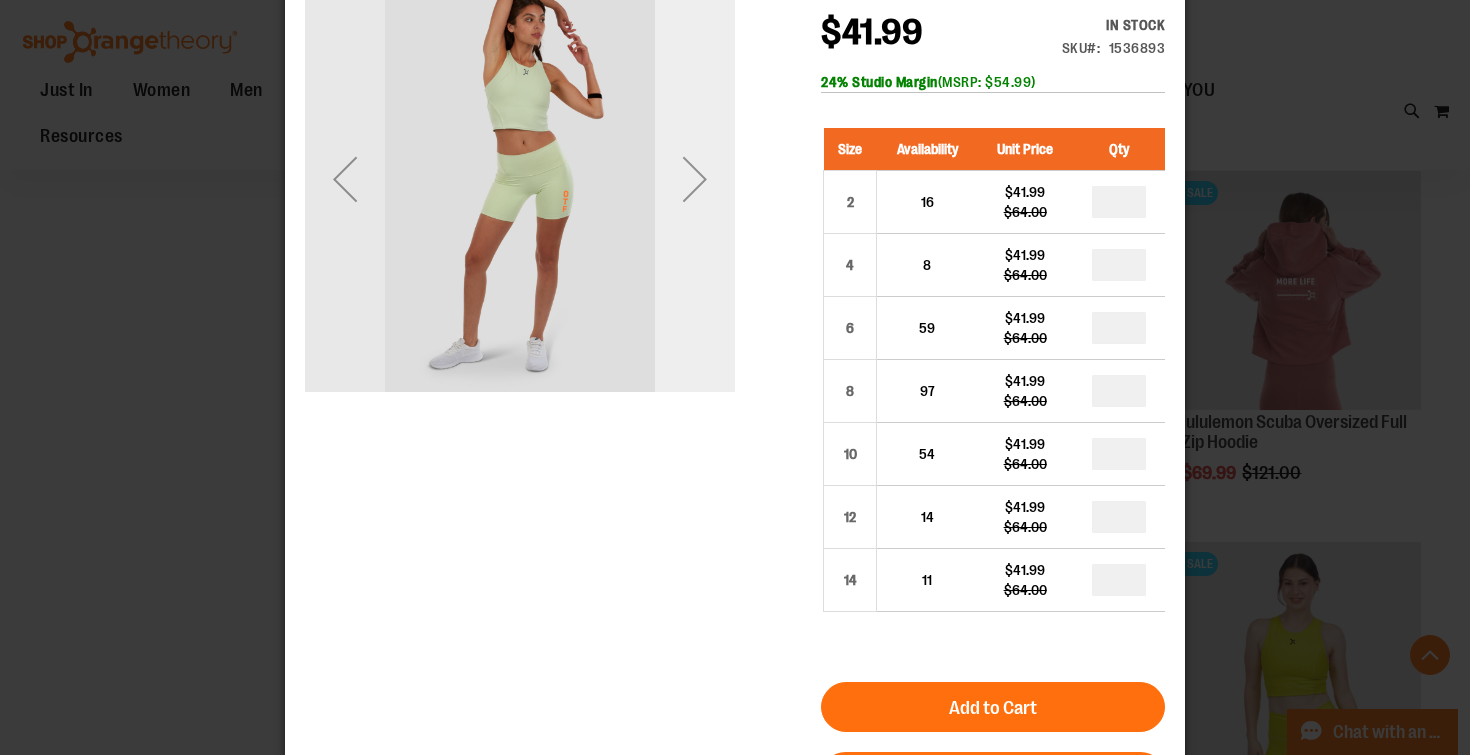 click at bounding box center [695, 179] 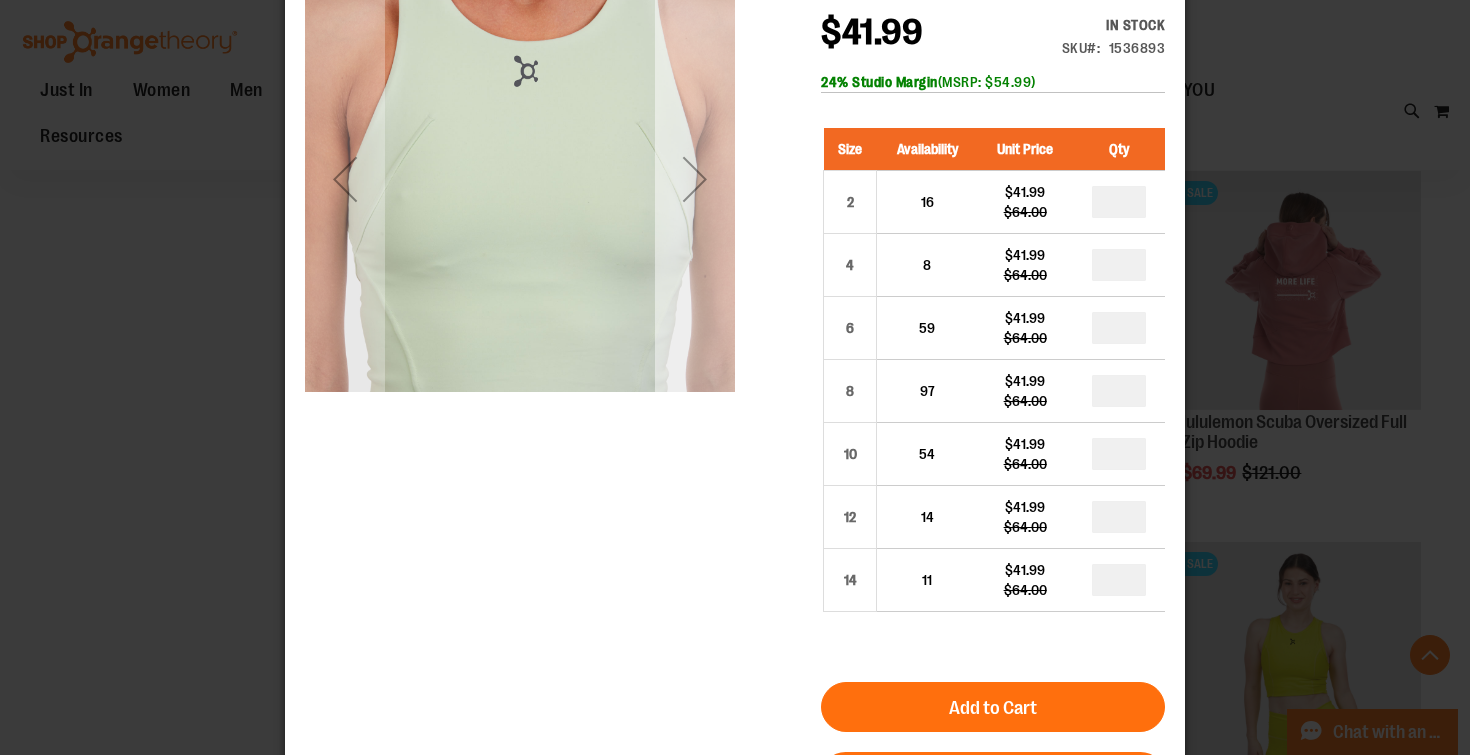 click at bounding box center [695, 179] 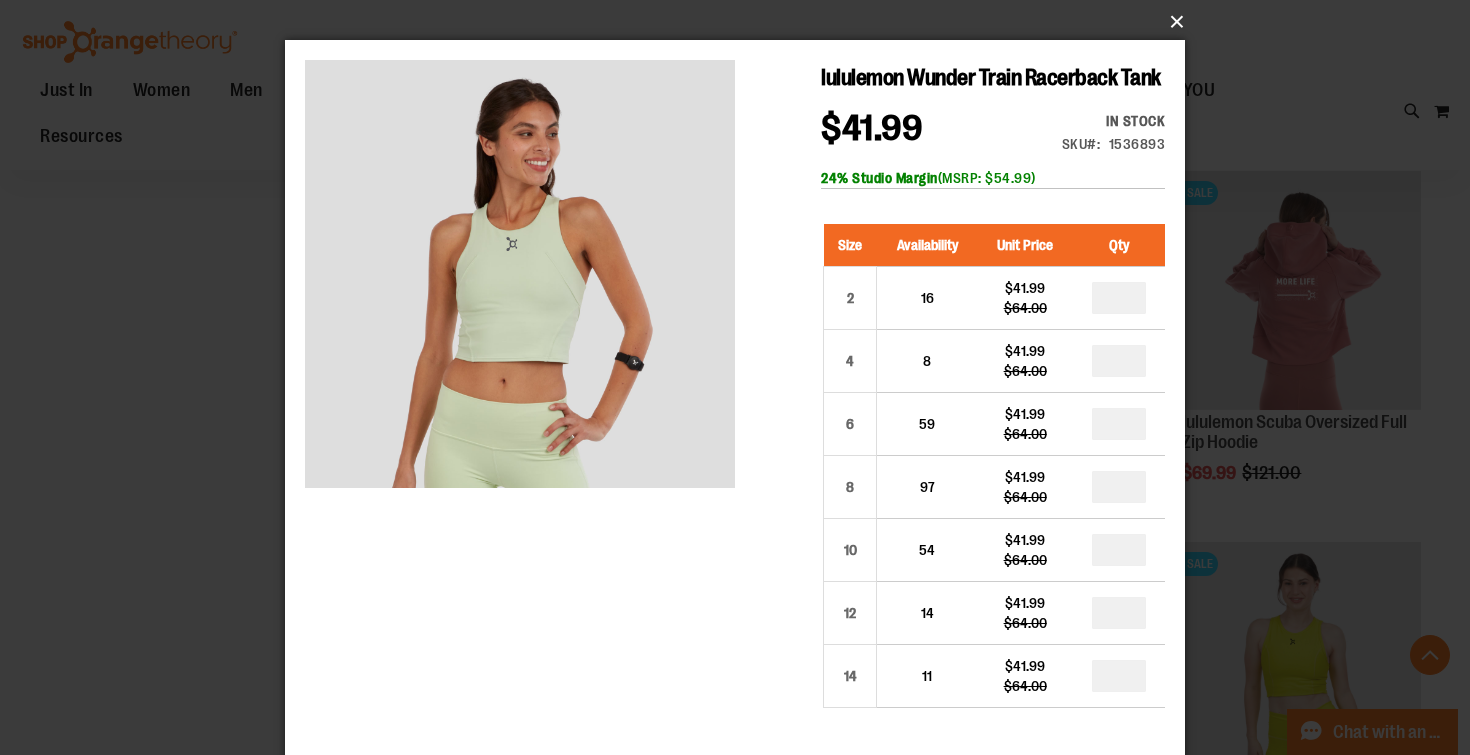 scroll, scrollTop: 0, scrollLeft: 0, axis: both 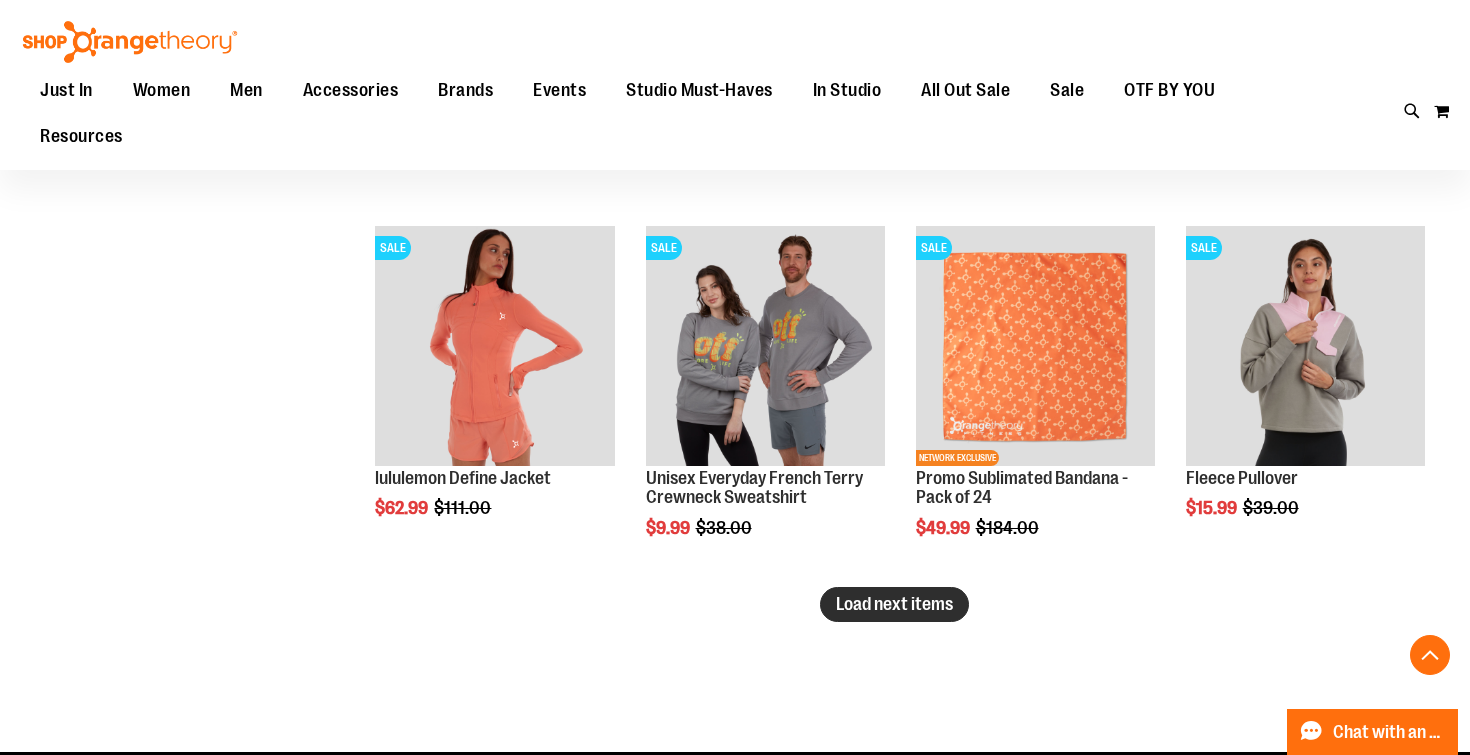 click on "Load next items" at bounding box center (894, 604) 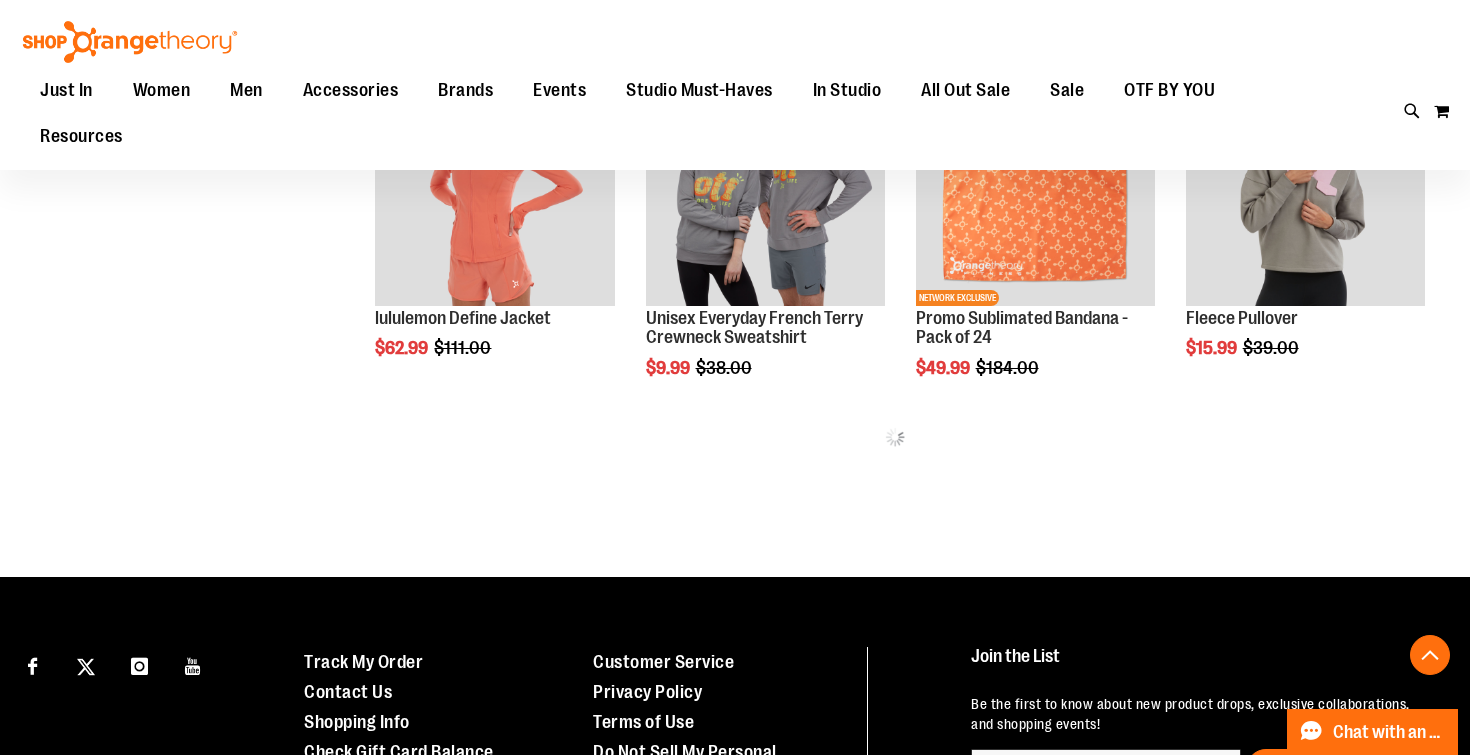 scroll, scrollTop: 3305, scrollLeft: 0, axis: vertical 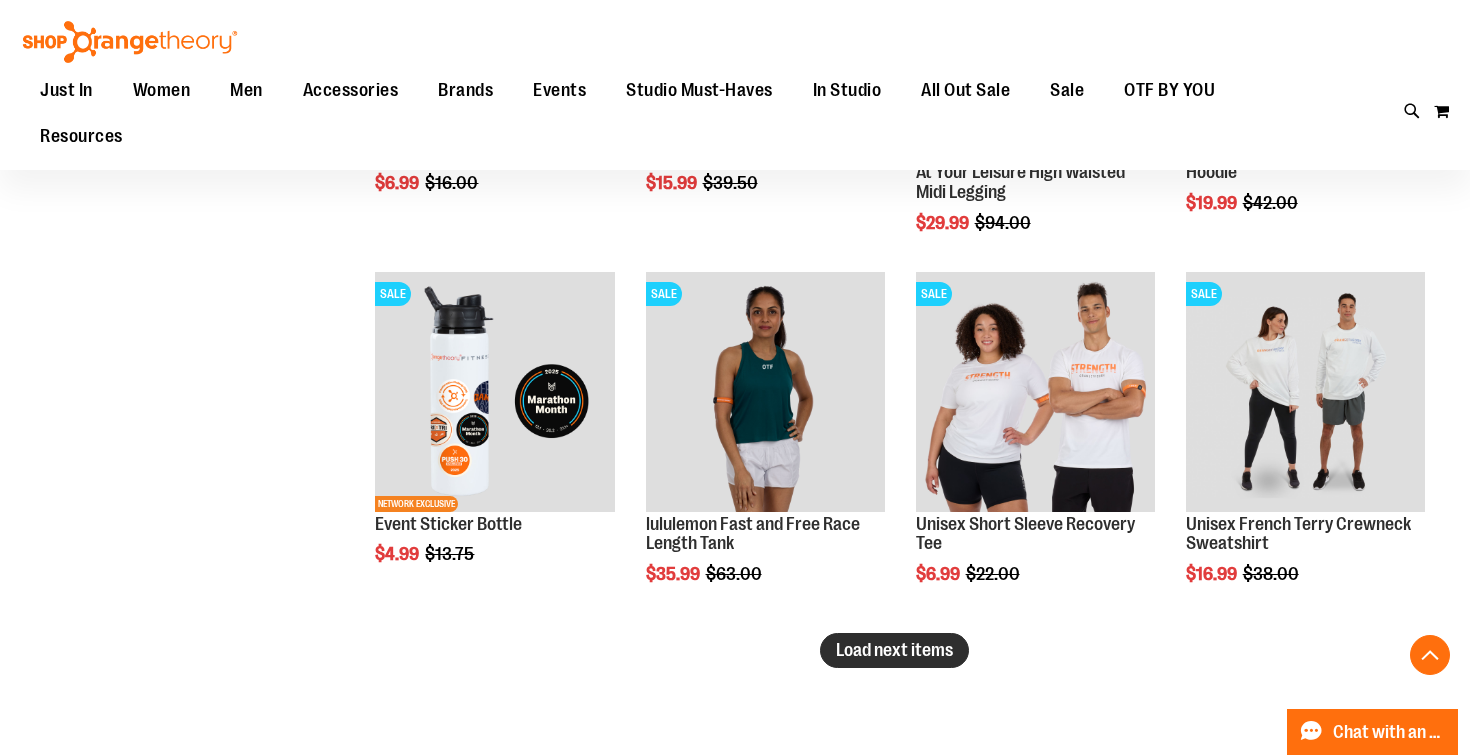 click on "Load next items" at bounding box center [894, 650] 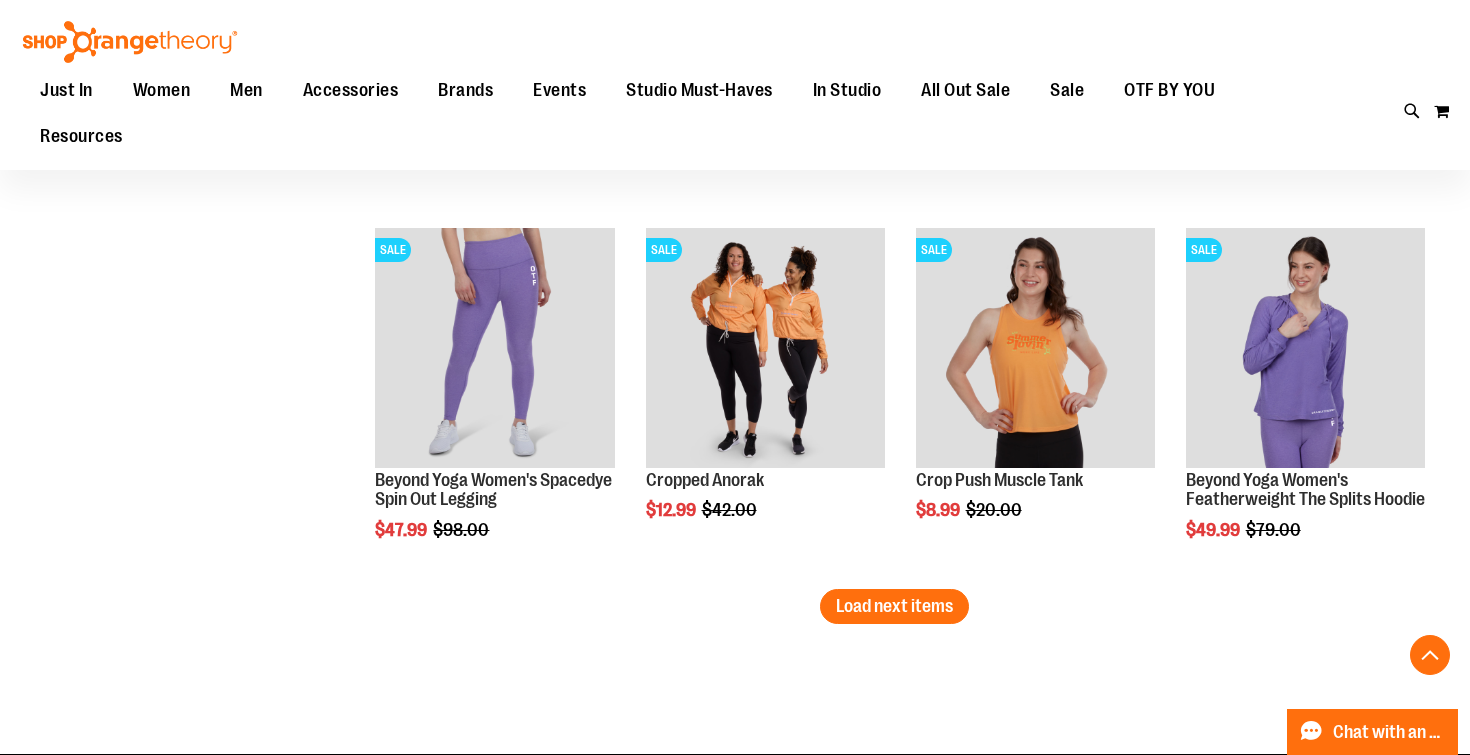 scroll, scrollTop: 5364, scrollLeft: 0, axis: vertical 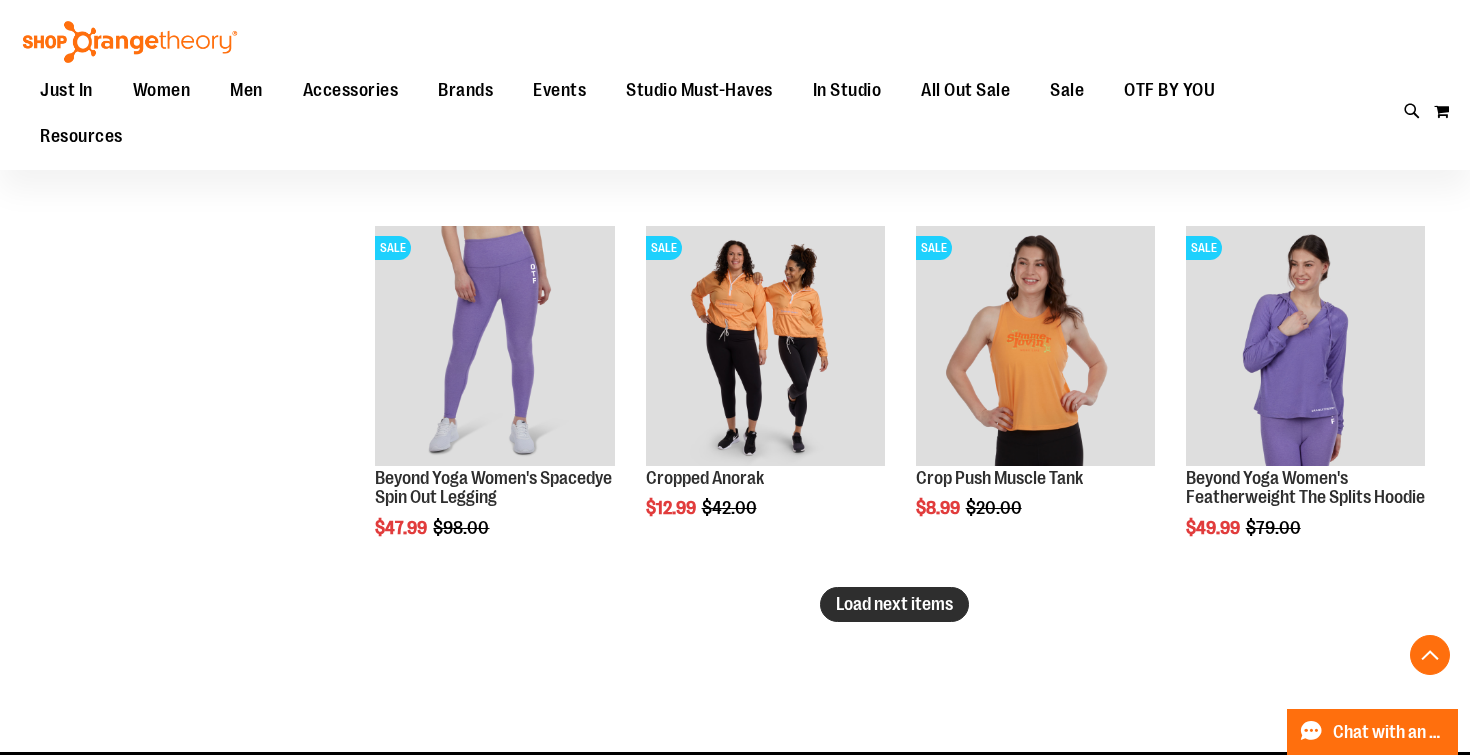 click on "Load next items" at bounding box center (894, 604) 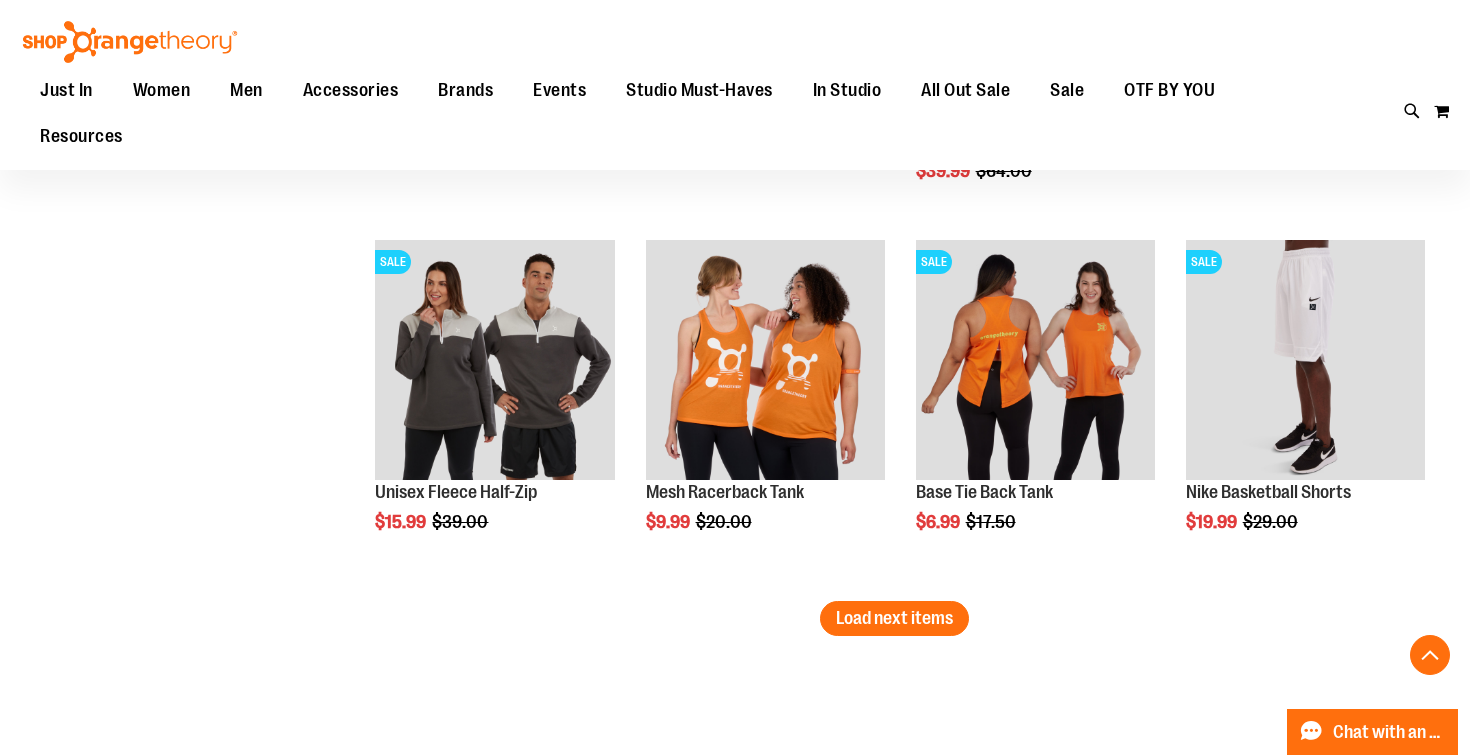 scroll, scrollTop: 6465, scrollLeft: 0, axis: vertical 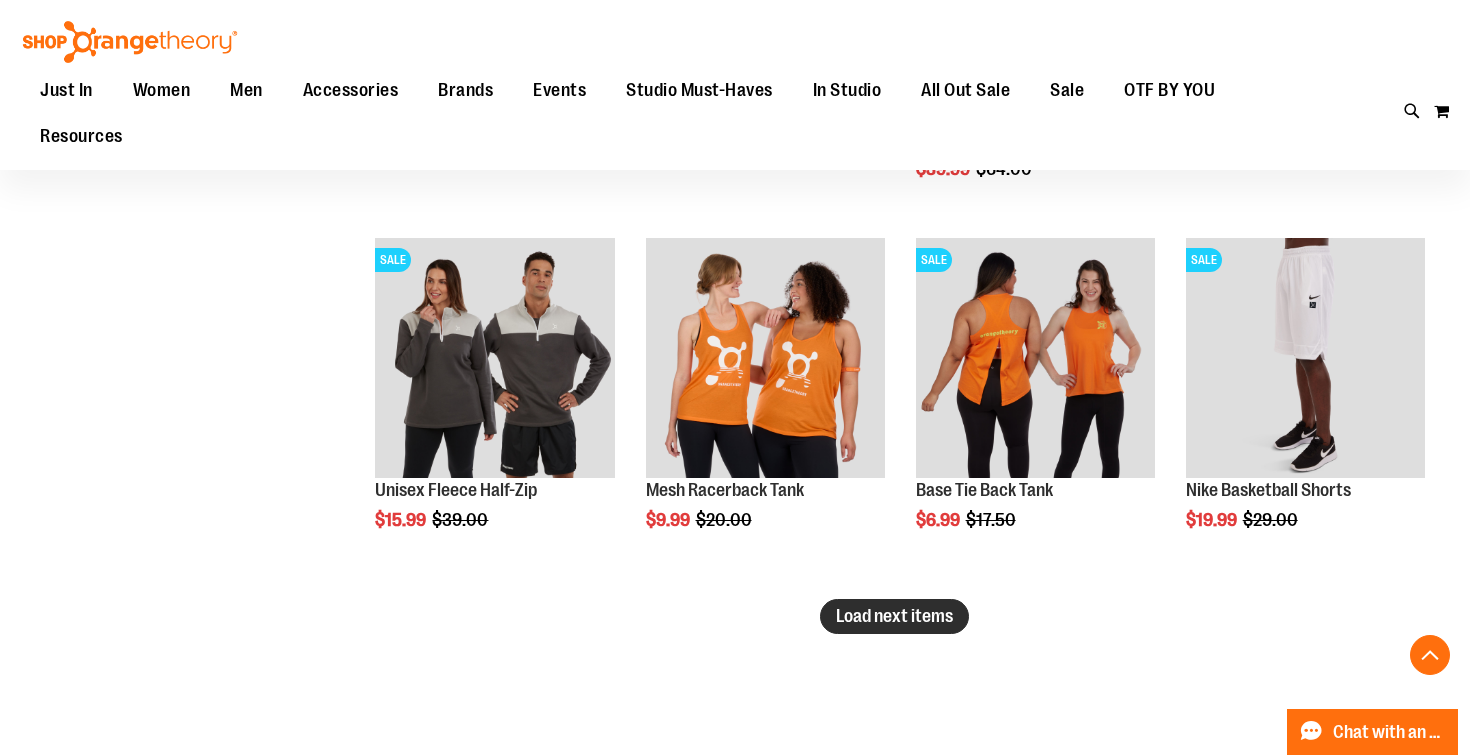 click on "Load next items" at bounding box center [894, 616] 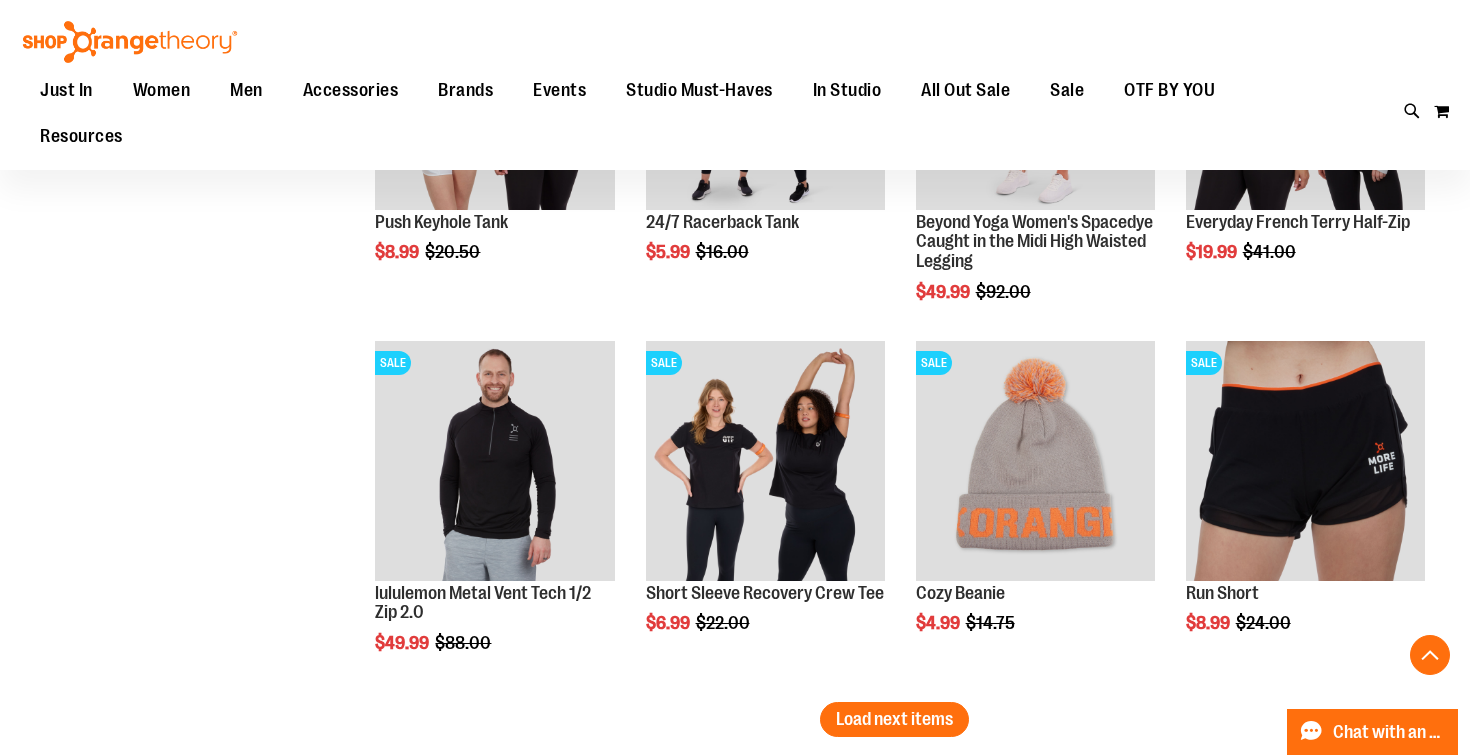 scroll, scrollTop: 7589, scrollLeft: 0, axis: vertical 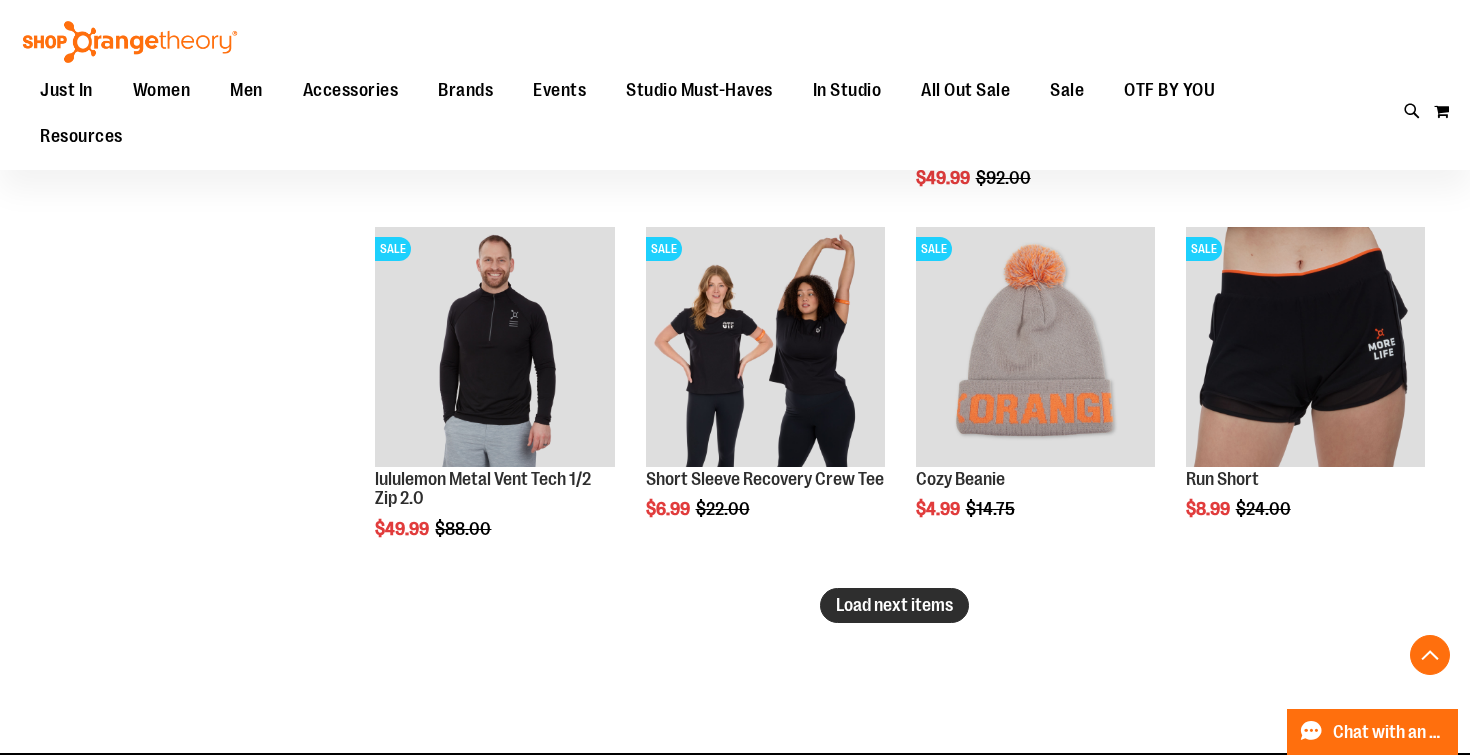 click on "Load next items" at bounding box center [894, 605] 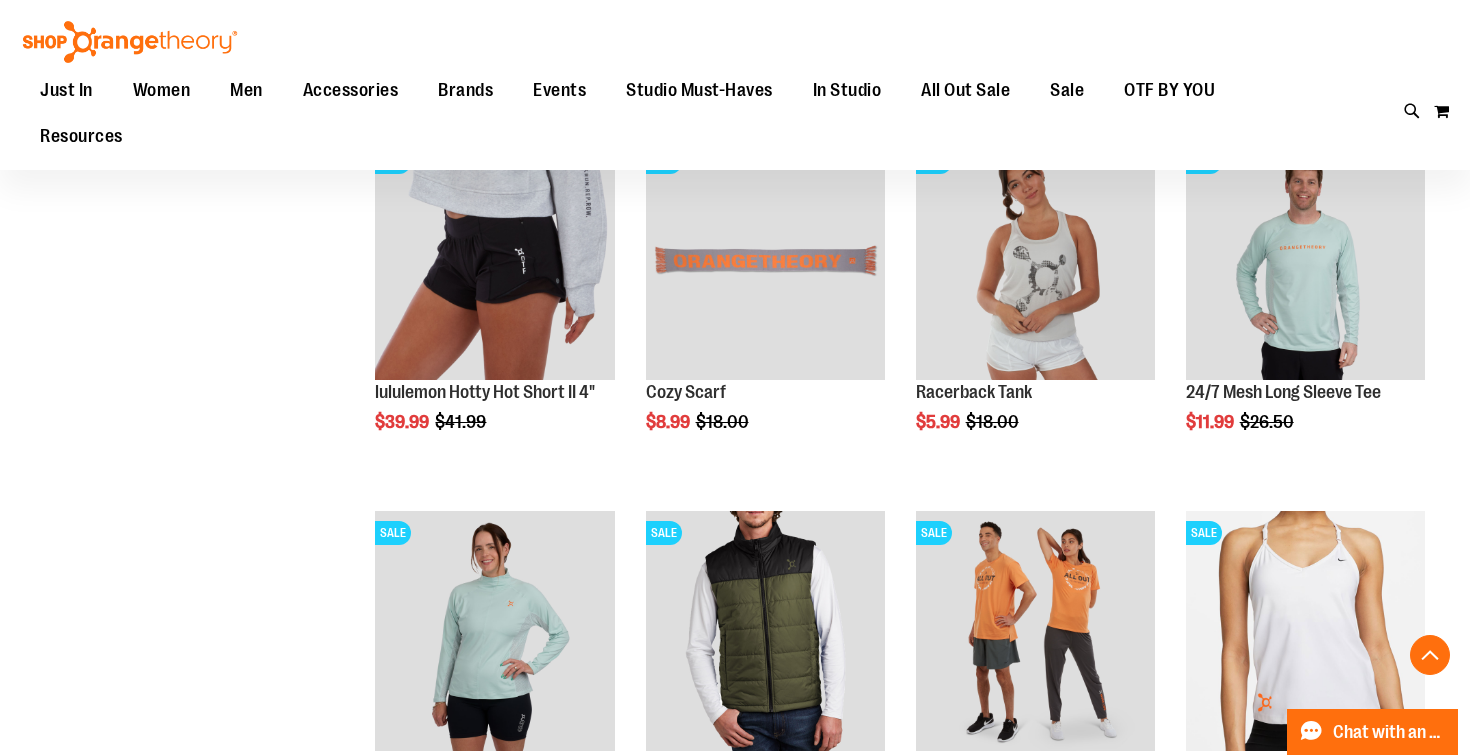 scroll, scrollTop: 8050, scrollLeft: 0, axis: vertical 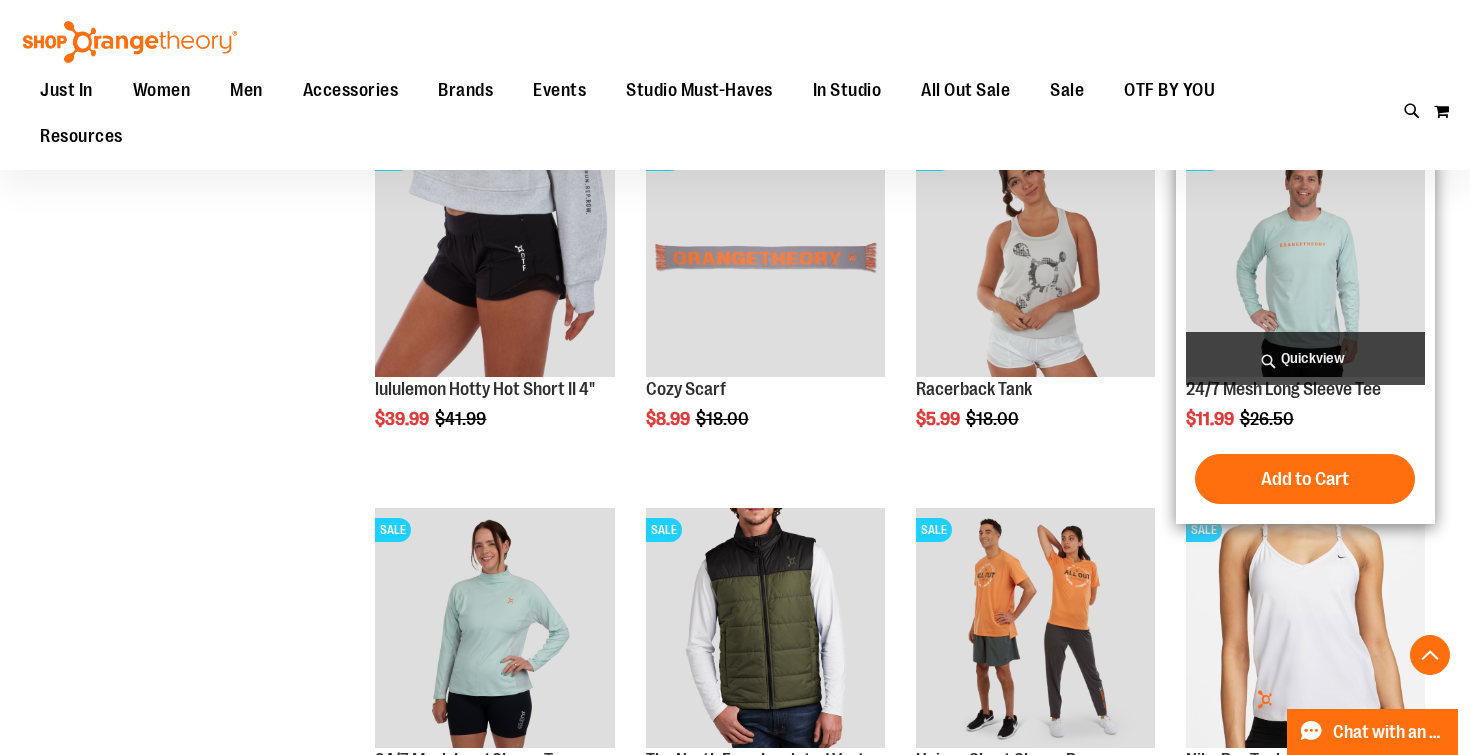 click on "Quickview" at bounding box center (1305, 358) 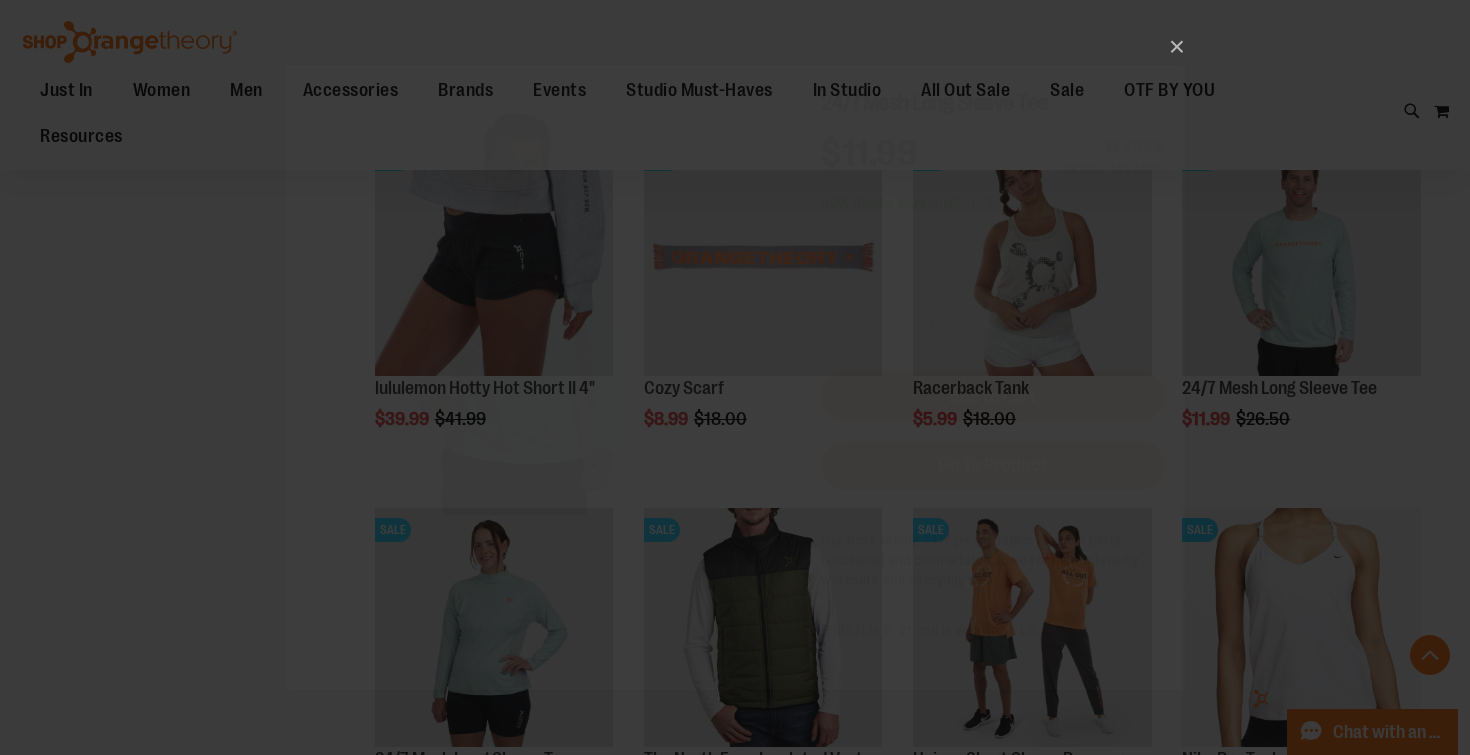 scroll, scrollTop: 0, scrollLeft: 0, axis: both 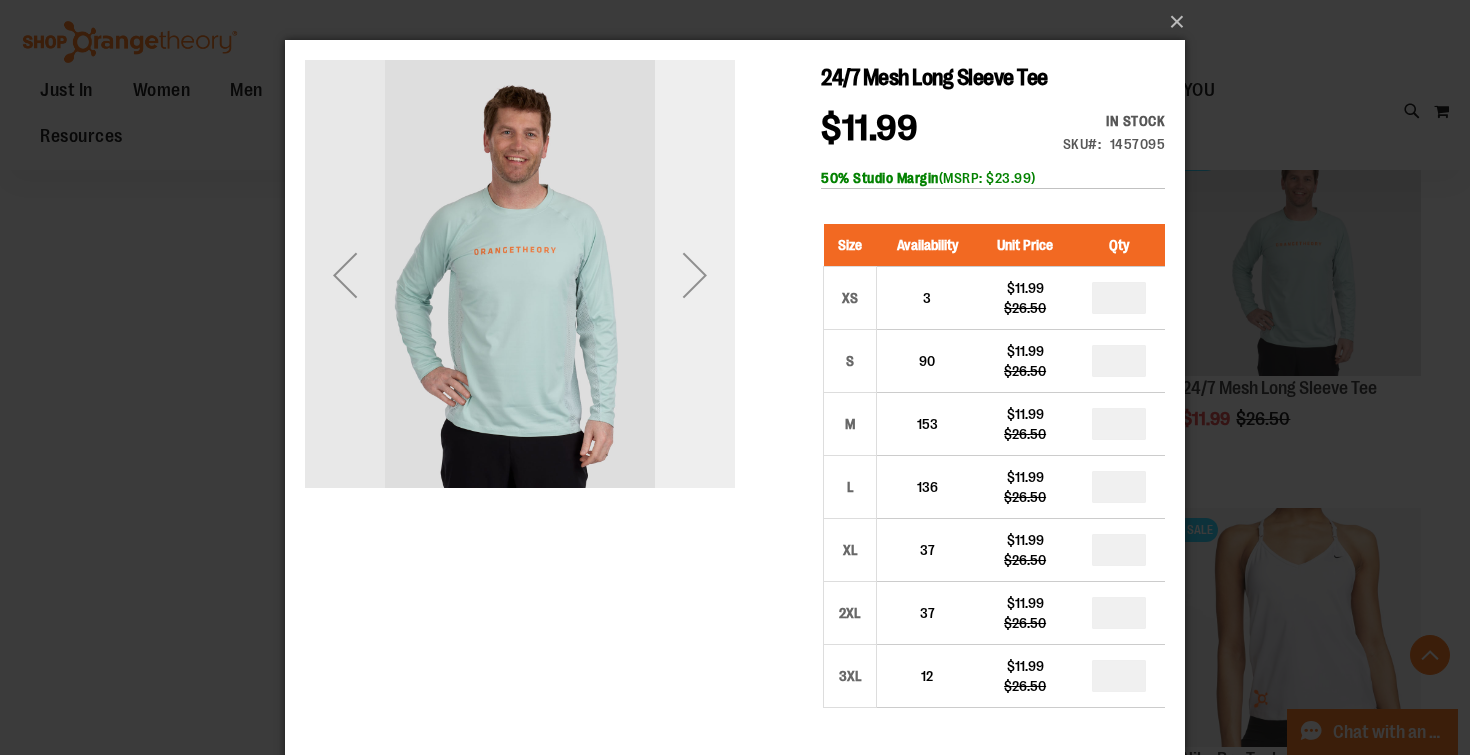 click at bounding box center (695, 275) 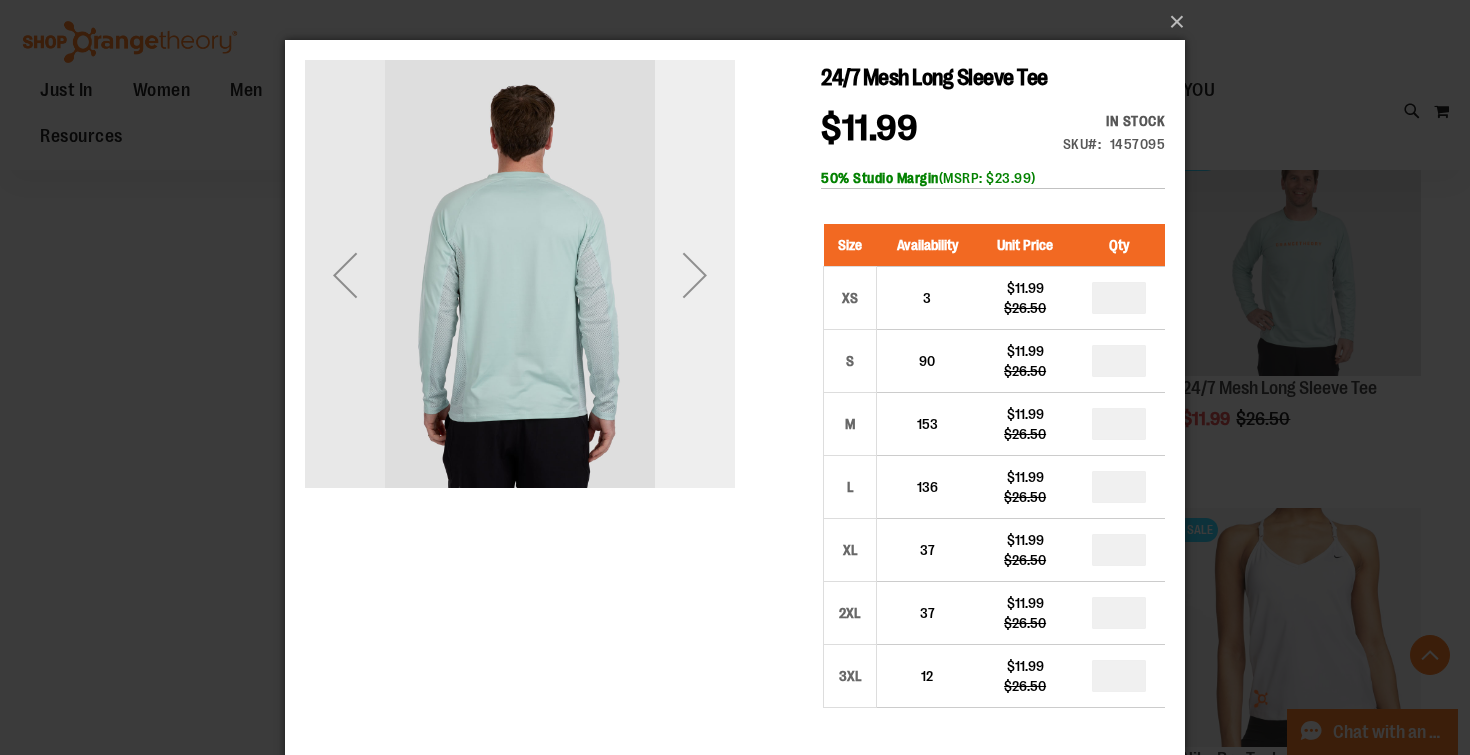 click at bounding box center [695, 275] 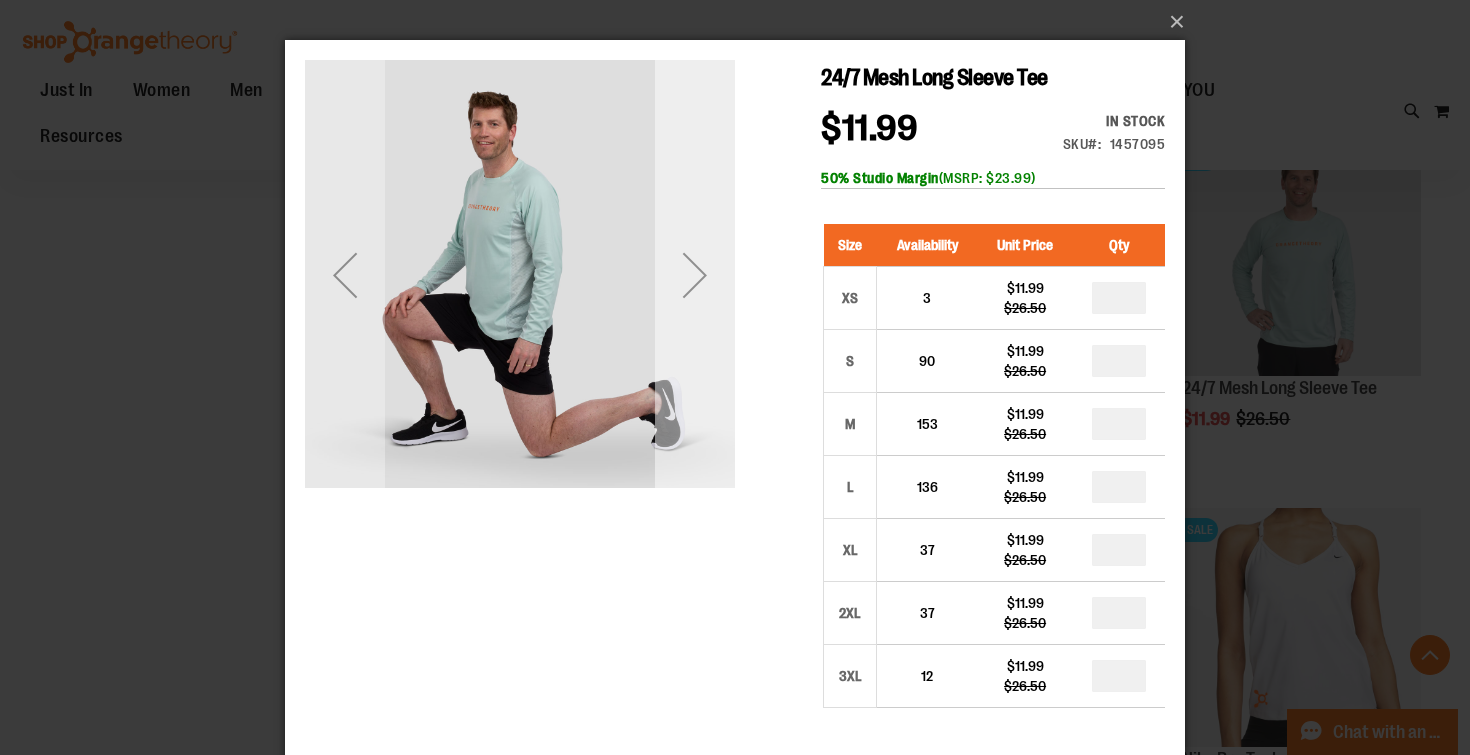 click at bounding box center (695, 275) 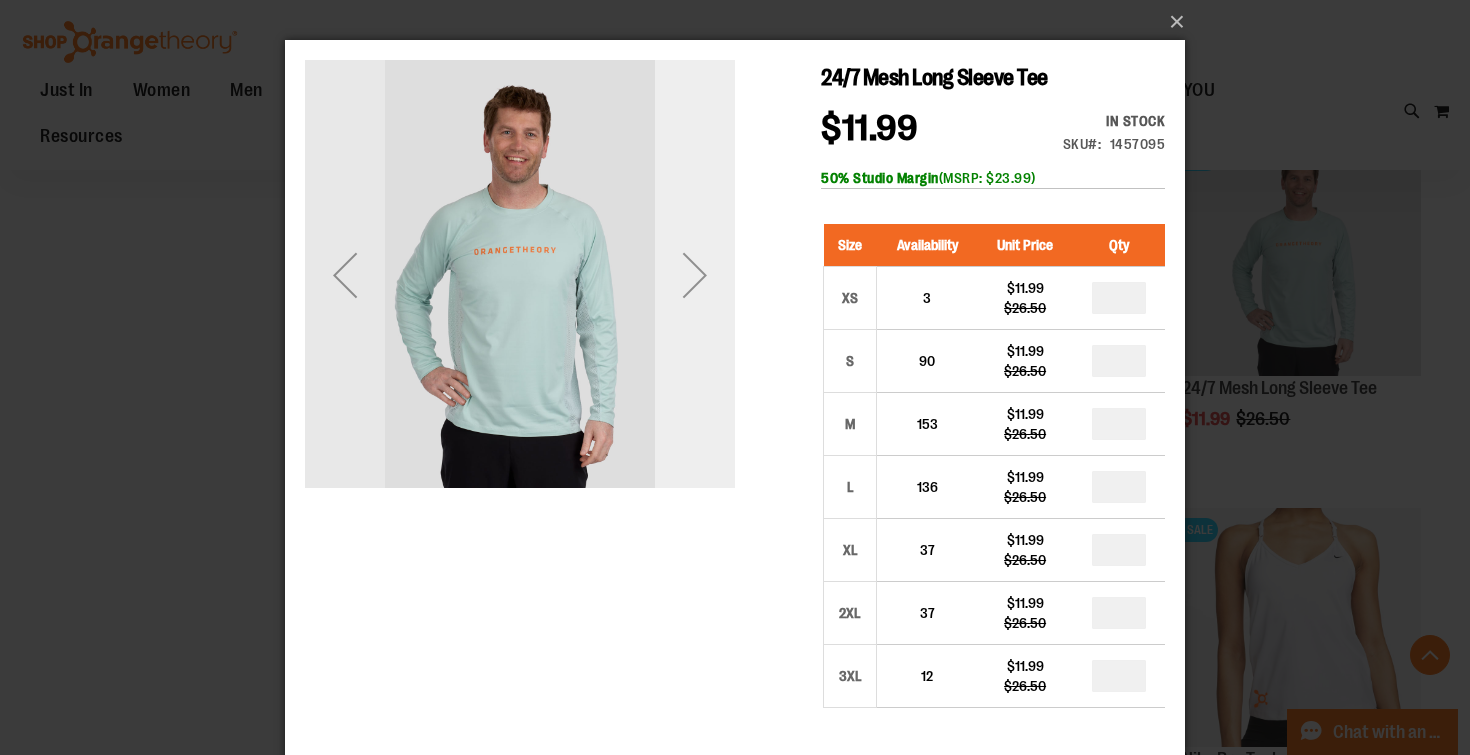 click at bounding box center (695, 275) 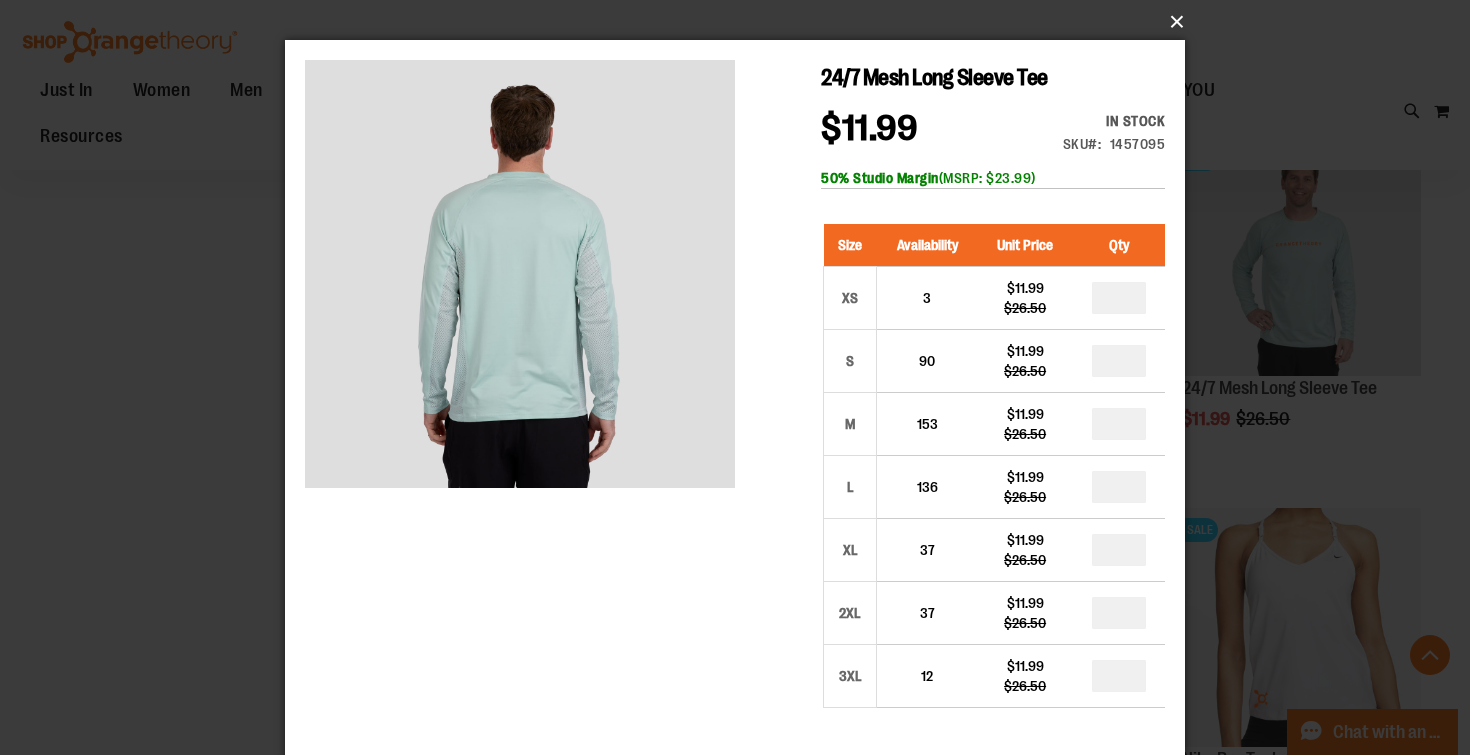 click on "×" at bounding box center [741, 22] 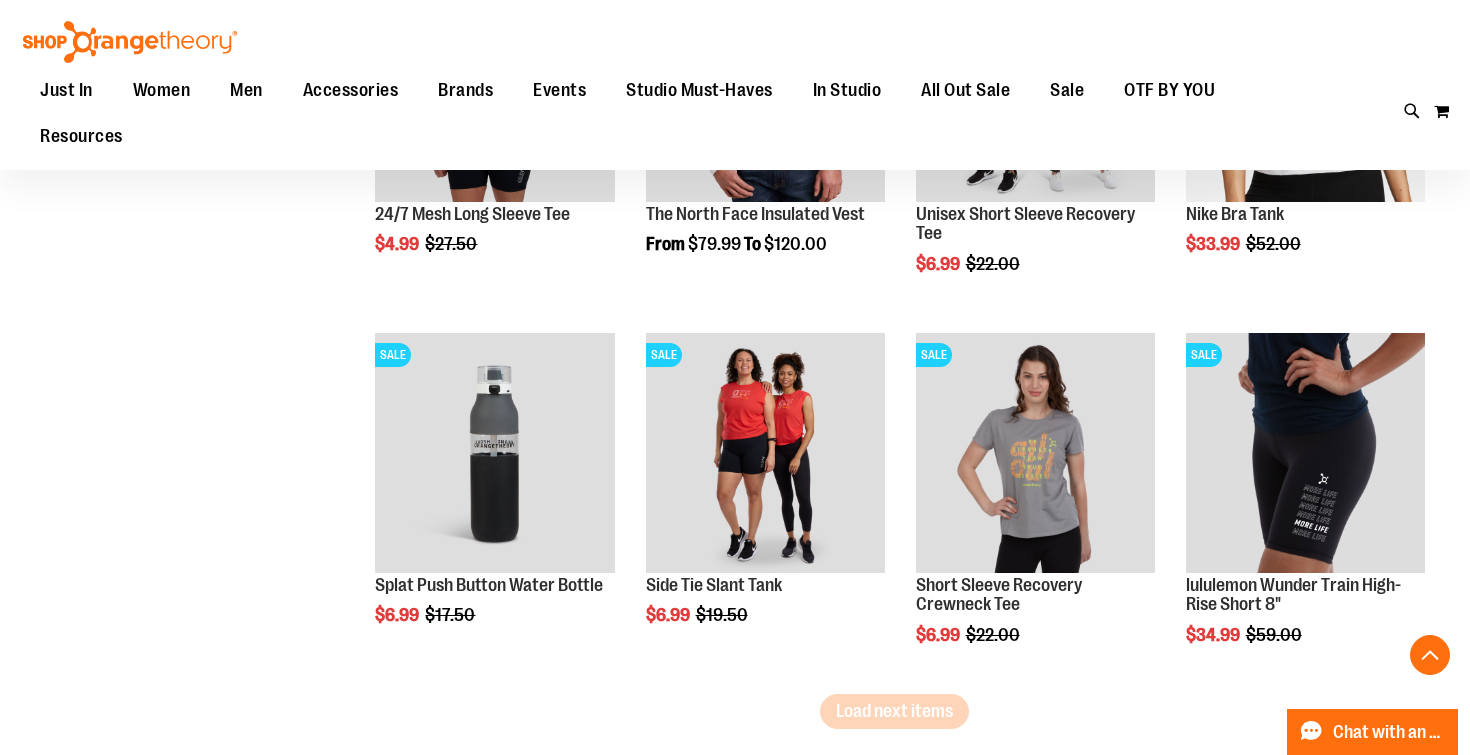 scroll, scrollTop: 8630, scrollLeft: 0, axis: vertical 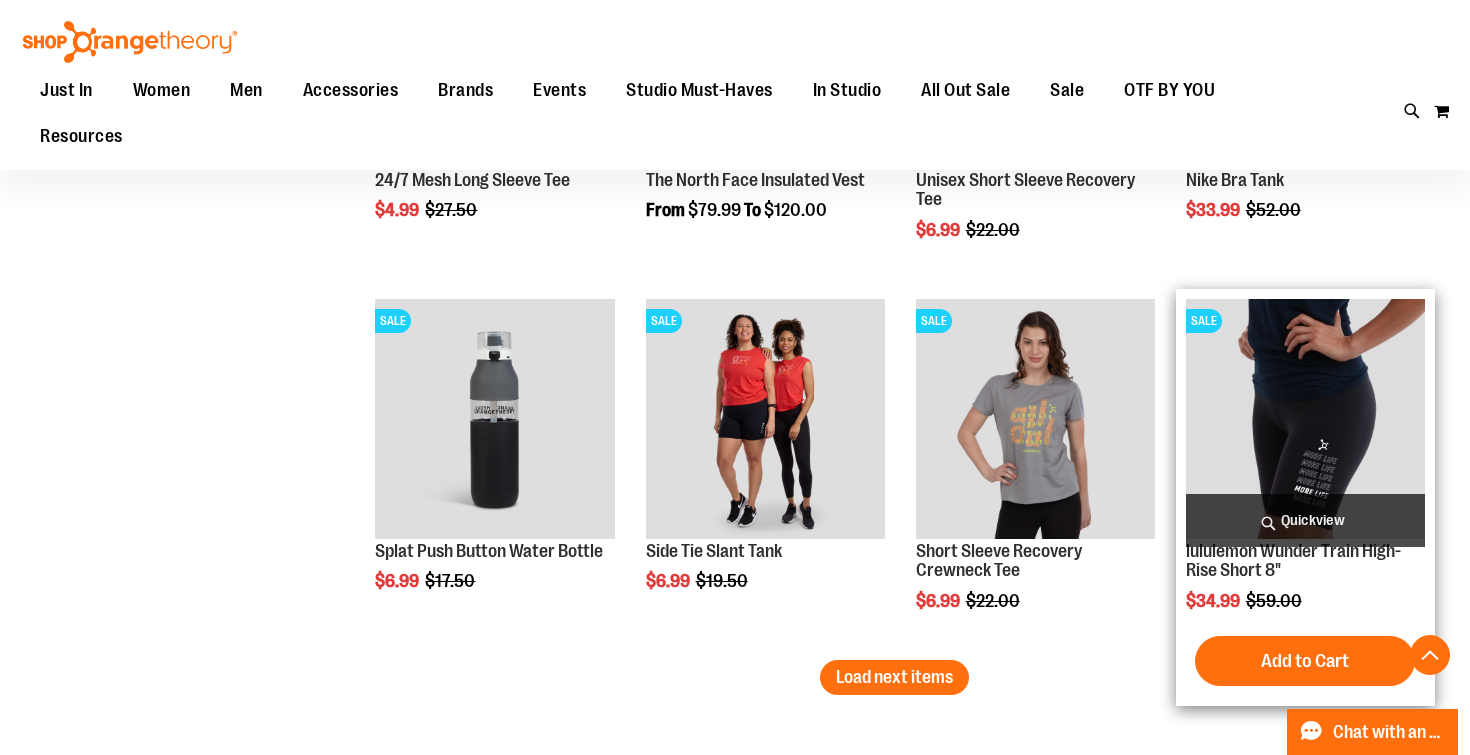 click on "Quickview" at bounding box center [1305, 520] 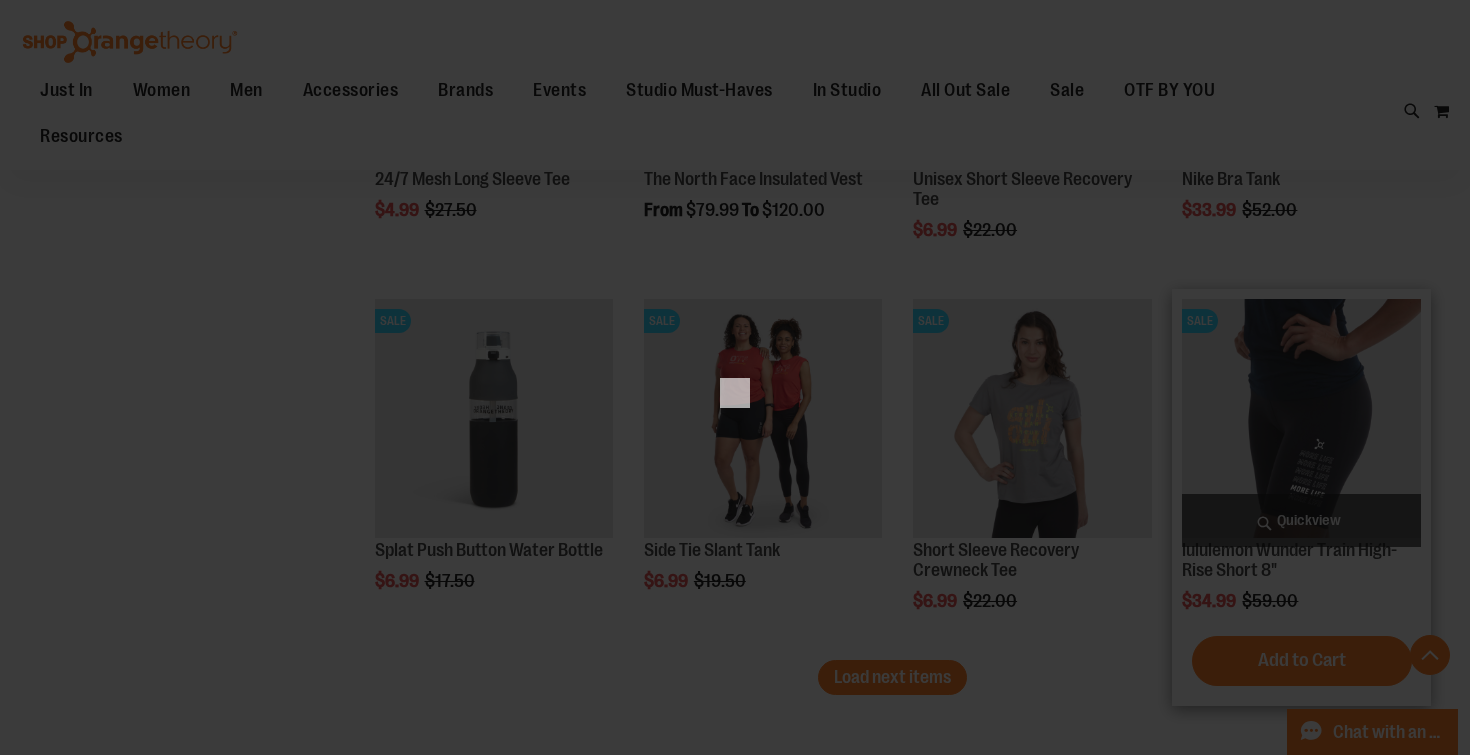 scroll, scrollTop: 0, scrollLeft: 0, axis: both 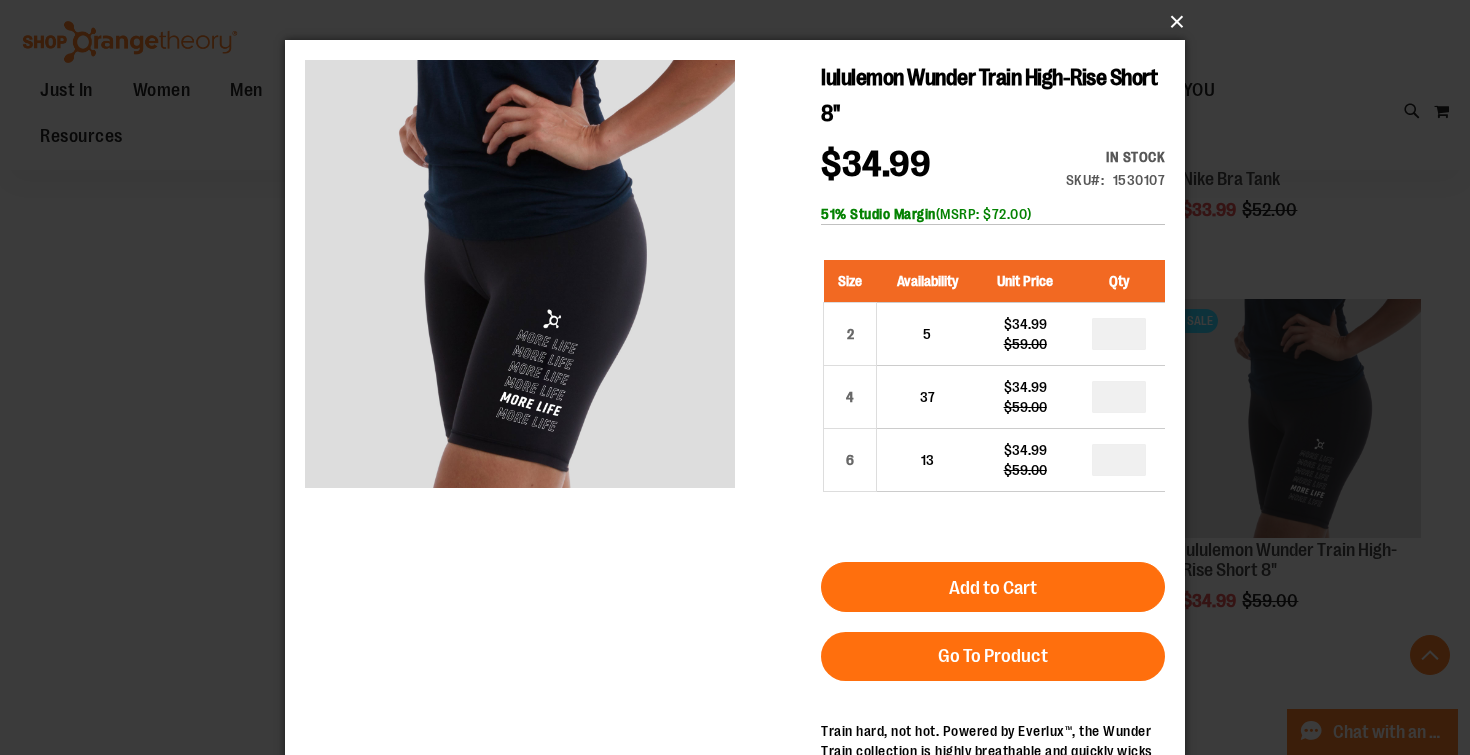 click on "×" at bounding box center [741, 22] 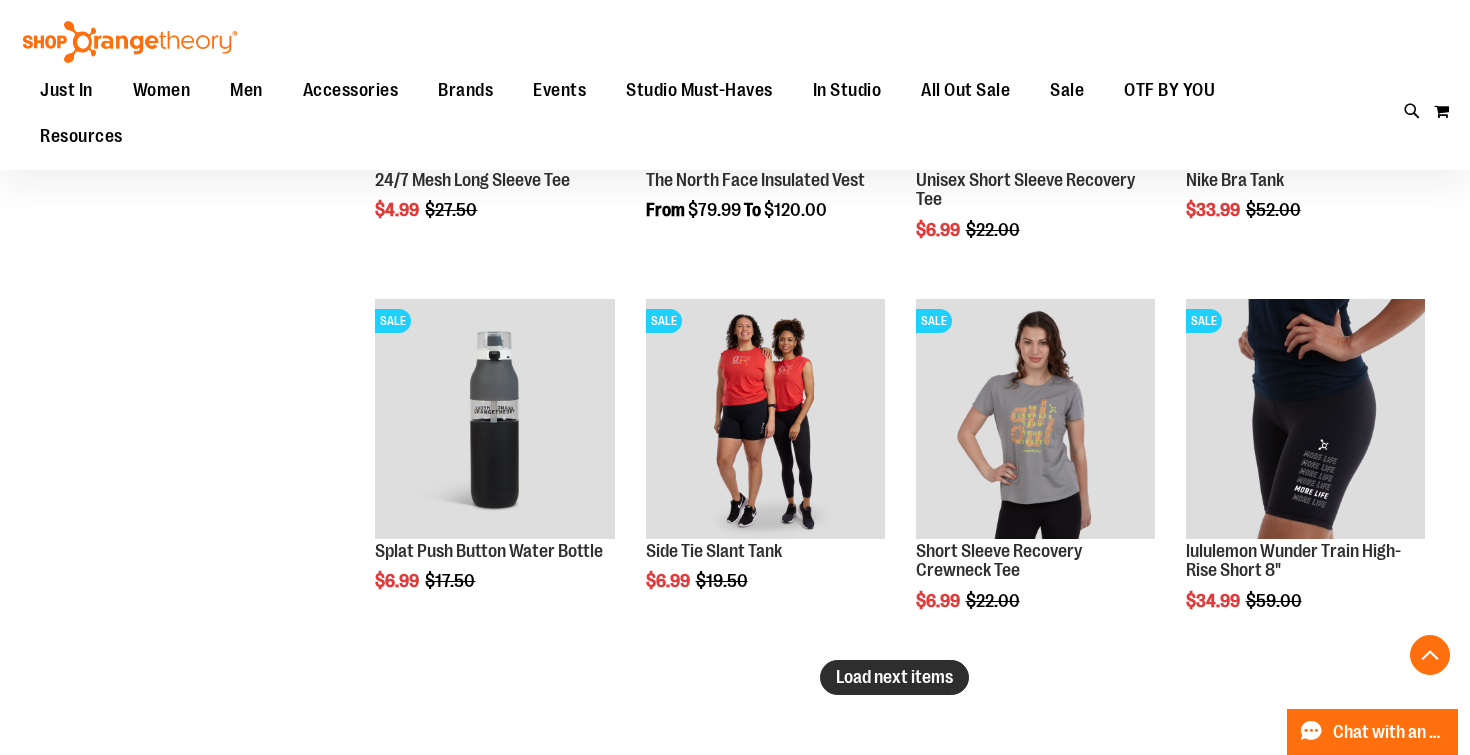 click on "Load next items" at bounding box center (894, 677) 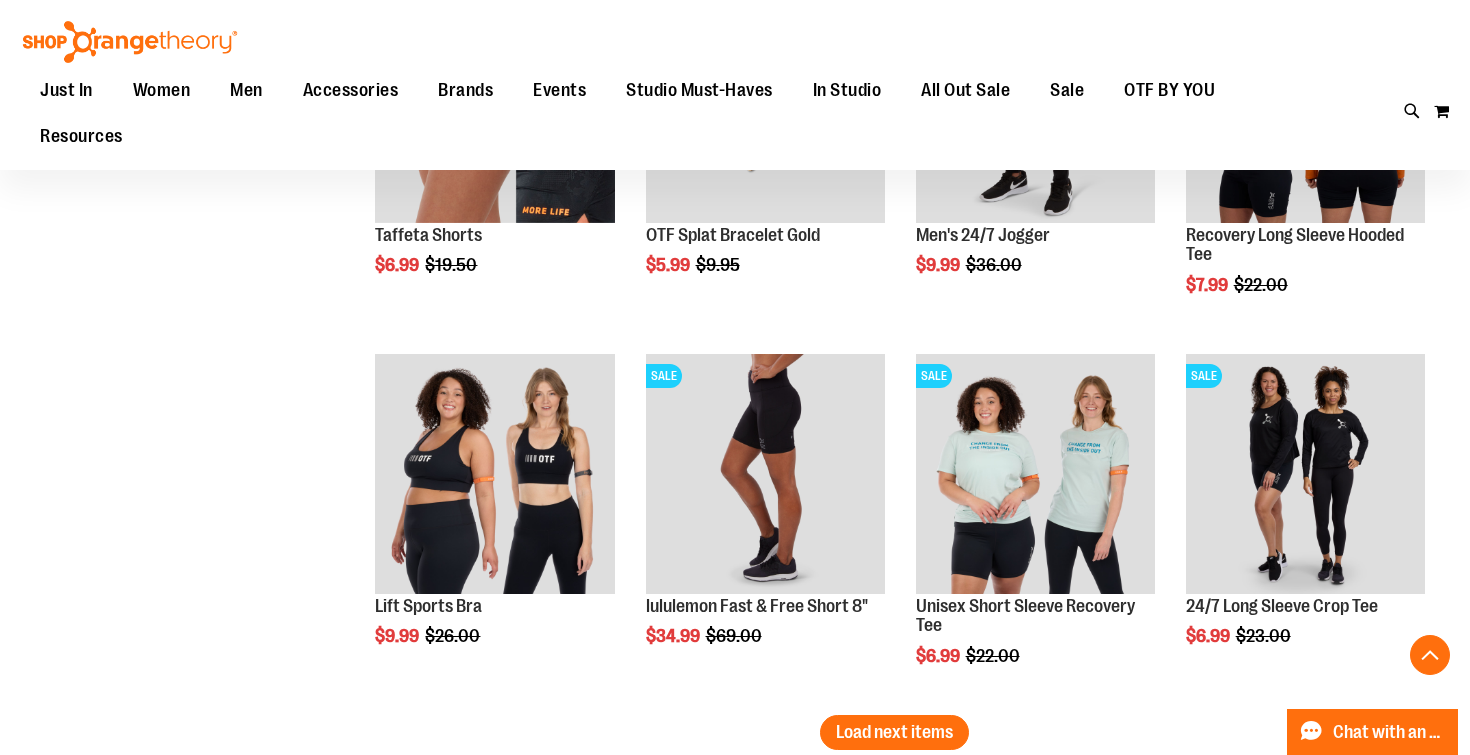 scroll, scrollTop: 9693, scrollLeft: 0, axis: vertical 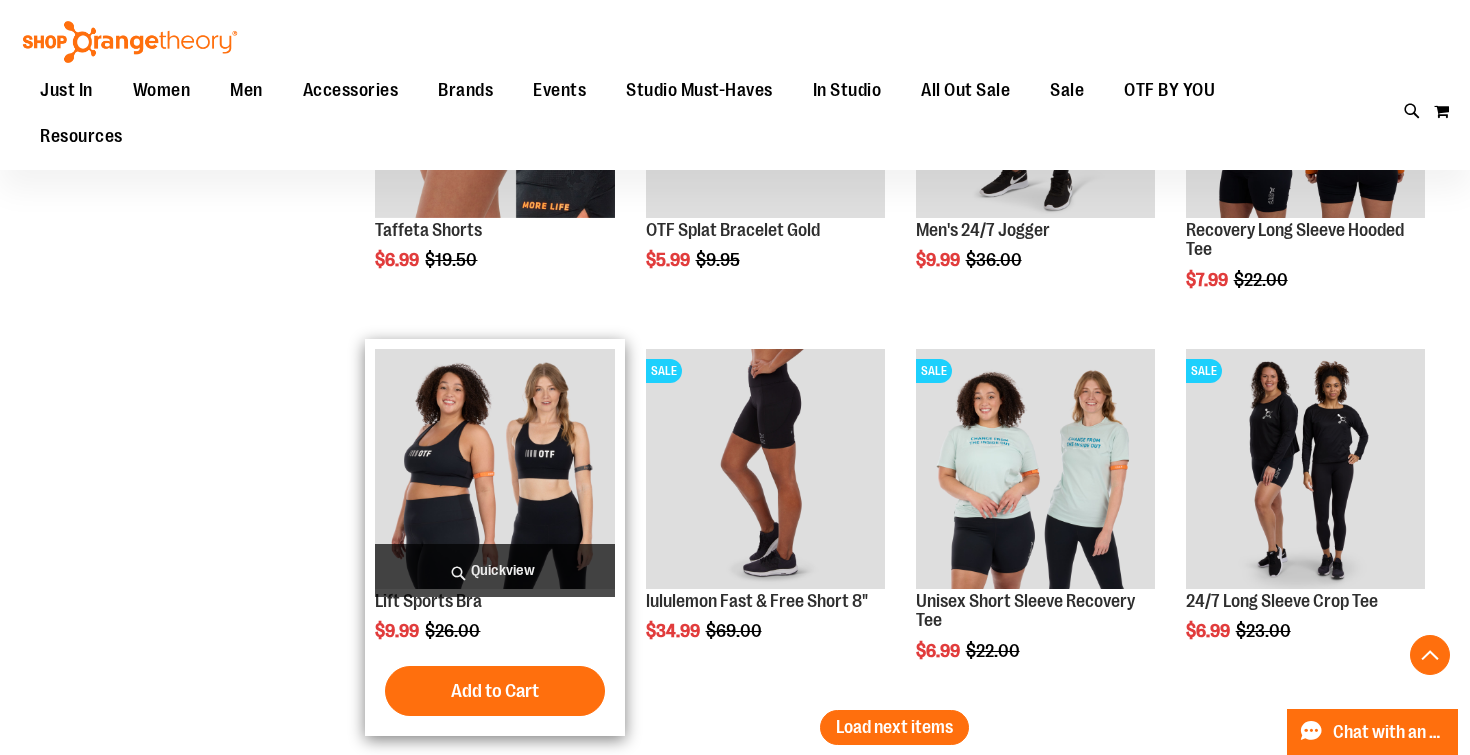 click on "Quickview" at bounding box center [494, 570] 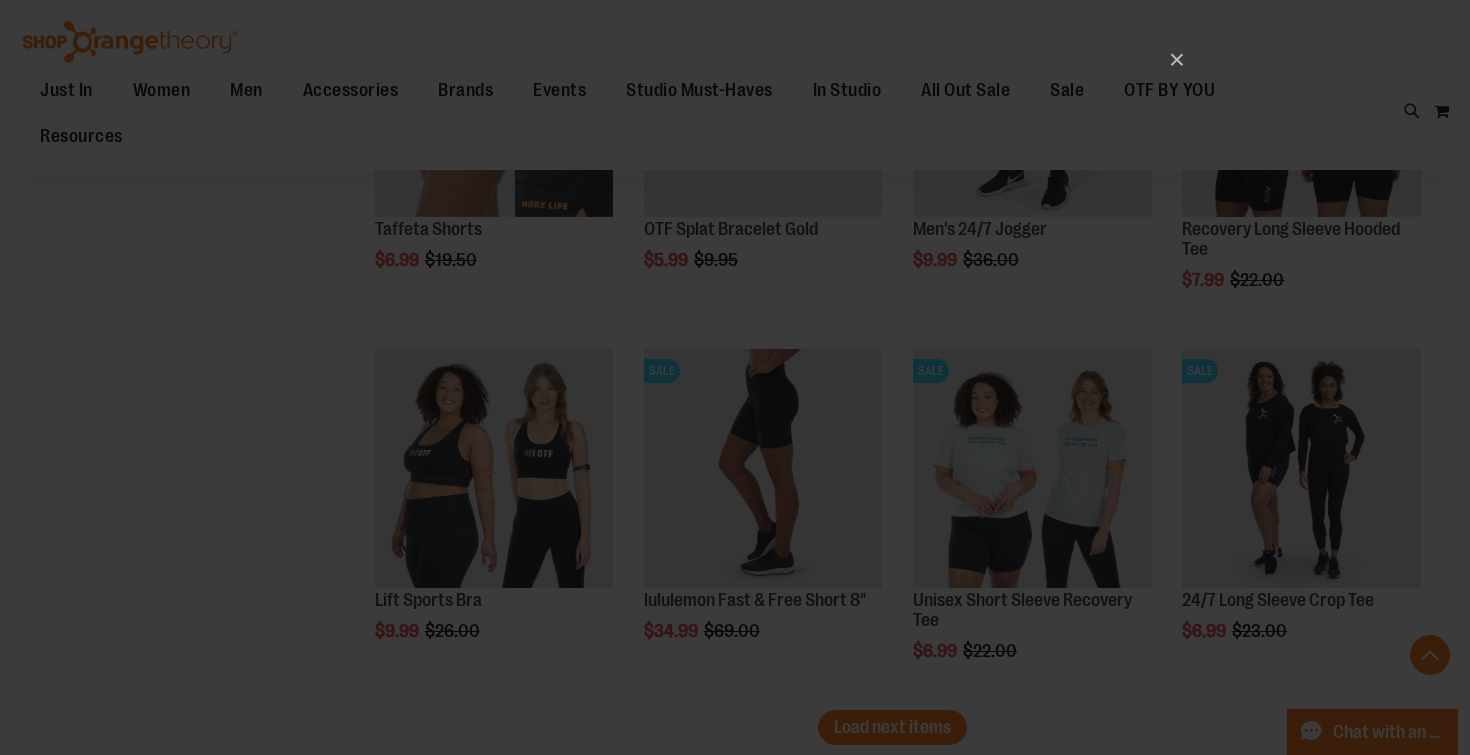 scroll, scrollTop: 0, scrollLeft: 0, axis: both 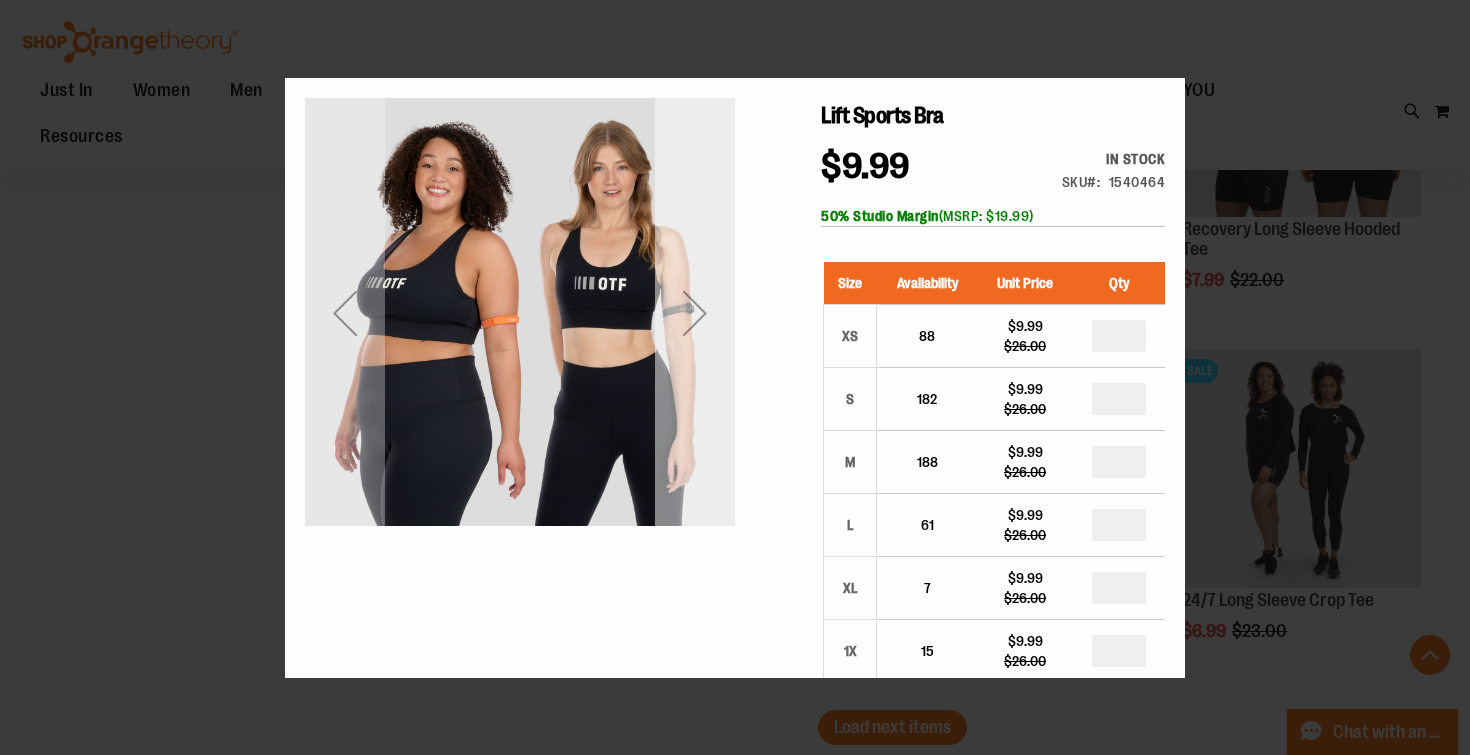 click at bounding box center [695, 312] 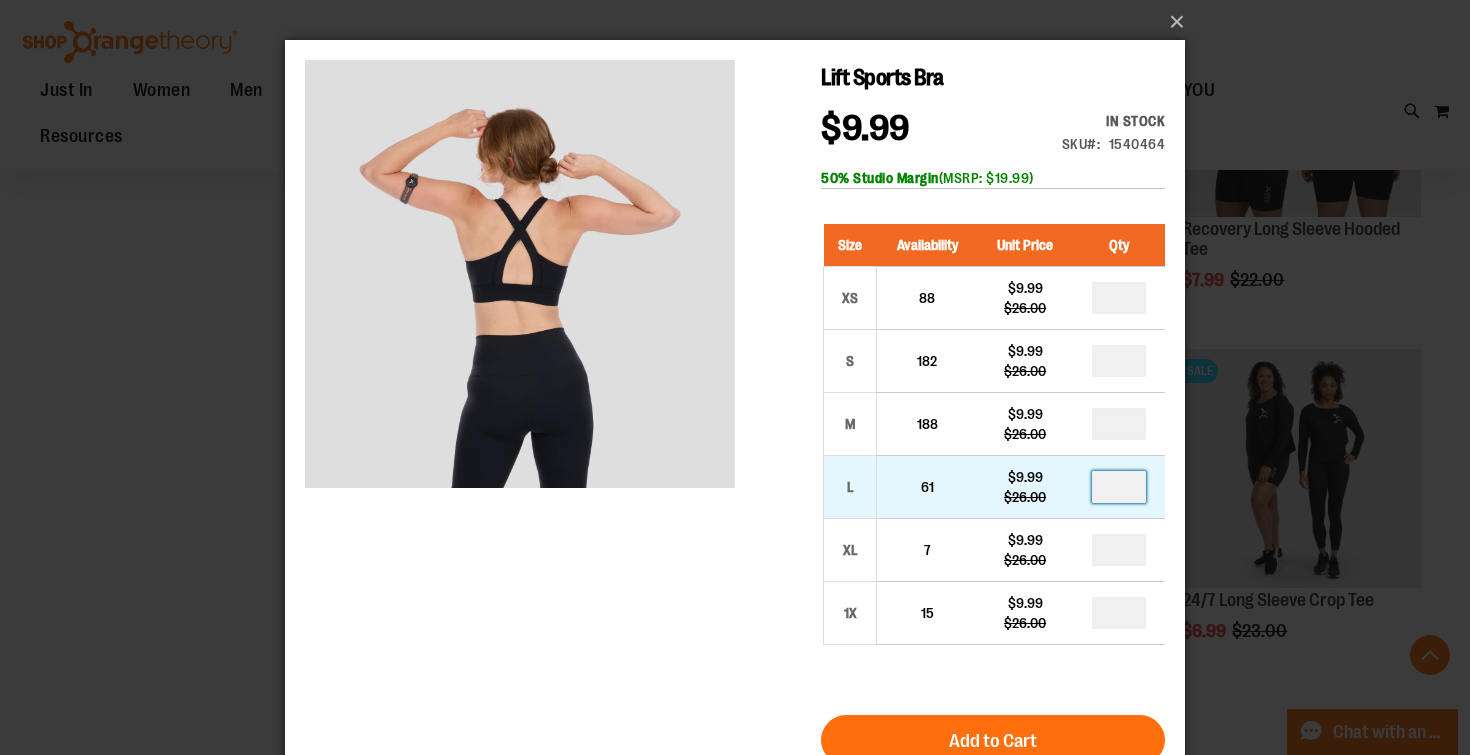 click at bounding box center (1119, 487) 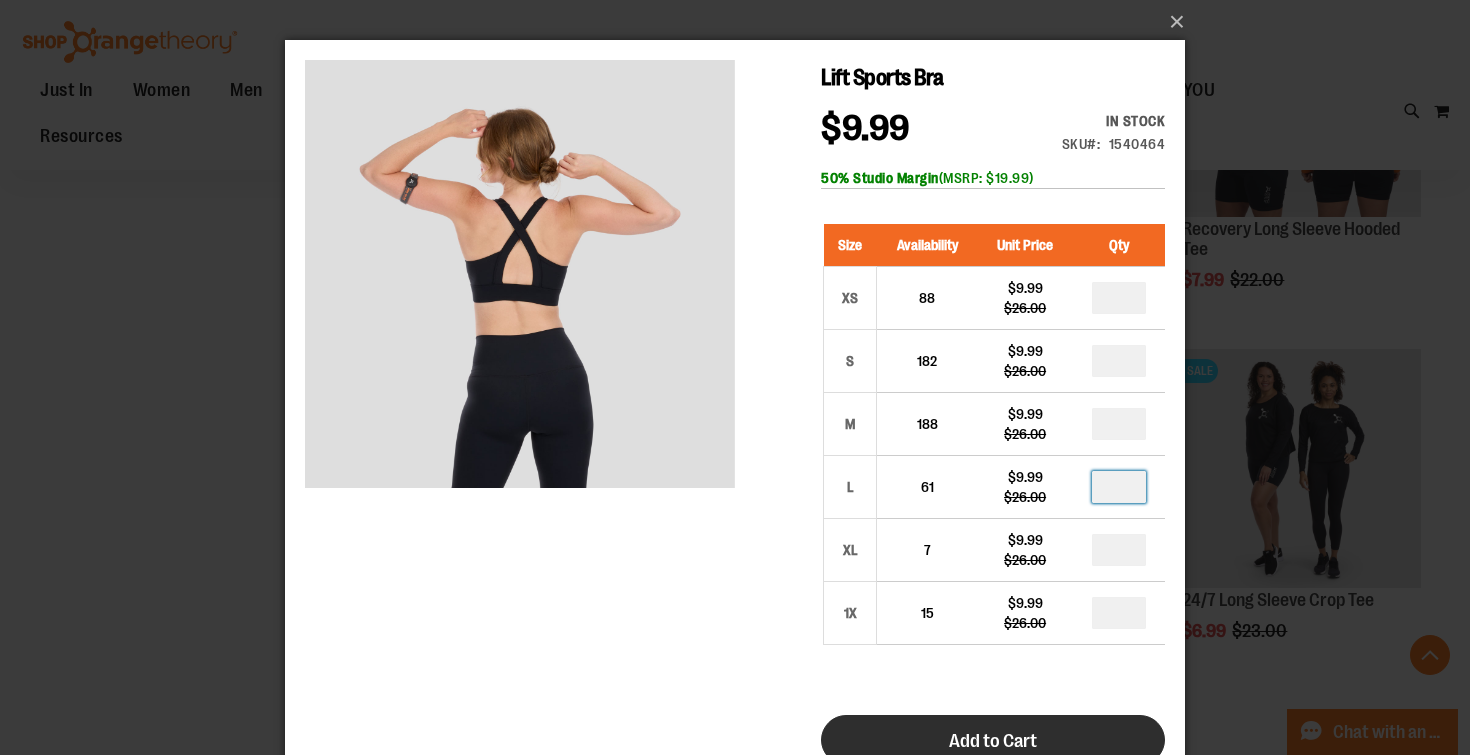 click on "Add to Cart" at bounding box center [993, 740] 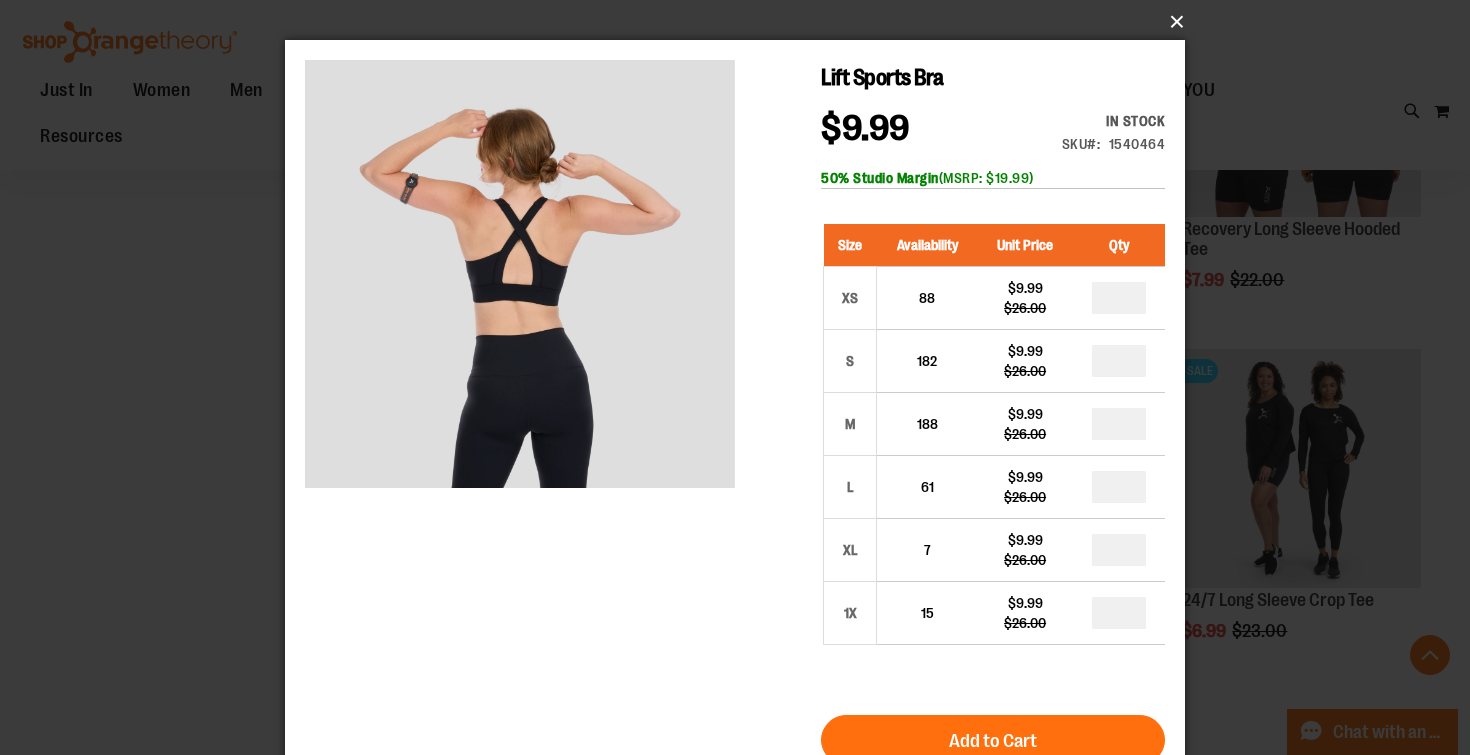 click on "×" at bounding box center [741, 22] 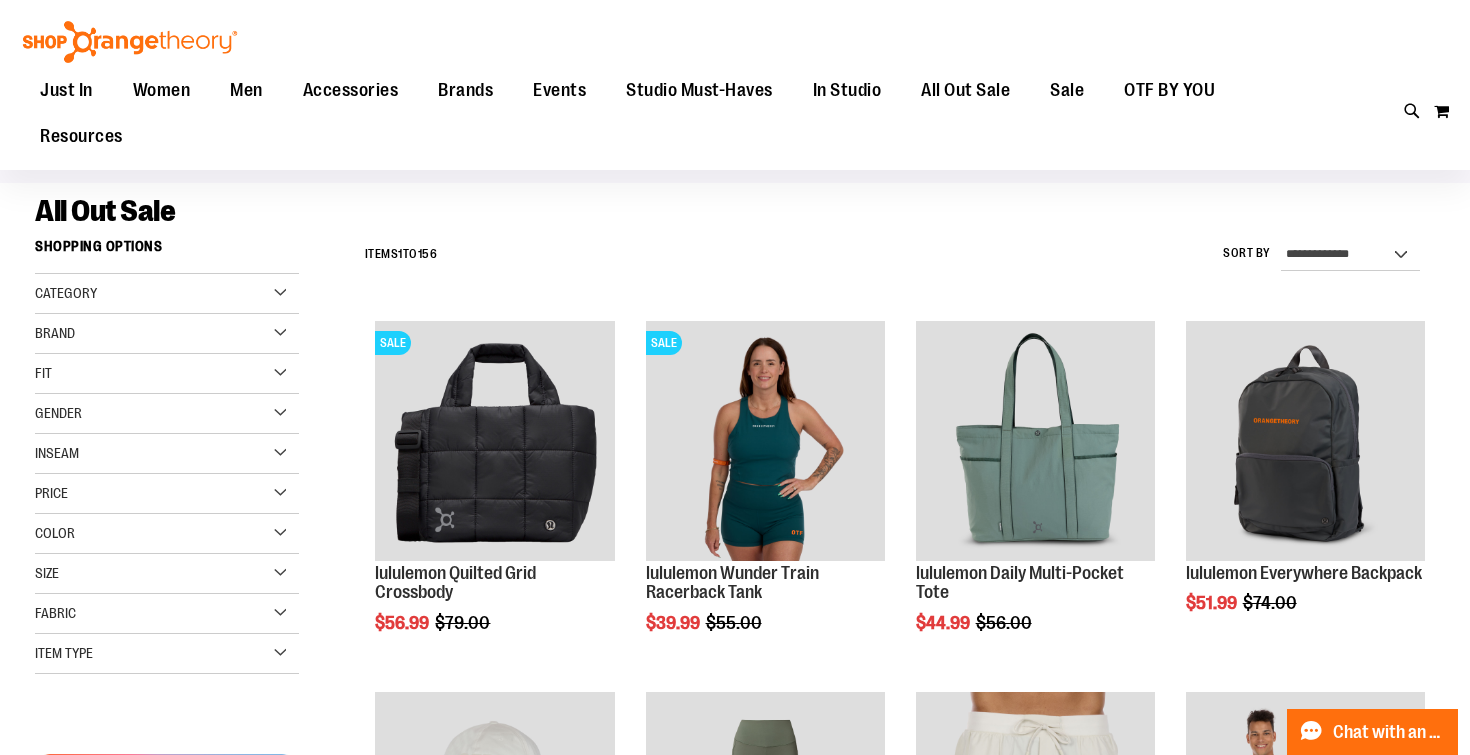 scroll, scrollTop: 0, scrollLeft: 0, axis: both 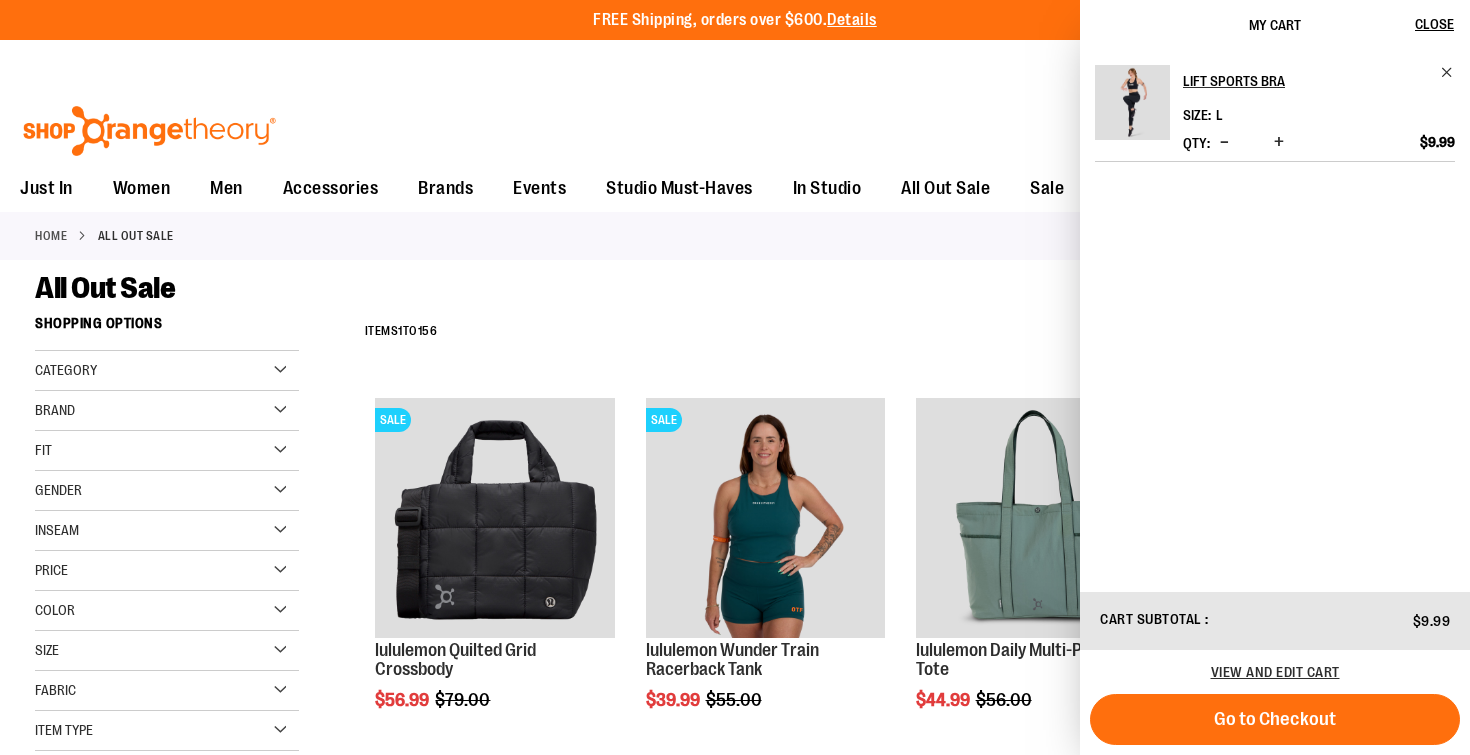 click on "**********" at bounding box center [895, 5398] 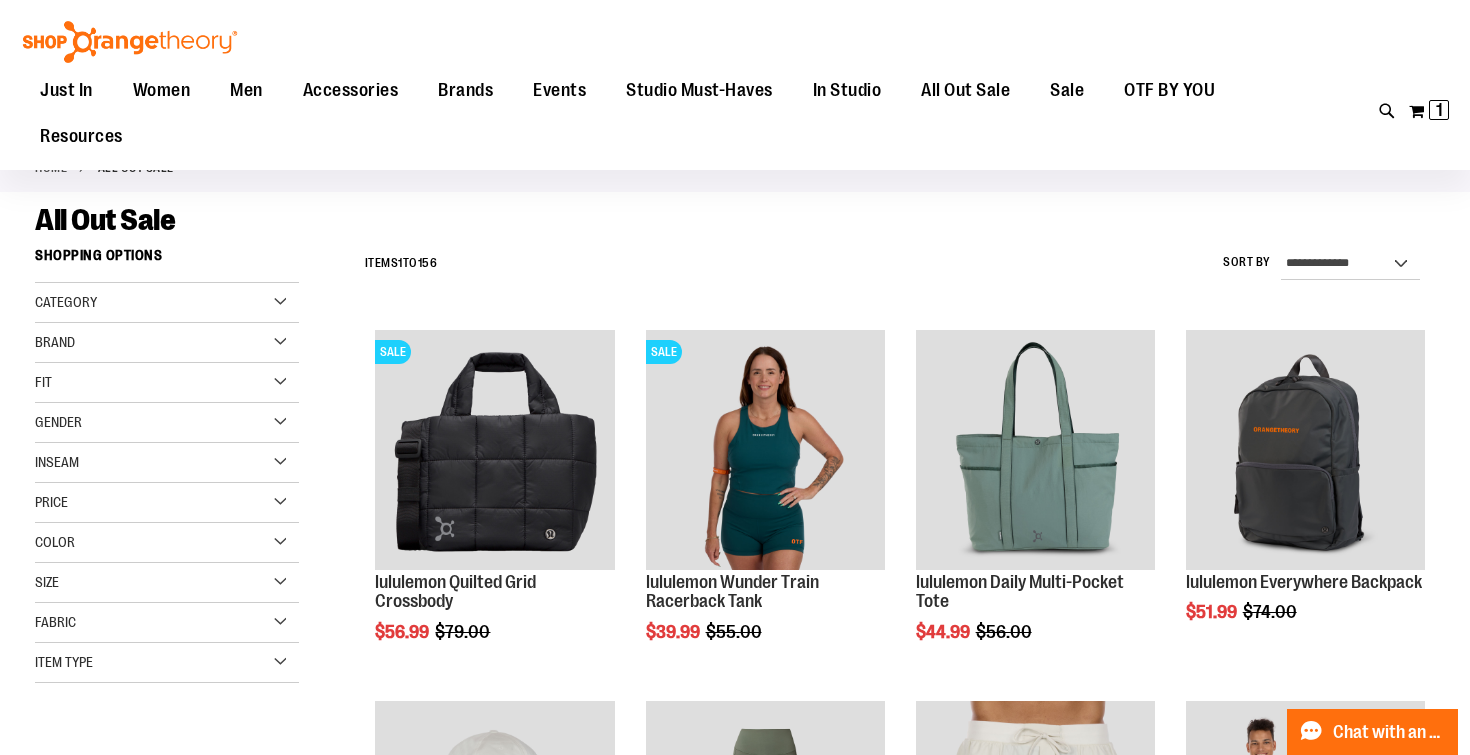 scroll, scrollTop: 99, scrollLeft: 0, axis: vertical 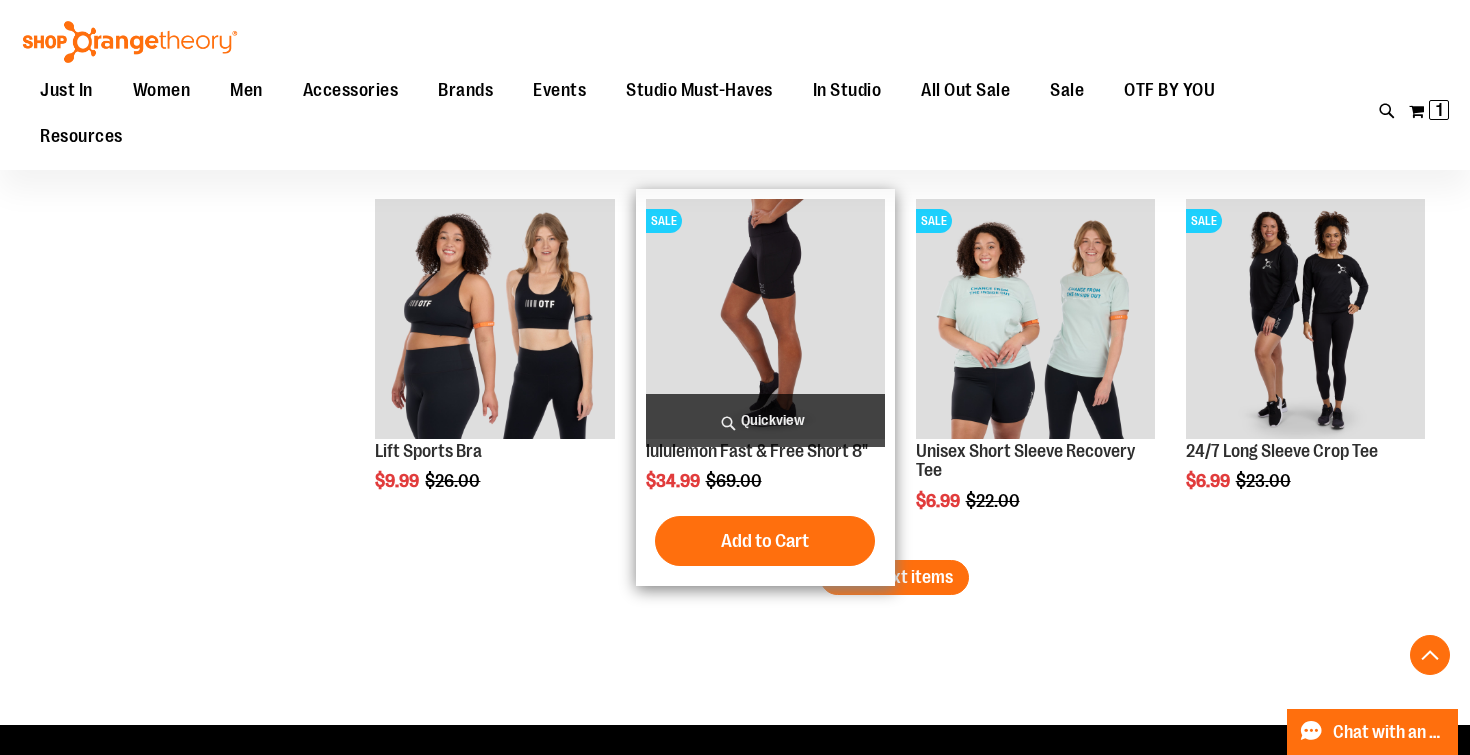 click on "Quickview" at bounding box center [765, 420] 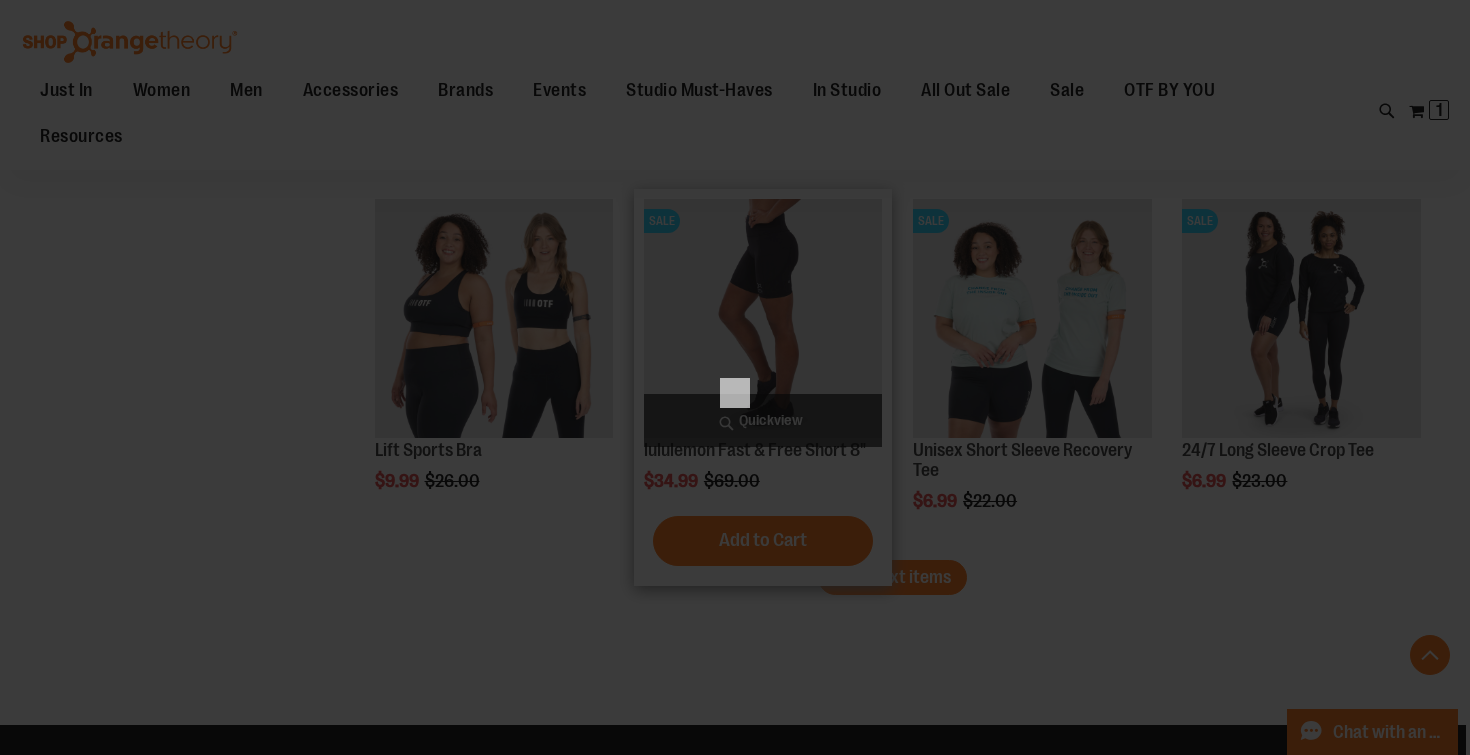 scroll, scrollTop: 0, scrollLeft: 0, axis: both 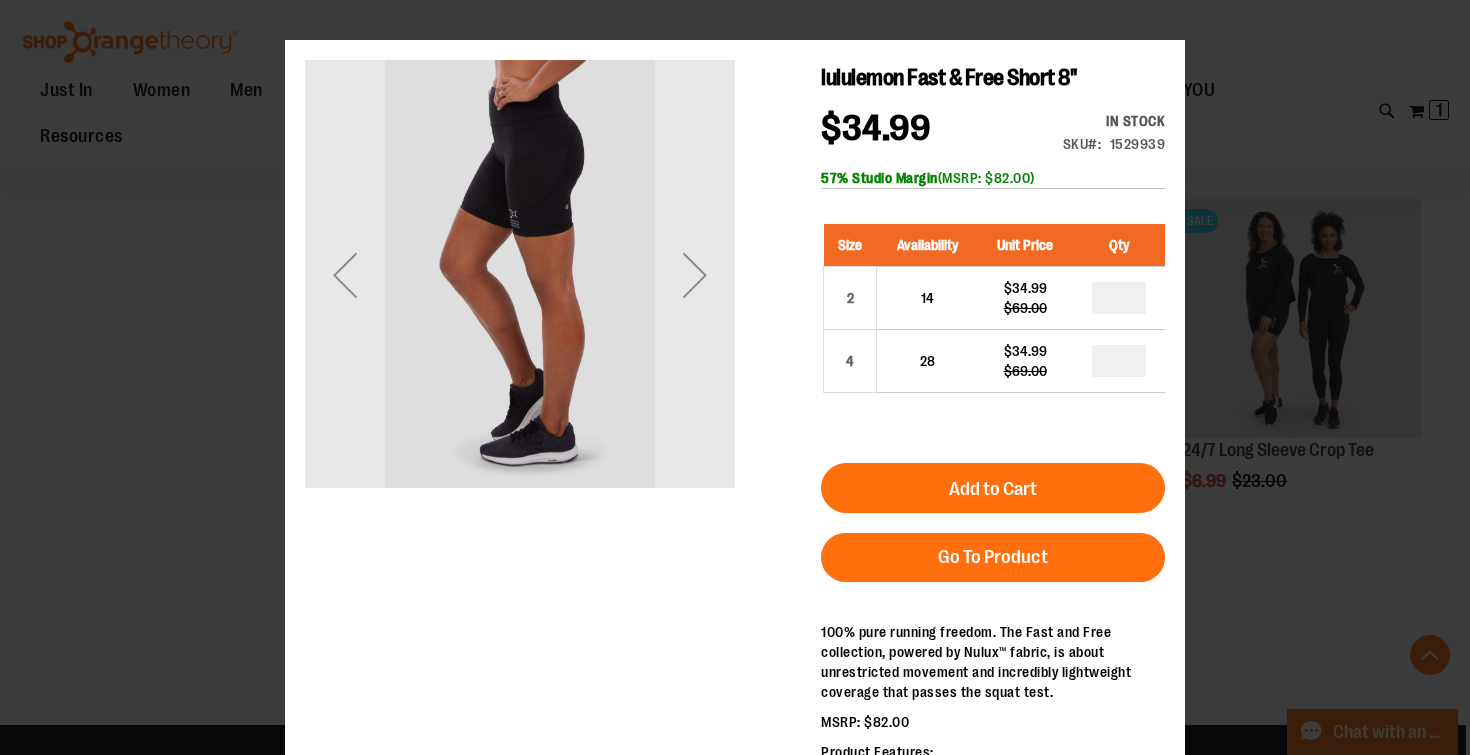 click on "×" at bounding box center [735, 377] 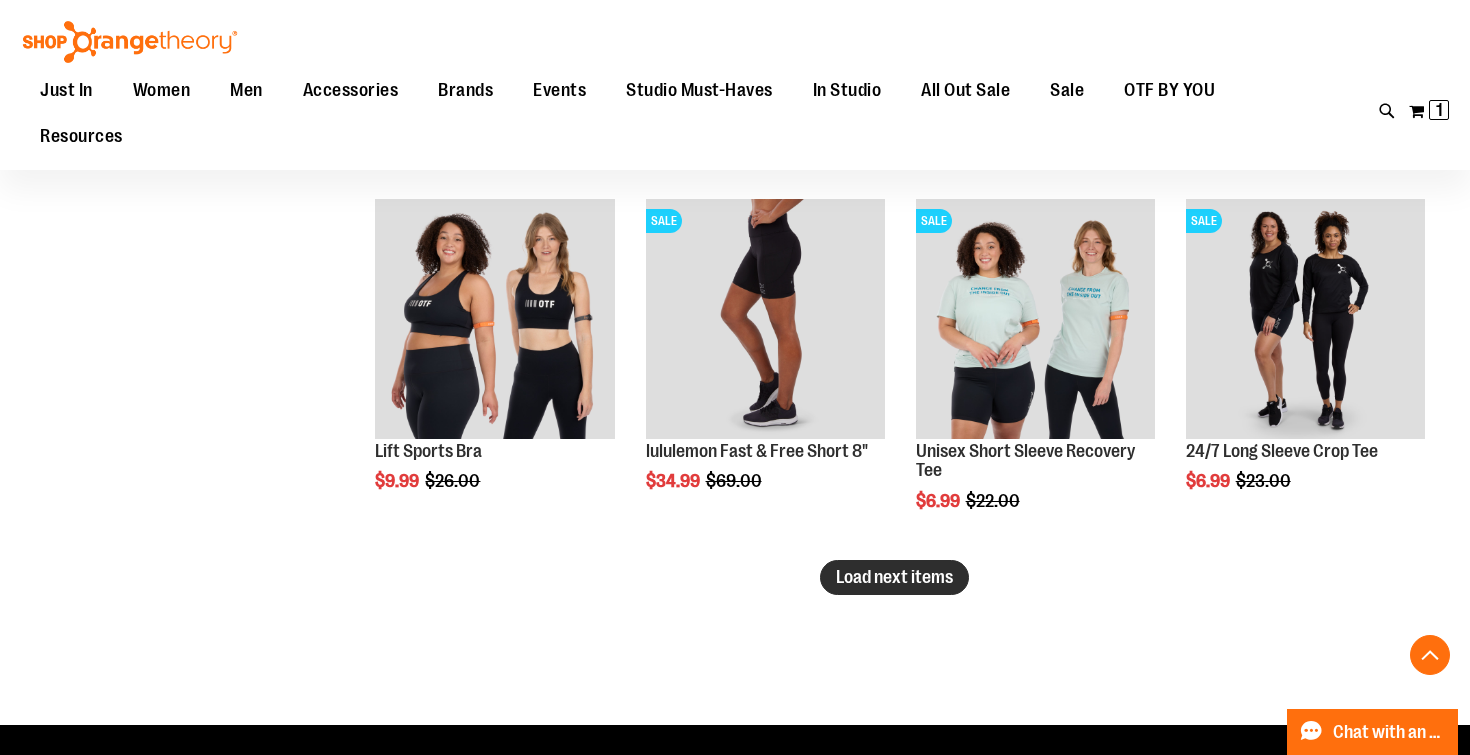 click on "Load next items" at bounding box center [894, 577] 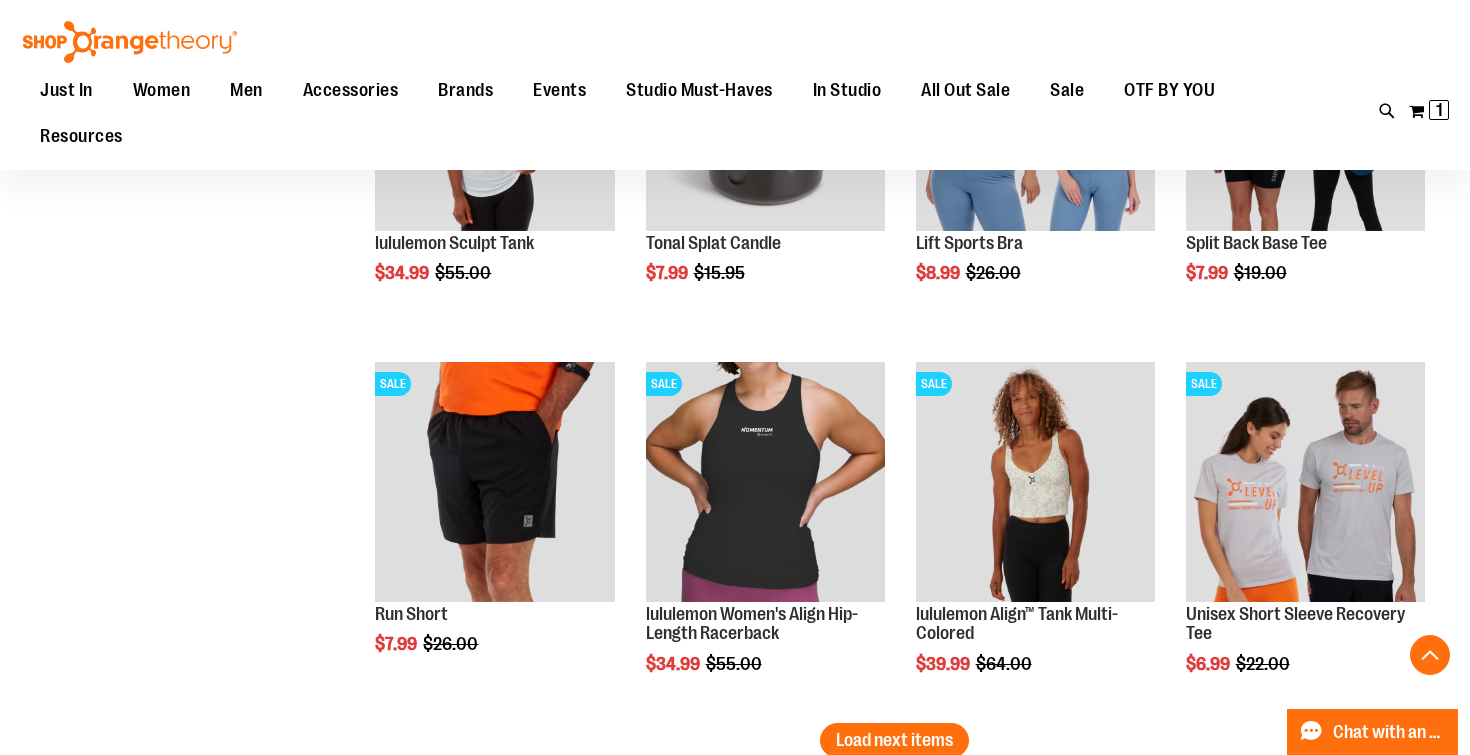 scroll, scrollTop: 10810, scrollLeft: 0, axis: vertical 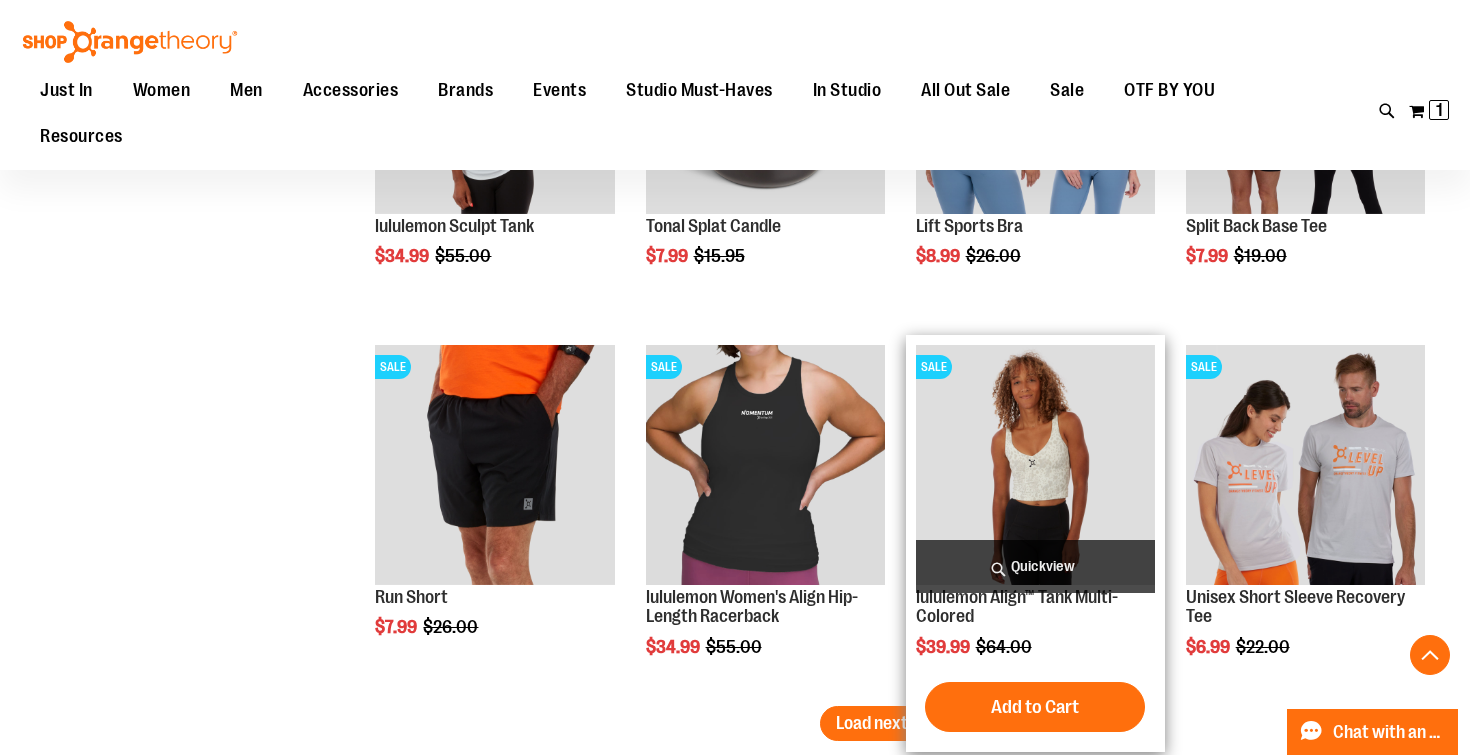 click on "Quickview" at bounding box center [1035, 566] 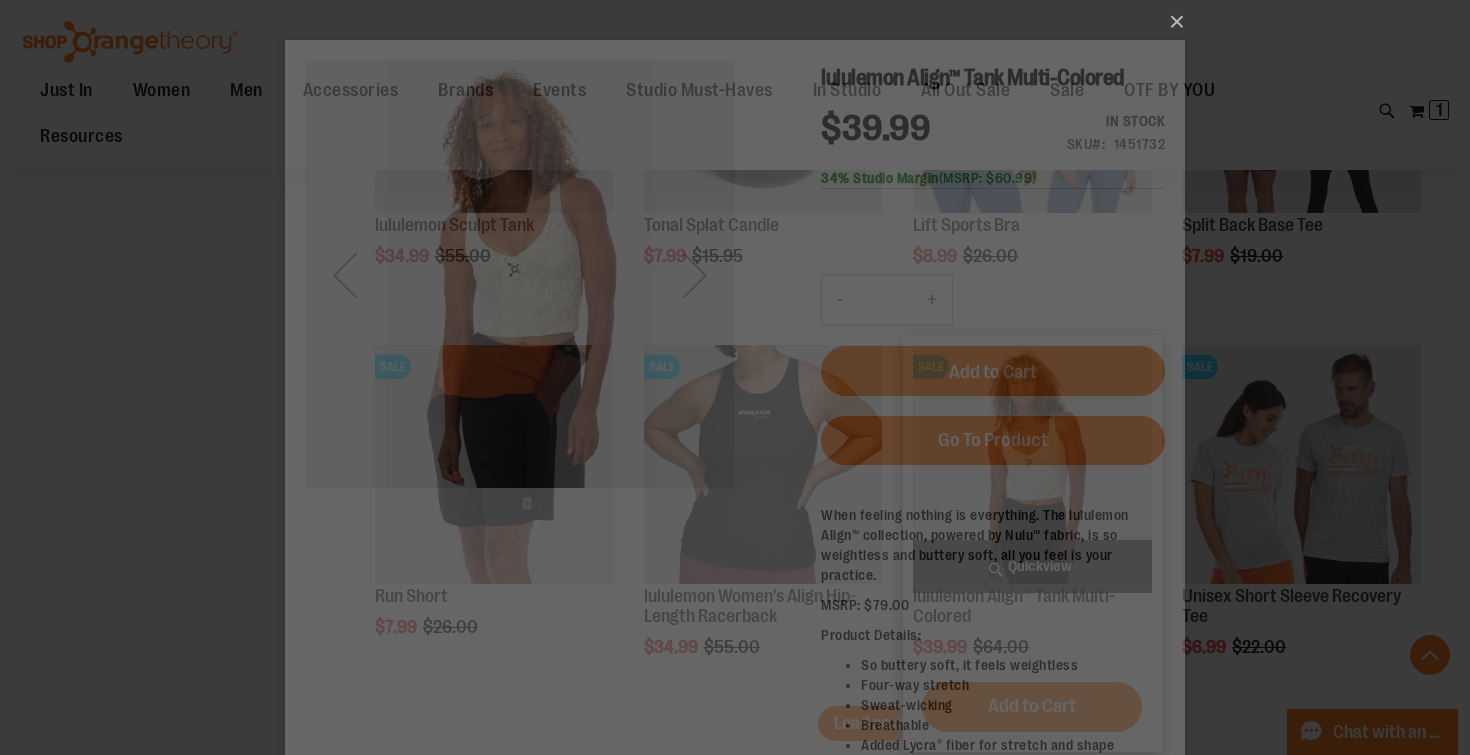 scroll, scrollTop: 0, scrollLeft: 0, axis: both 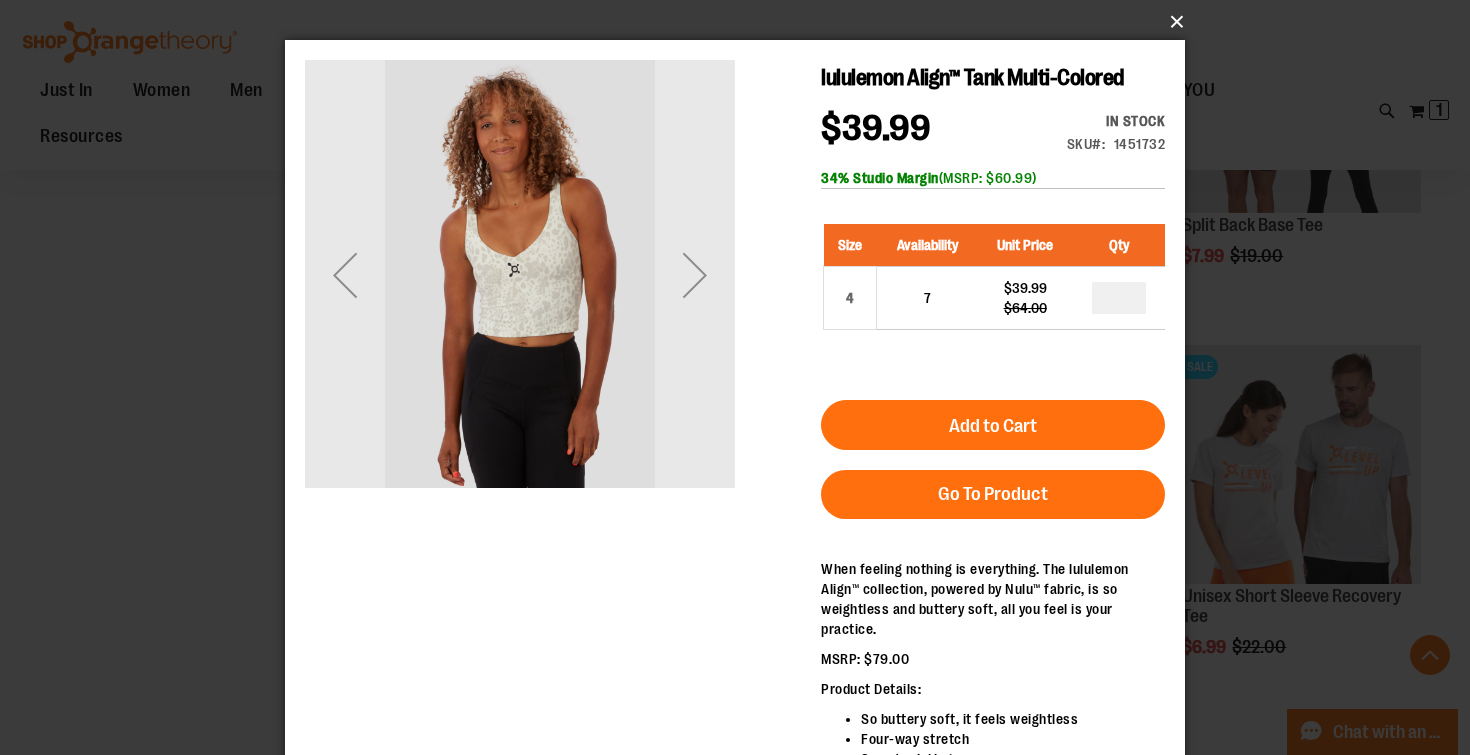 click on "×" at bounding box center (741, 22) 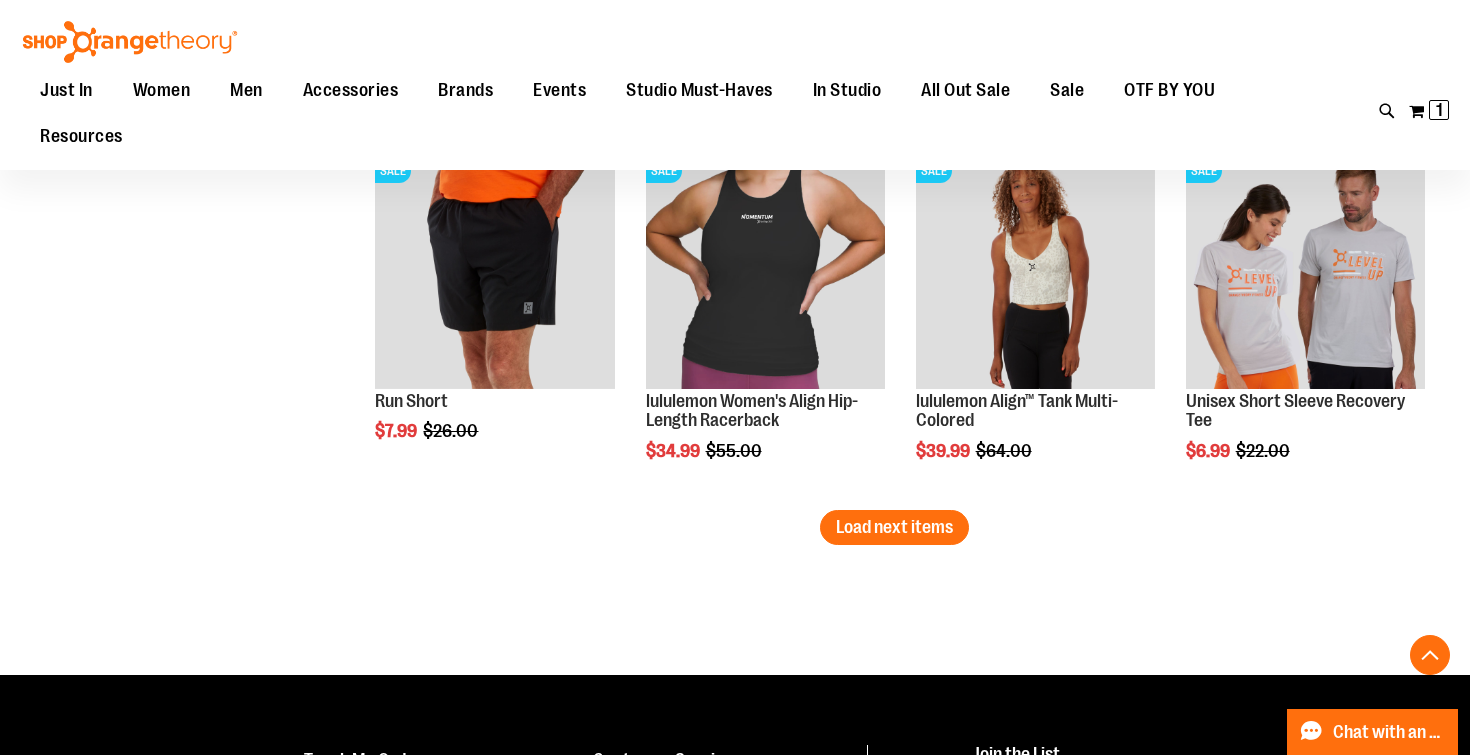 scroll, scrollTop: 11007, scrollLeft: 0, axis: vertical 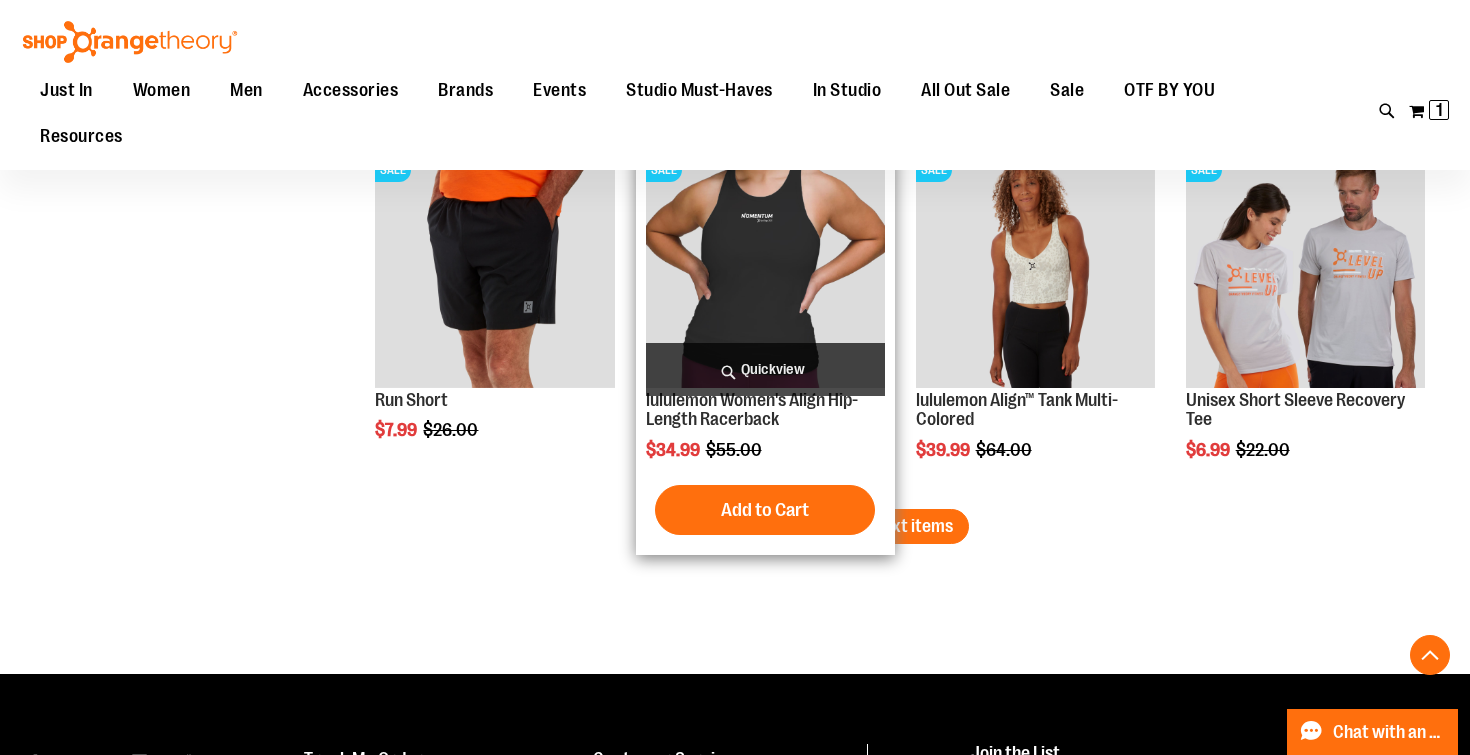 click on "Quickview" at bounding box center (765, 369) 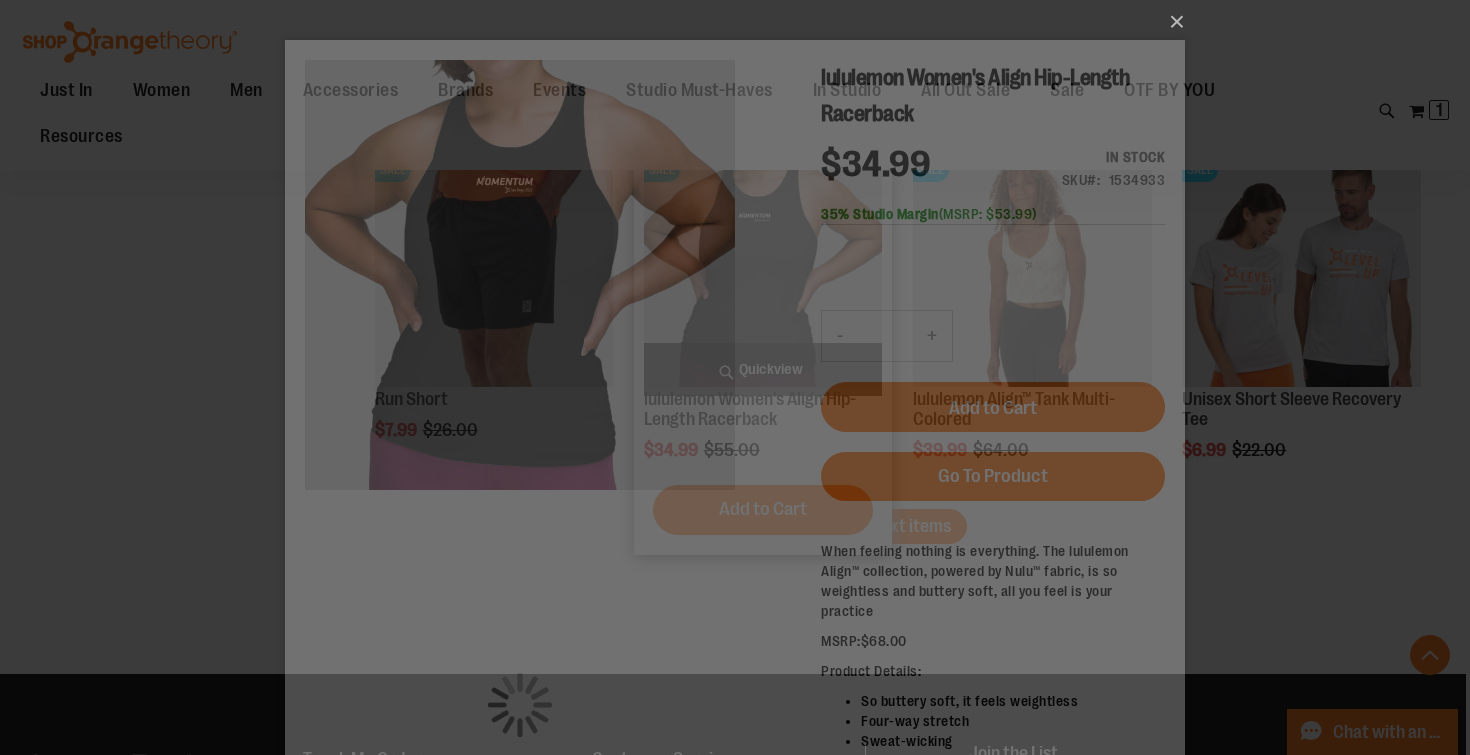 scroll, scrollTop: 0, scrollLeft: 0, axis: both 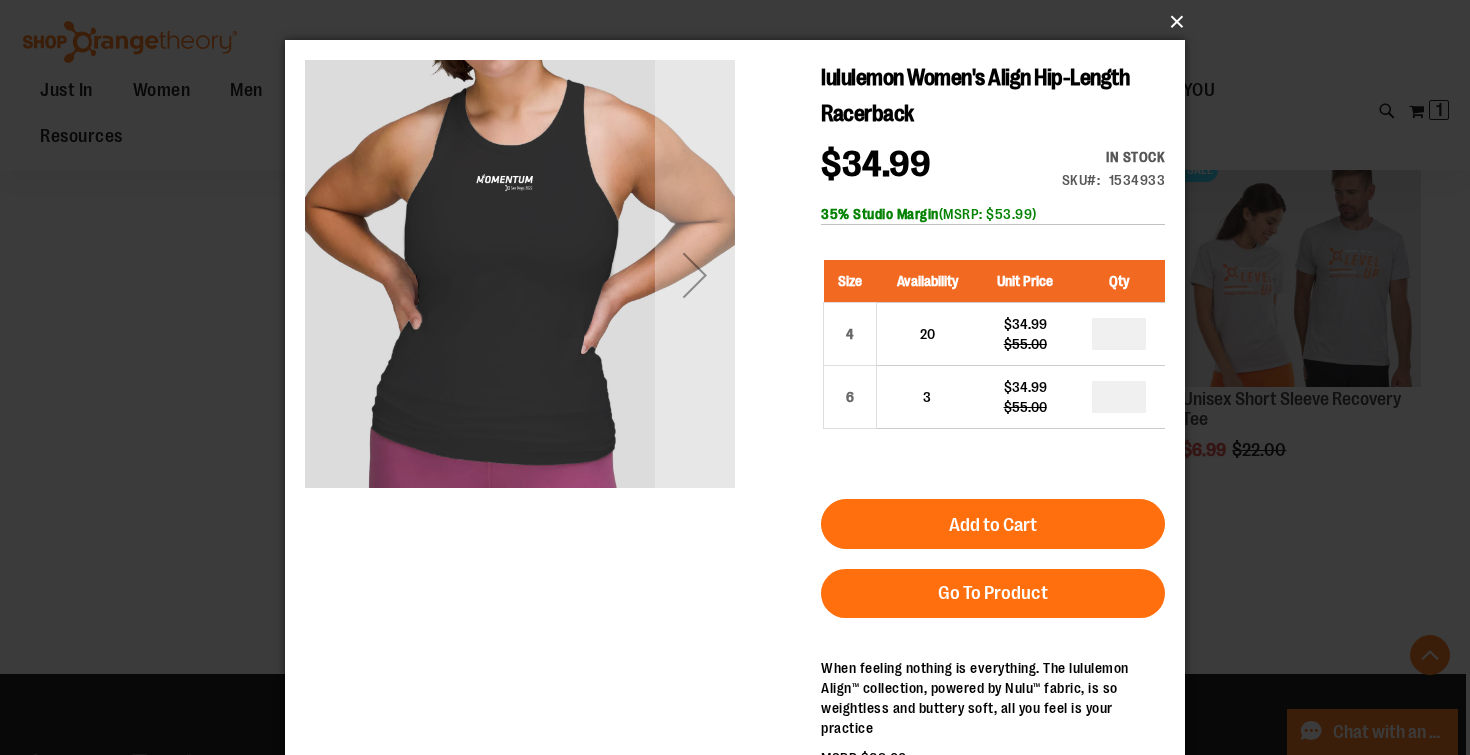 click on "×" at bounding box center (741, 22) 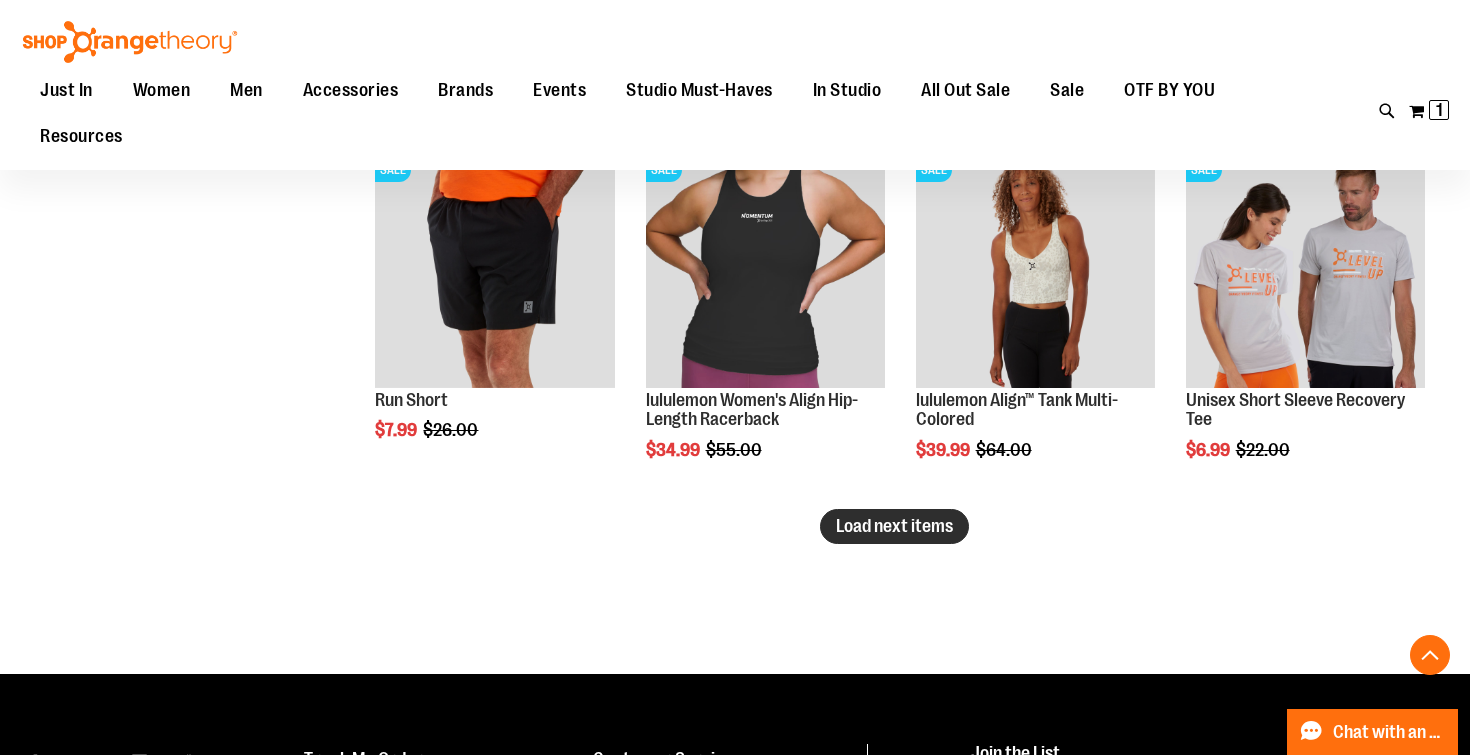 click on "Load next items" at bounding box center (894, 526) 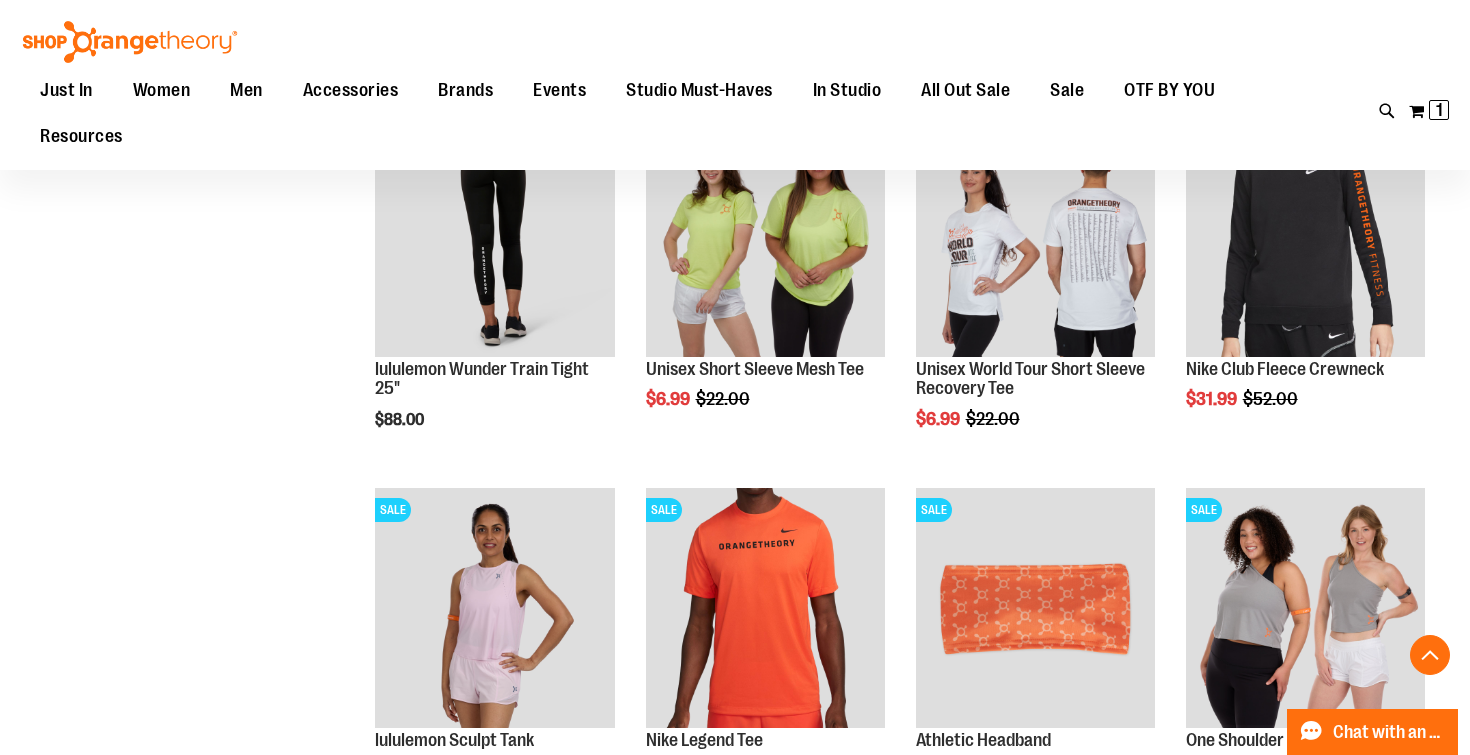 scroll, scrollTop: 11778, scrollLeft: 0, axis: vertical 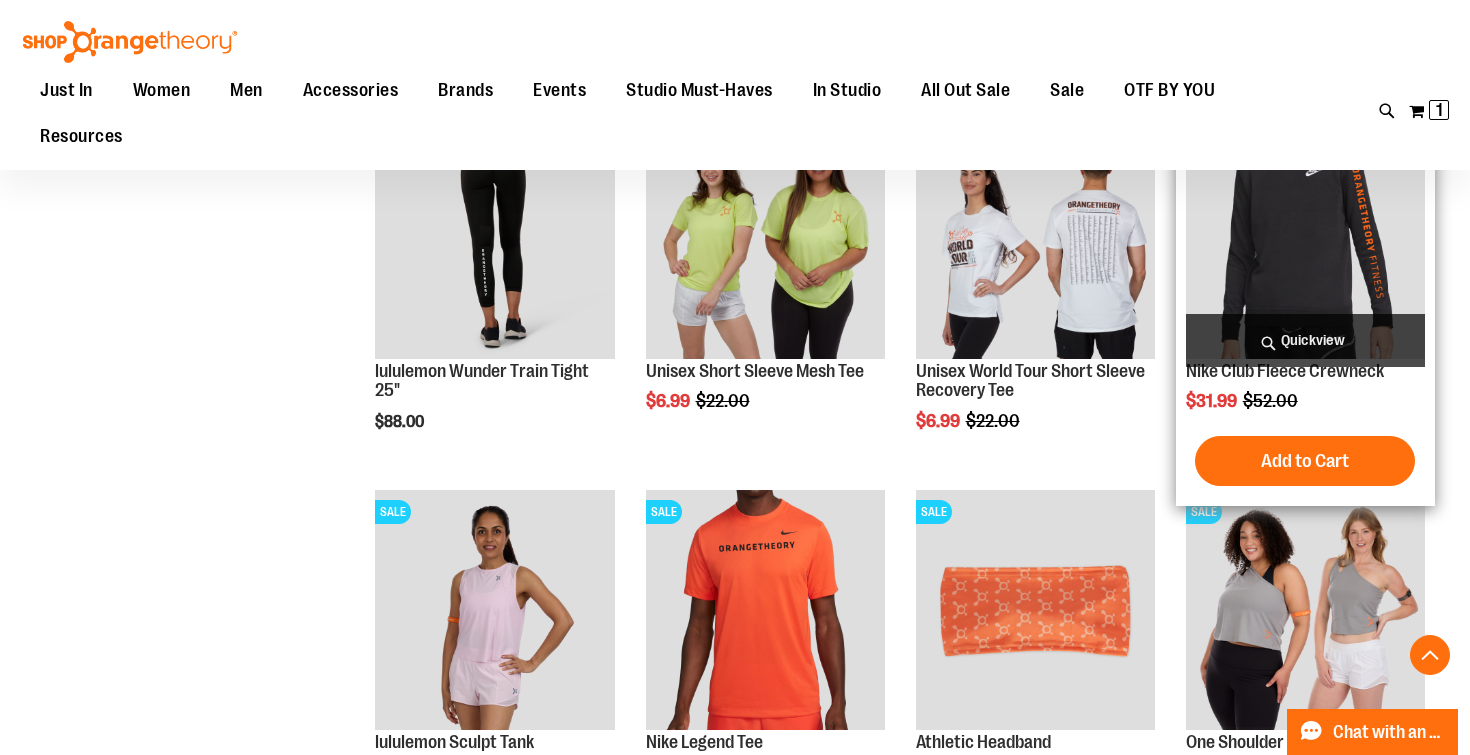 click on "Quickview" at bounding box center (1305, 340) 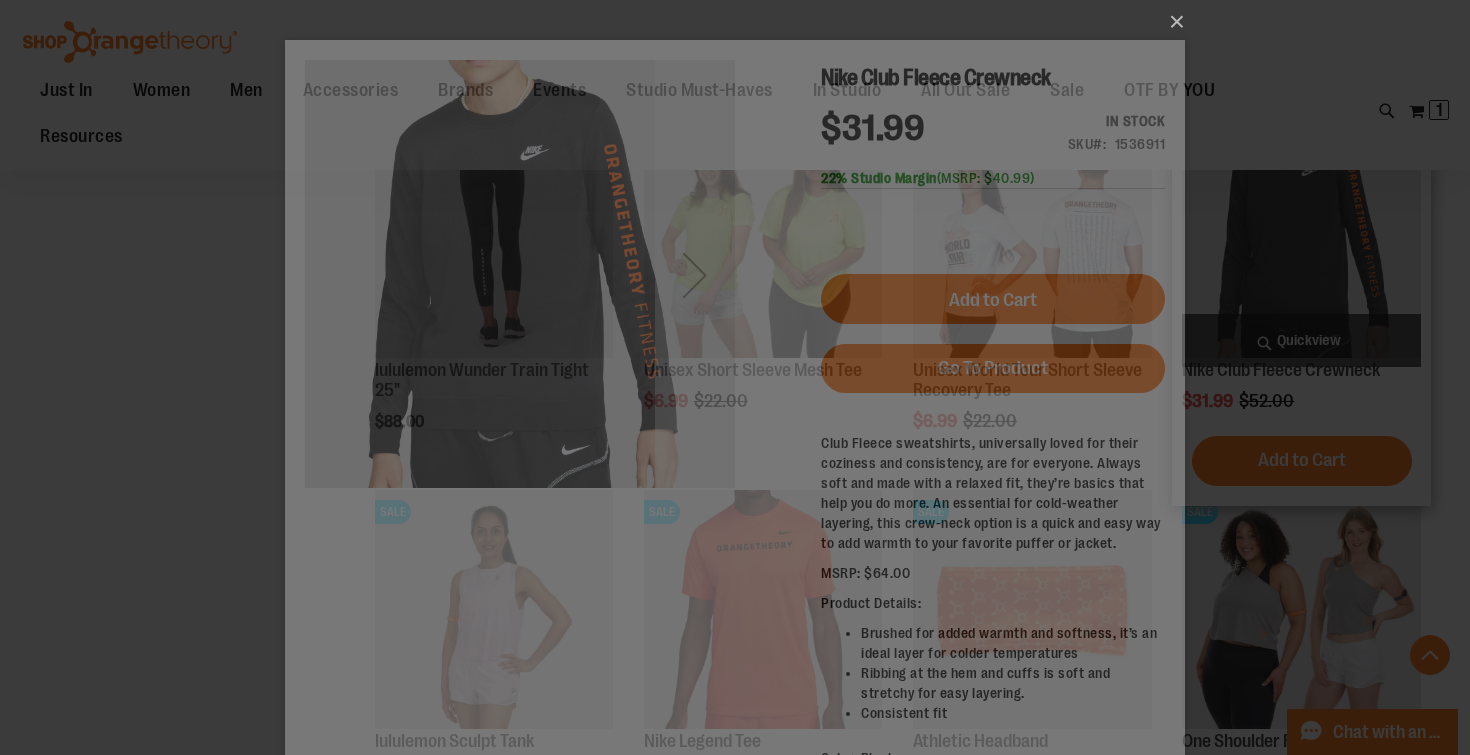 scroll, scrollTop: 0, scrollLeft: 0, axis: both 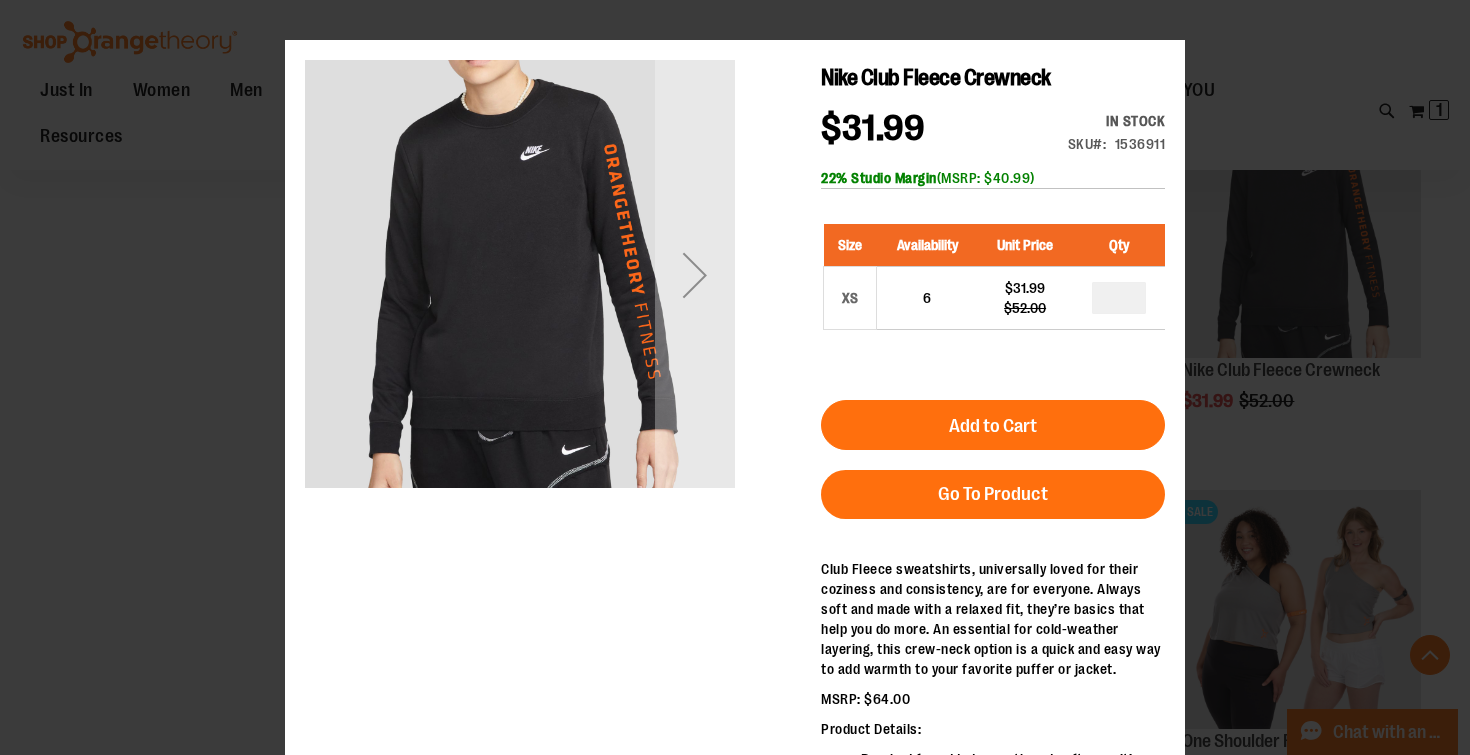 click on "×" at bounding box center [735, 377] 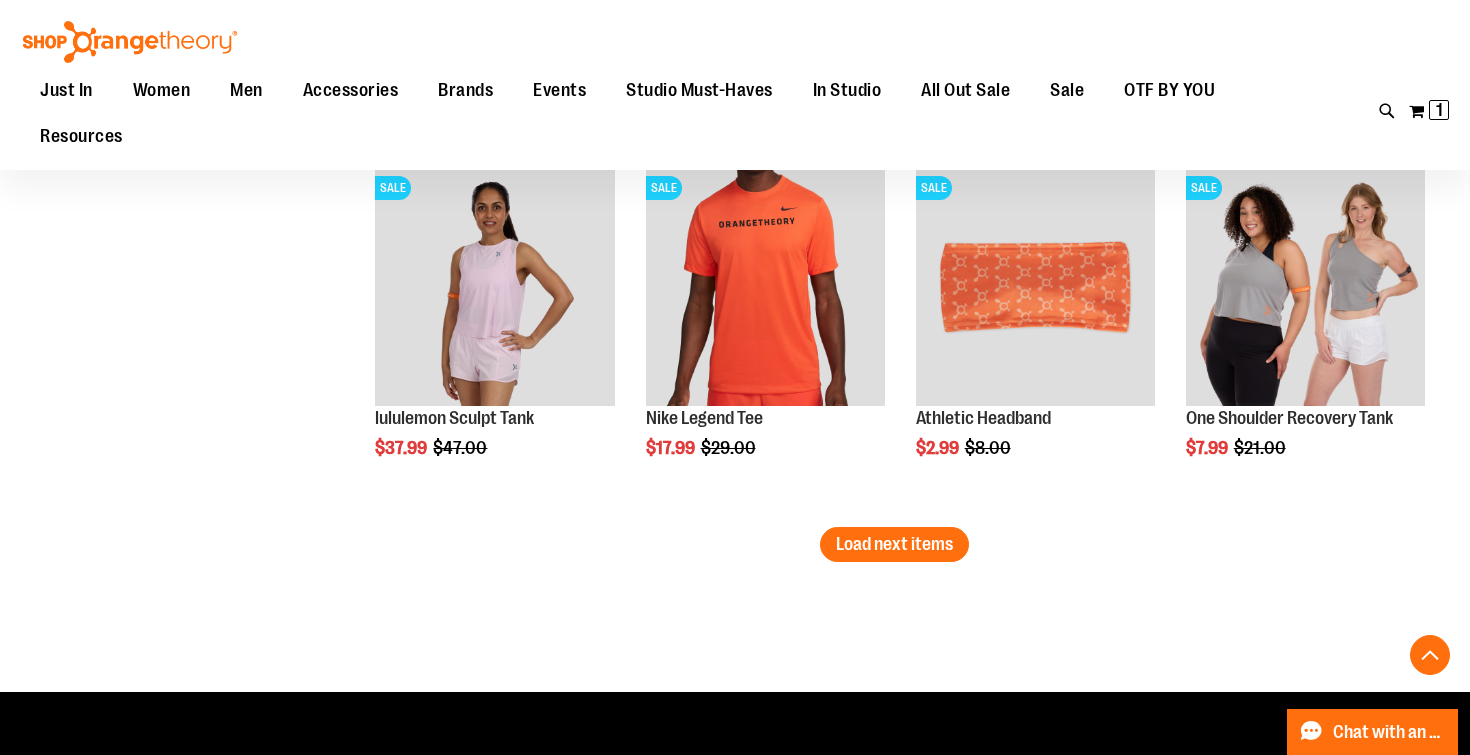 scroll, scrollTop: 12108, scrollLeft: 0, axis: vertical 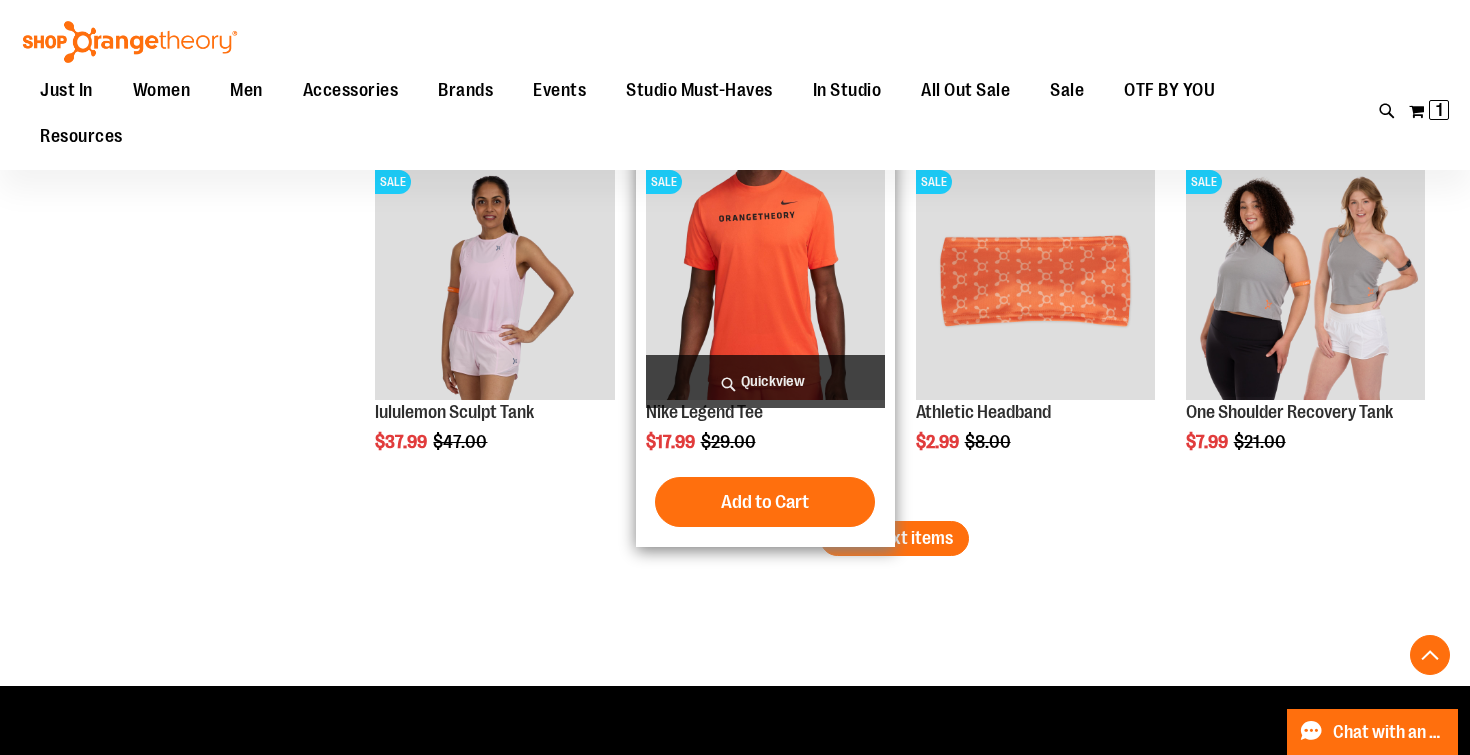 click on "Quickview" at bounding box center (765, 381) 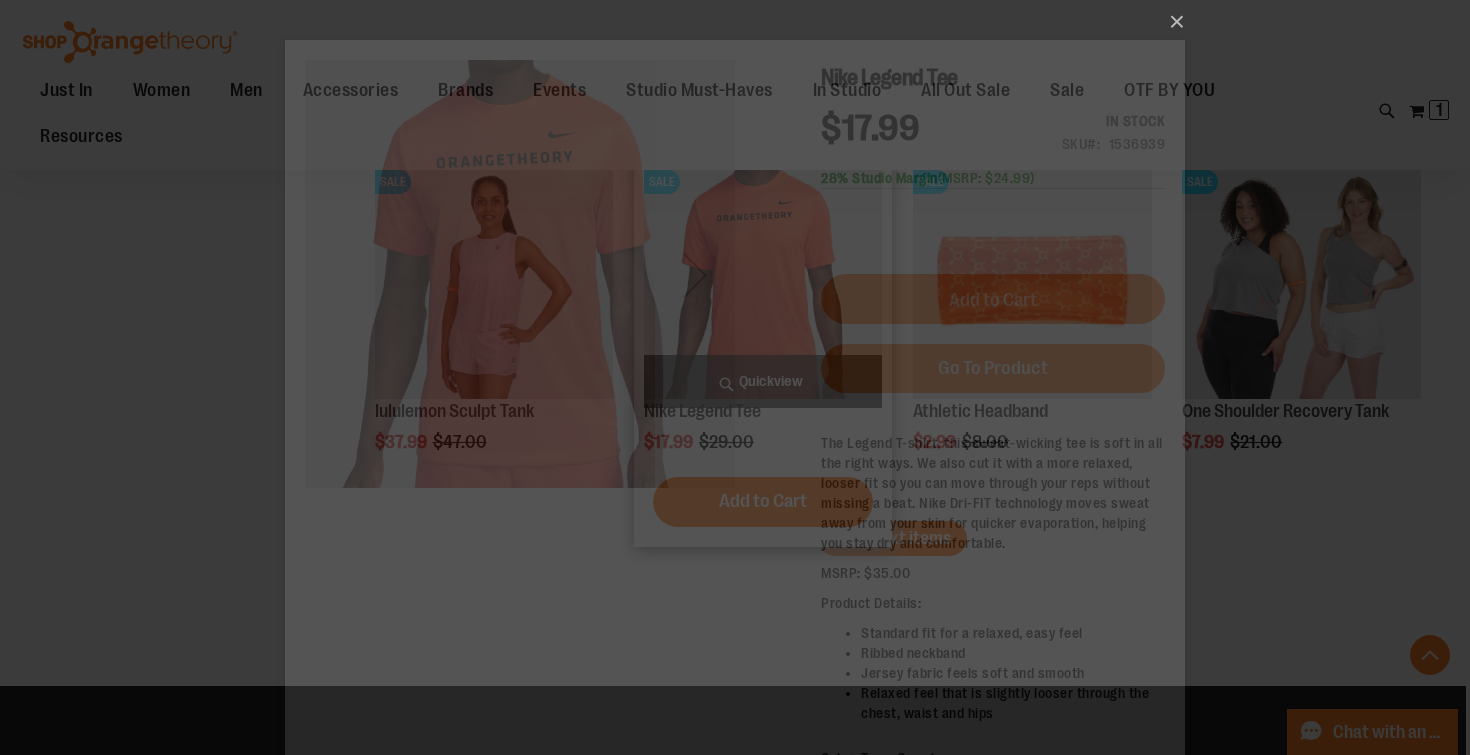 scroll, scrollTop: 0, scrollLeft: 0, axis: both 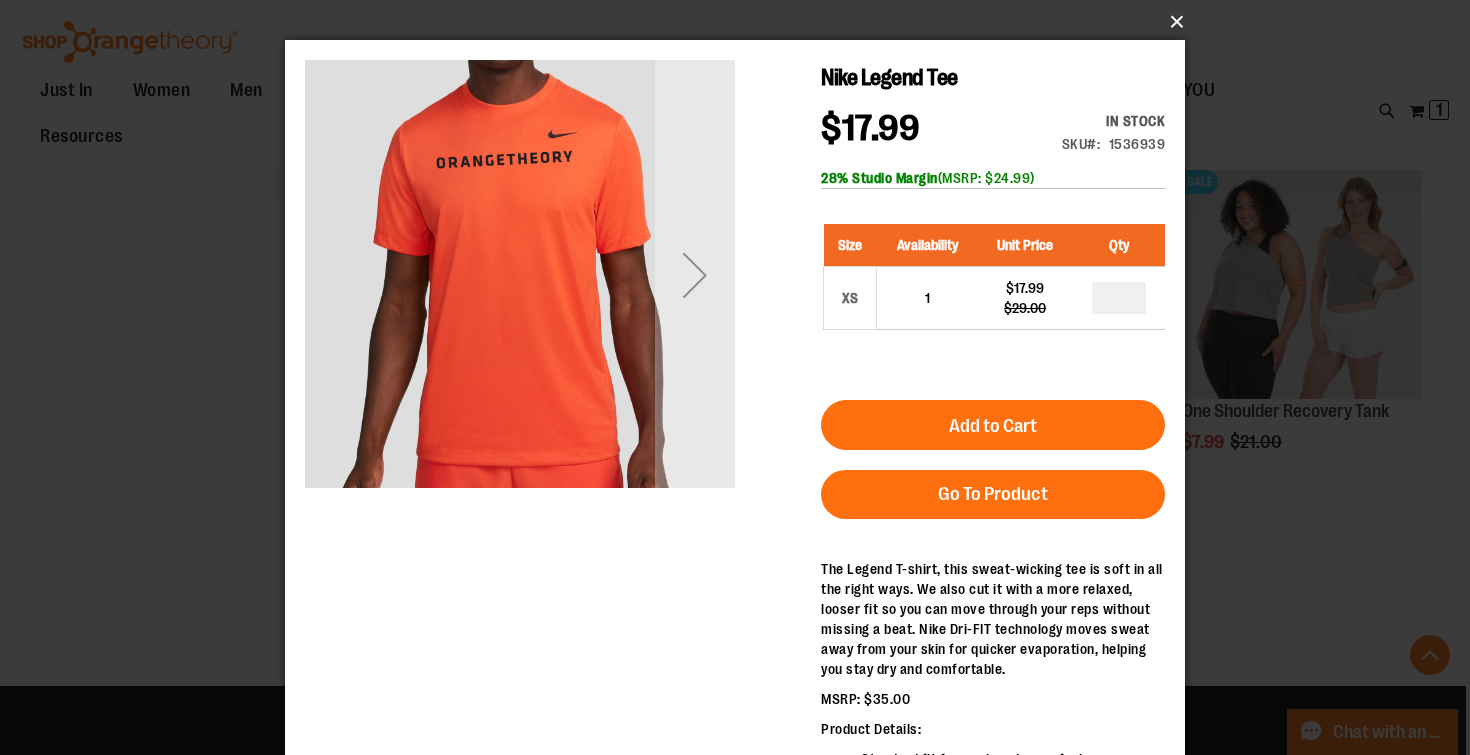 click on "×" at bounding box center [741, 22] 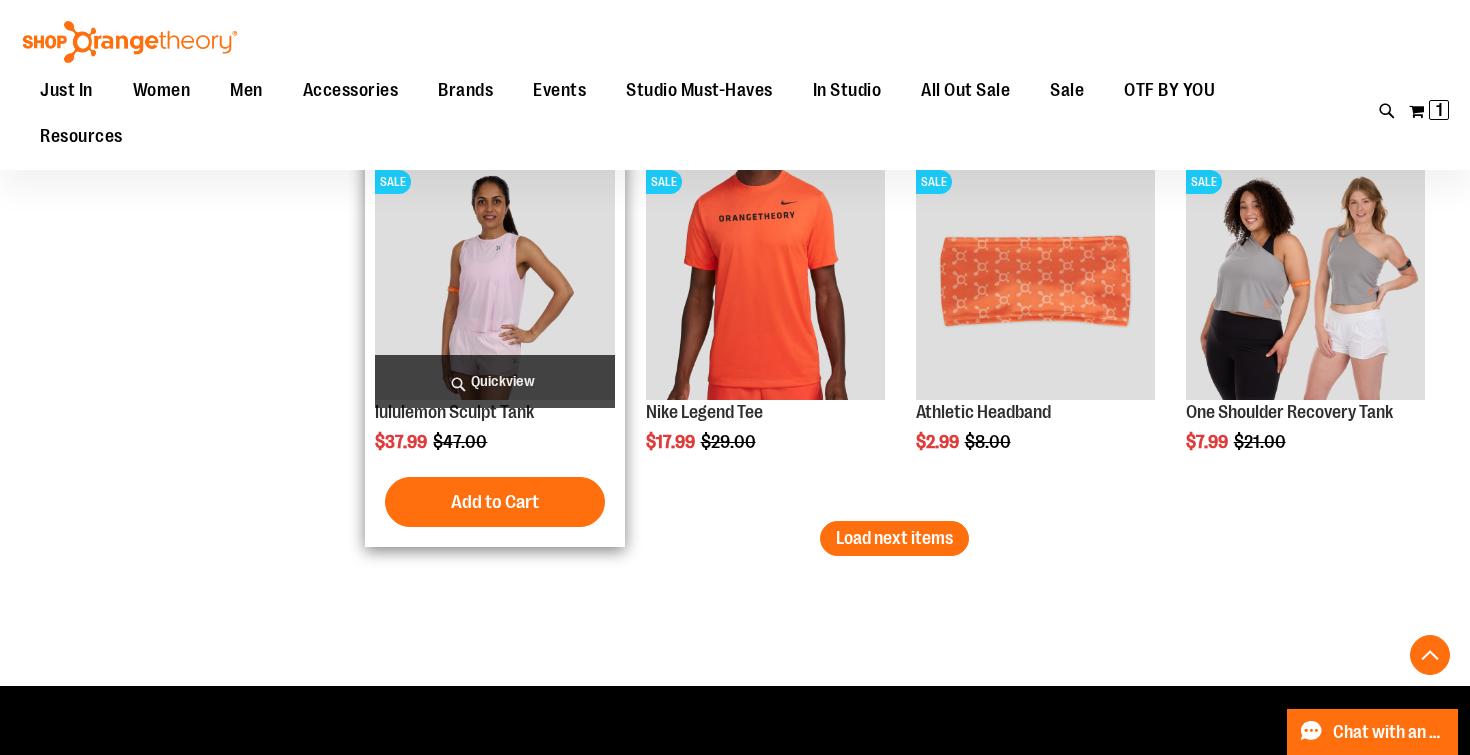 click on "Quickview" at bounding box center (494, 381) 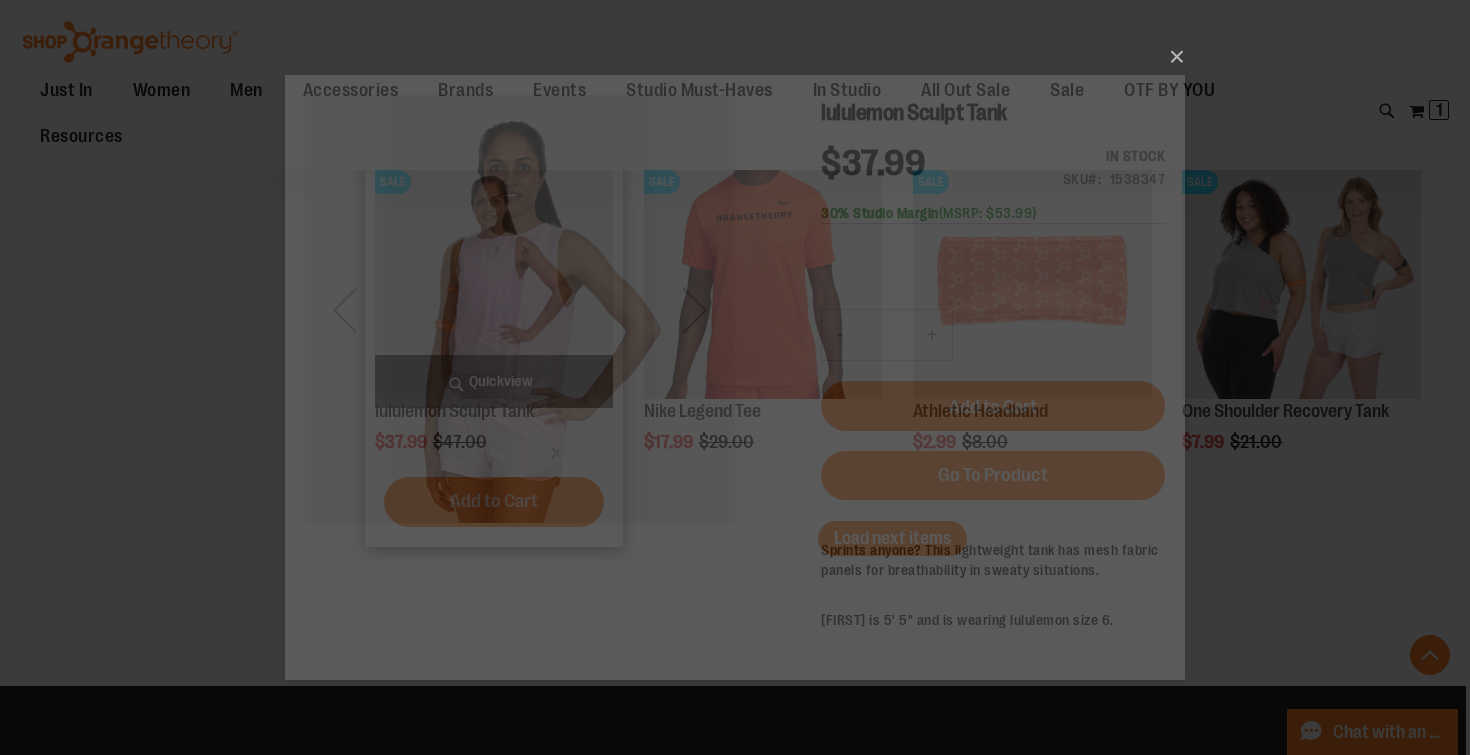 scroll, scrollTop: 0, scrollLeft: 0, axis: both 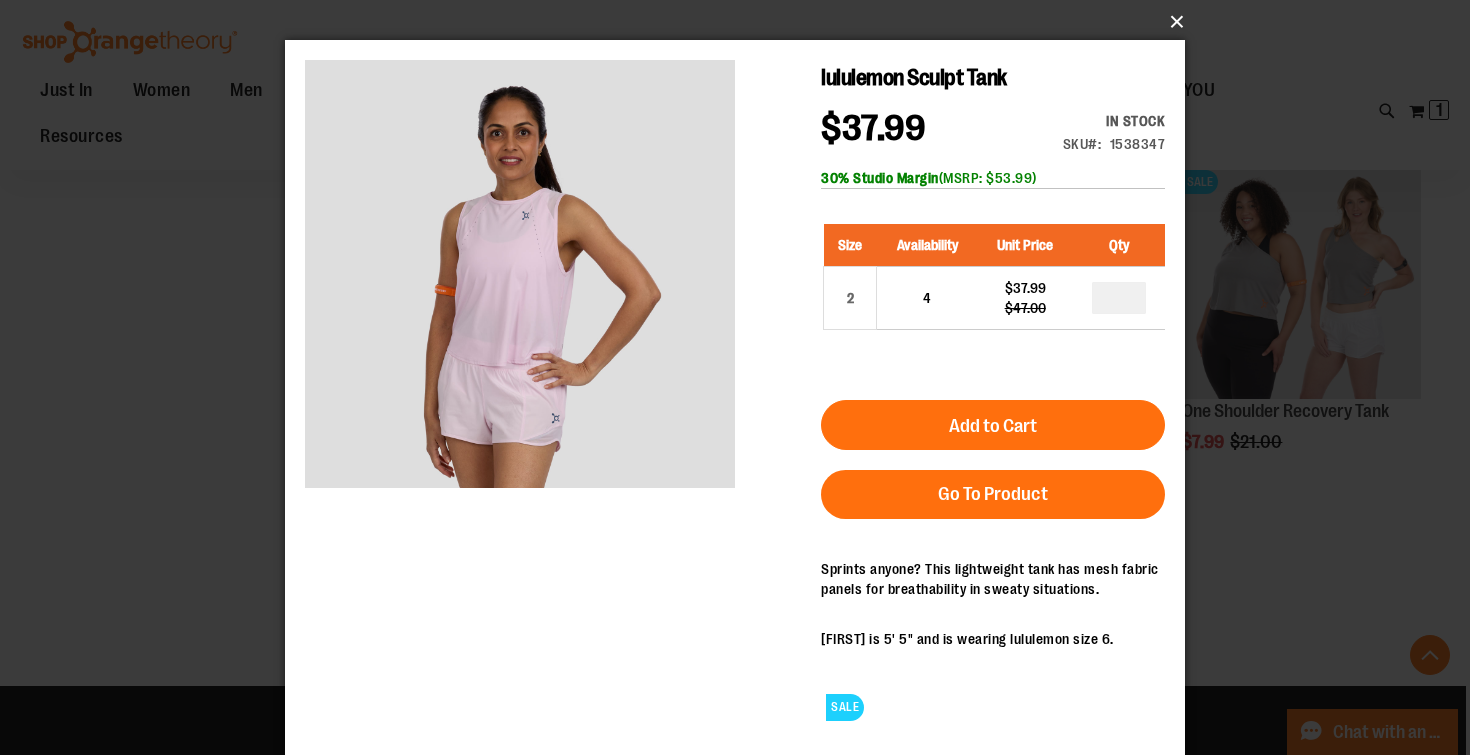 click on "×" at bounding box center (741, 22) 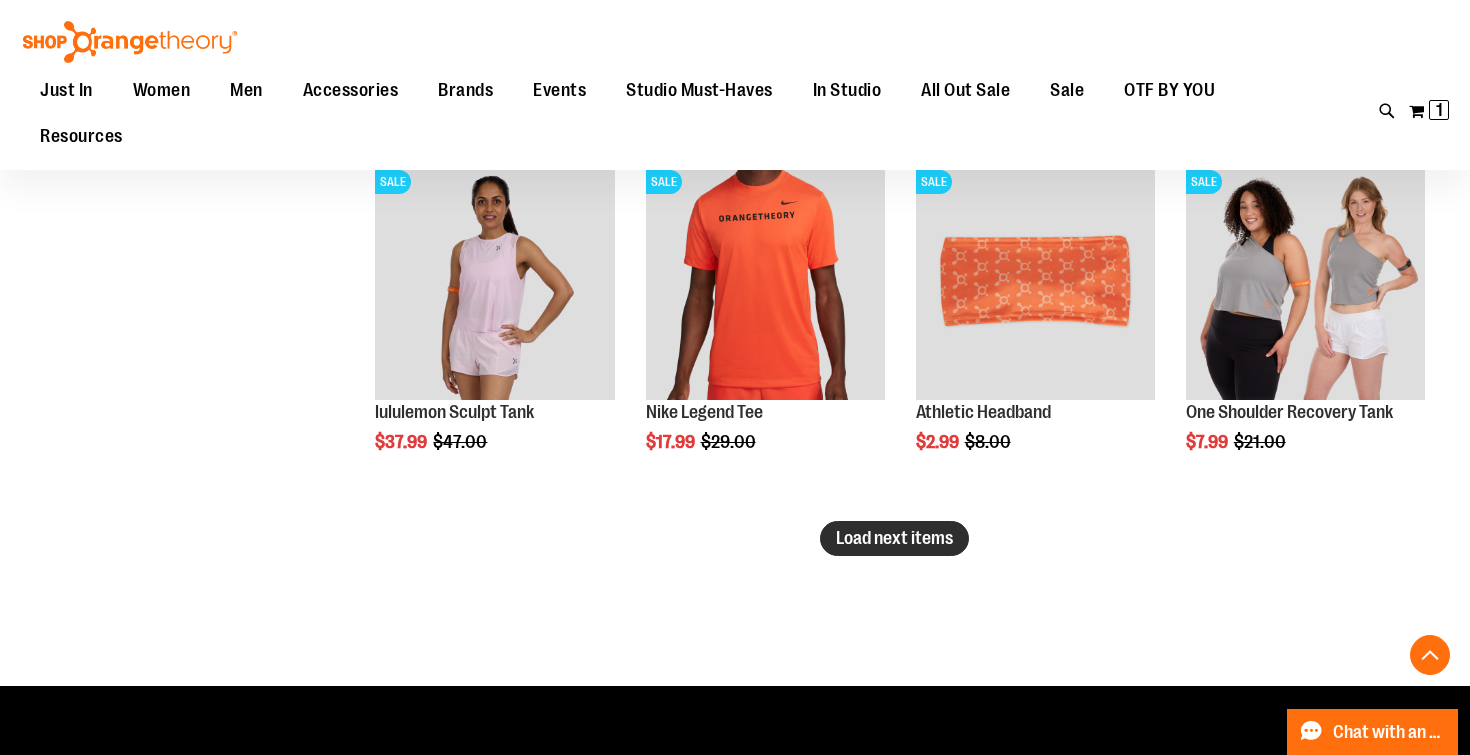 click on "Load next items" at bounding box center [894, 538] 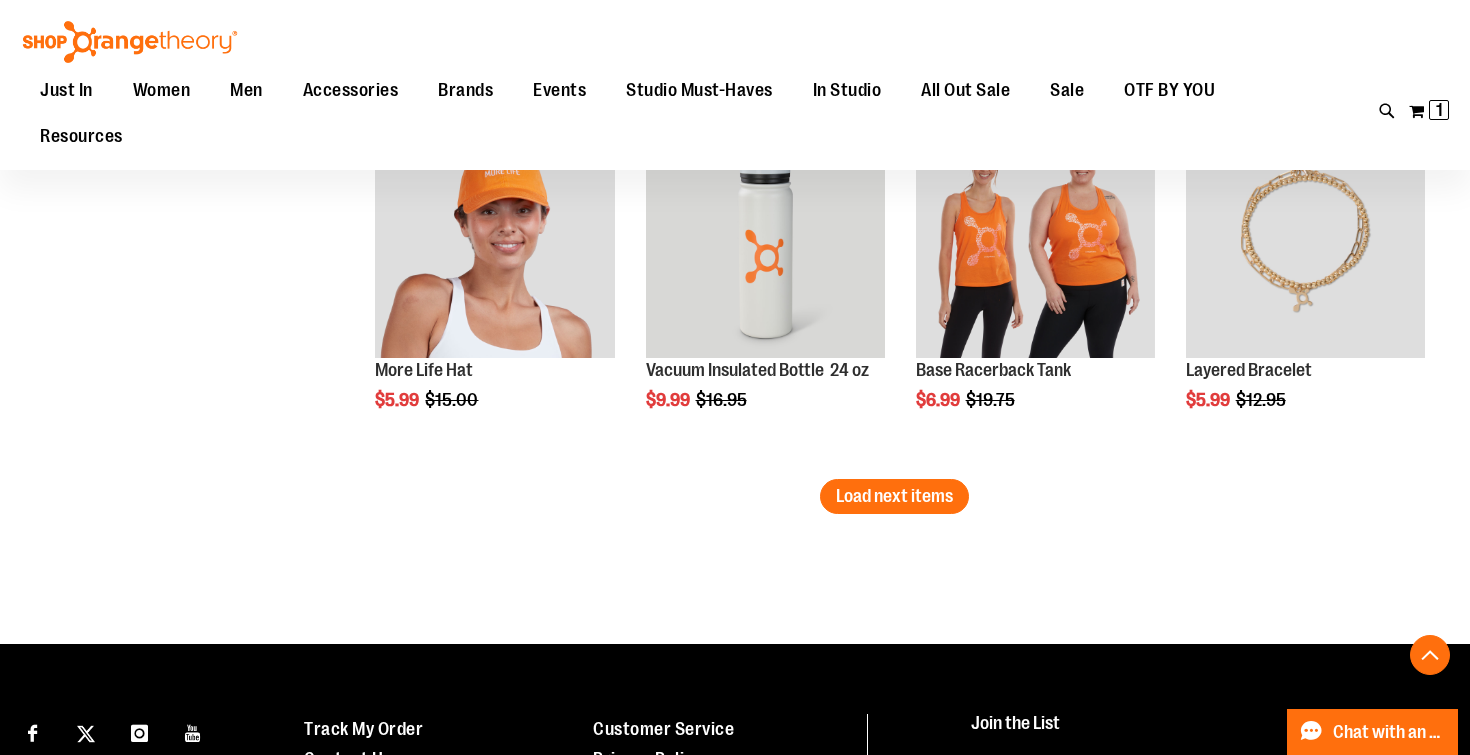 scroll, scrollTop: 13281, scrollLeft: 0, axis: vertical 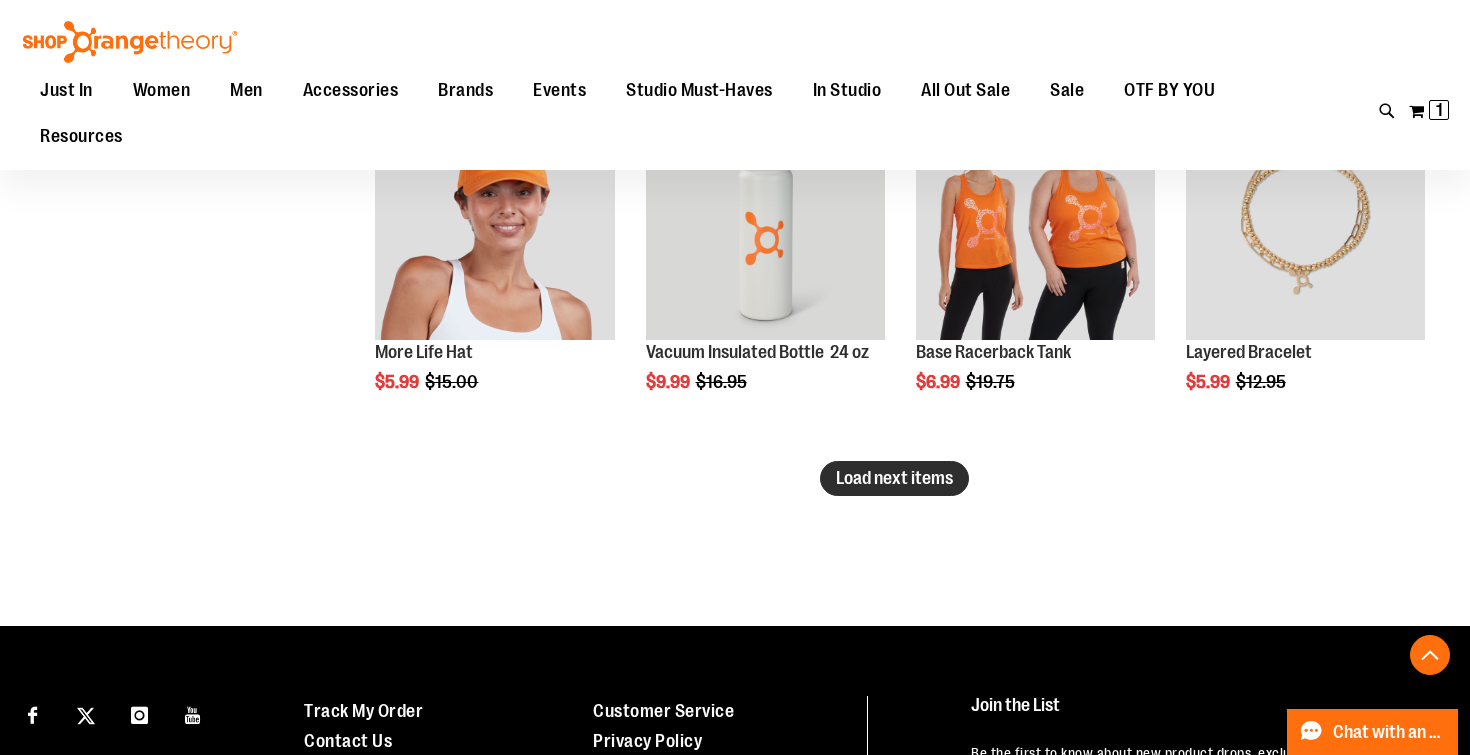 click on "Load next items" at bounding box center [894, 478] 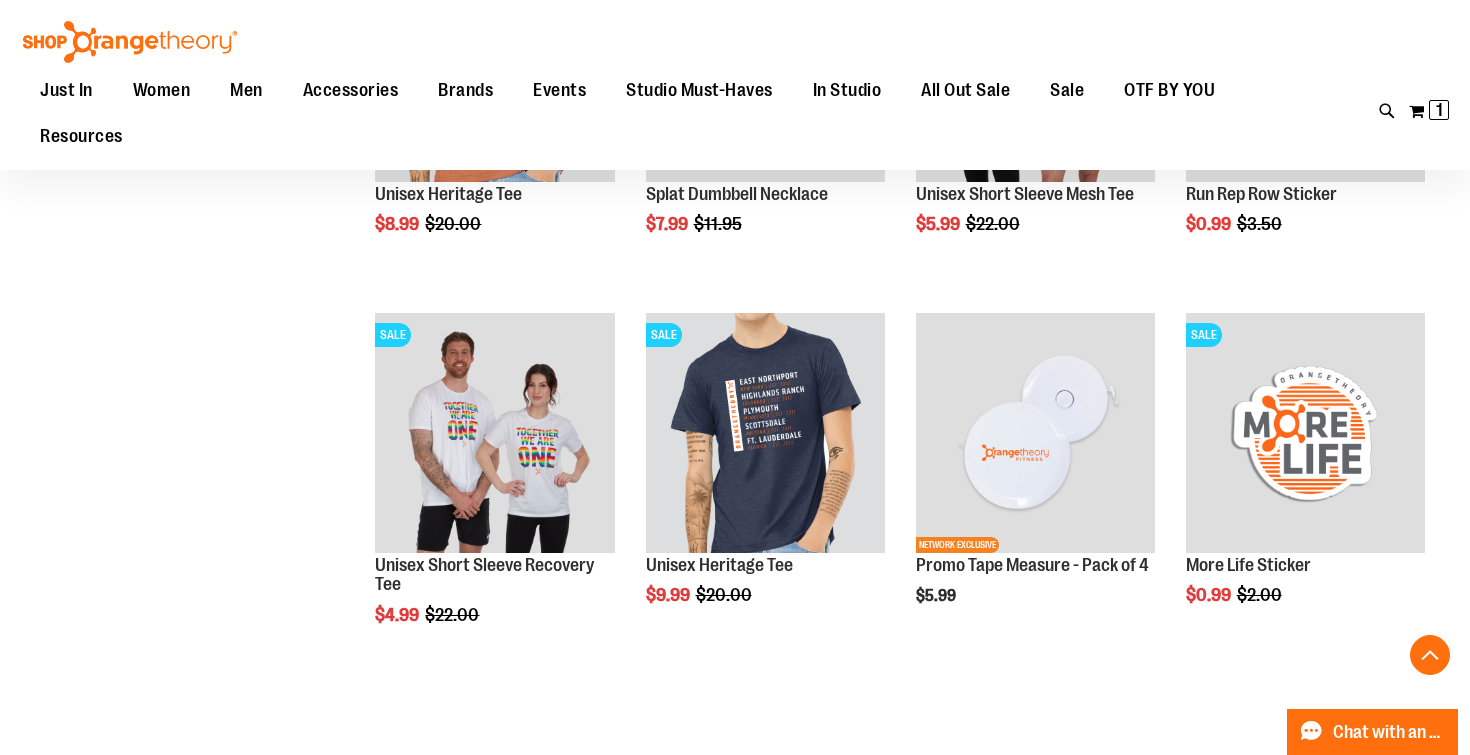 scroll, scrollTop: 14183, scrollLeft: 0, axis: vertical 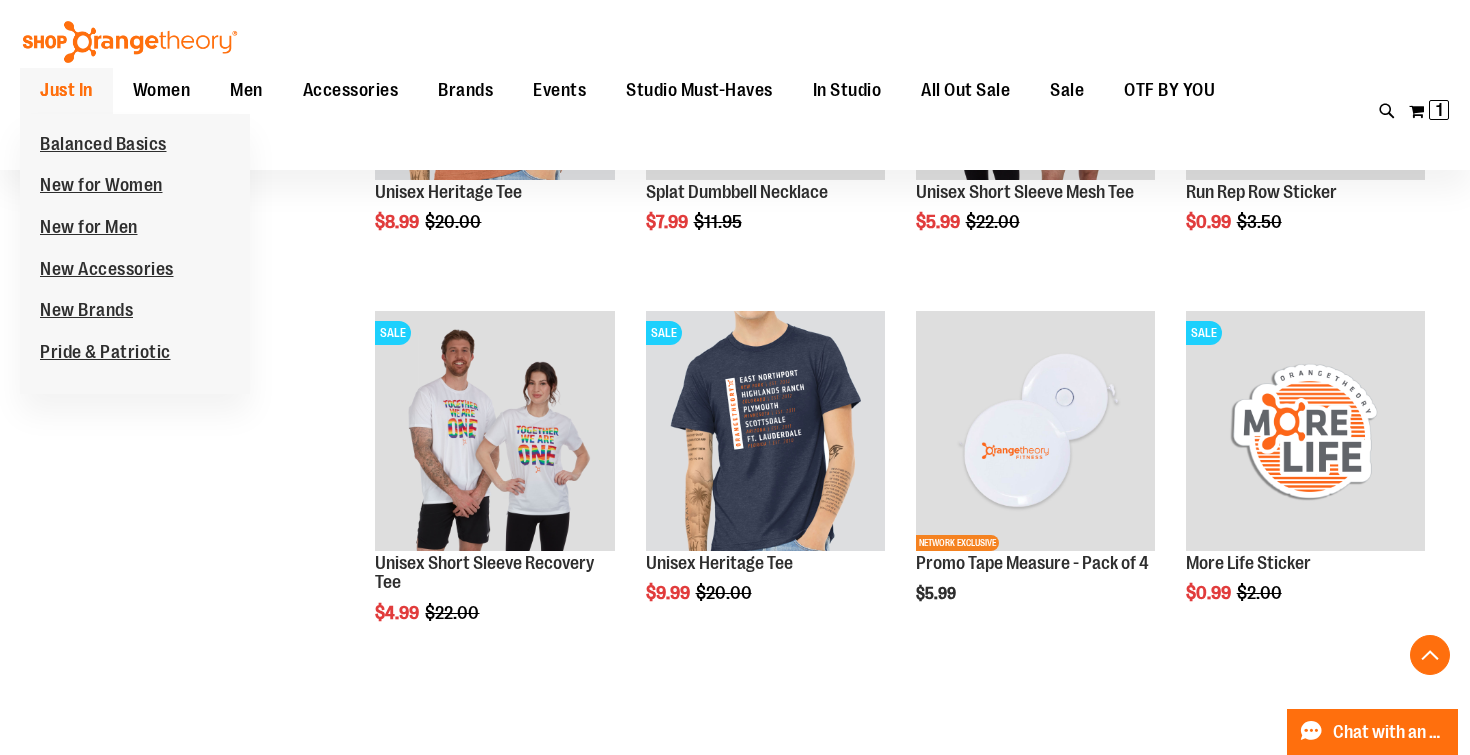 click on "Just In" at bounding box center [66, 90] 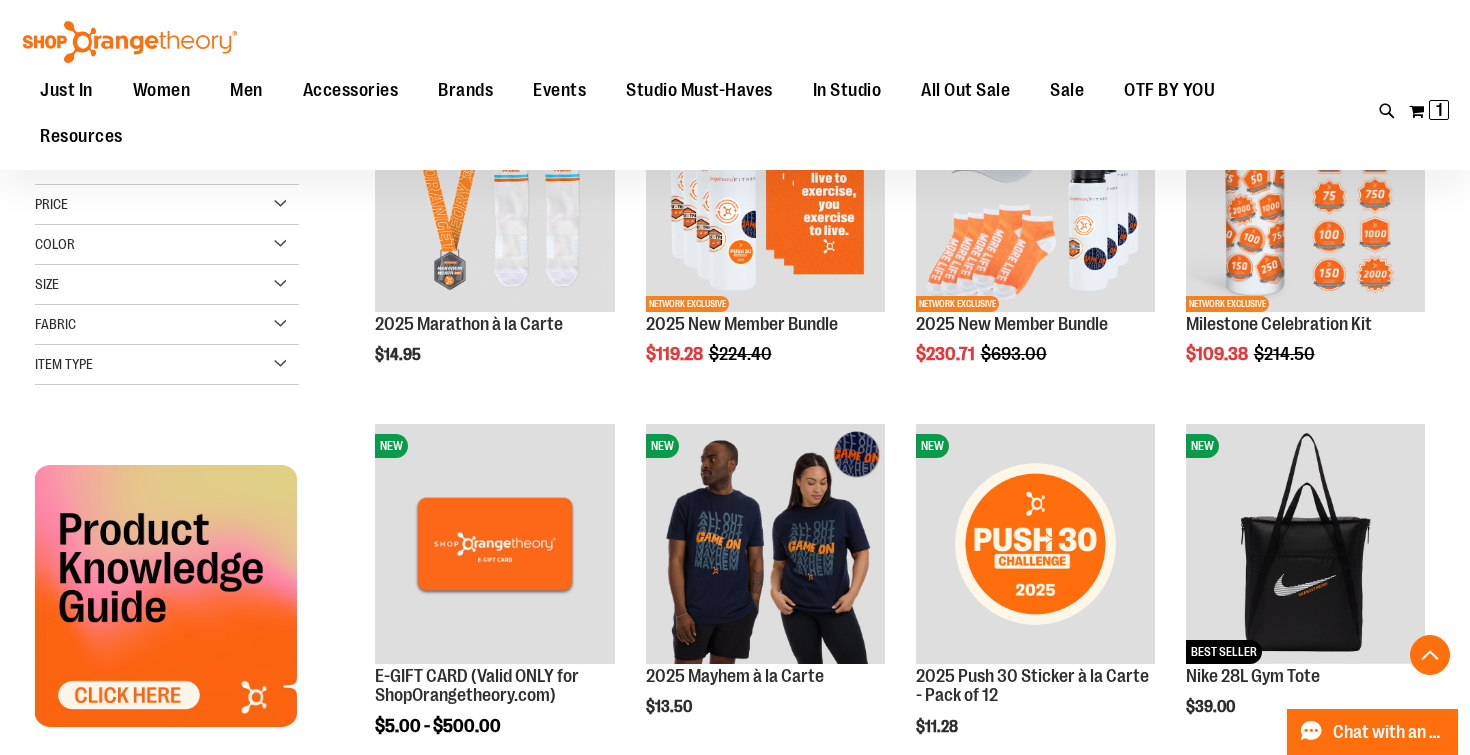 scroll, scrollTop: 338, scrollLeft: 0, axis: vertical 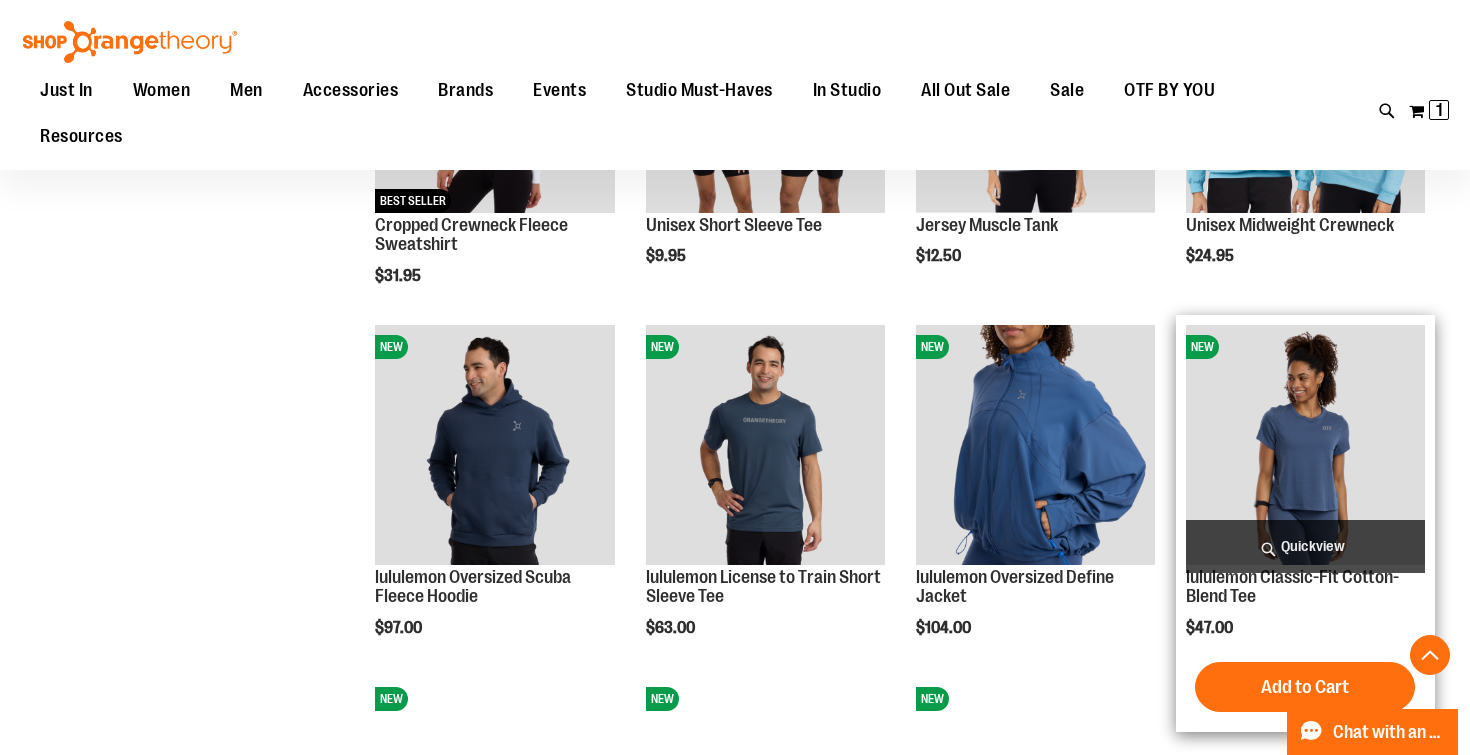 click on "Quickview" at bounding box center (1305, 546) 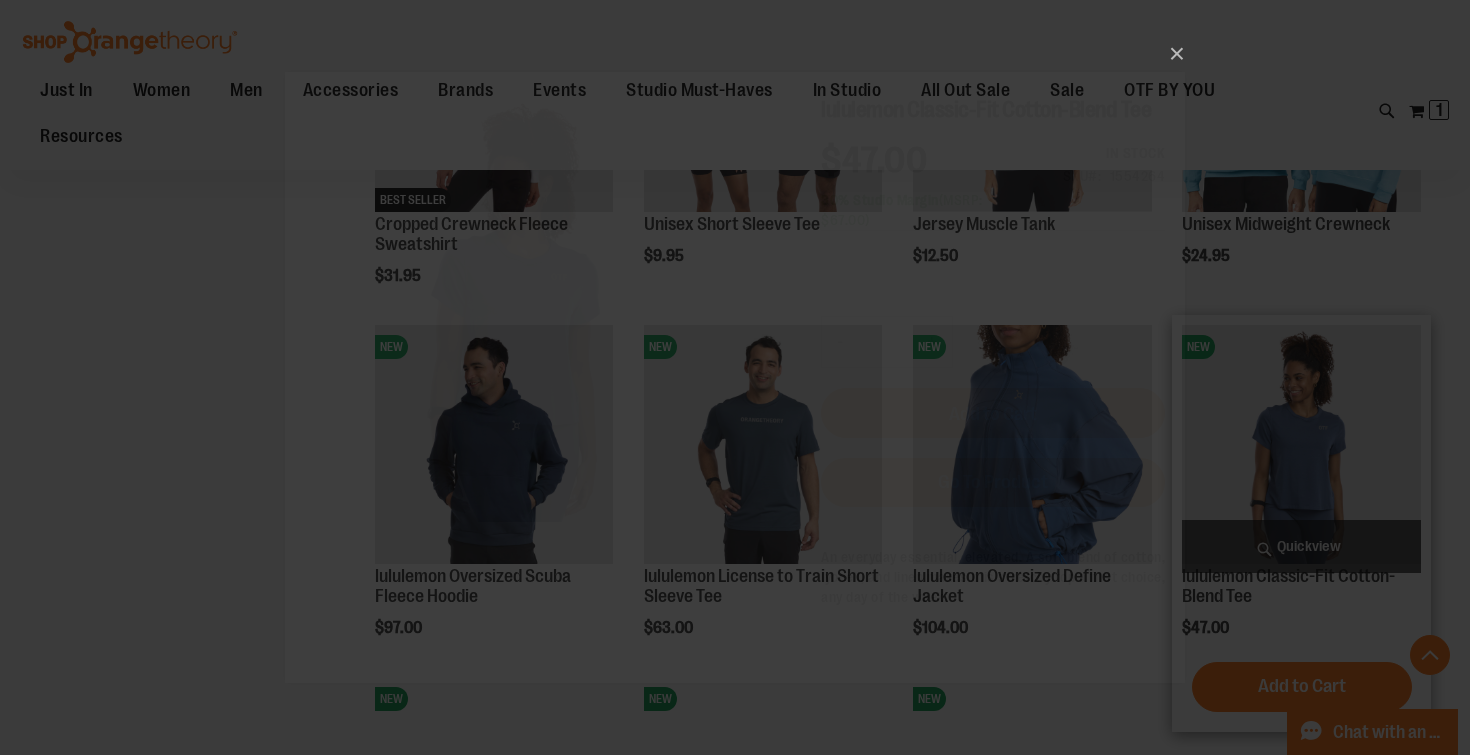 scroll, scrollTop: 0, scrollLeft: 0, axis: both 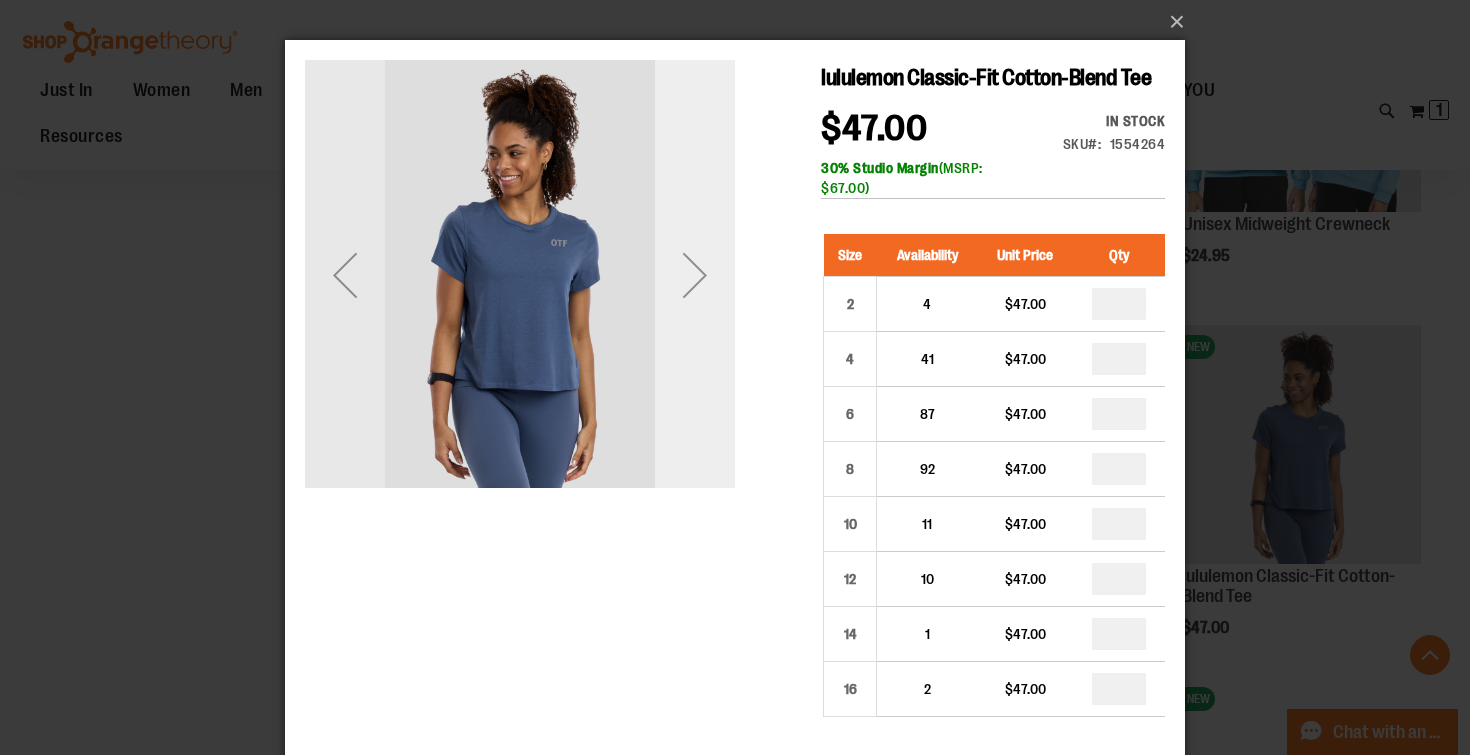 click at bounding box center (695, 275) 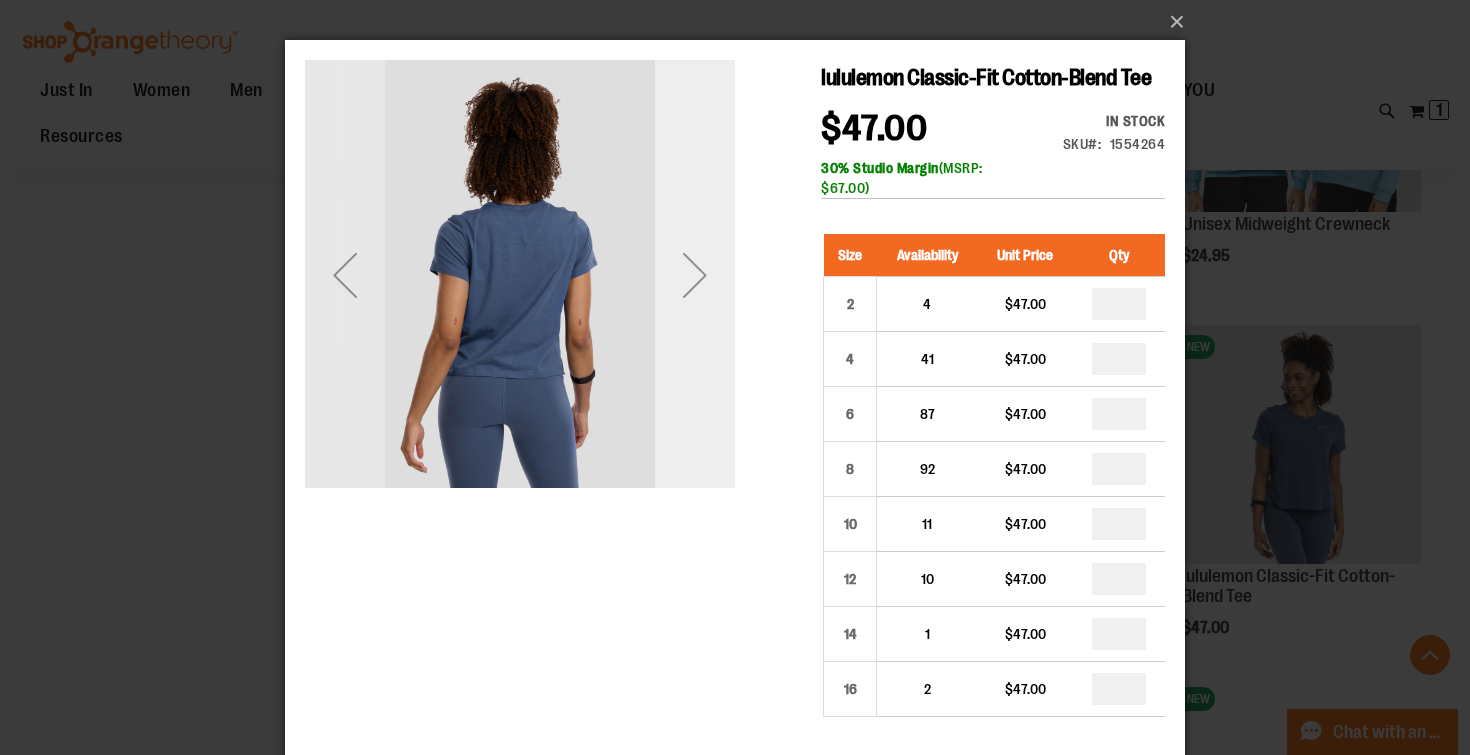 click at bounding box center (695, 275) 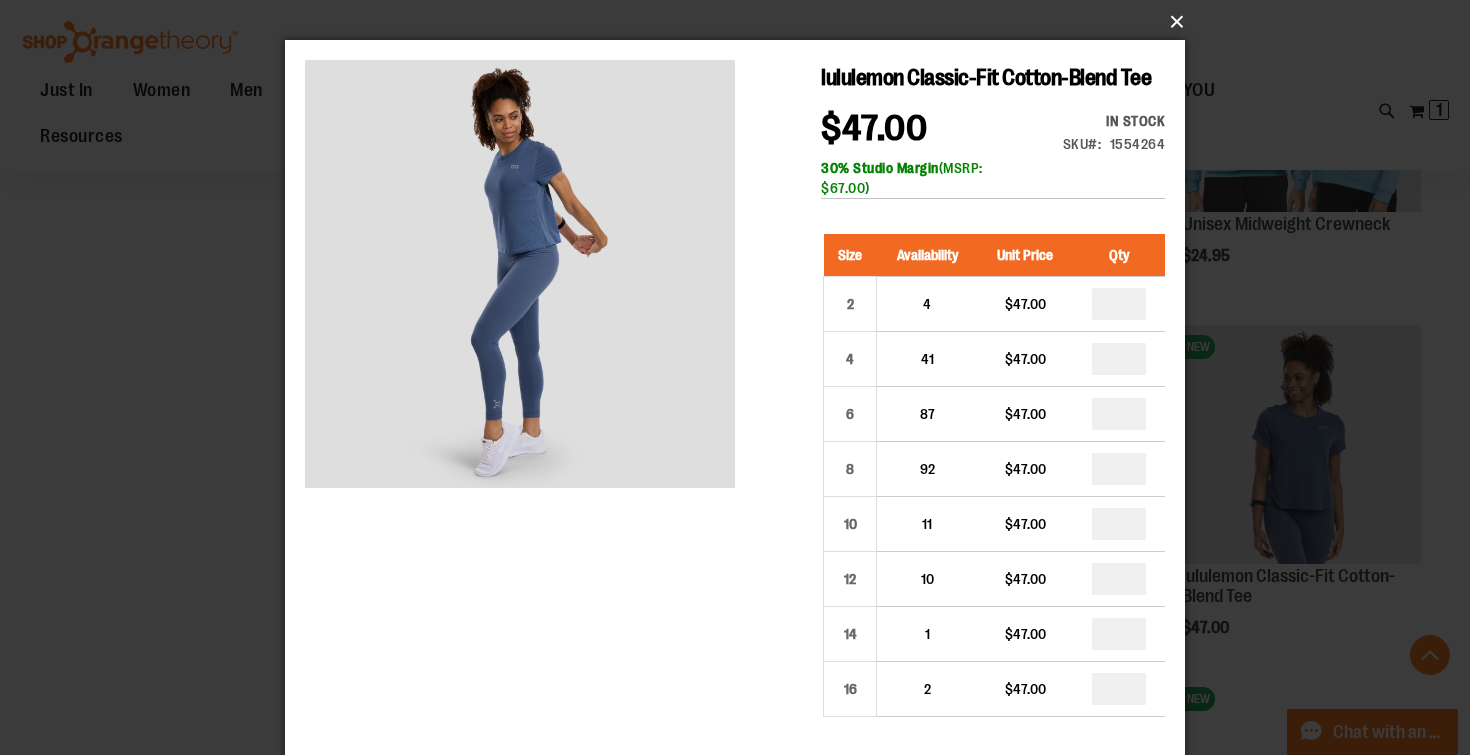 click on "×" at bounding box center (741, 22) 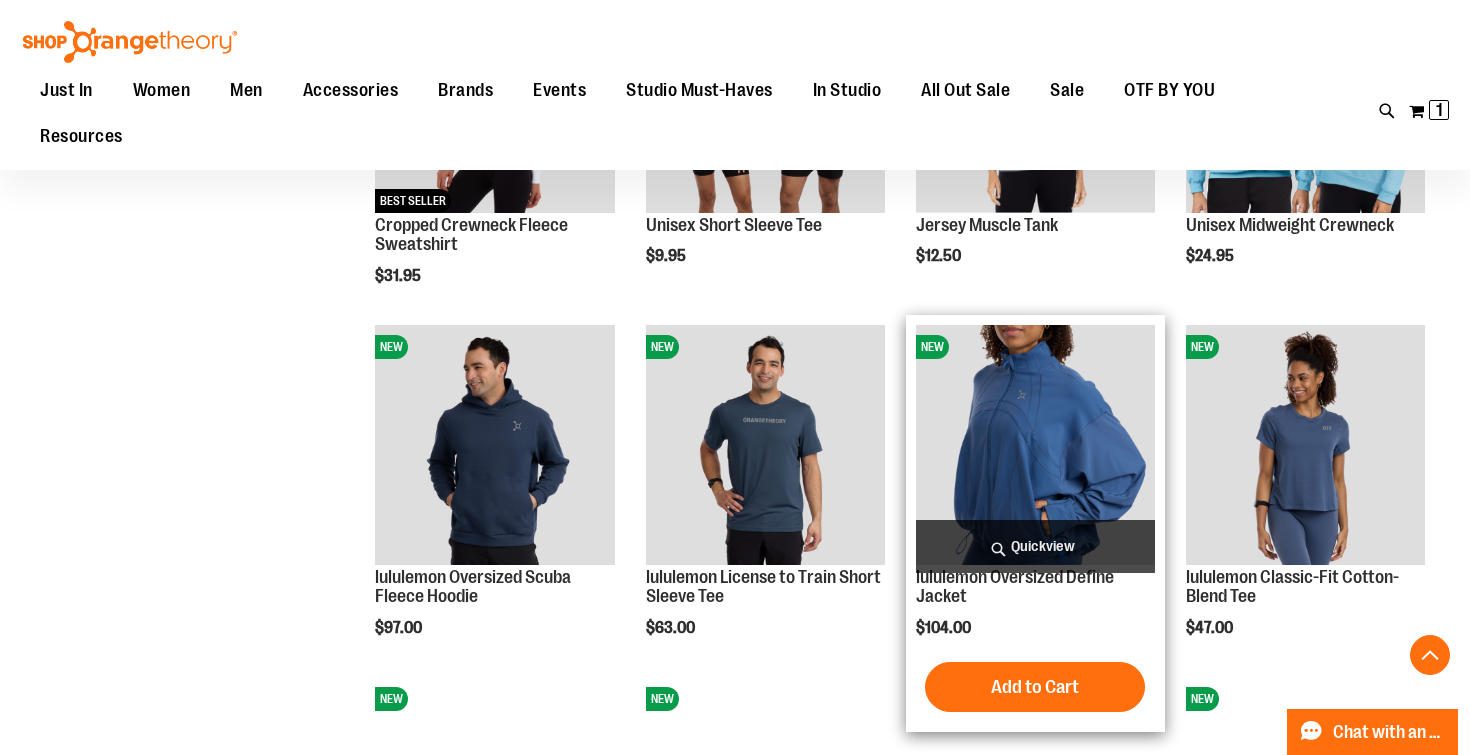 click on "Quickview" at bounding box center (1035, 546) 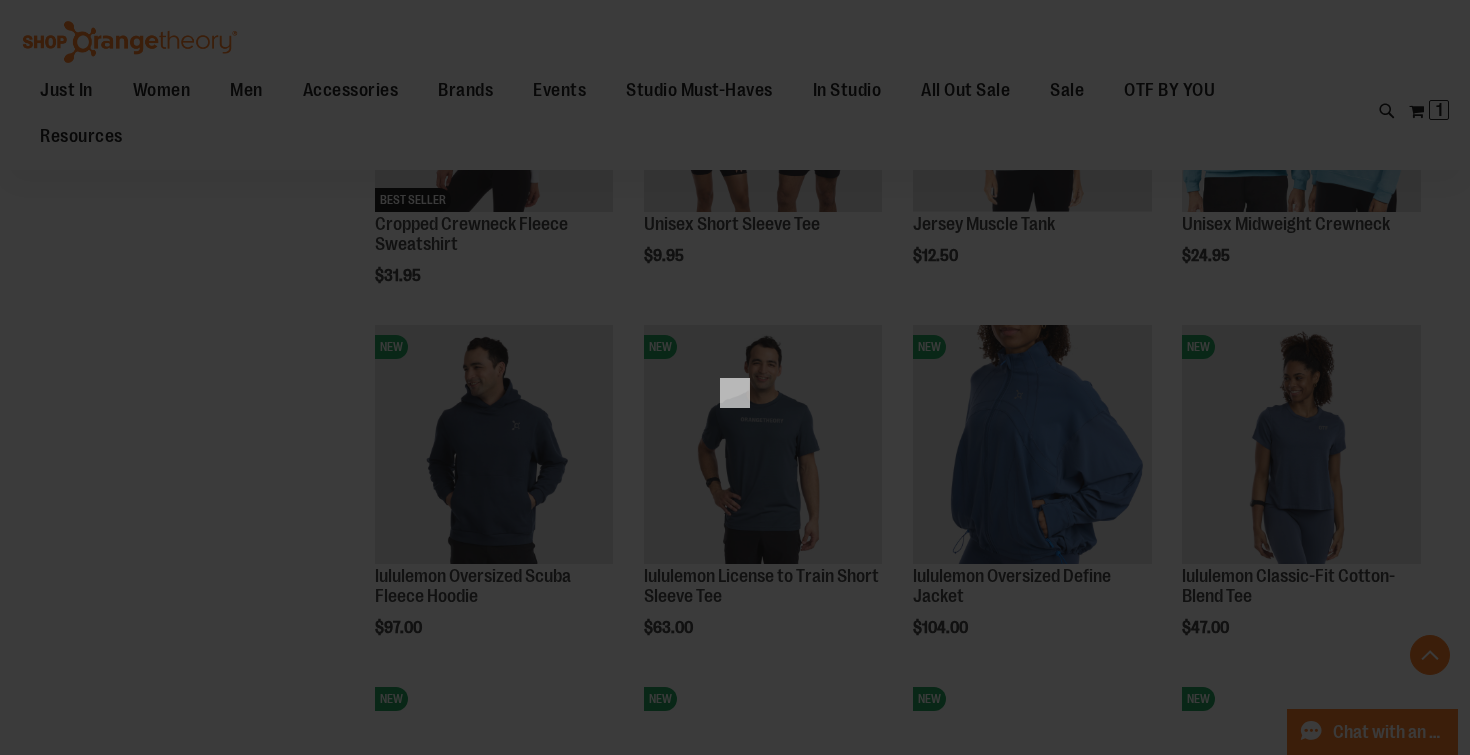scroll, scrollTop: 0, scrollLeft: 0, axis: both 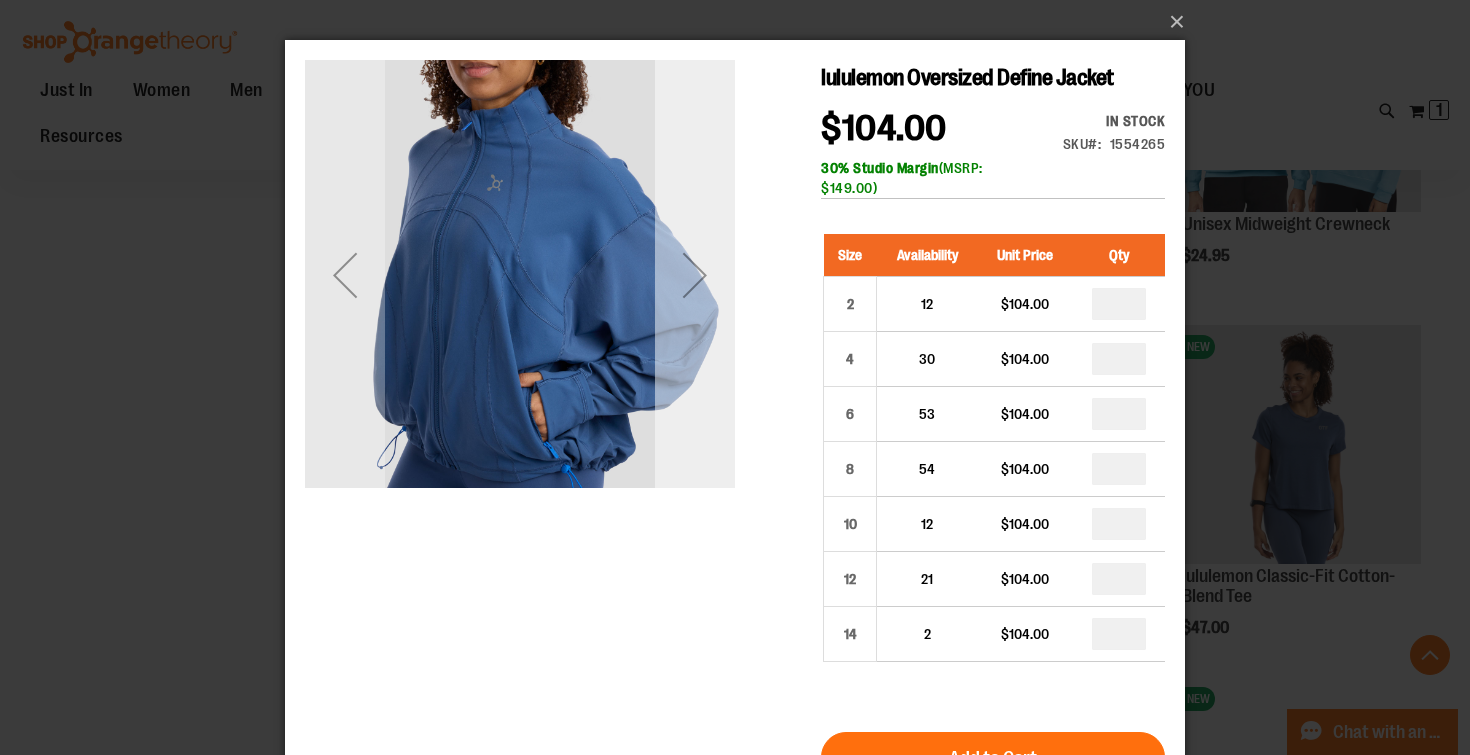 click at bounding box center (695, 275) 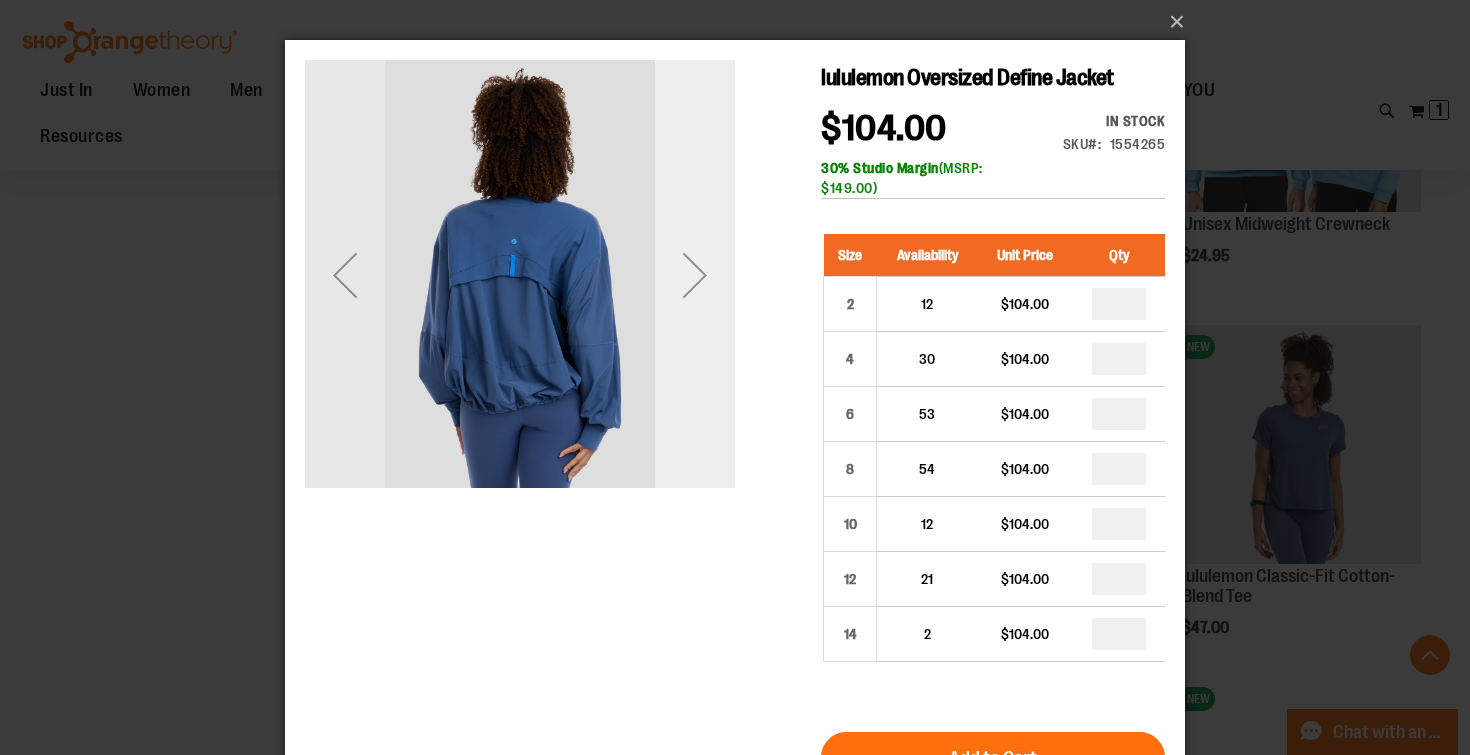 click at bounding box center (695, 275) 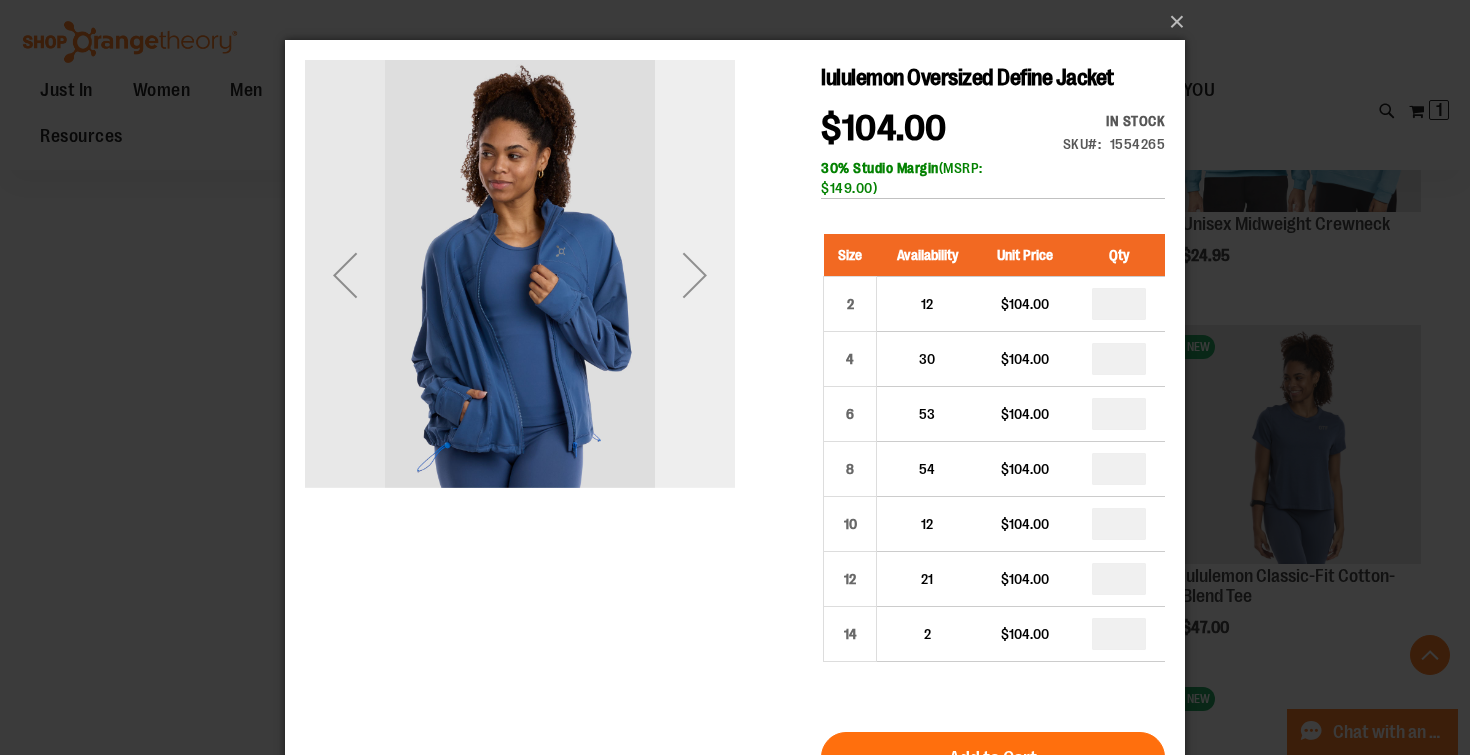 click at bounding box center [695, 275] 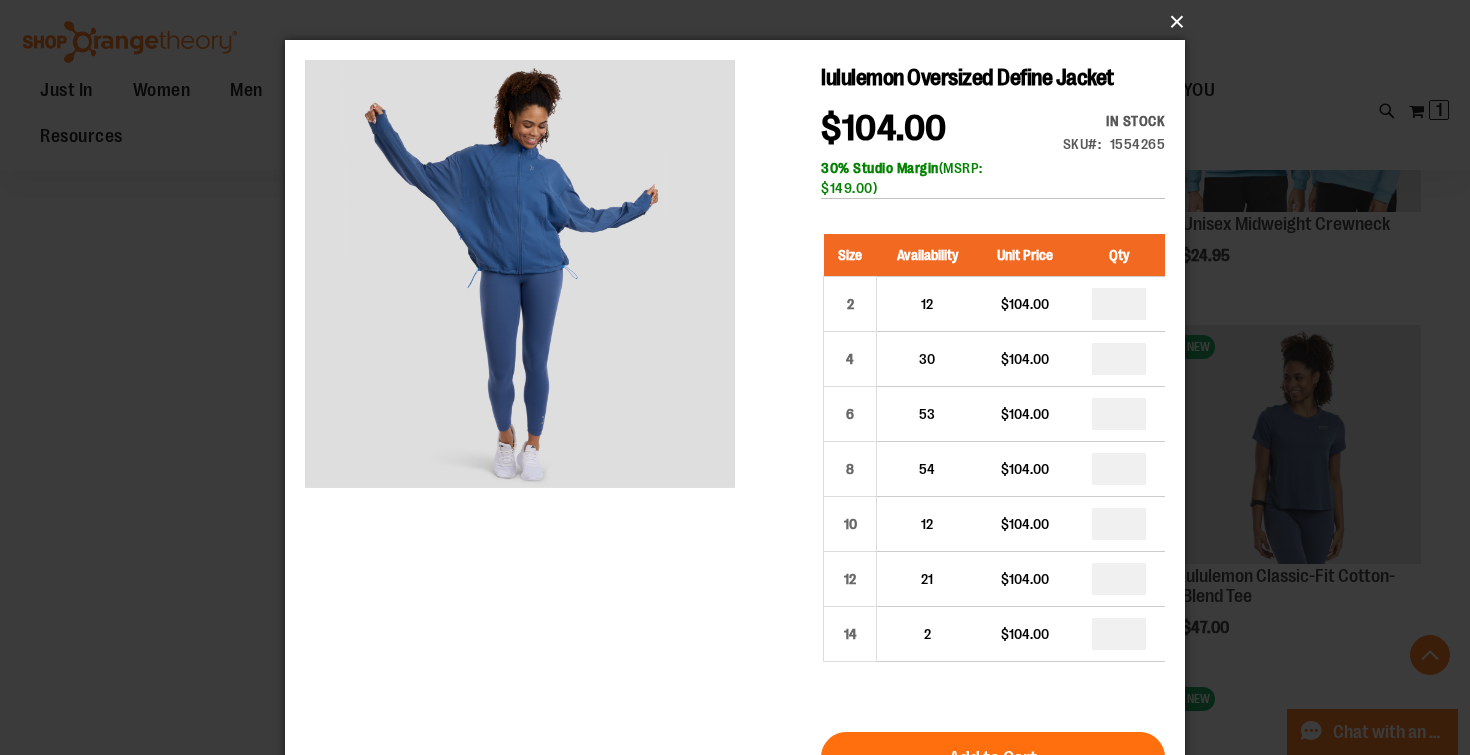 click on "×" at bounding box center (741, 22) 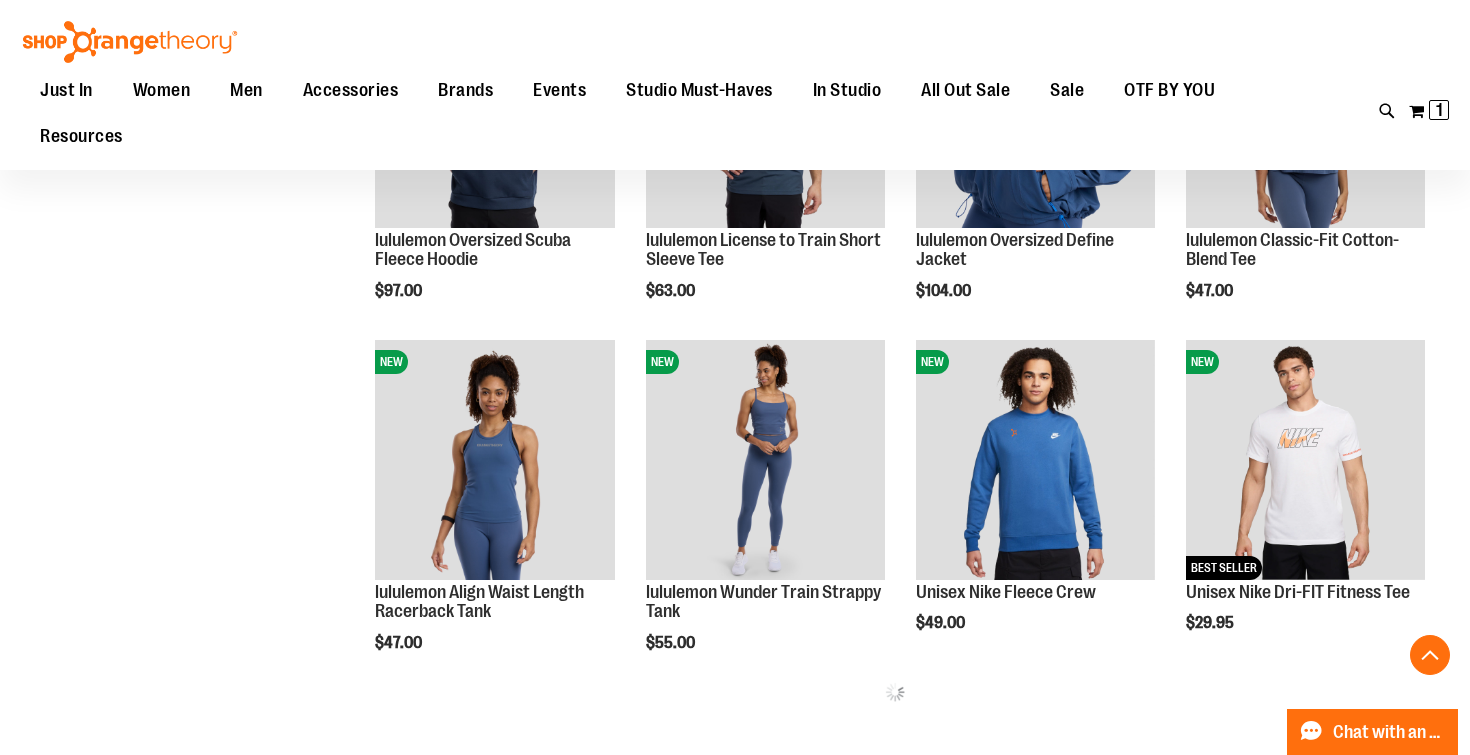 scroll, scrollTop: 1819, scrollLeft: 0, axis: vertical 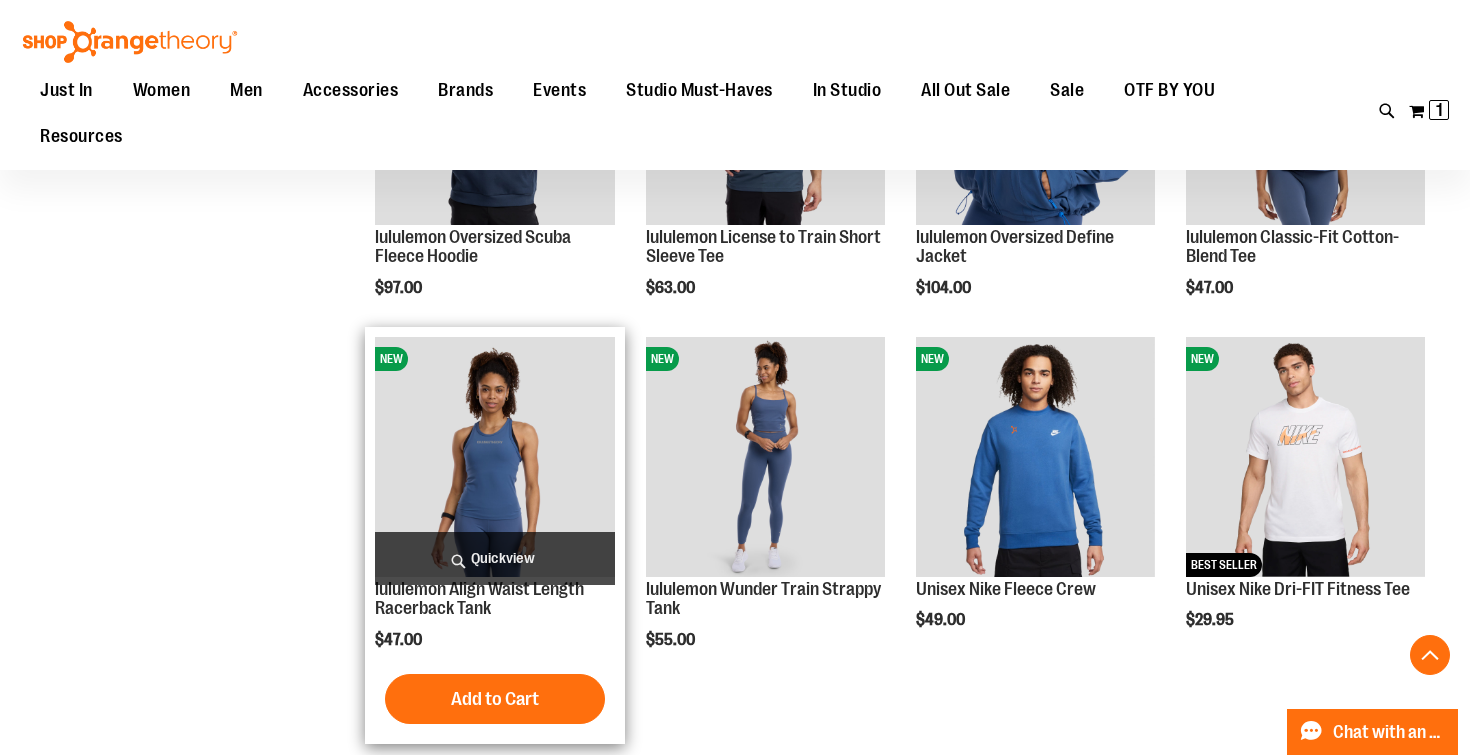 click on "Quickview" at bounding box center (494, 558) 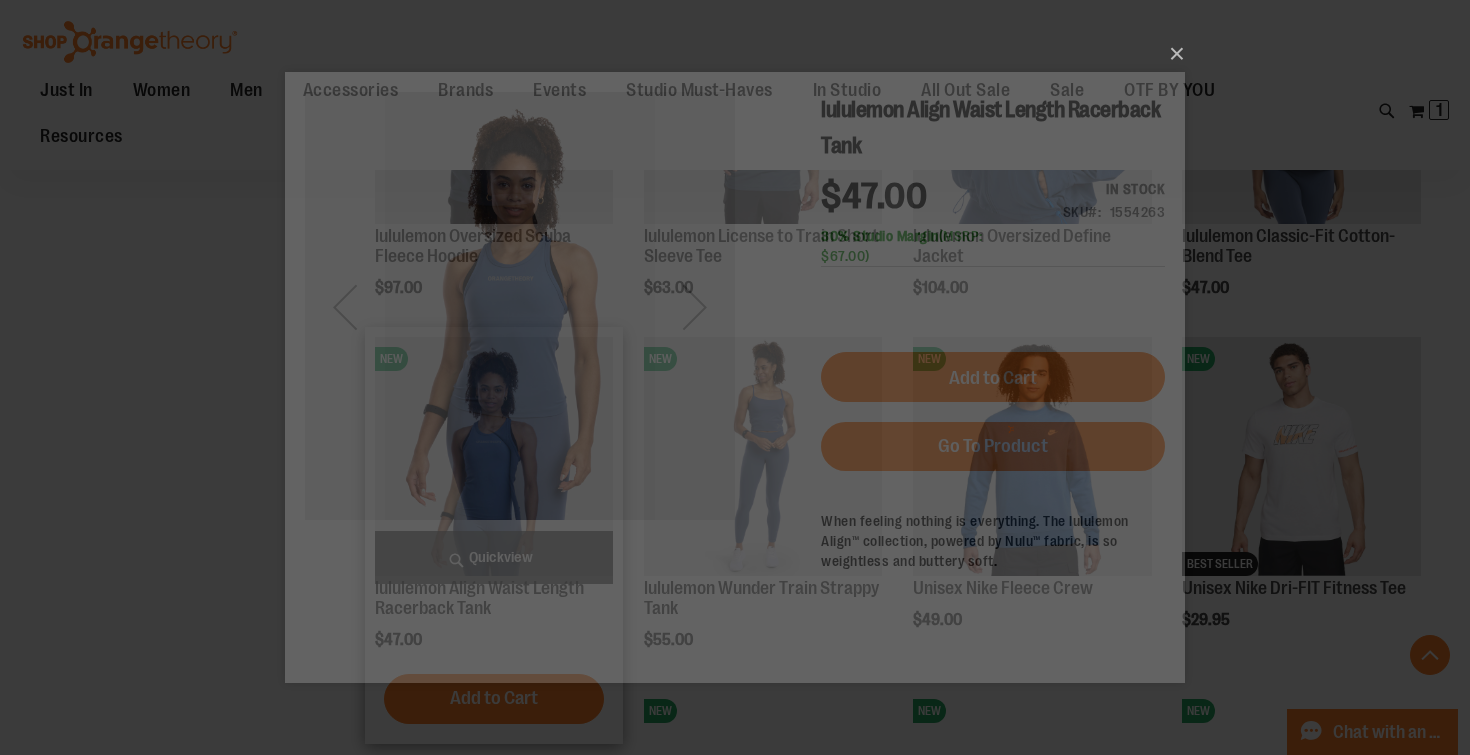 scroll, scrollTop: 0, scrollLeft: 0, axis: both 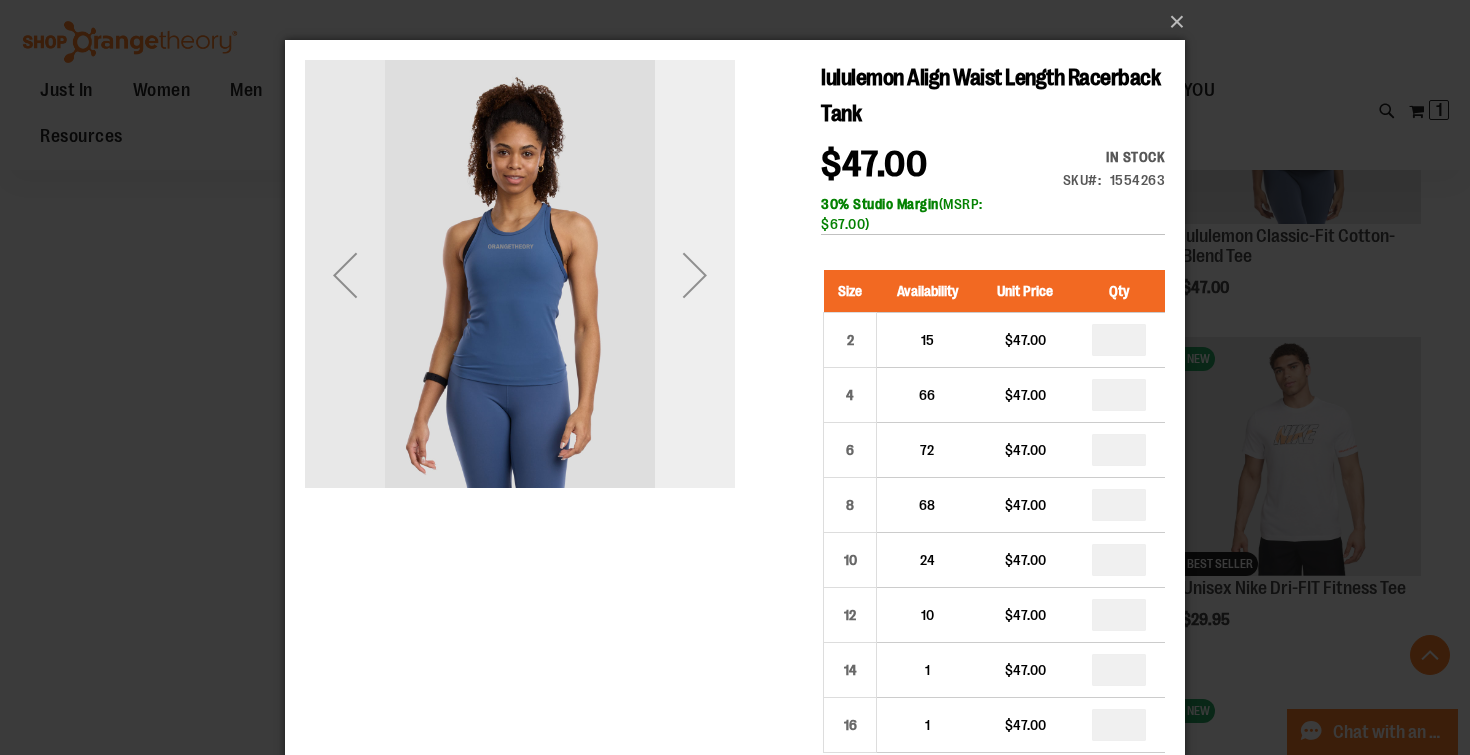 click at bounding box center [695, 275] 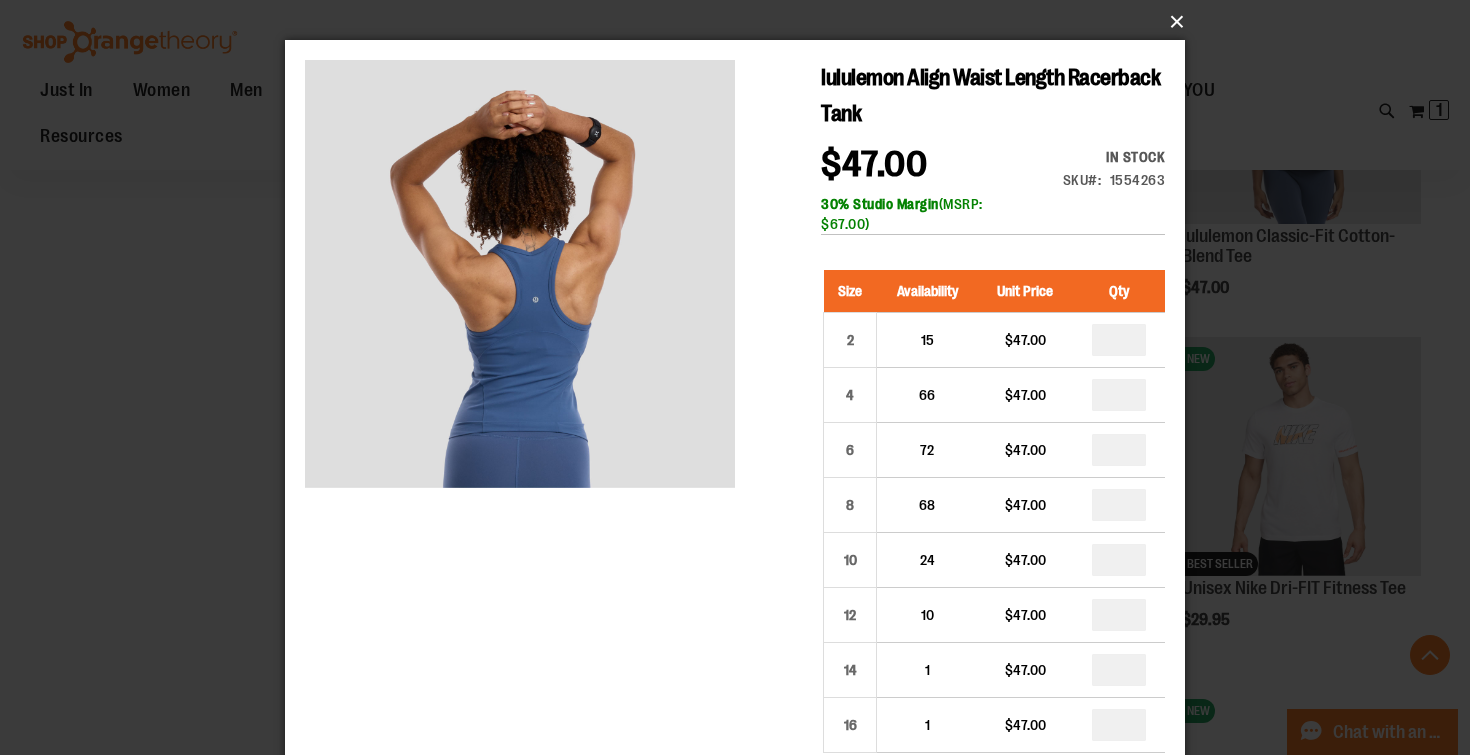 click on "×" at bounding box center [741, 22] 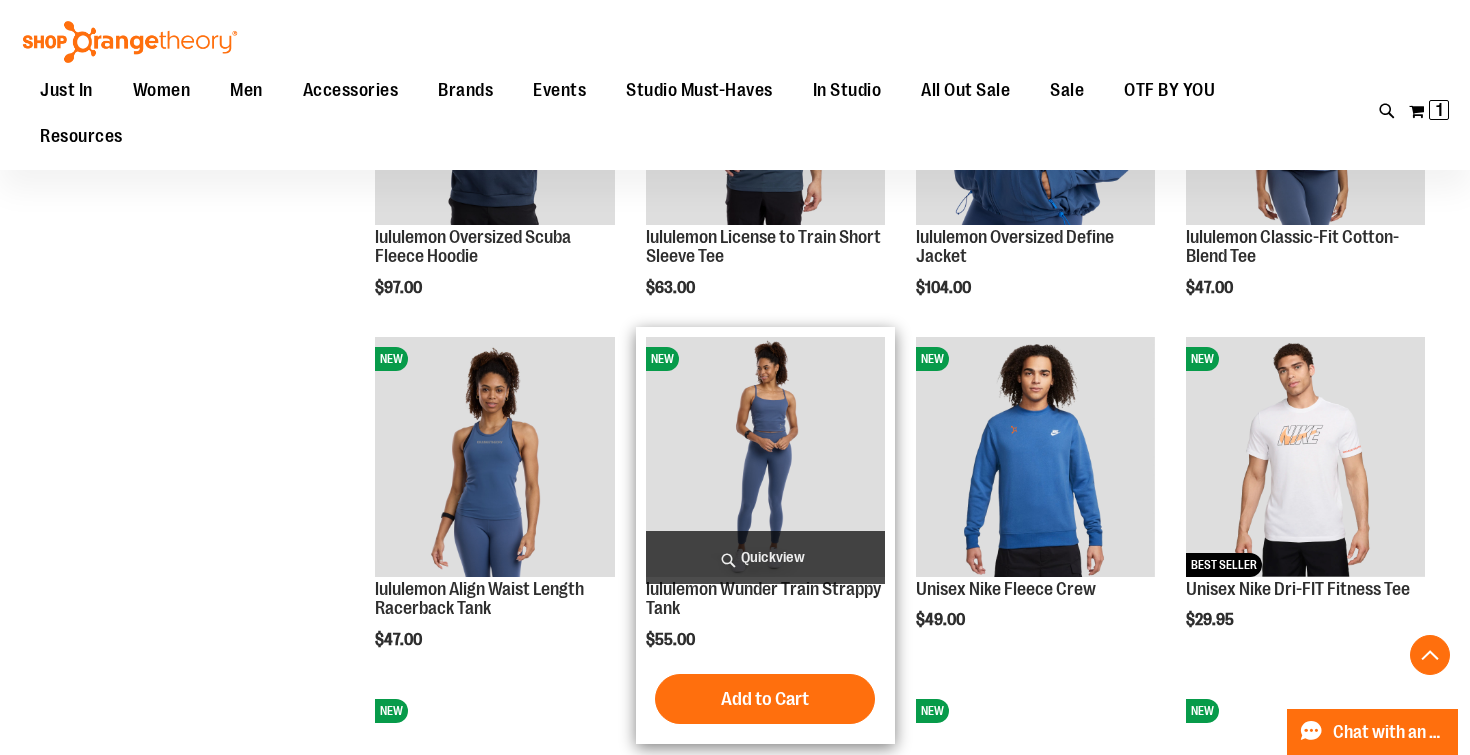 click on "Quickview" at bounding box center (765, 557) 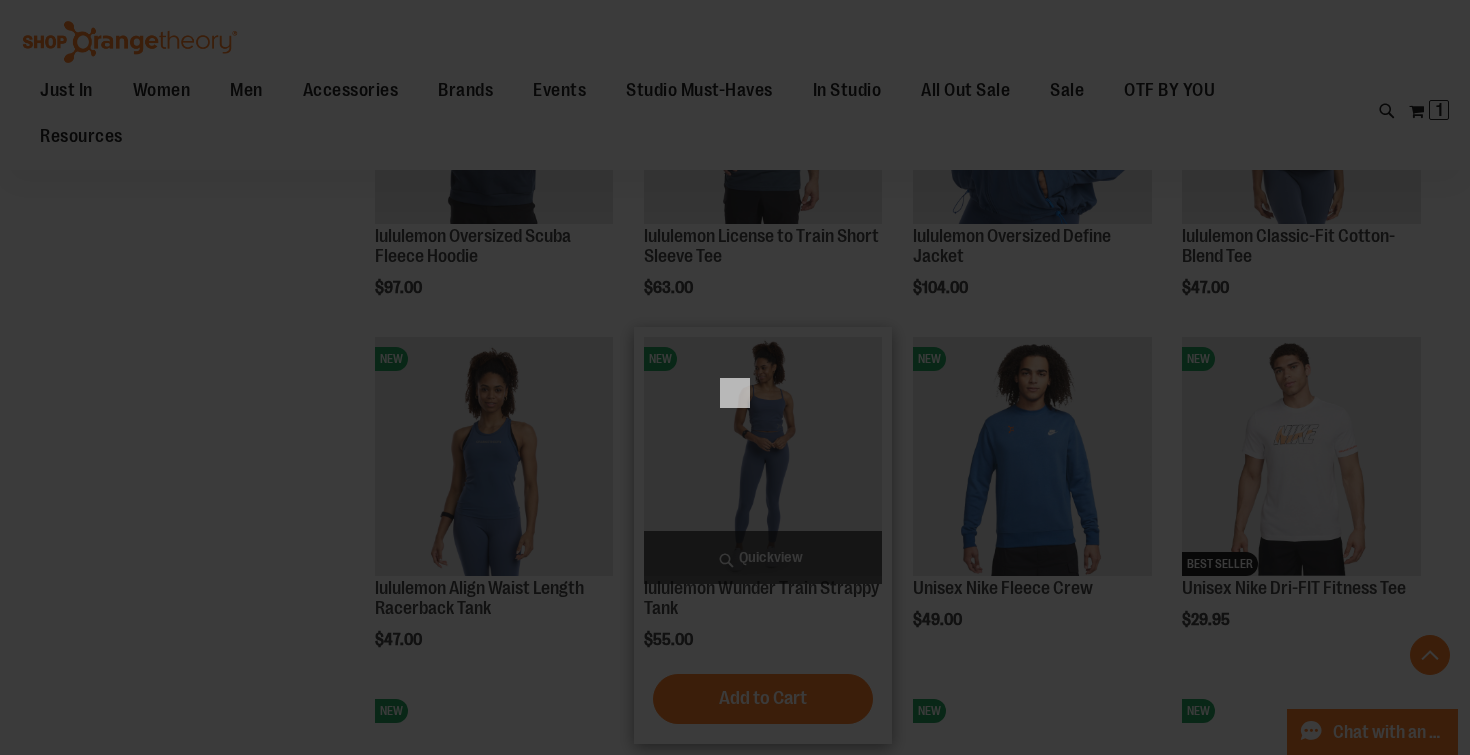 scroll, scrollTop: 0, scrollLeft: 0, axis: both 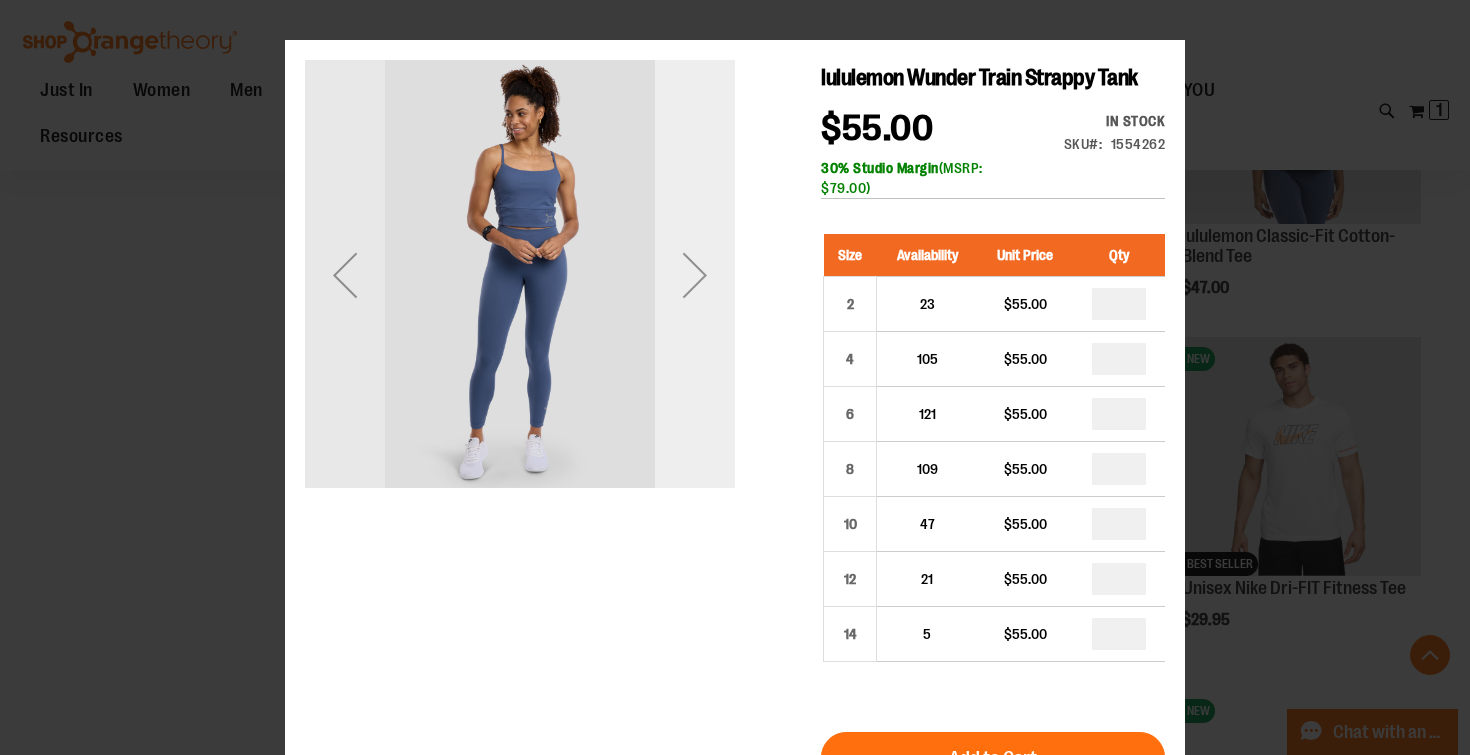click at bounding box center [695, 275] 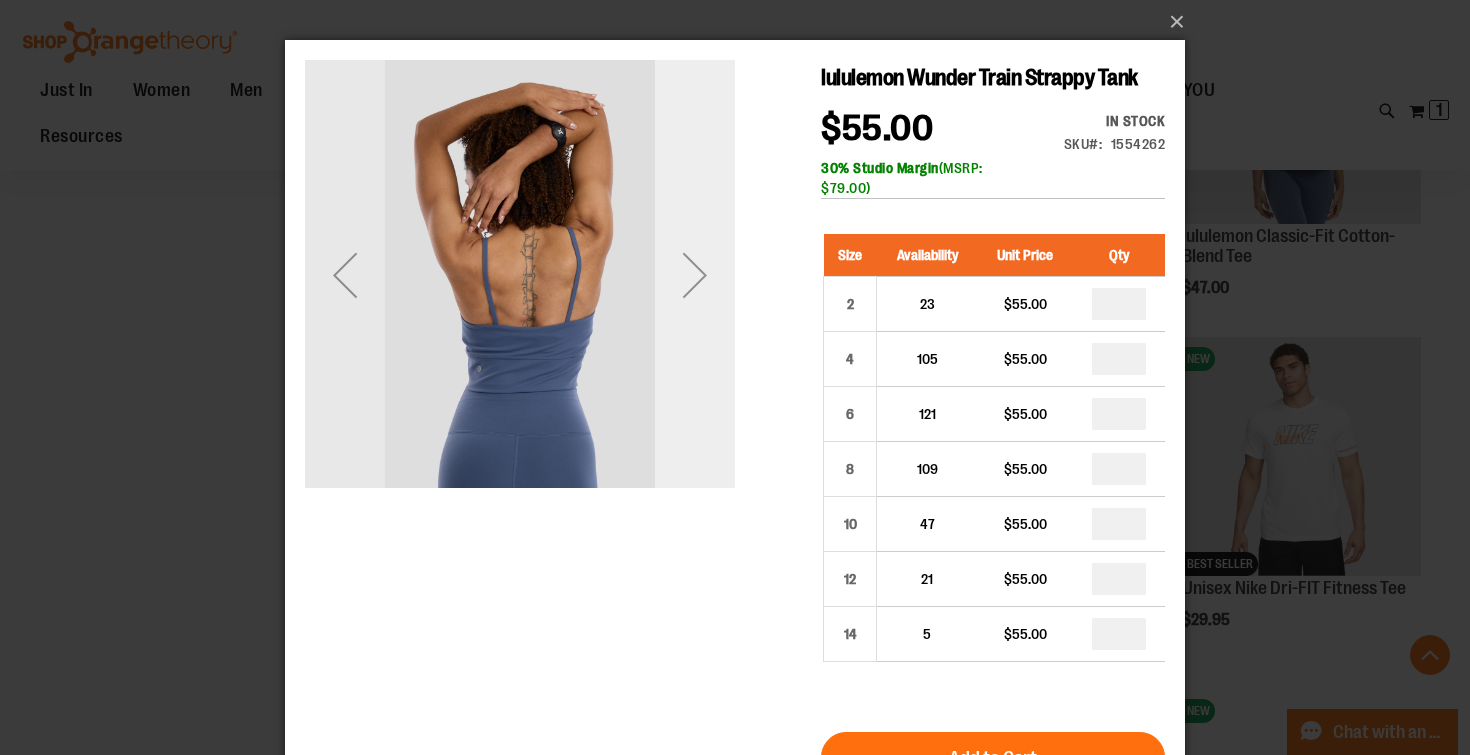 click at bounding box center (695, 275) 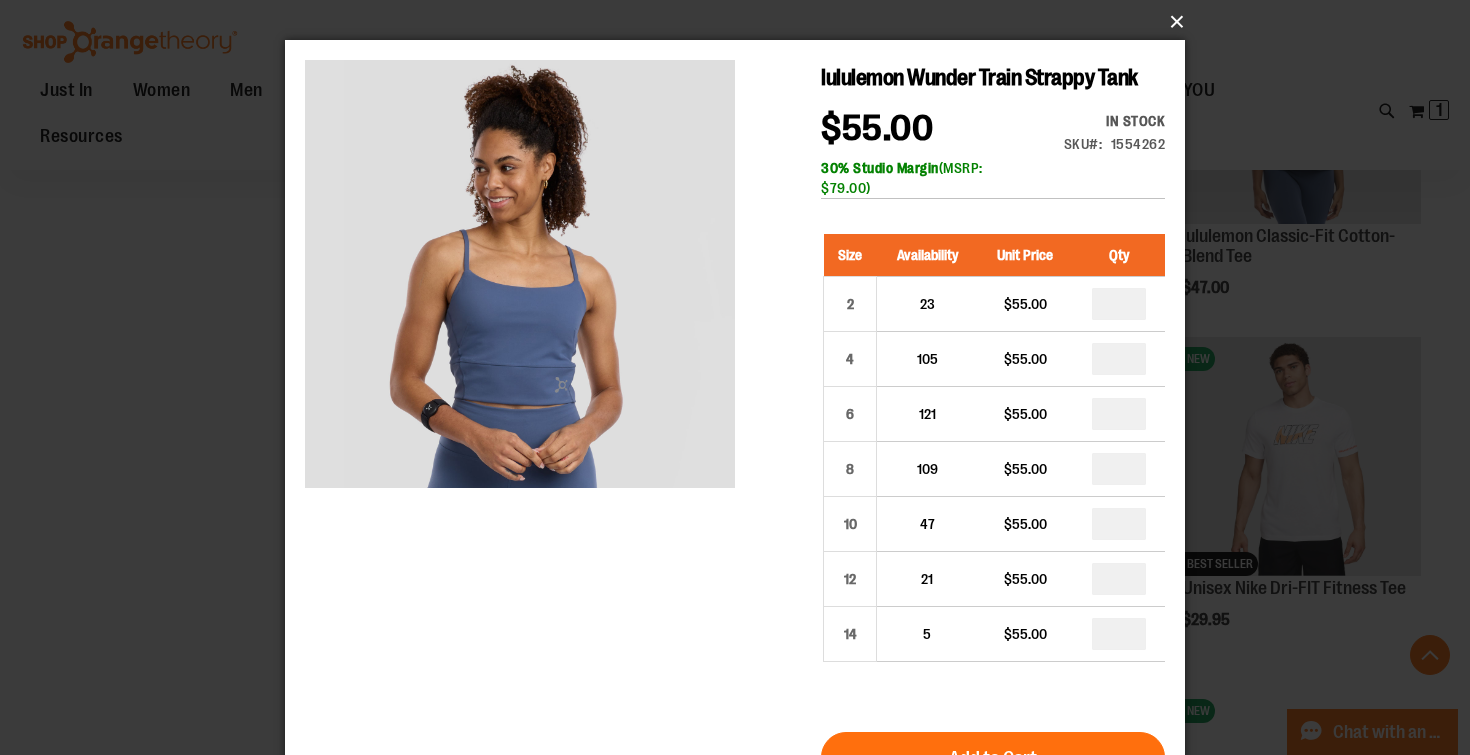 click on "×" at bounding box center [741, 22] 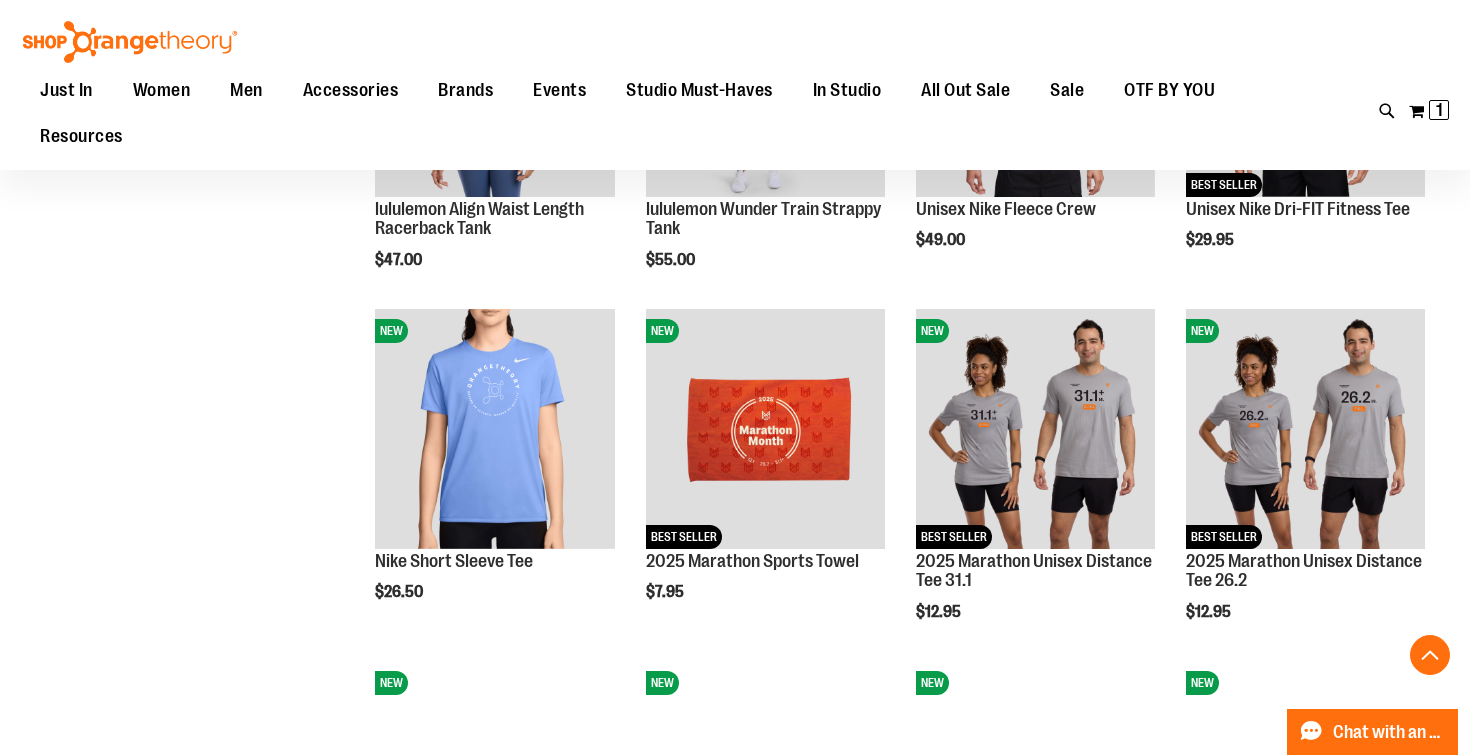 scroll, scrollTop: 2235, scrollLeft: 0, axis: vertical 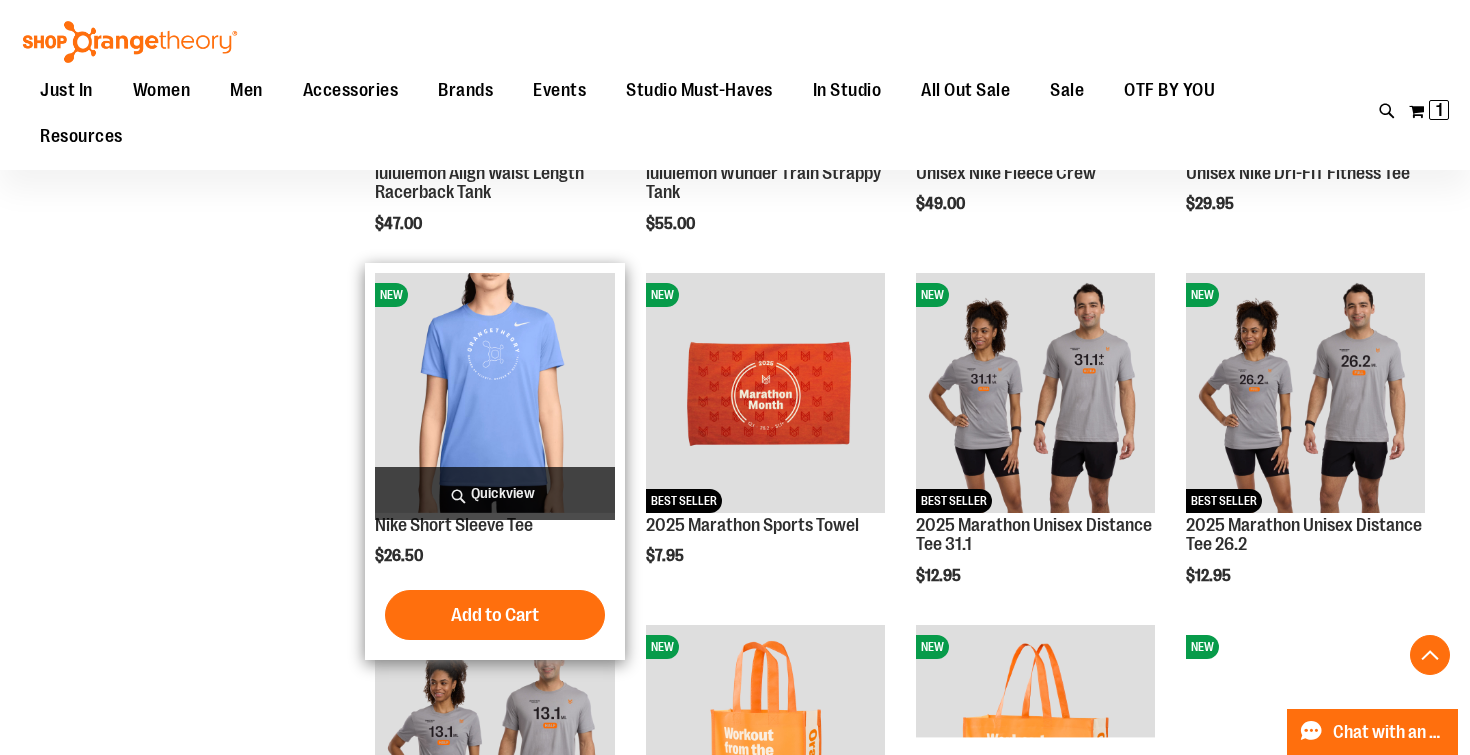 click on "Quickview" at bounding box center [494, 493] 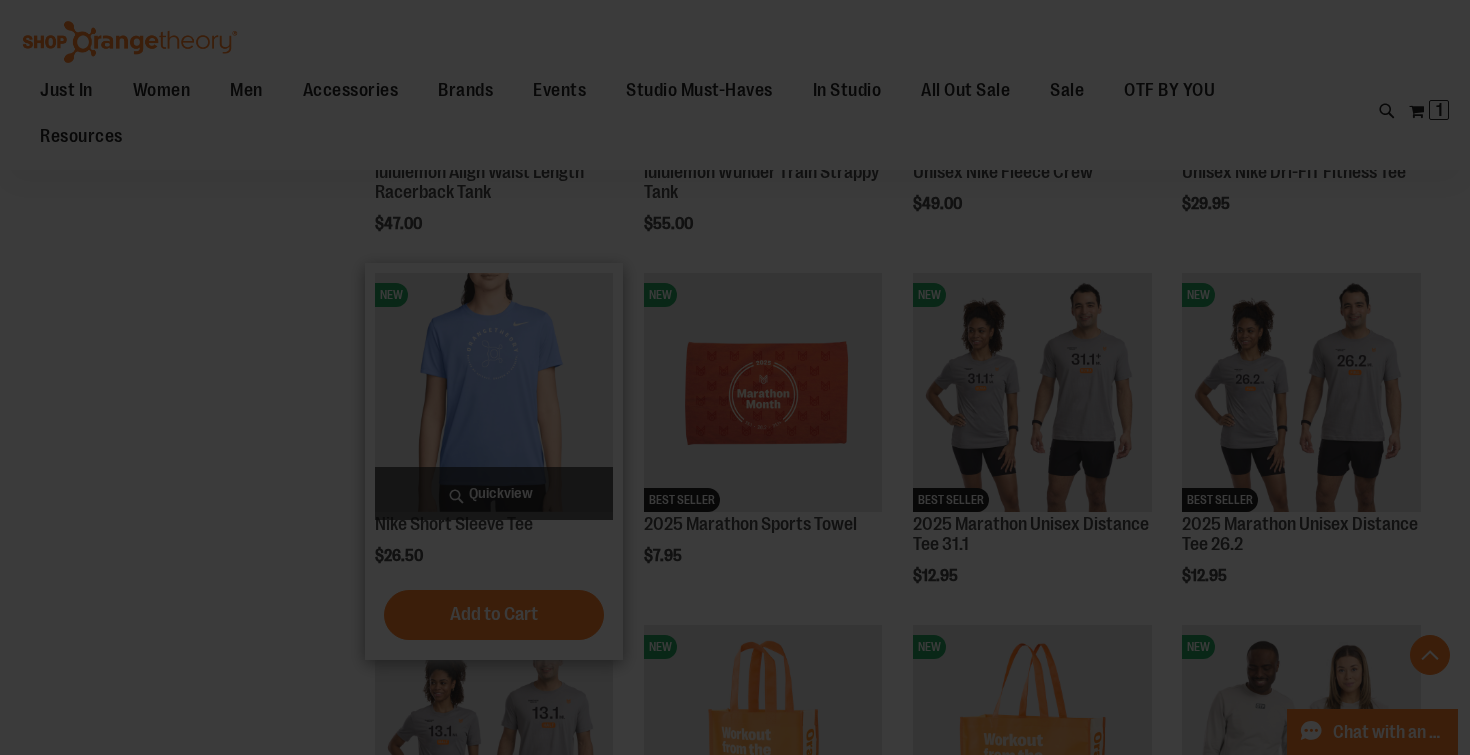 scroll, scrollTop: 0, scrollLeft: 0, axis: both 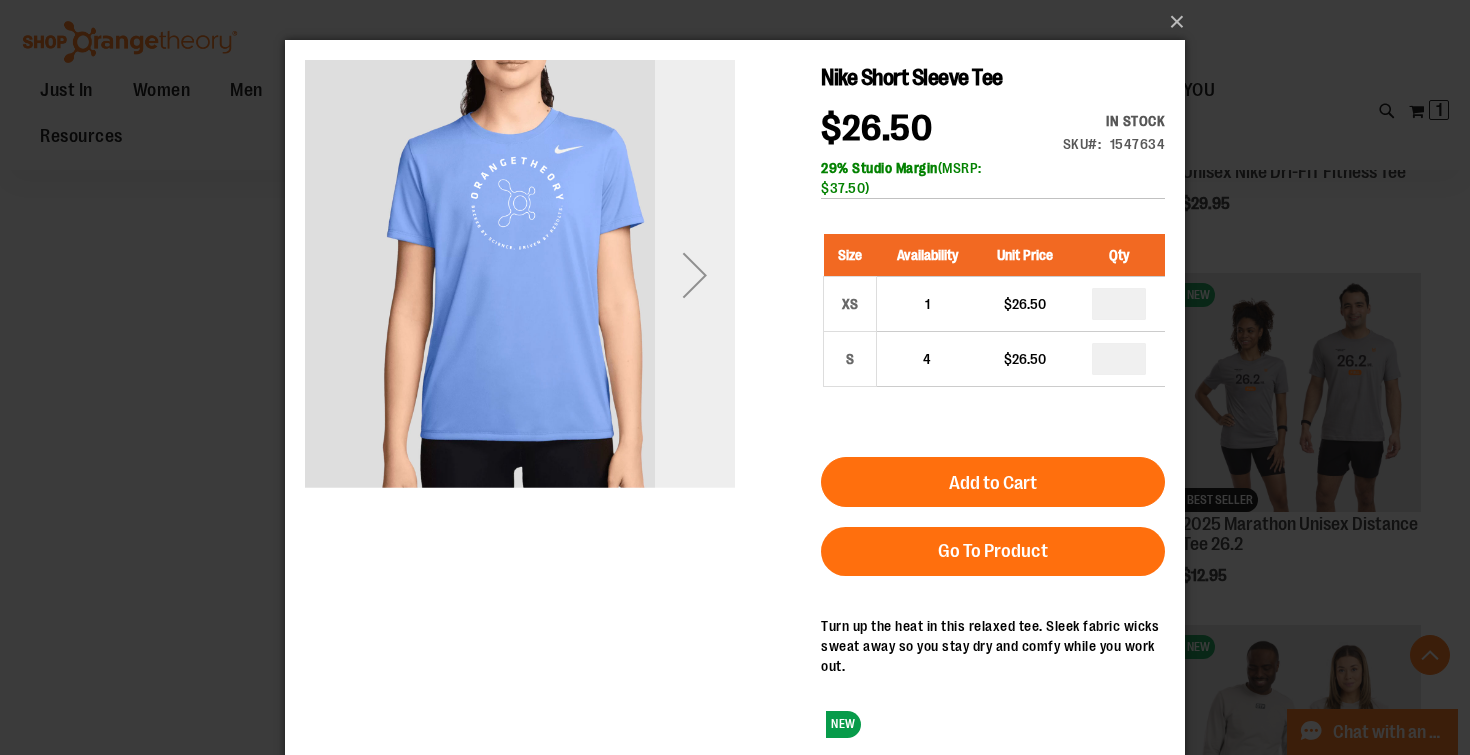 click at bounding box center [695, 275] 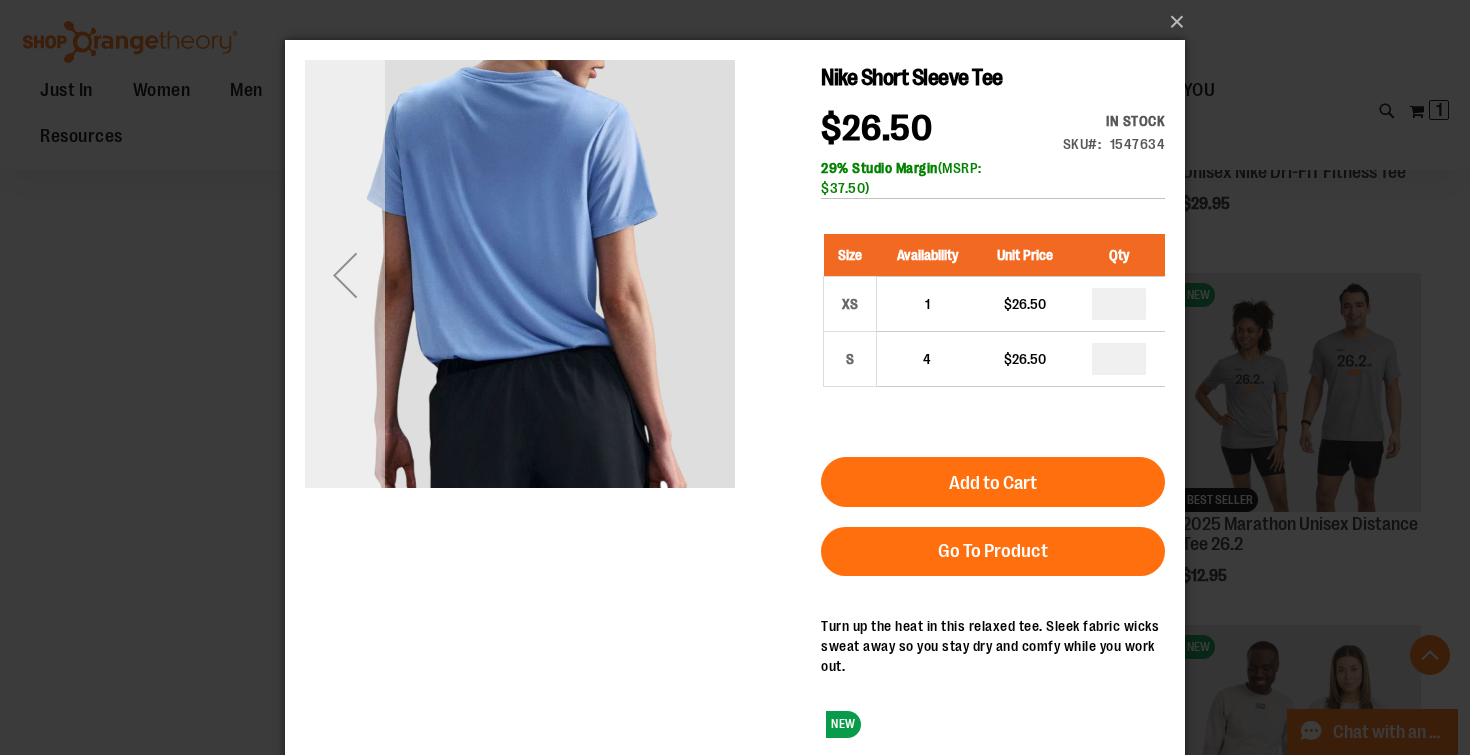 click at bounding box center [345, 275] 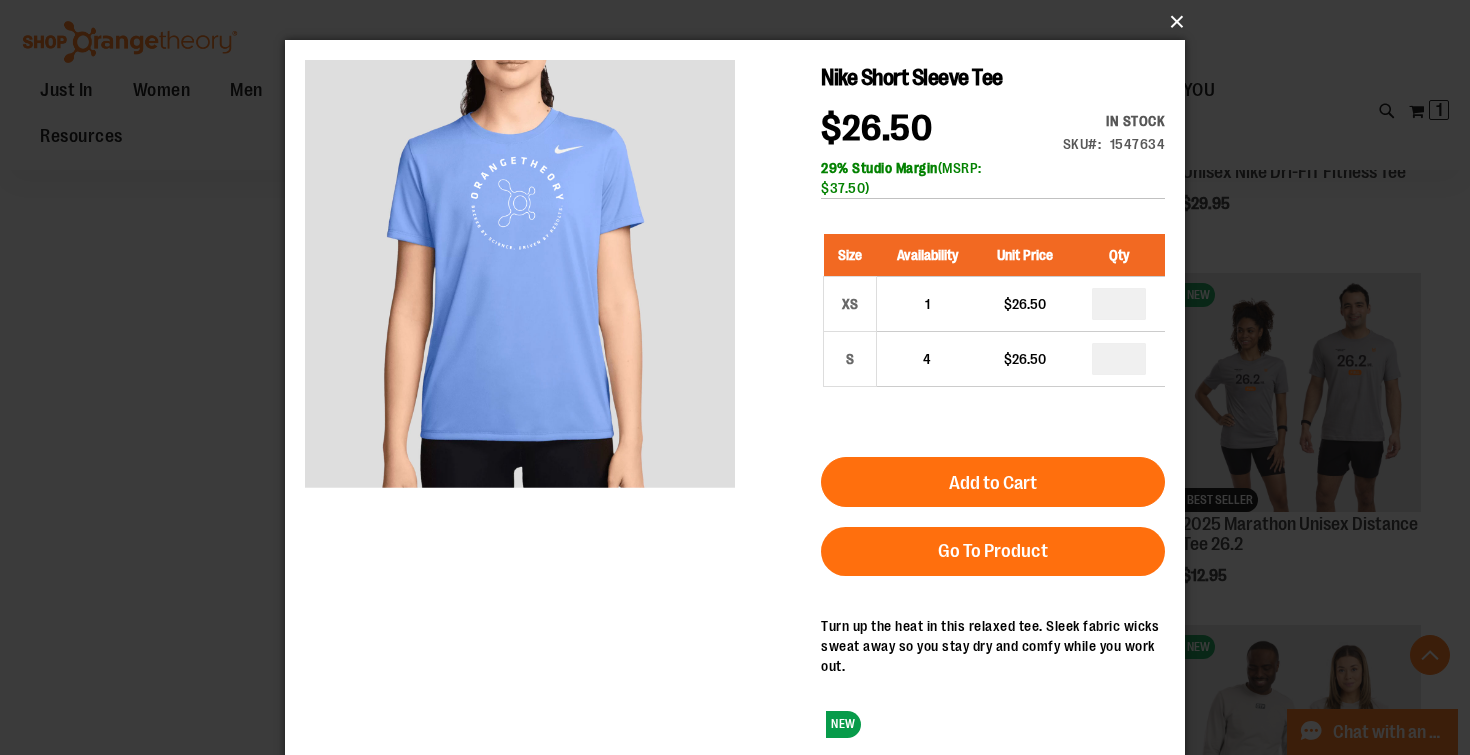 click on "×" at bounding box center [741, 22] 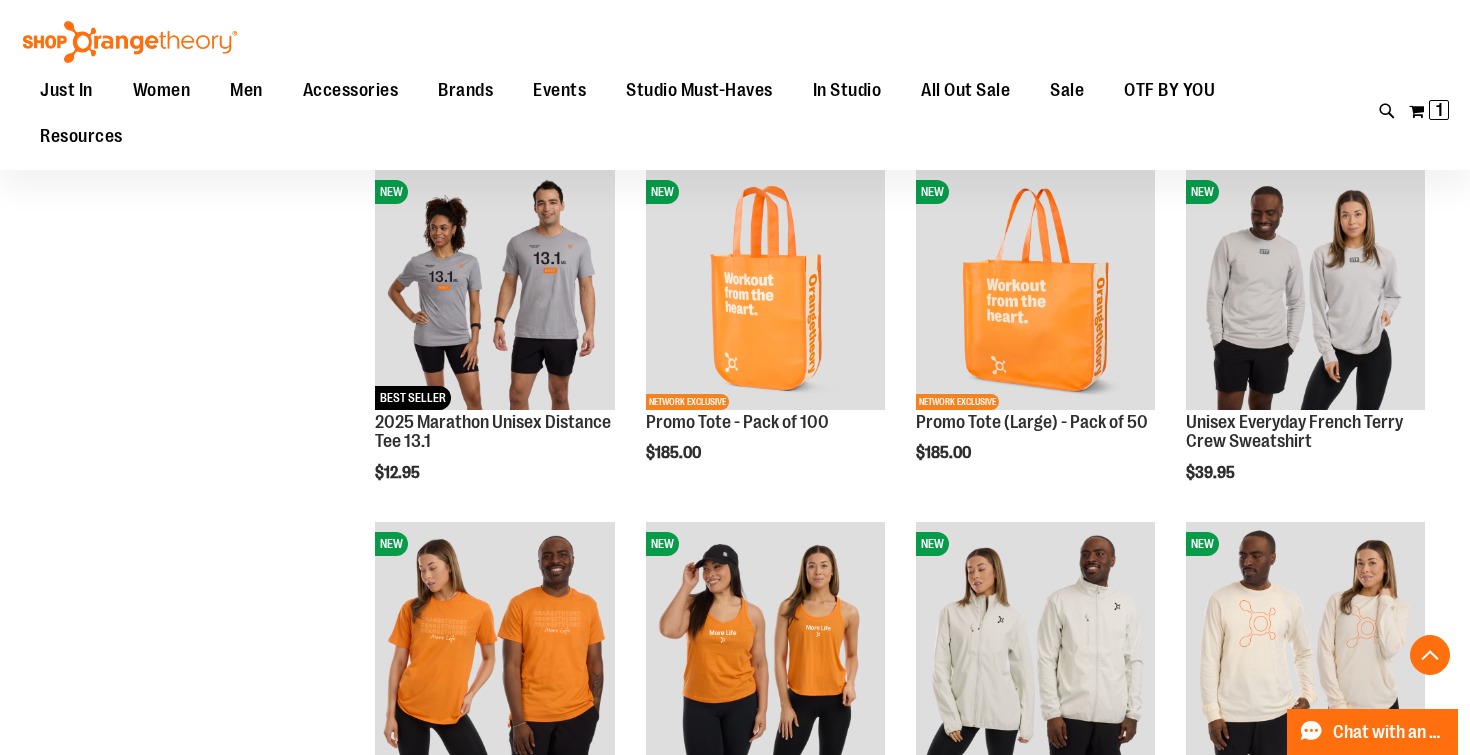 scroll, scrollTop: 2682, scrollLeft: 0, axis: vertical 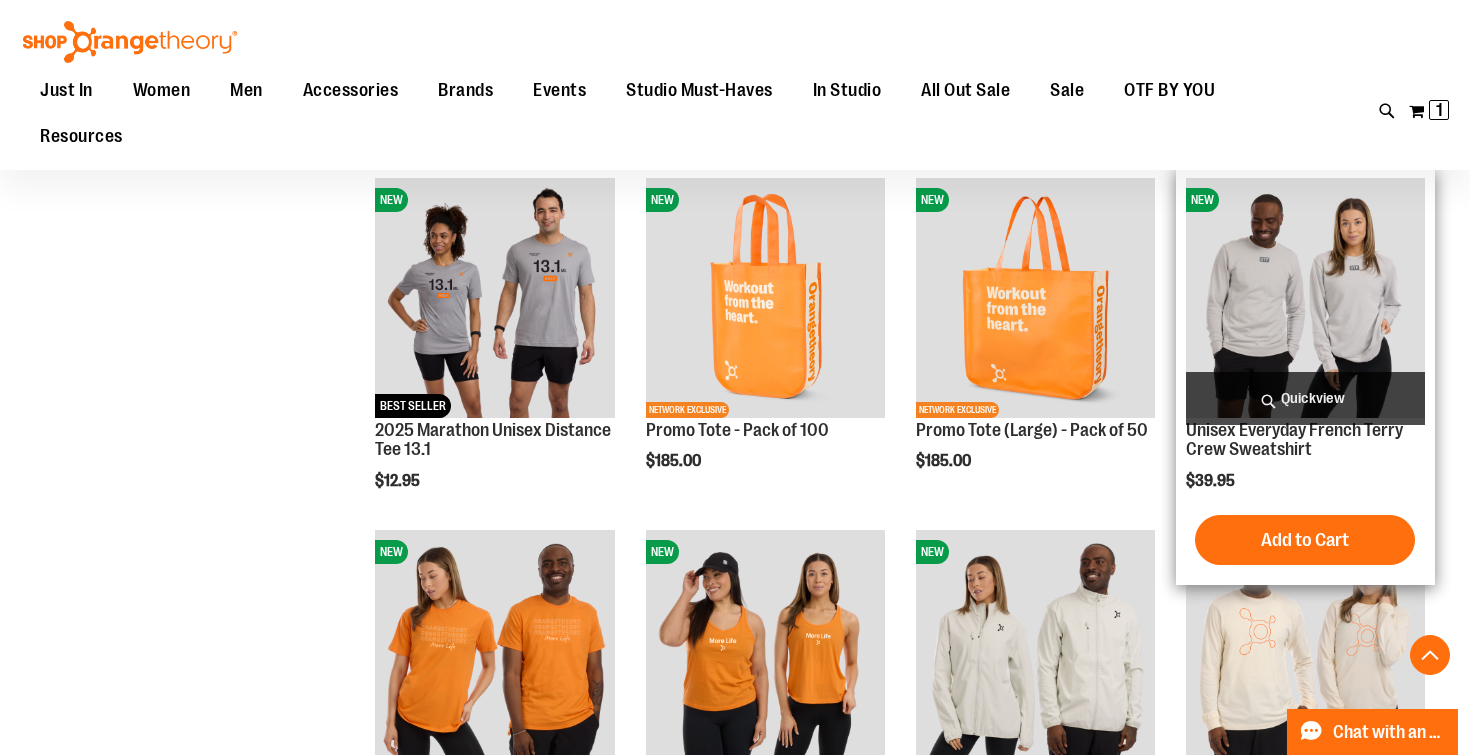 click on "Quickview" at bounding box center [1305, 398] 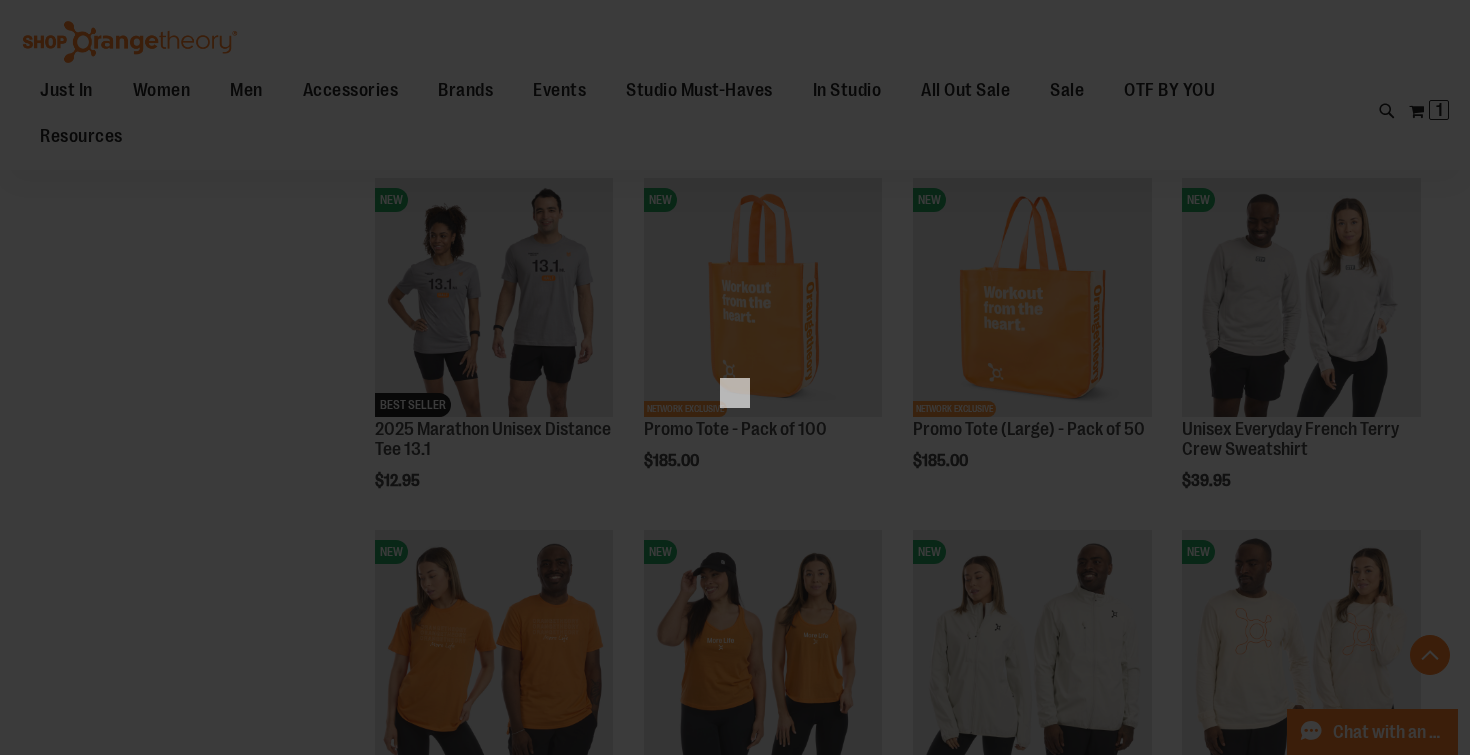 scroll, scrollTop: 0, scrollLeft: 0, axis: both 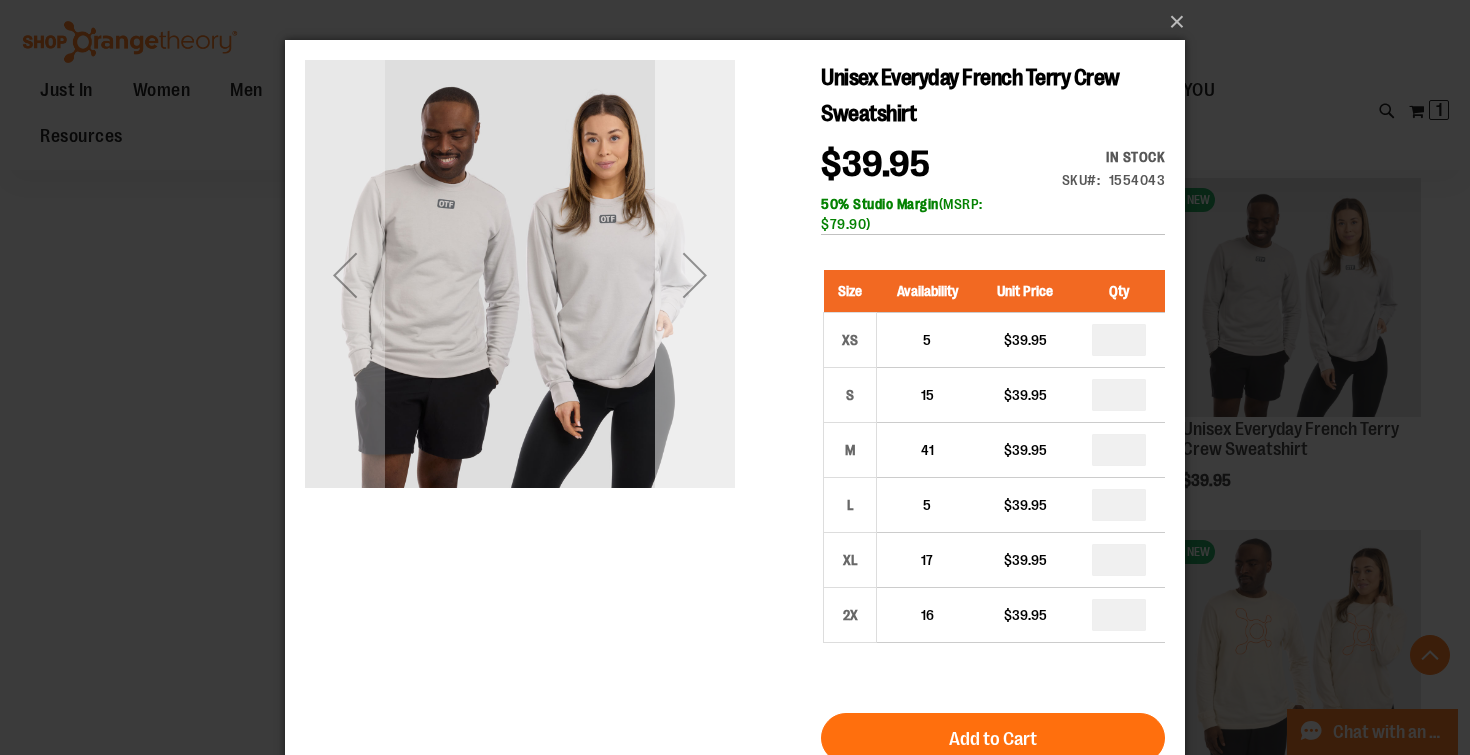 click at bounding box center [695, 275] 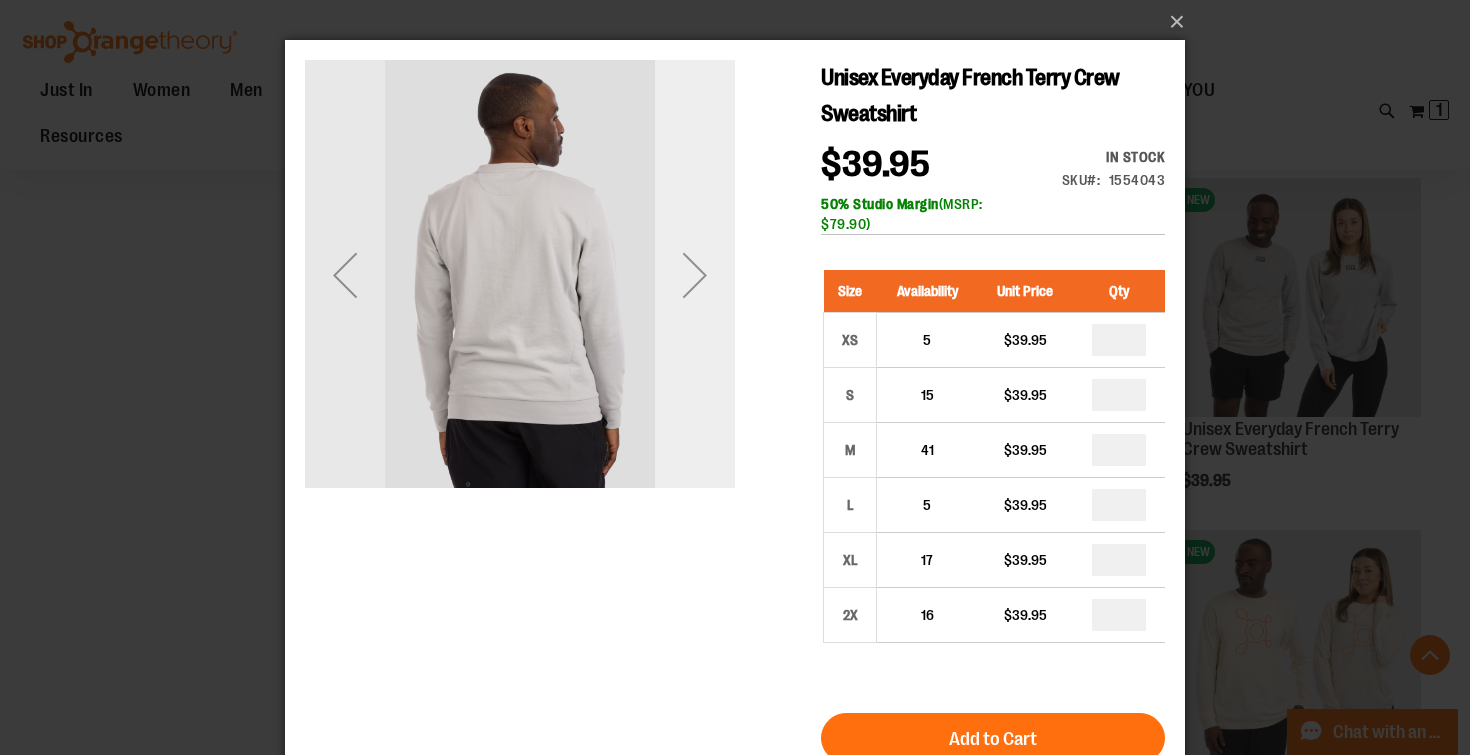 click at bounding box center (695, 275) 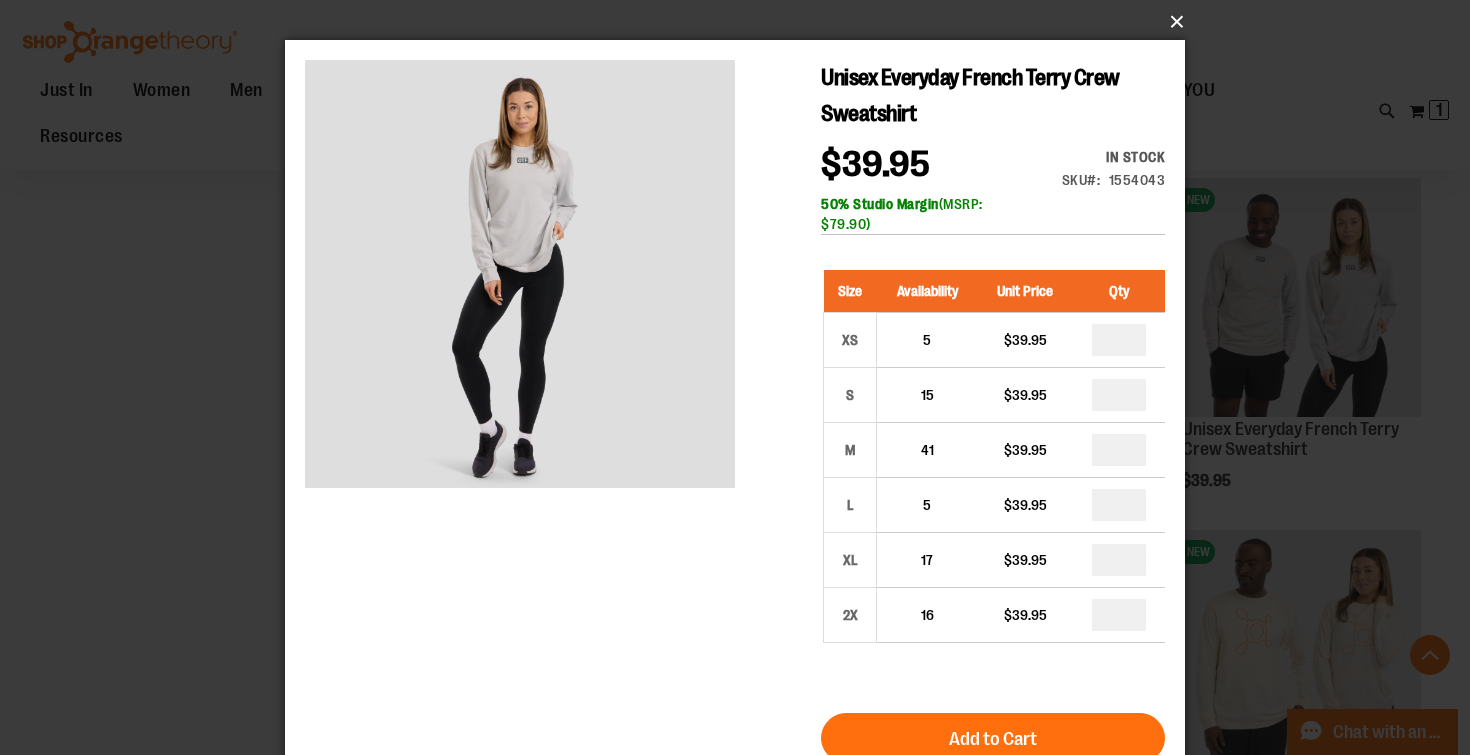 click on "×" at bounding box center (741, 22) 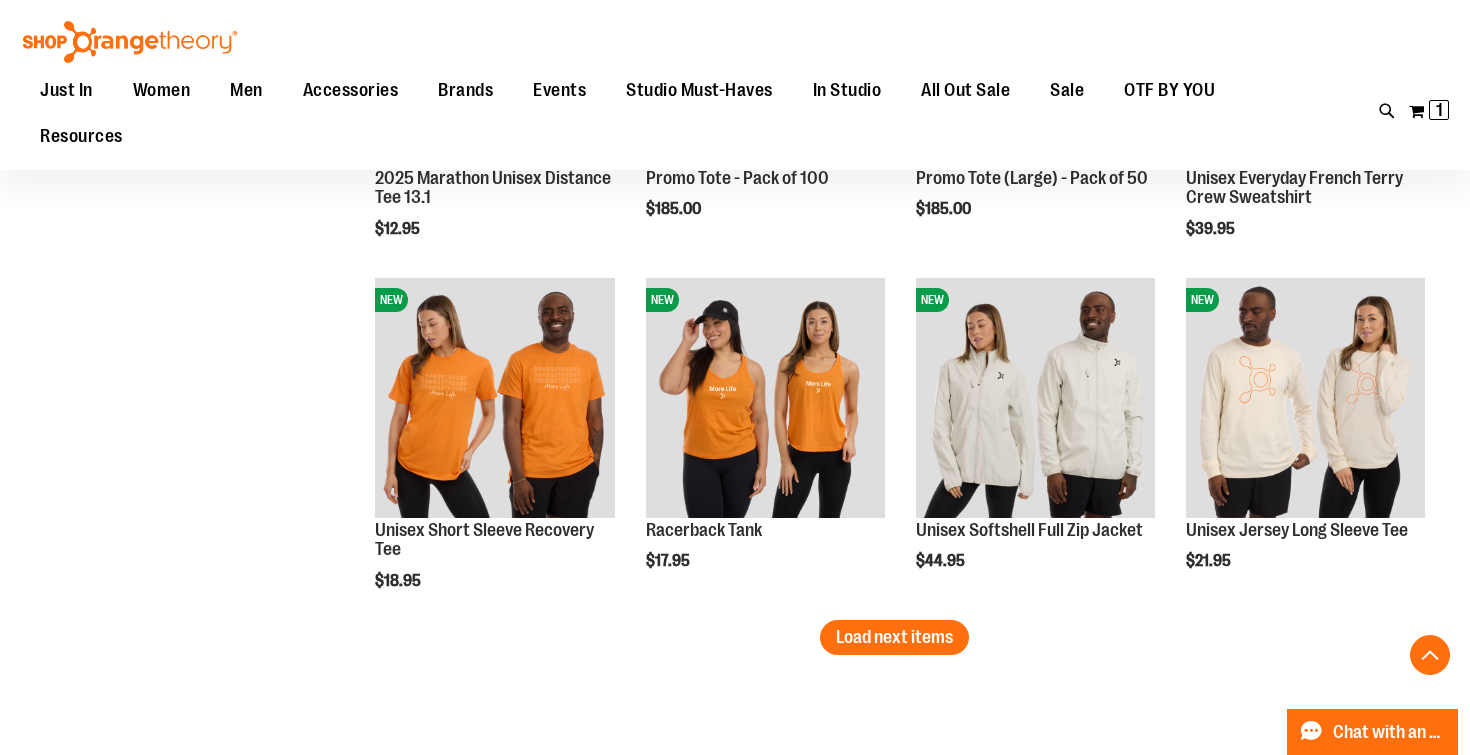 scroll, scrollTop: 3005, scrollLeft: 0, axis: vertical 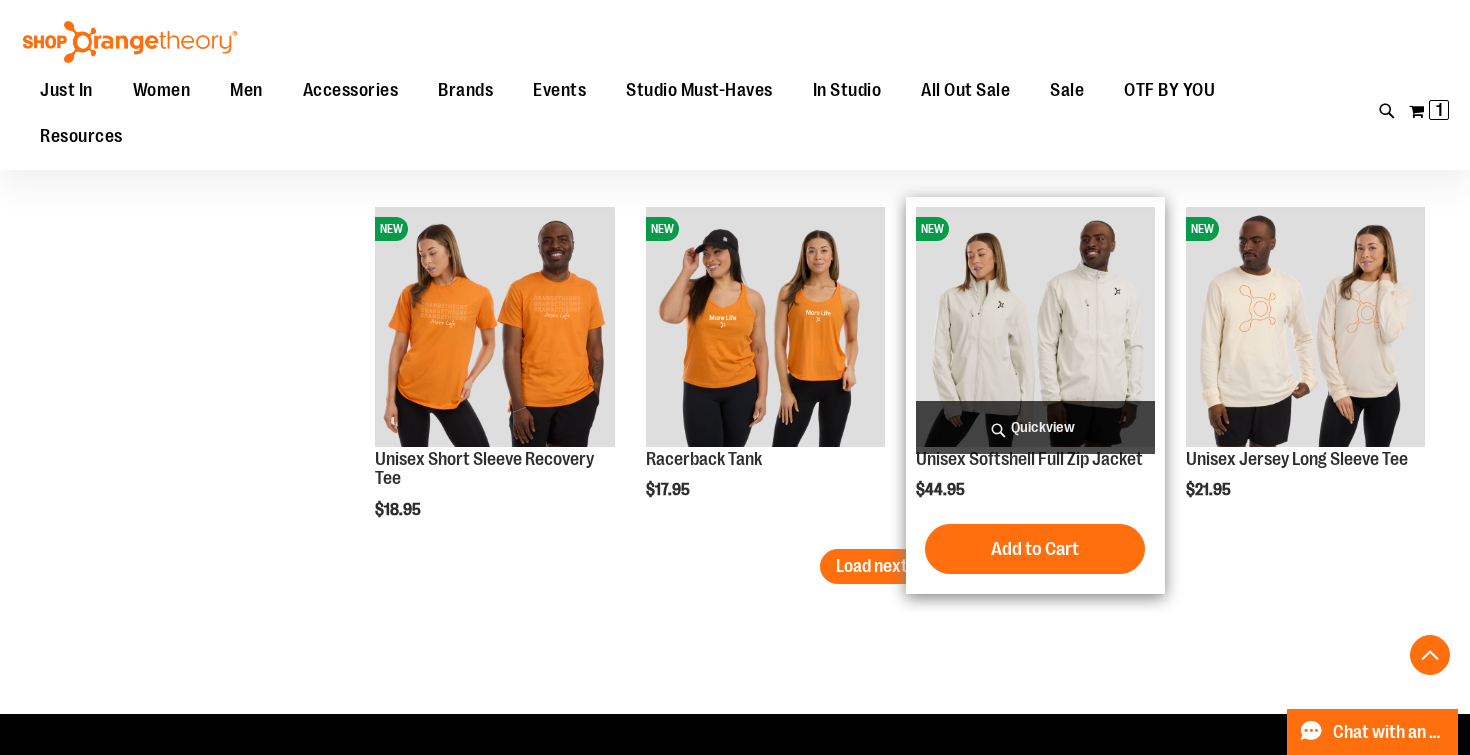 click on "Quickview" at bounding box center (1035, 427) 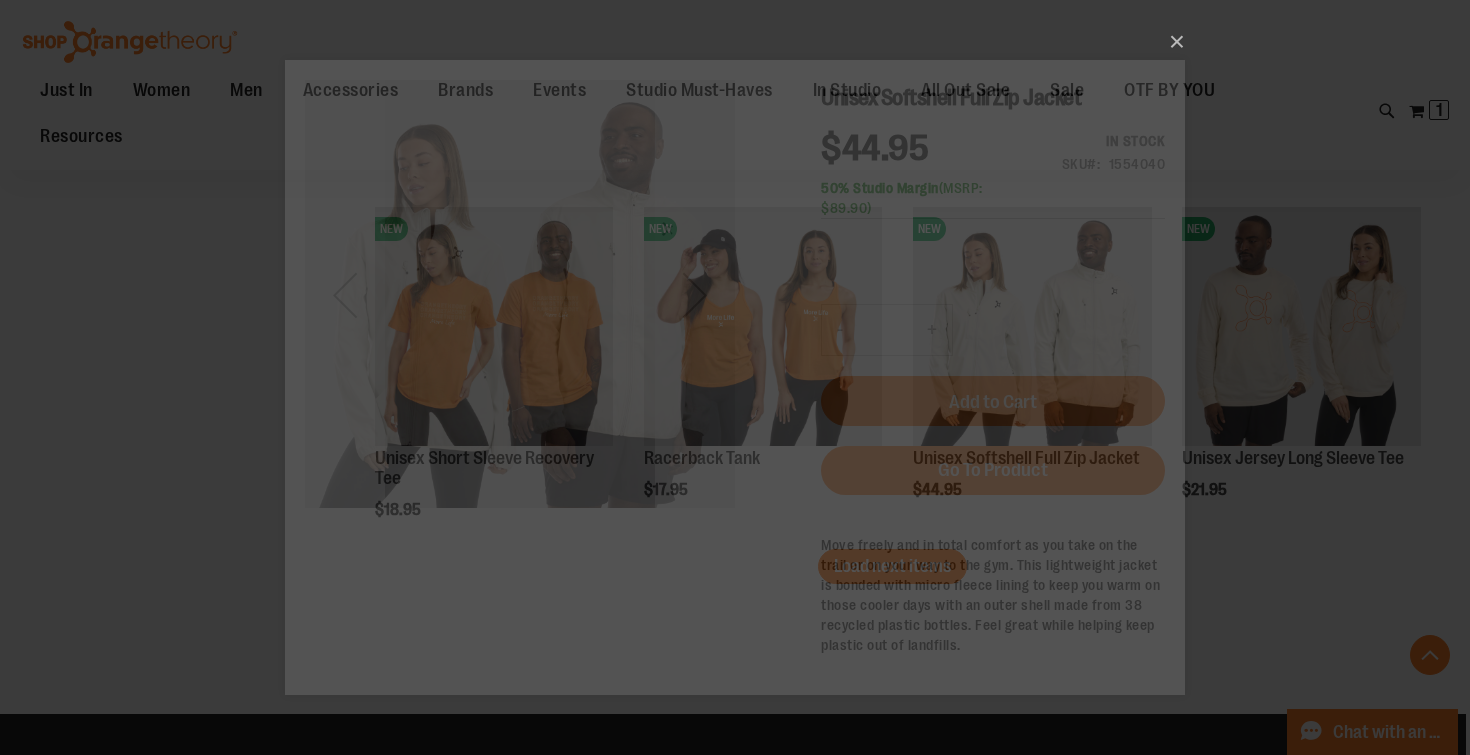 scroll, scrollTop: 0, scrollLeft: 0, axis: both 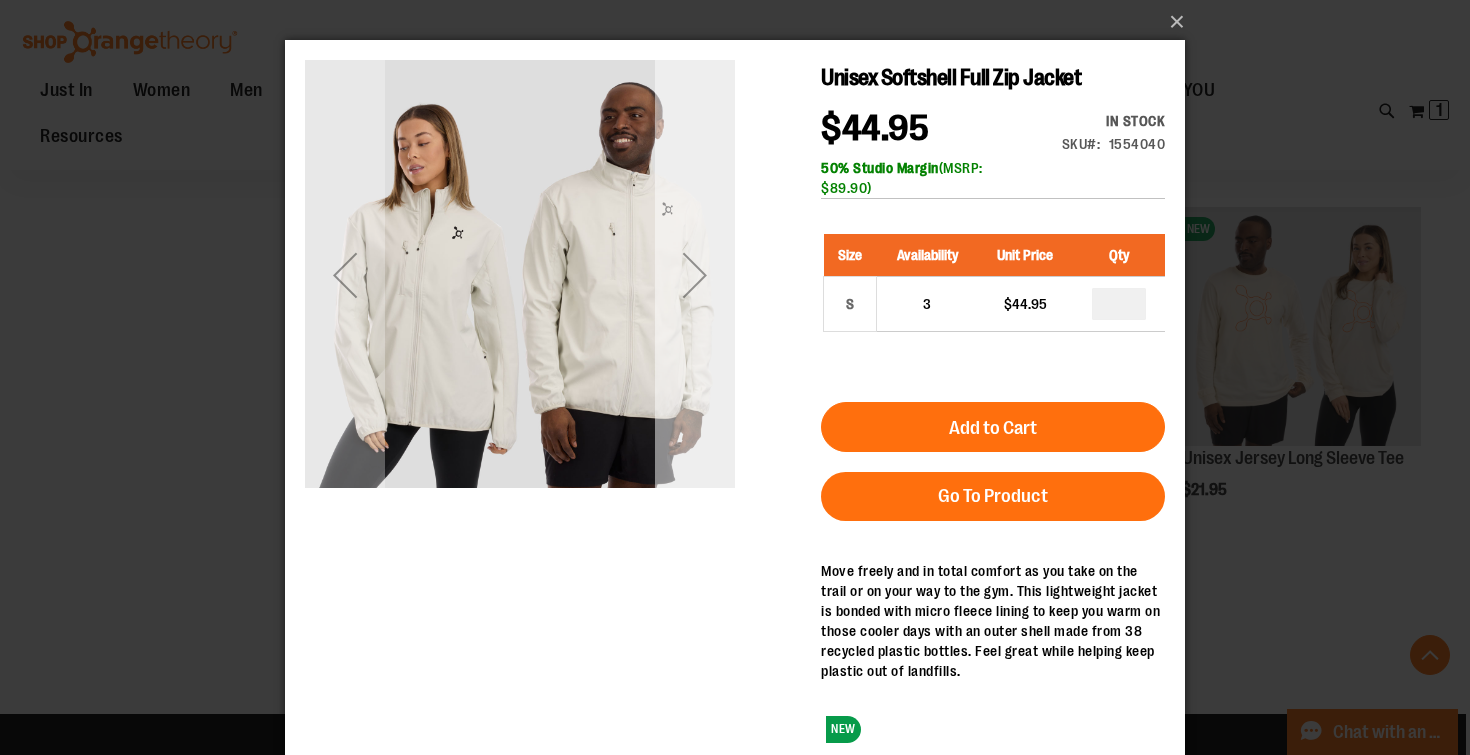 click at bounding box center (695, 275) 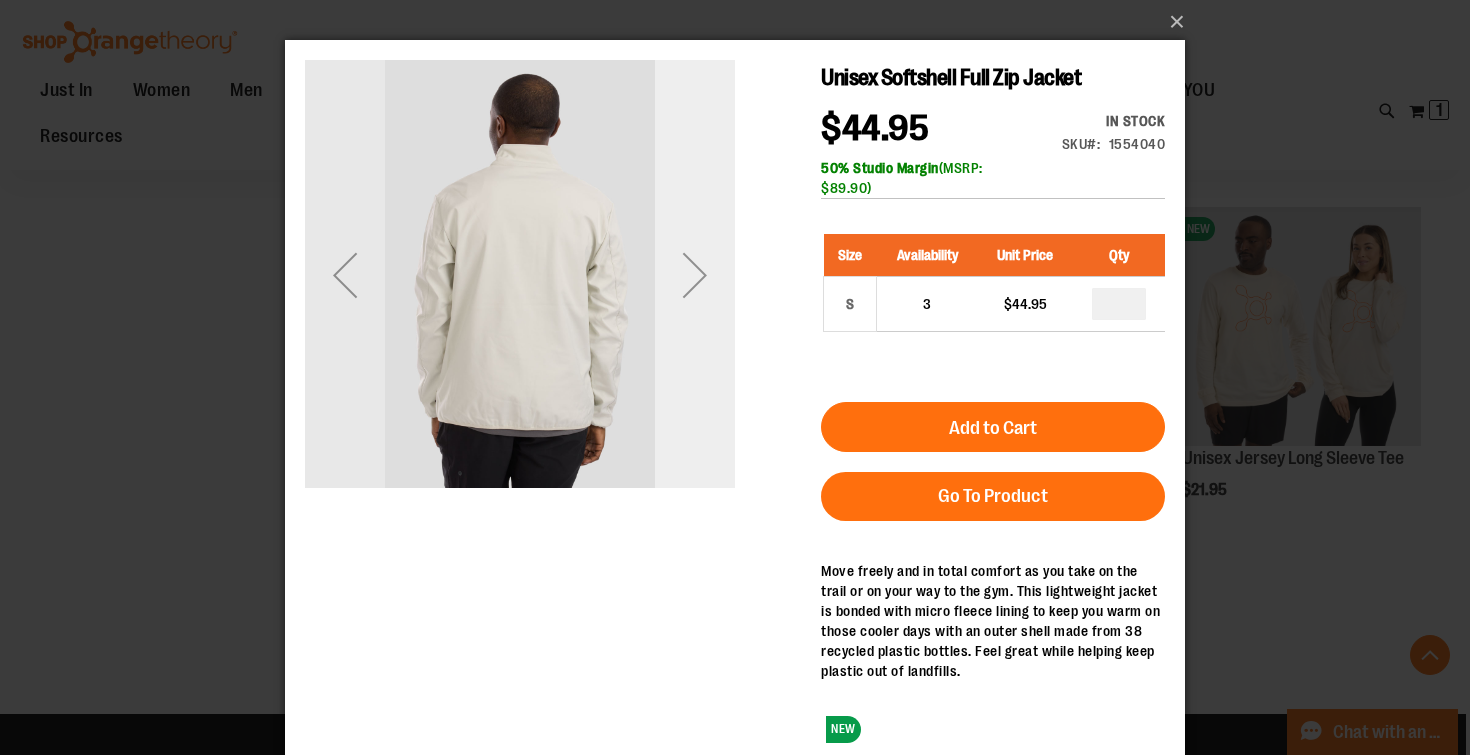 click at bounding box center [695, 275] 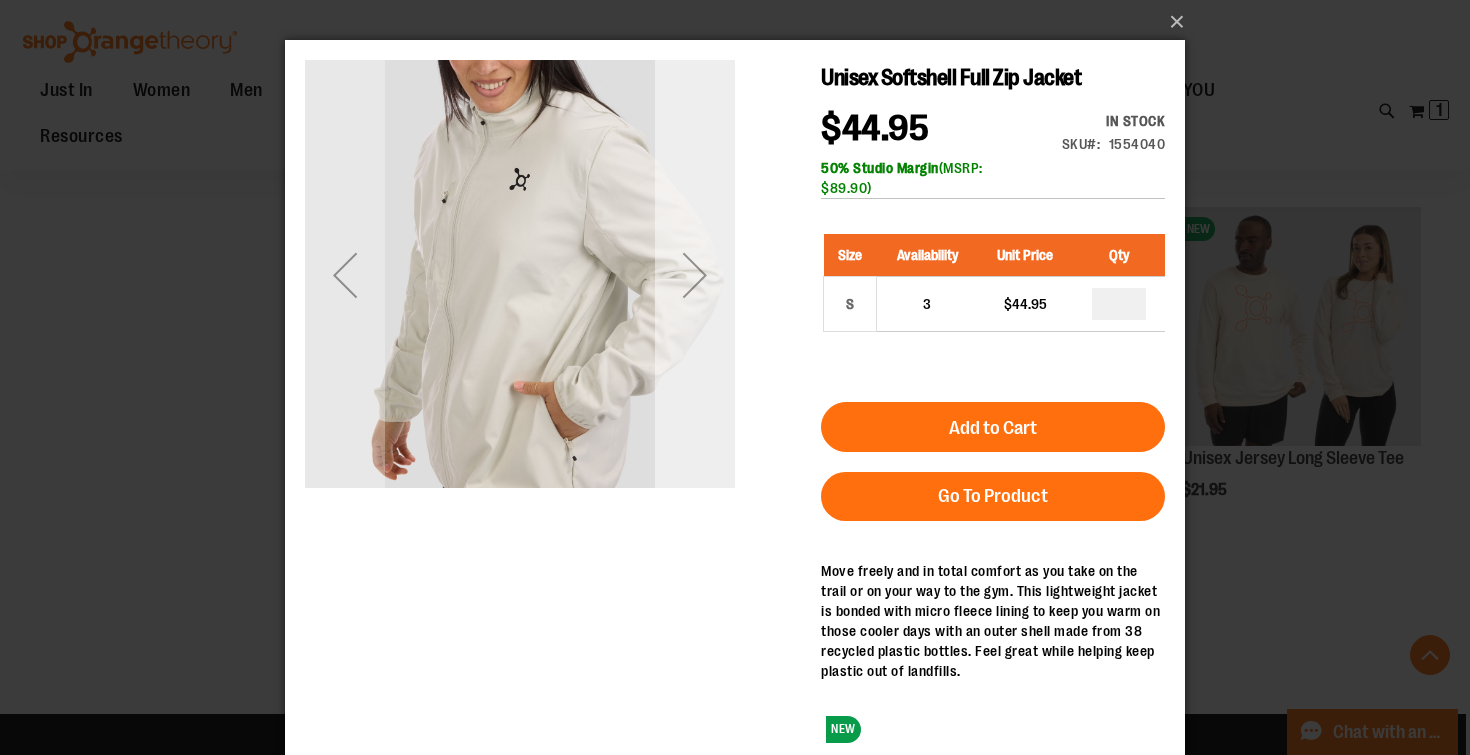click at bounding box center [695, 275] 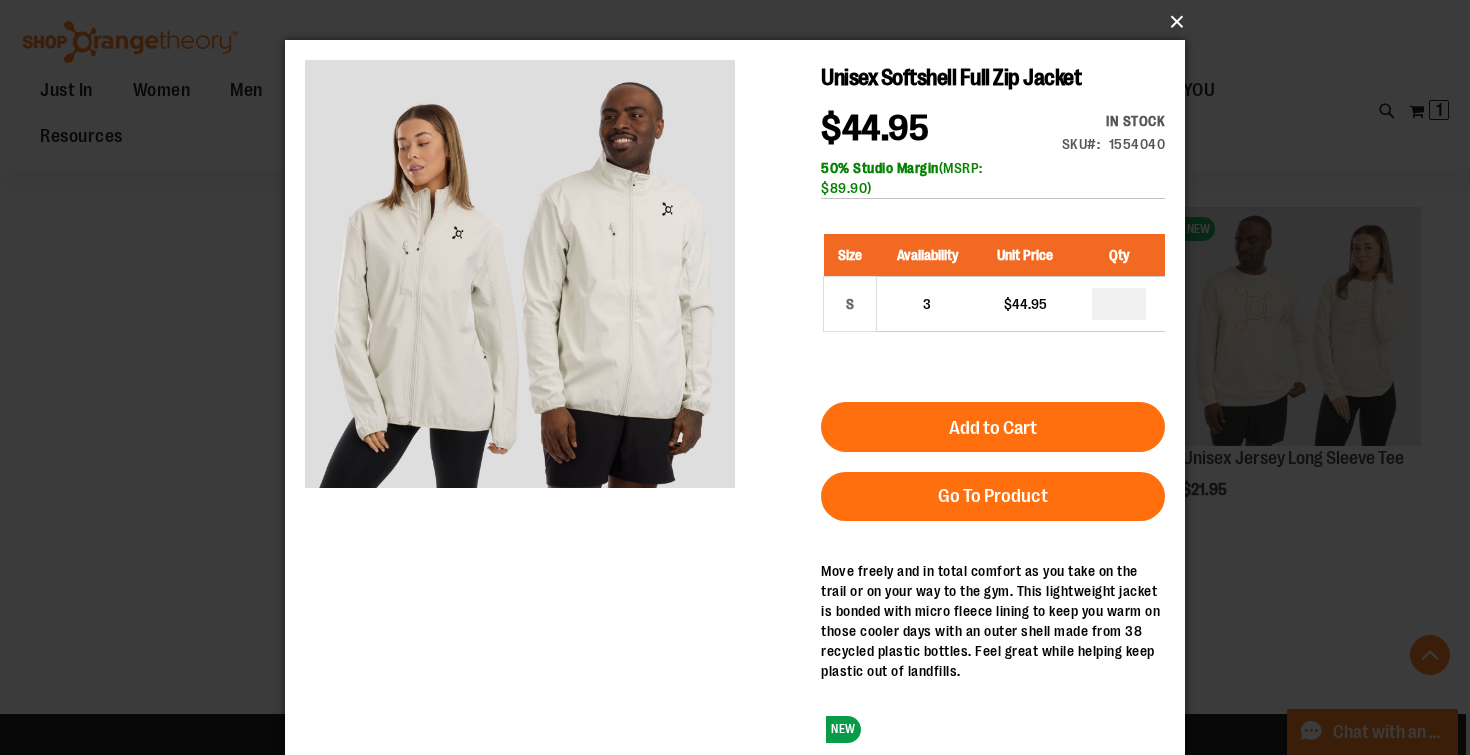 click on "×" at bounding box center (741, 22) 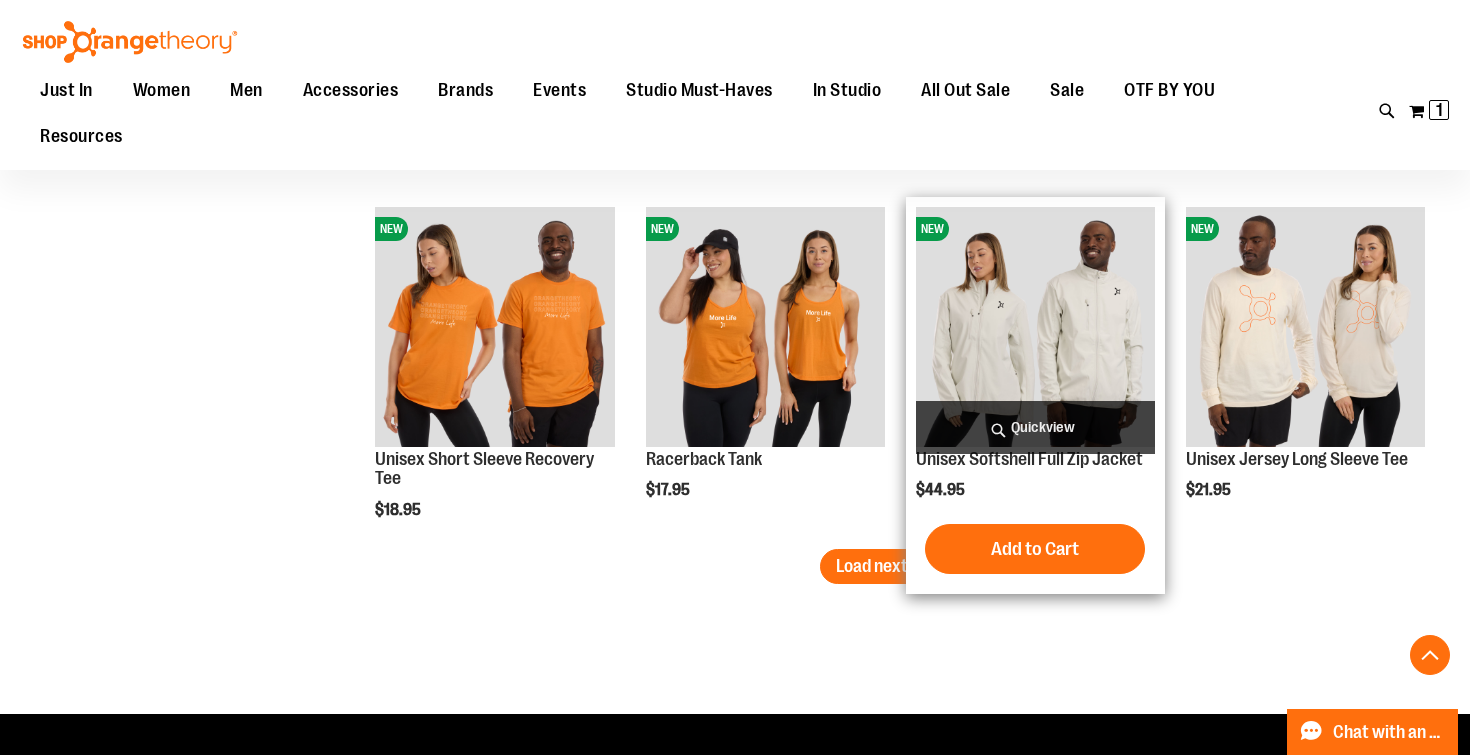 click on "Quickview" at bounding box center [1035, 427] 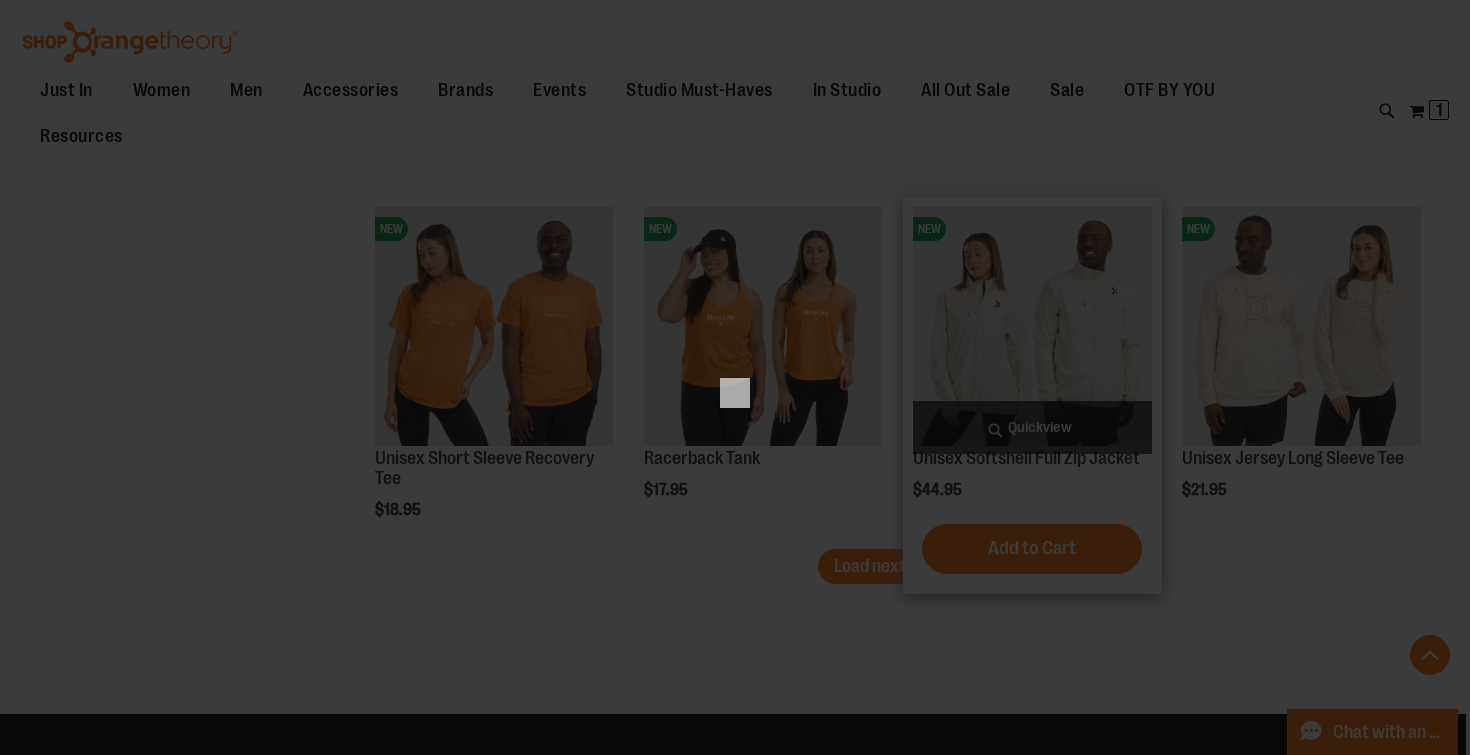 scroll, scrollTop: 0, scrollLeft: 0, axis: both 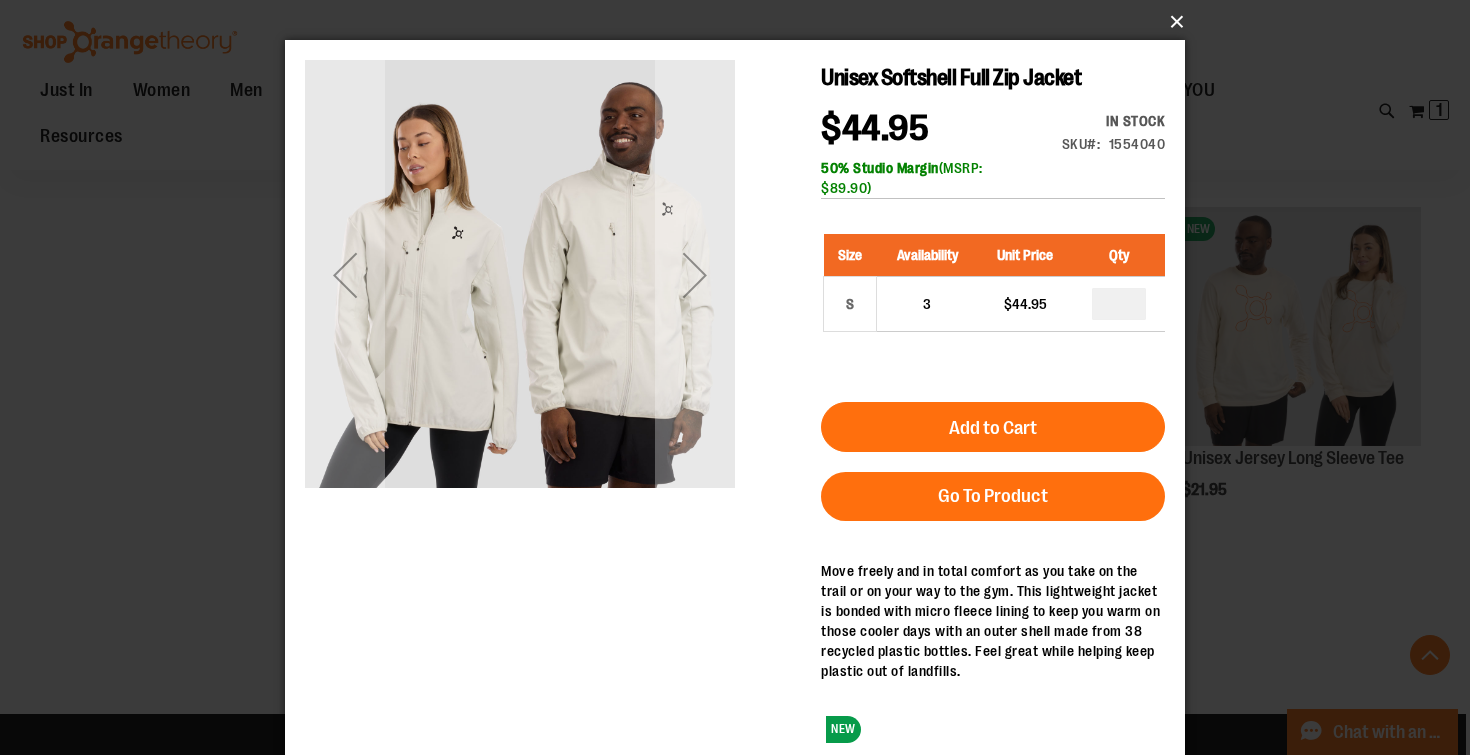 click on "×" at bounding box center [741, 22] 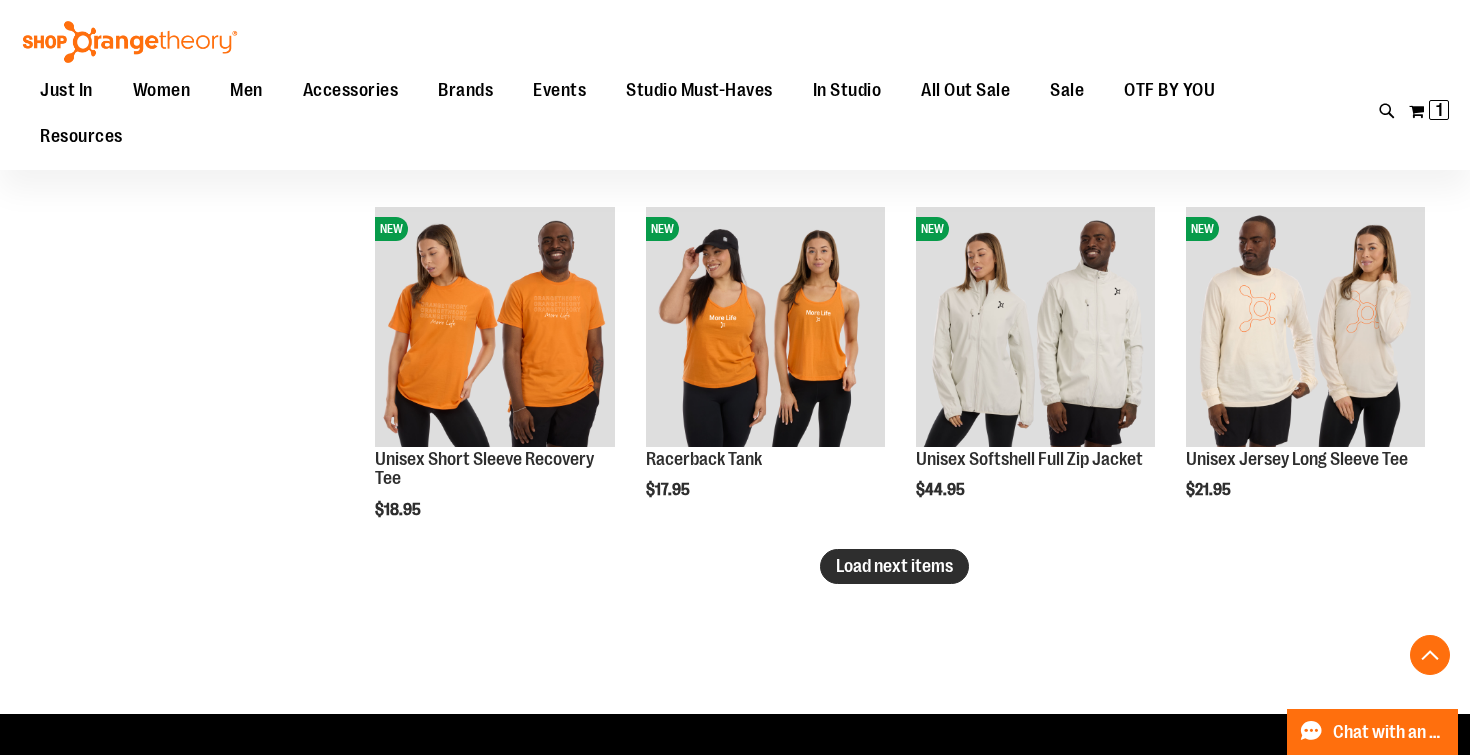 click on "Load next items" at bounding box center [894, 566] 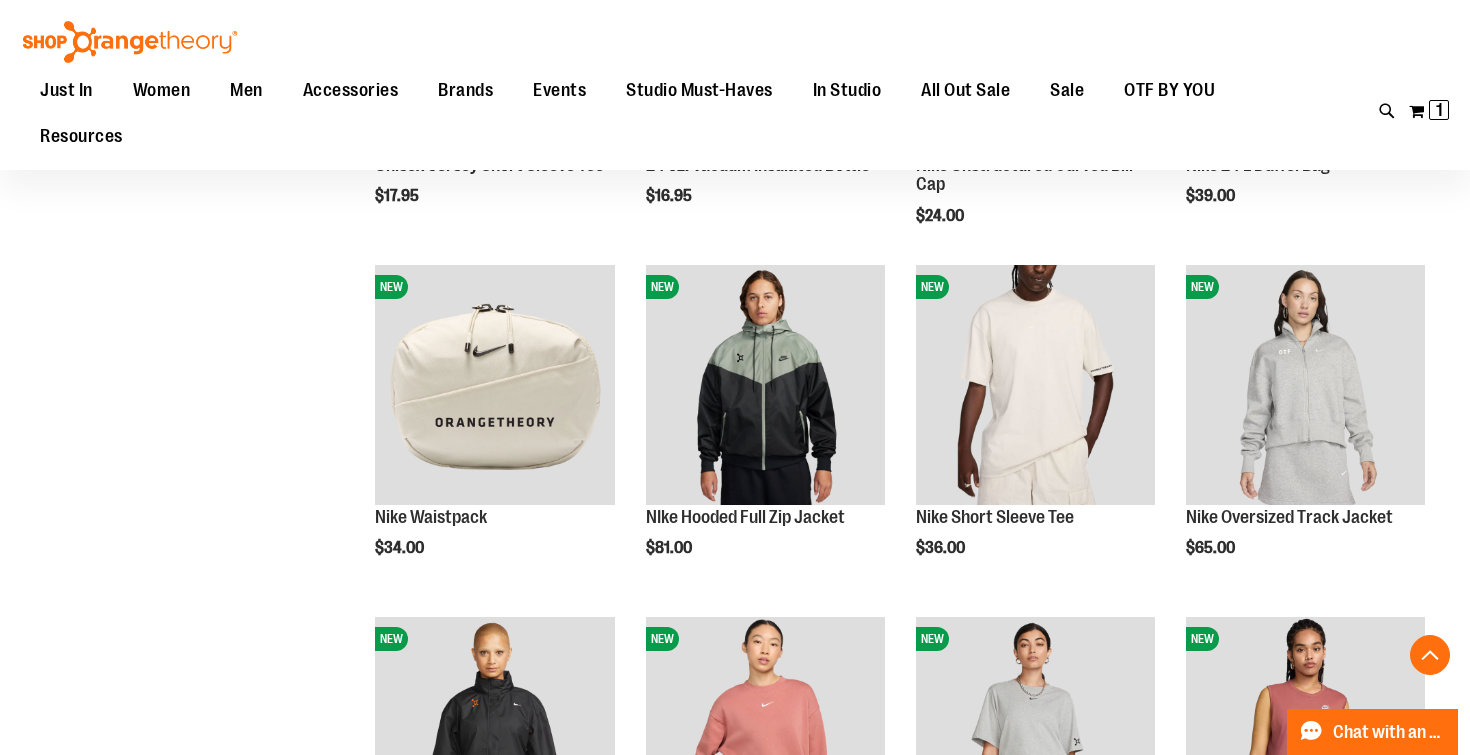 scroll, scrollTop: 3661, scrollLeft: 0, axis: vertical 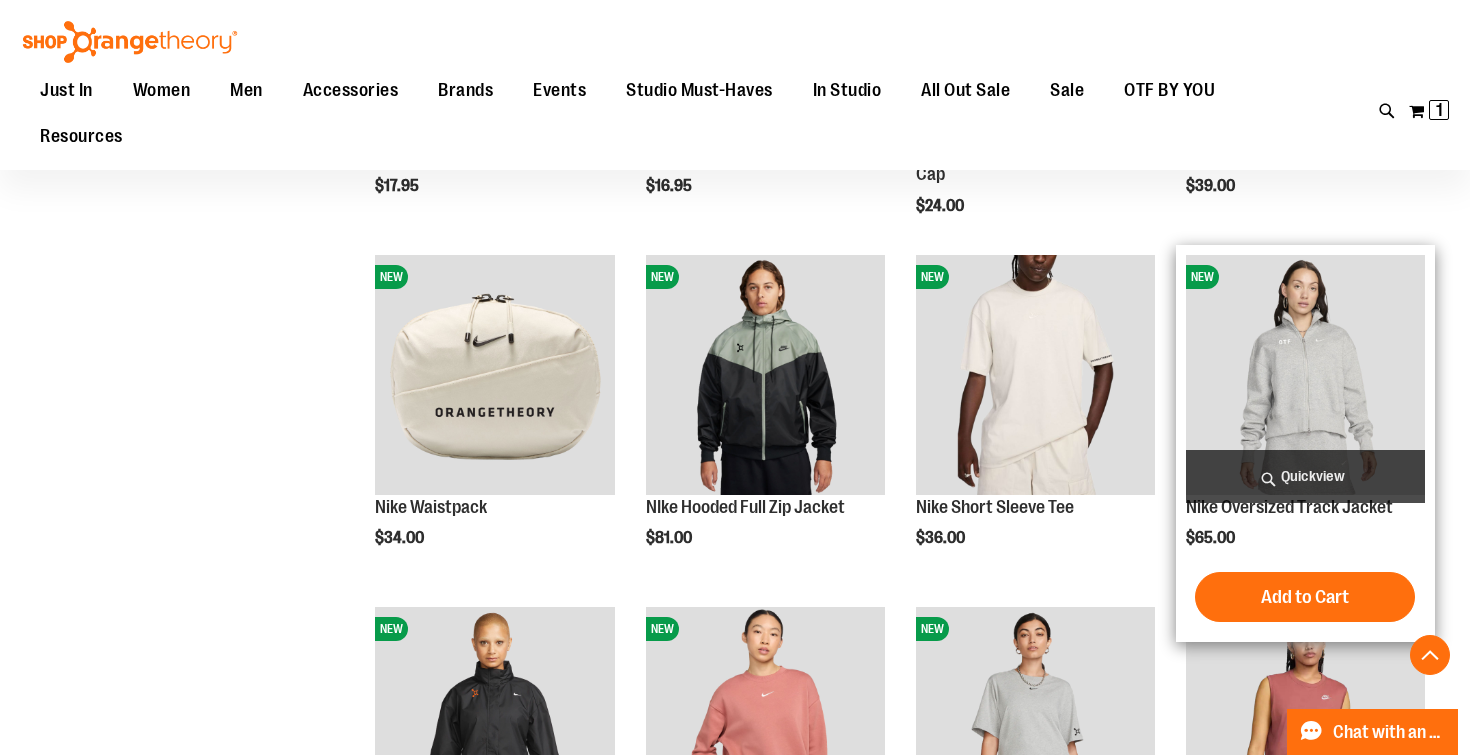click on "Quickview" at bounding box center (1305, 476) 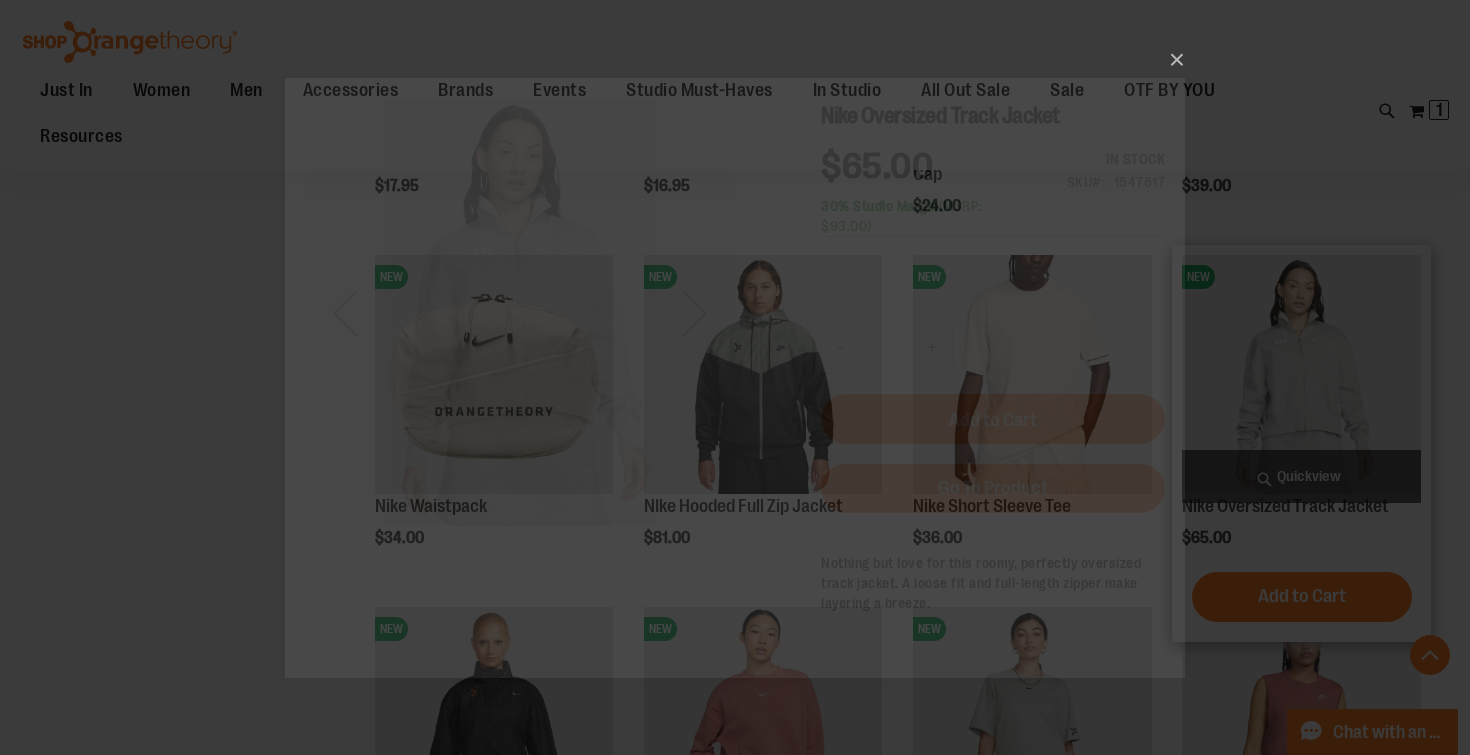 scroll, scrollTop: 0, scrollLeft: 0, axis: both 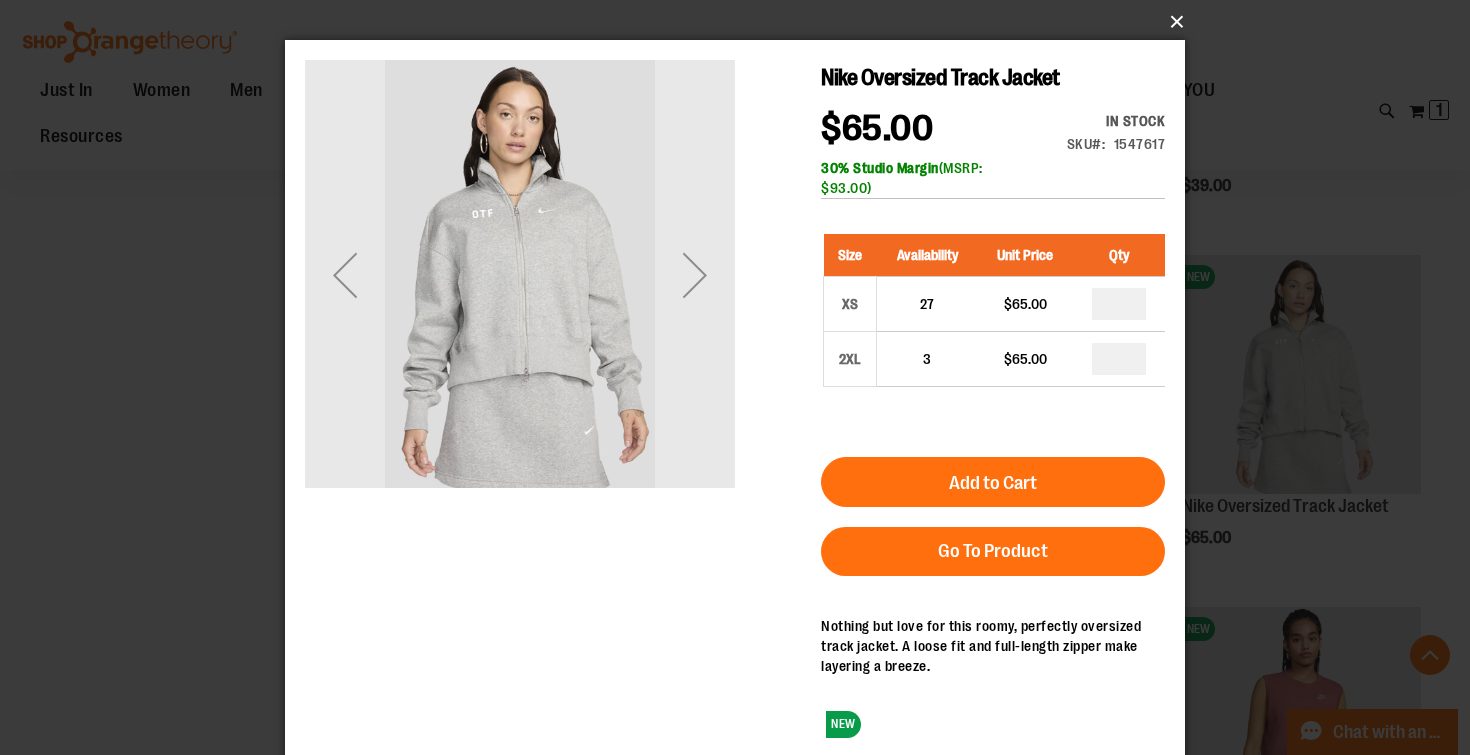 click on "×" at bounding box center [741, 22] 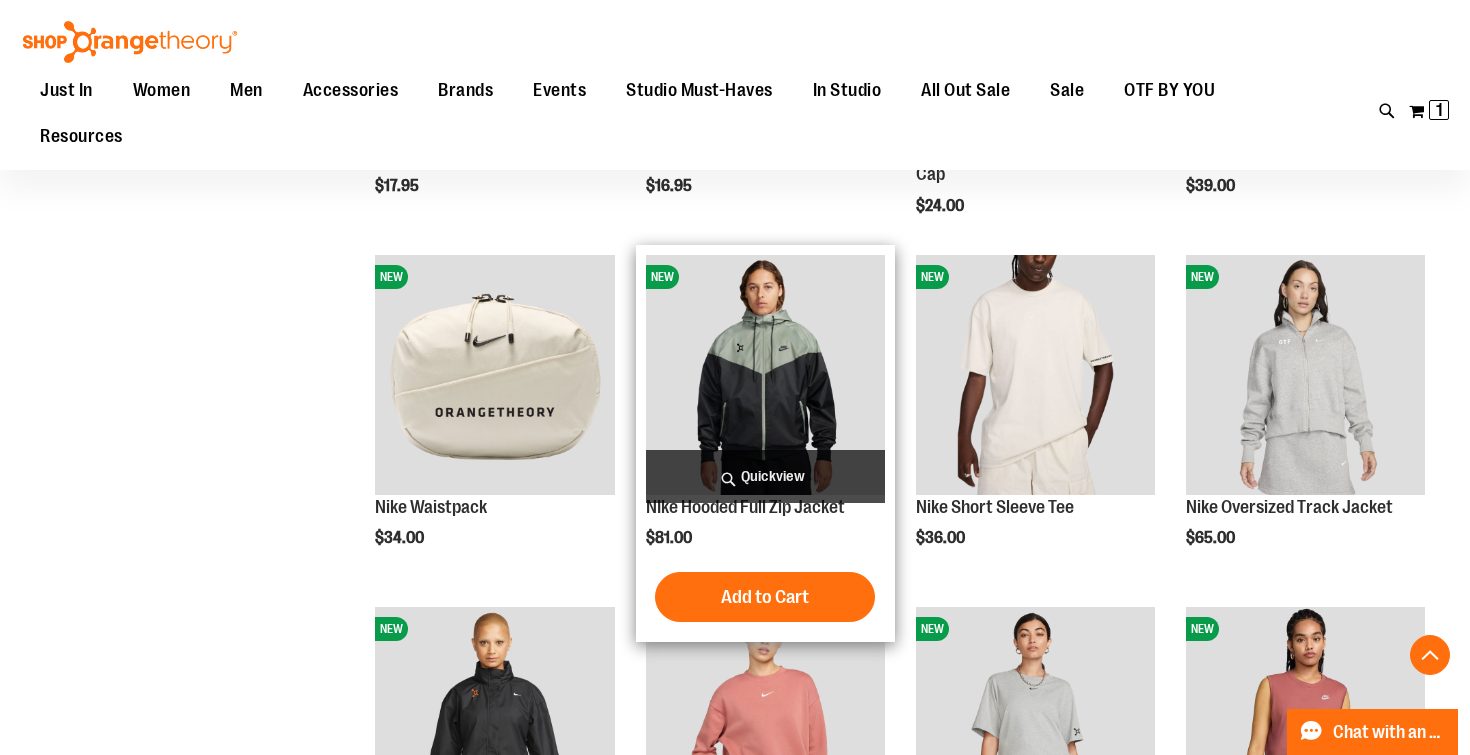 click on "Quickview" at bounding box center (765, 476) 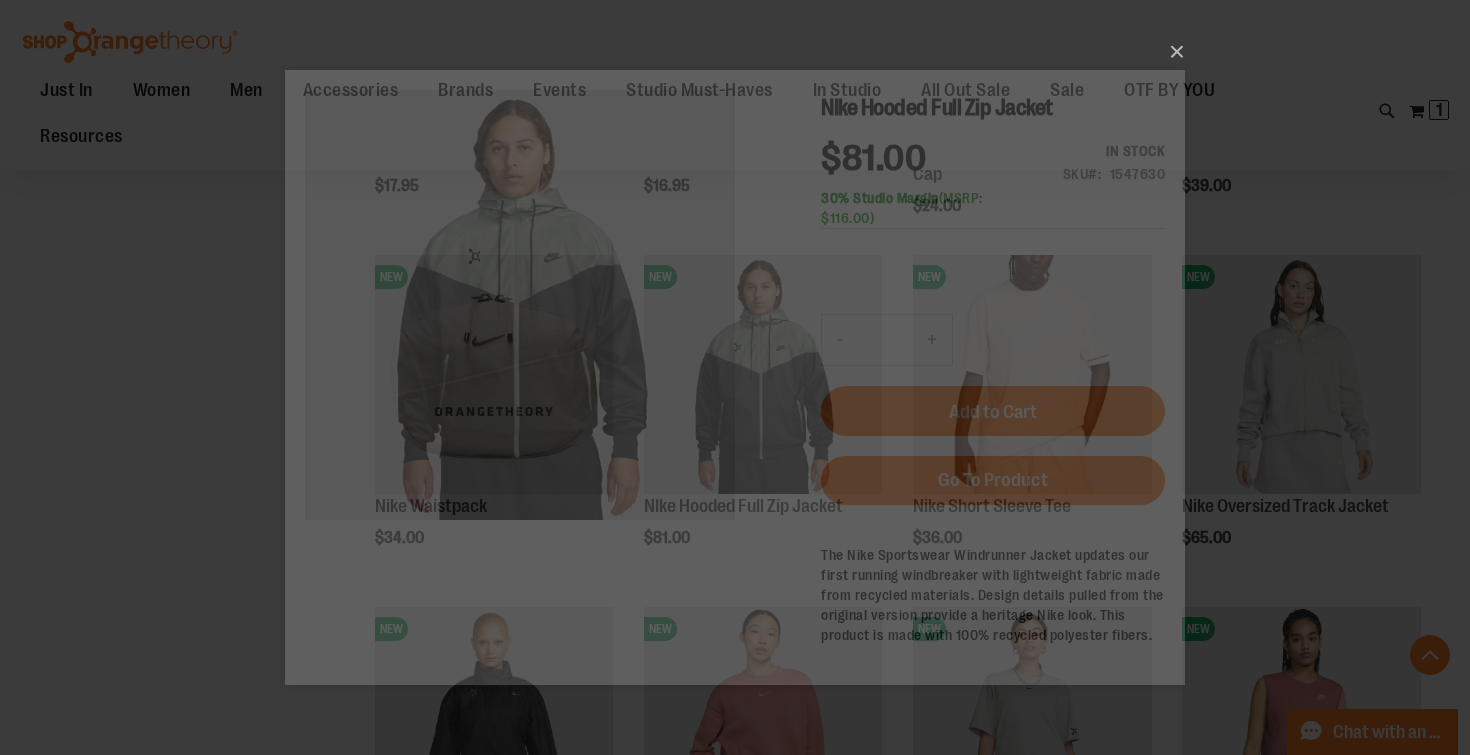 scroll, scrollTop: 0, scrollLeft: 0, axis: both 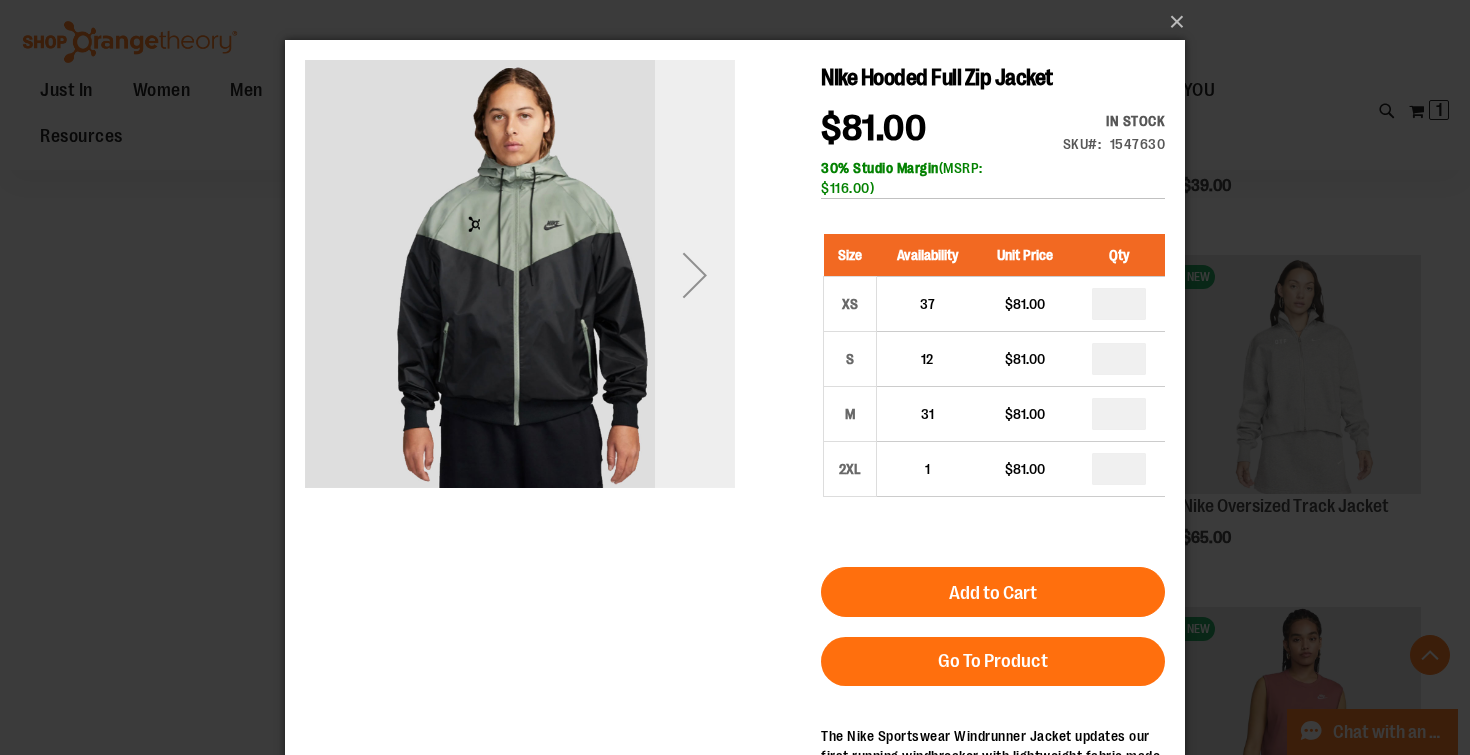 click at bounding box center (695, 275) 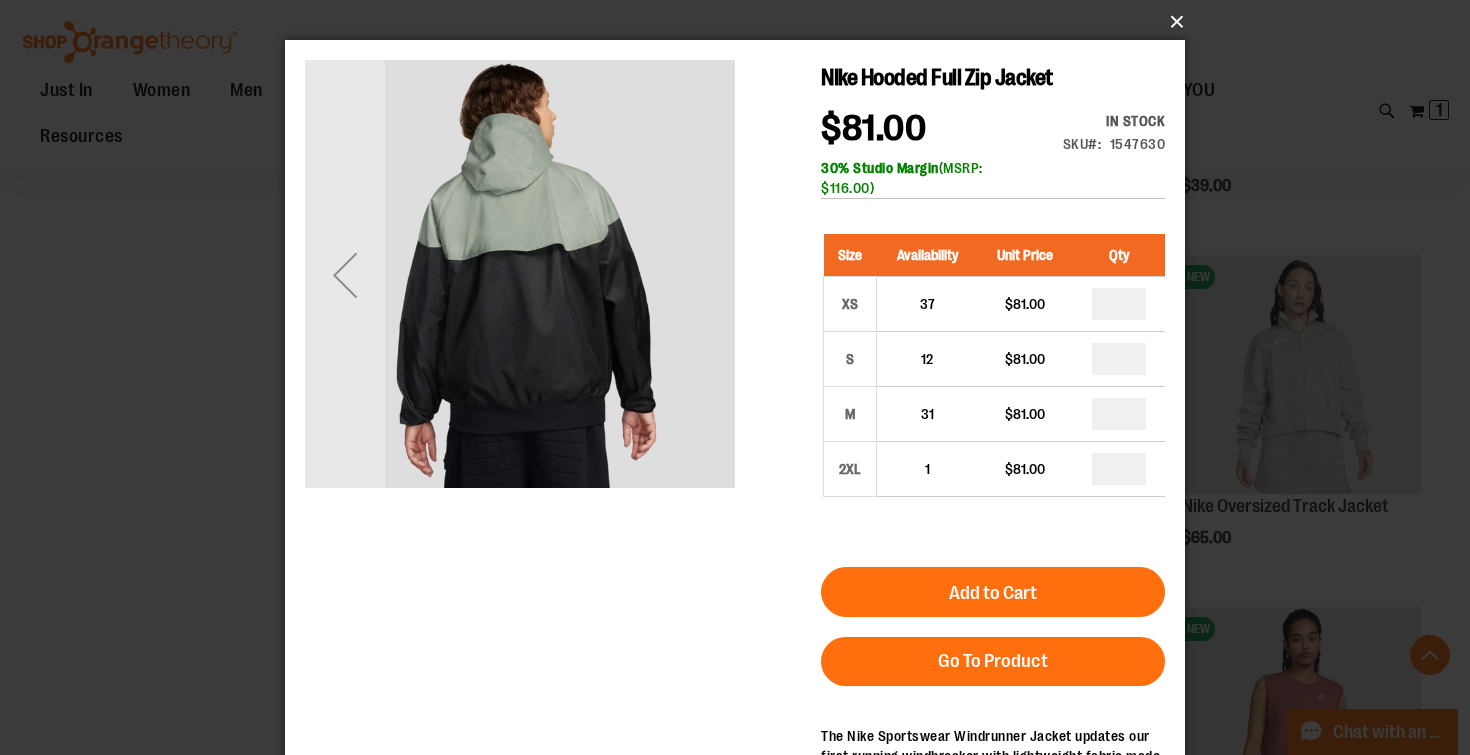click on "×" at bounding box center (741, 22) 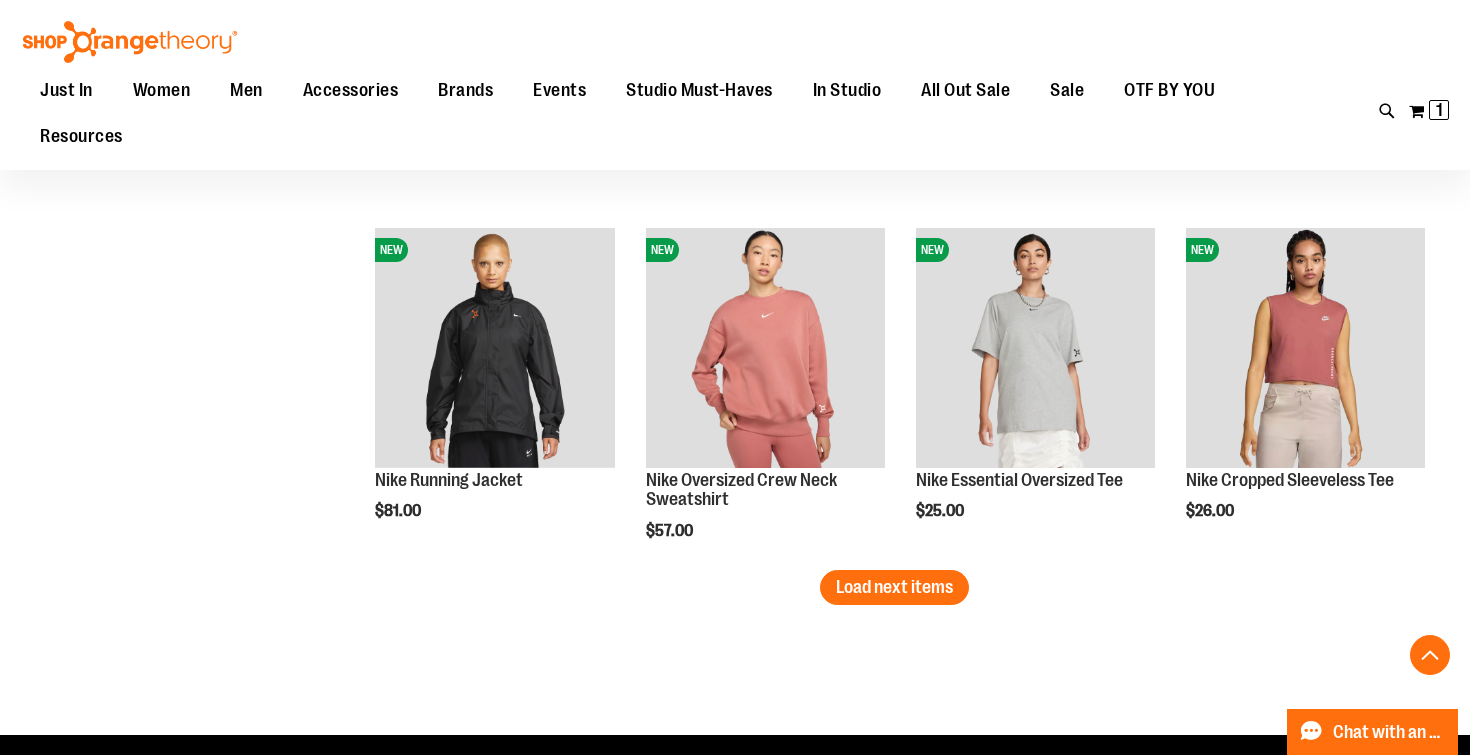 scroll, scrollTop: 4046, scrollLeft: 0, axis: vertical 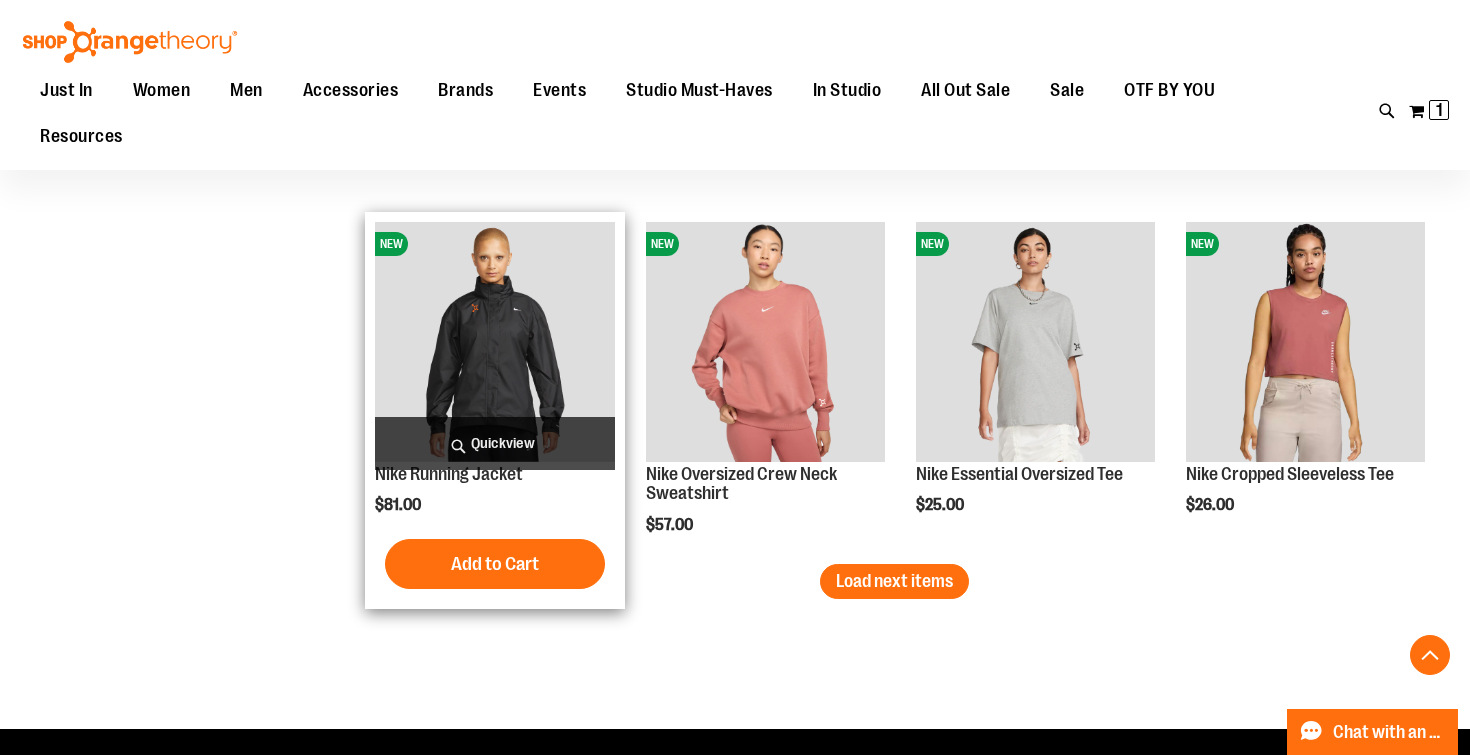 click on "Quickview" at bounding box center (494, 443) 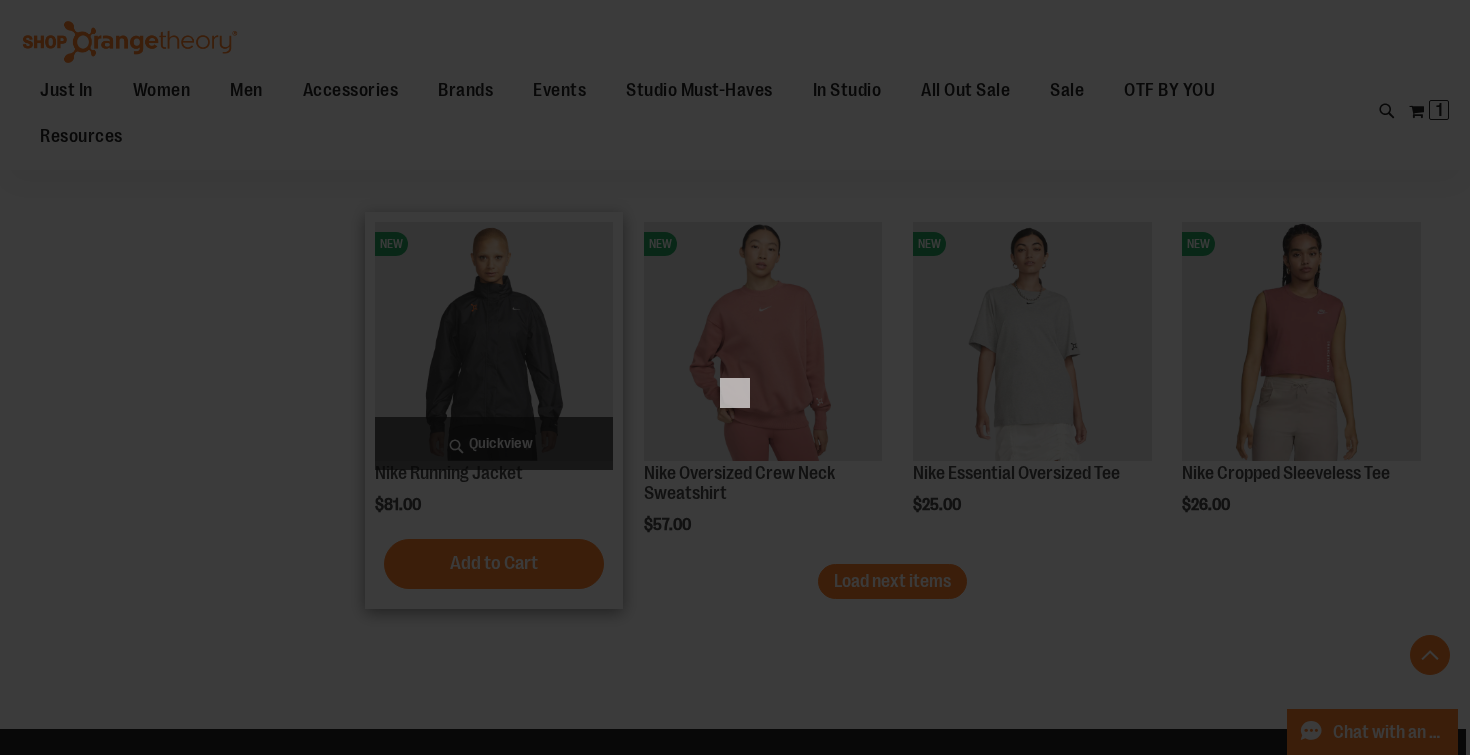 scroll, scrollTop: 0, scrollLeft: 0, axis: both 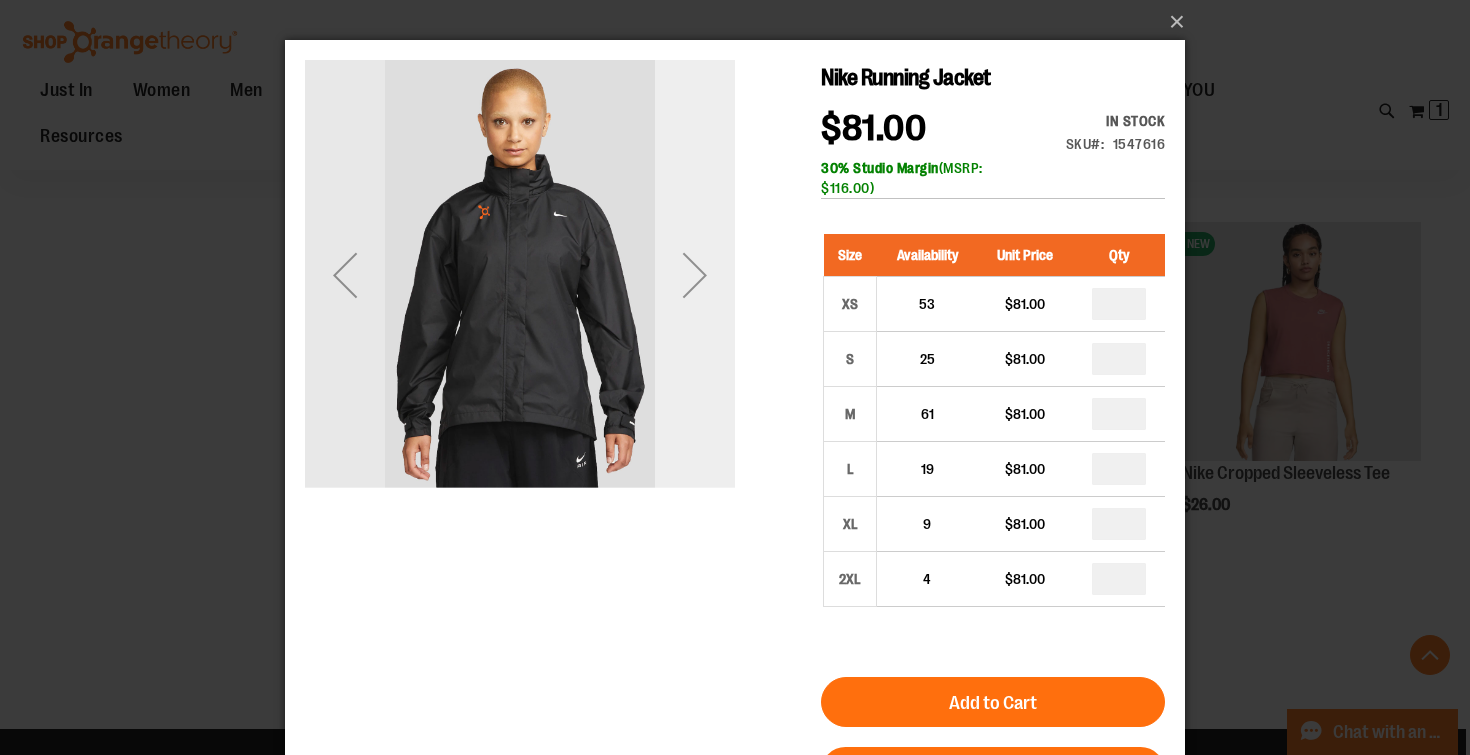 click at bounding box center (695, 275) 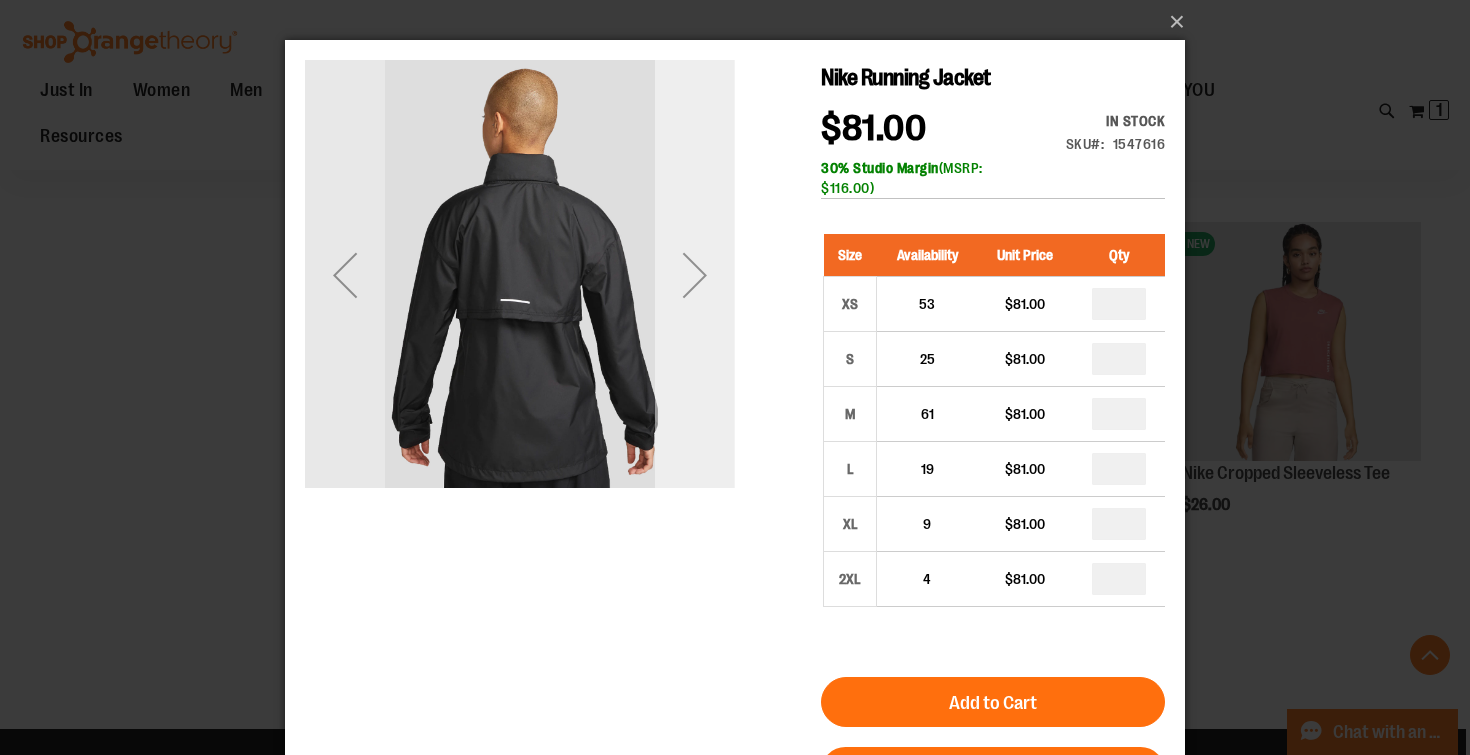 click at bounding box center [695, 275] 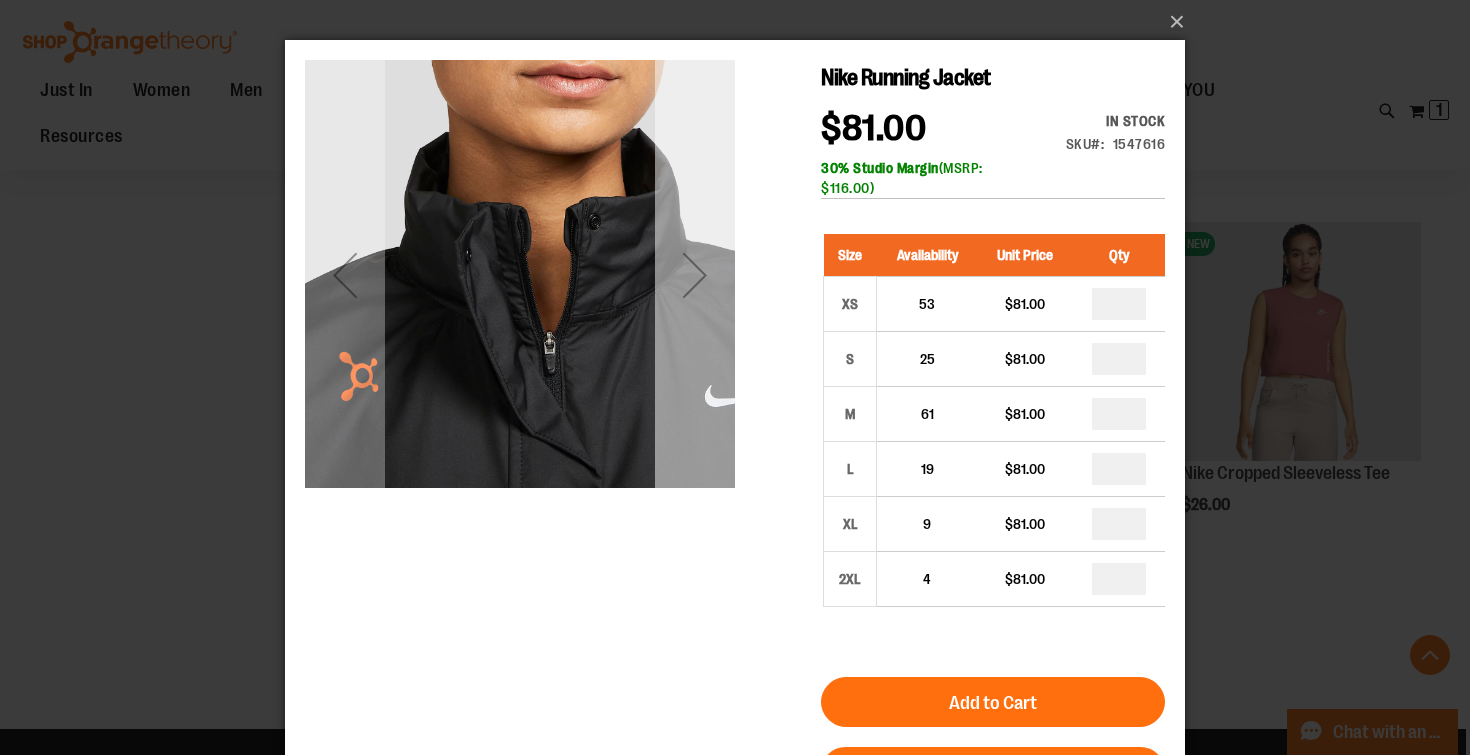 click at bounding box center [695, 275] 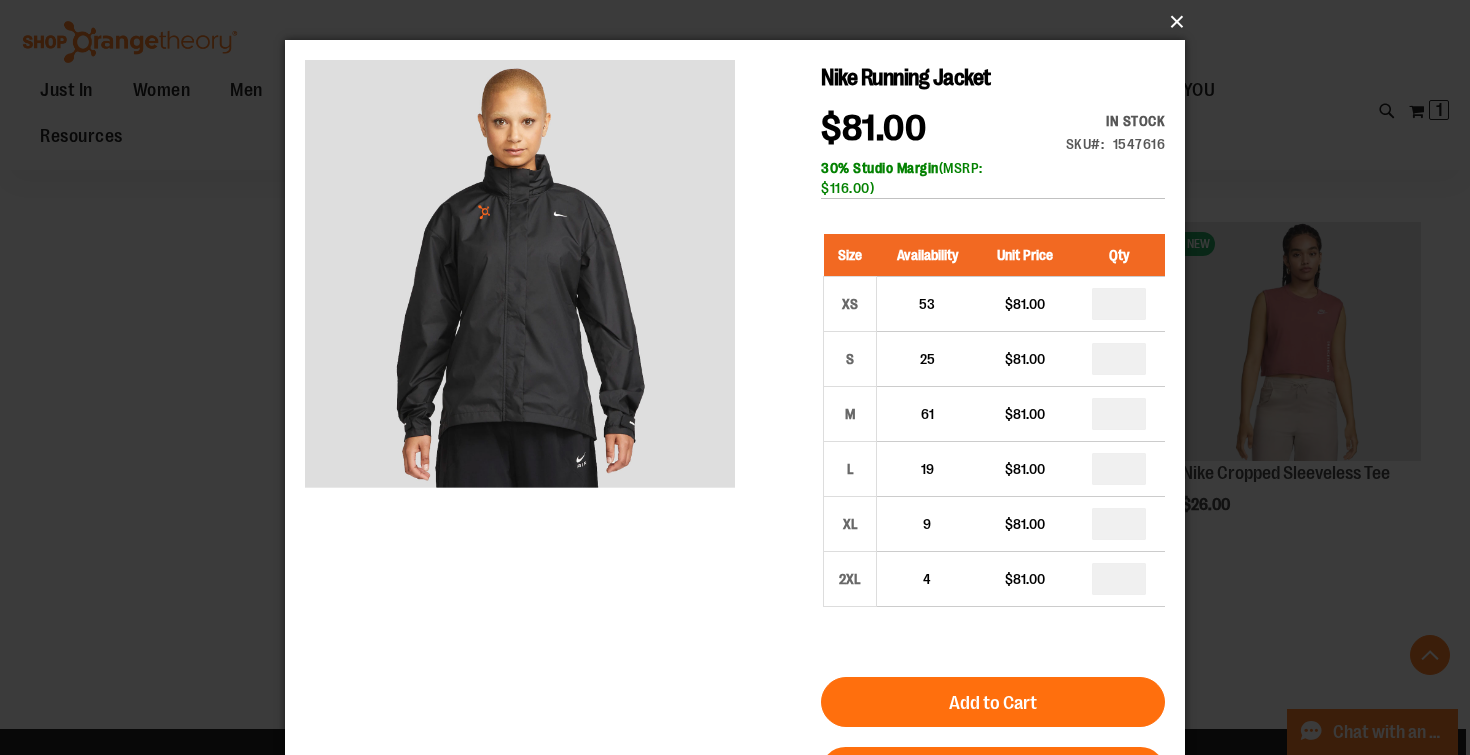 click on "×" at bounding box center [741, 22] 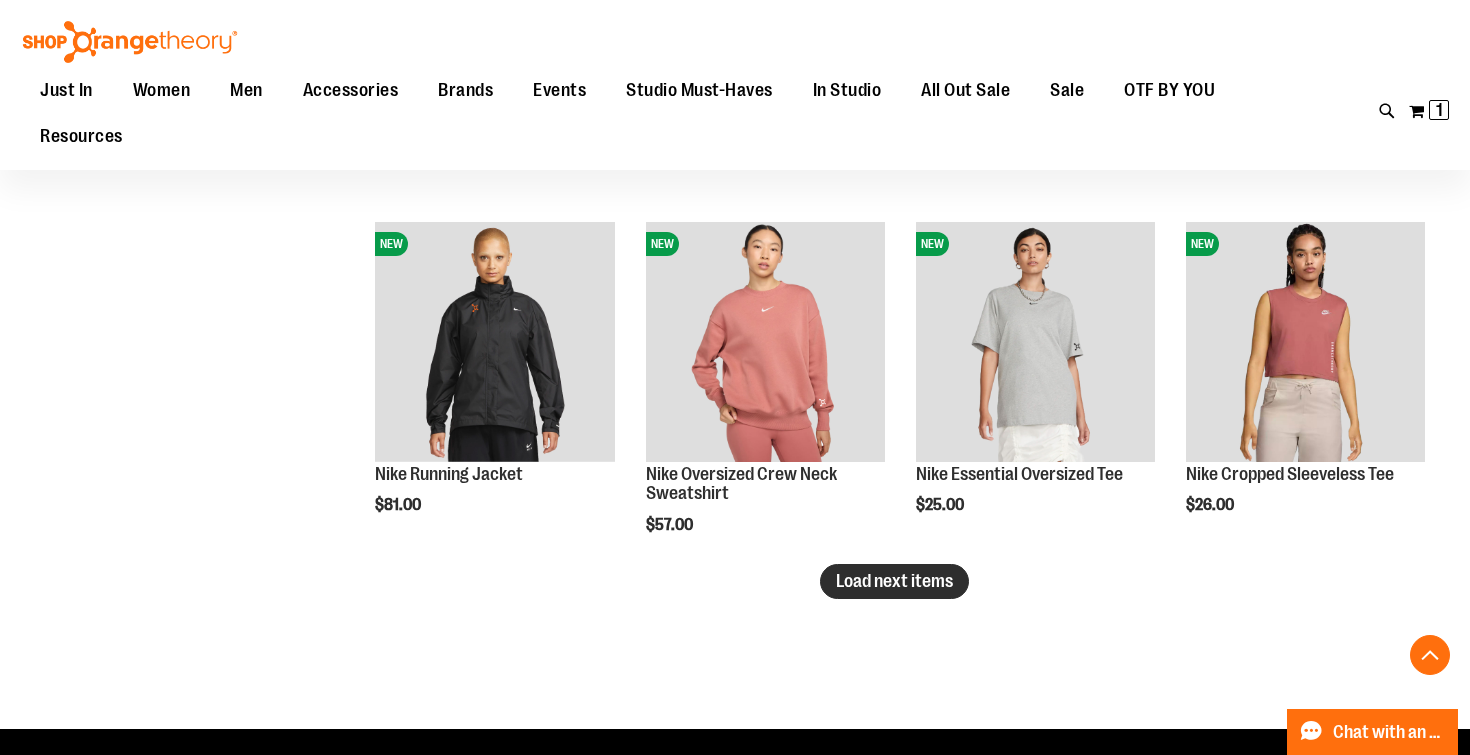 click on "Load next items" at bounding box center (894, 581) 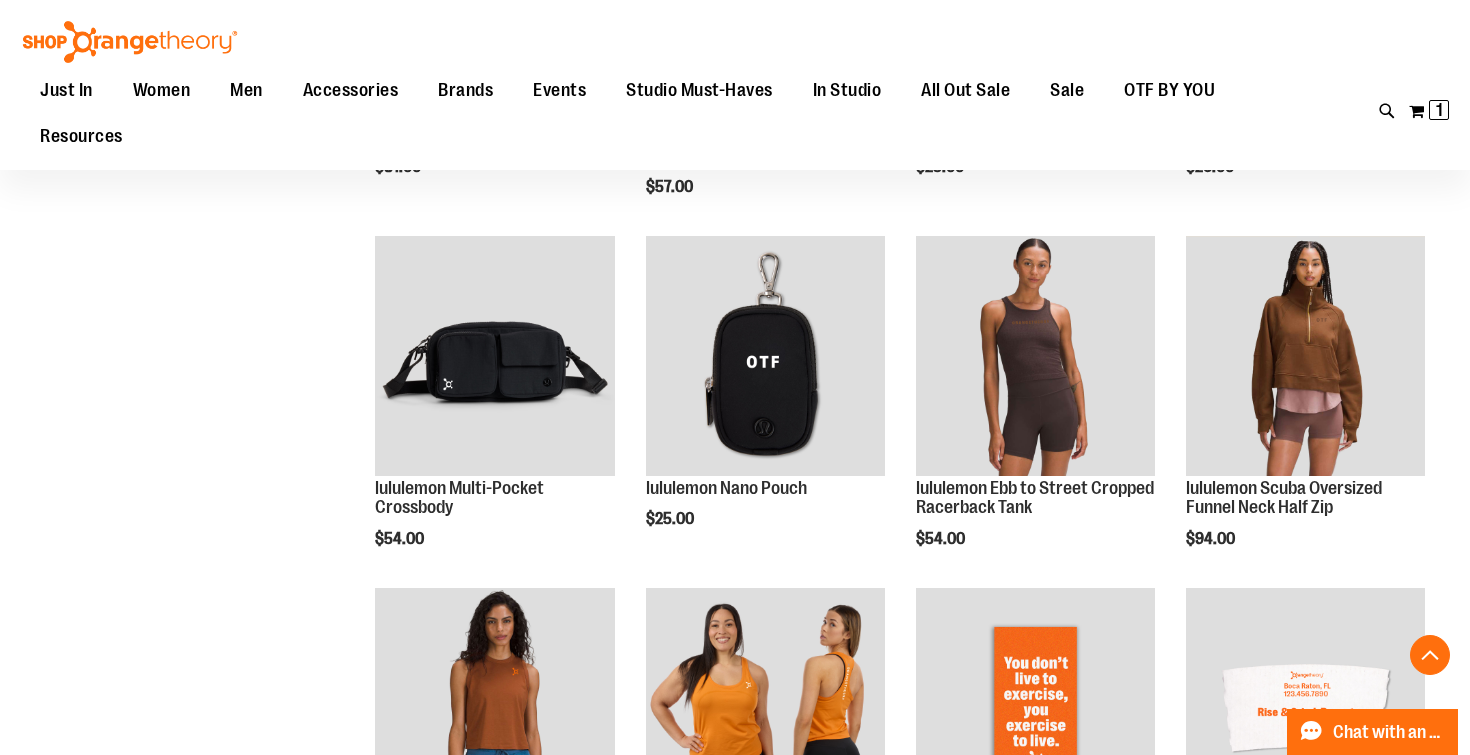 scroll, scrollTop: 4417, scrollLeft: 0, axis: vertical 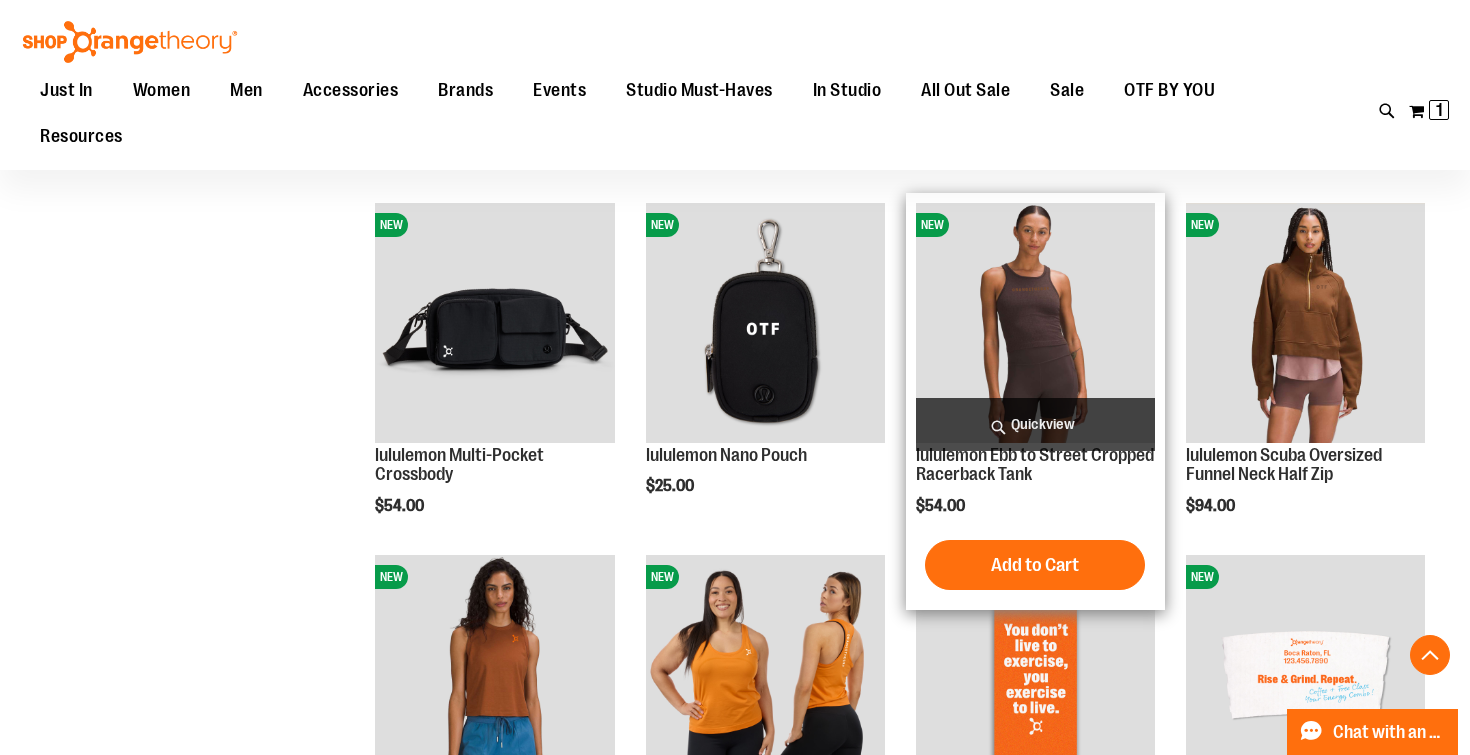 click on "Quickview" at bounding box center (1035, 424) 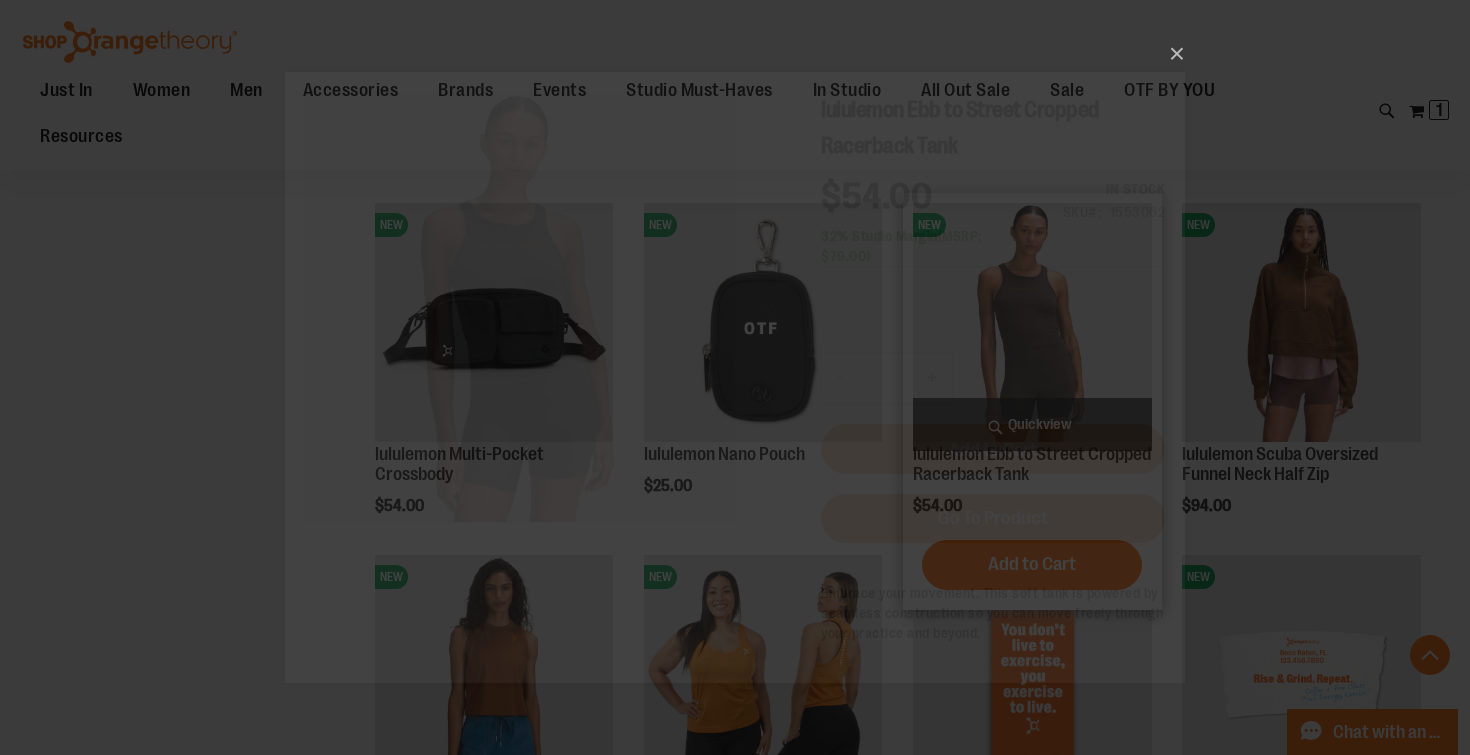 scroll, scrollTop: 0, scrollLeft: 0, axis: both 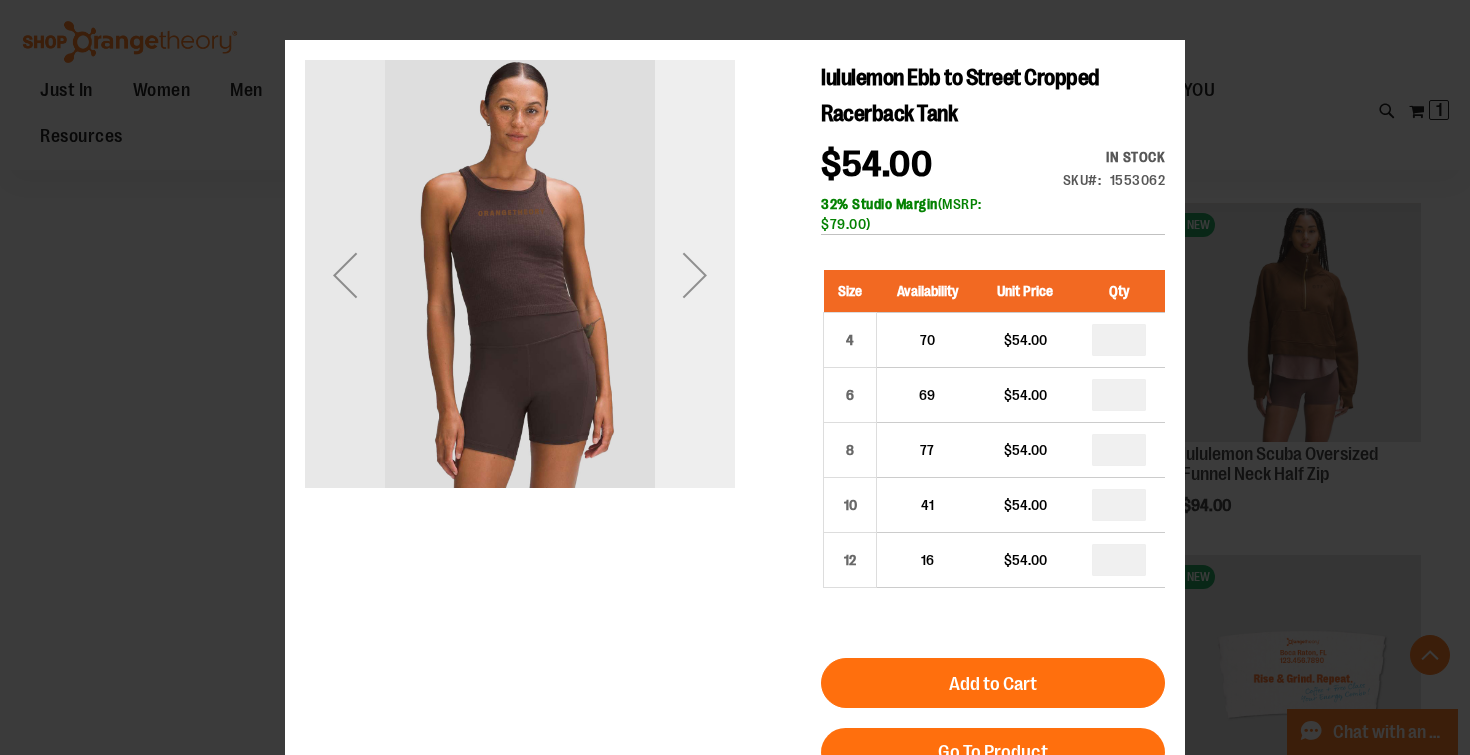 click at bounding box center [695, 275] 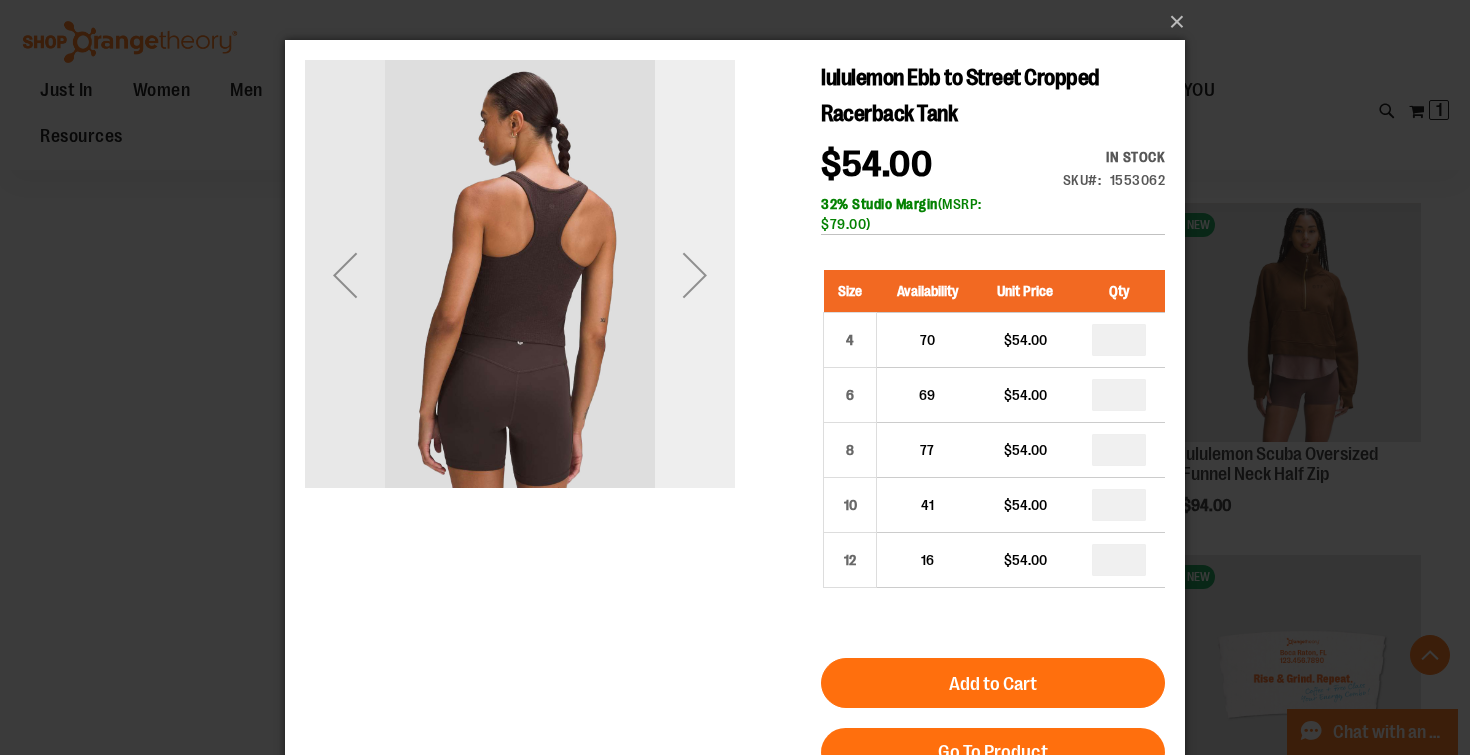 click at bounding box center (695, 275) 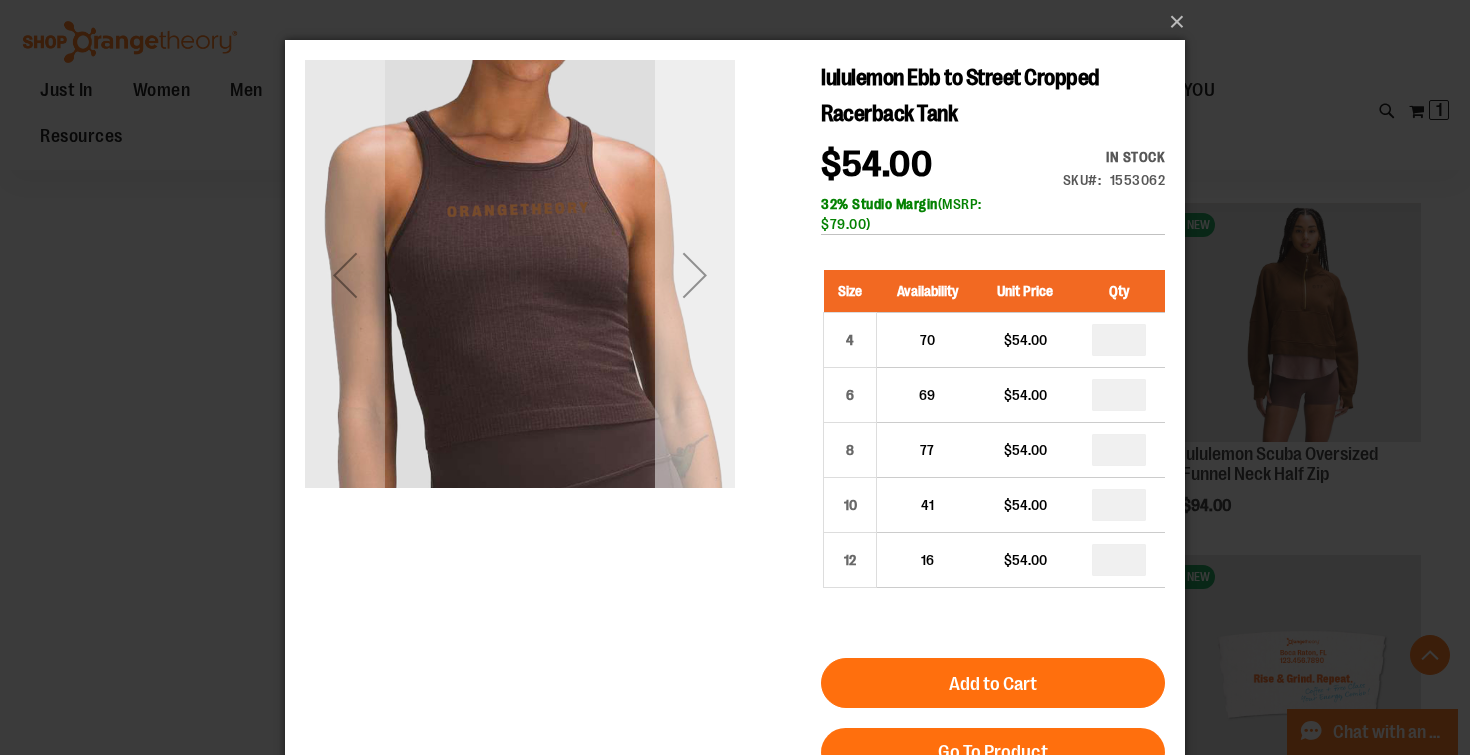 click at bounding box center [695, 275] 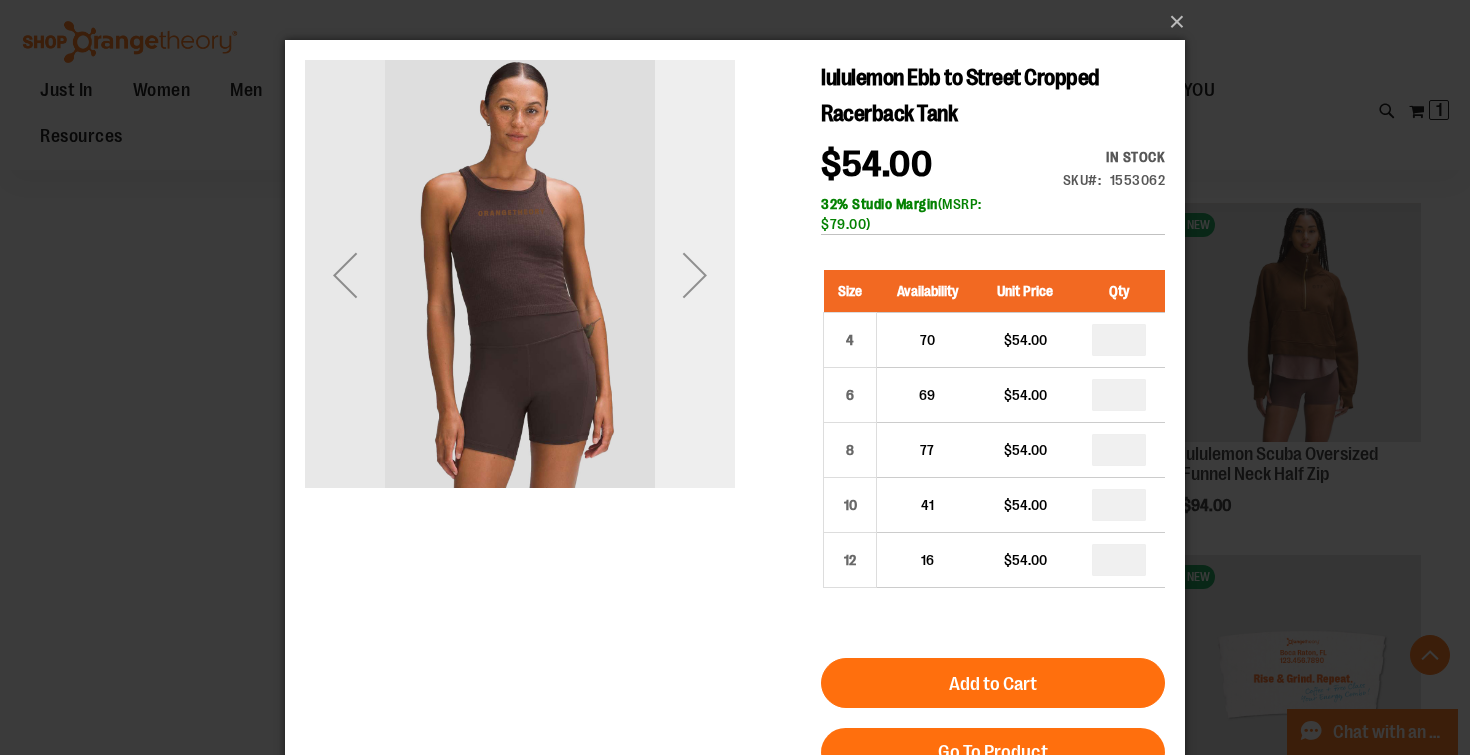 click at bounding box center [695, 275] 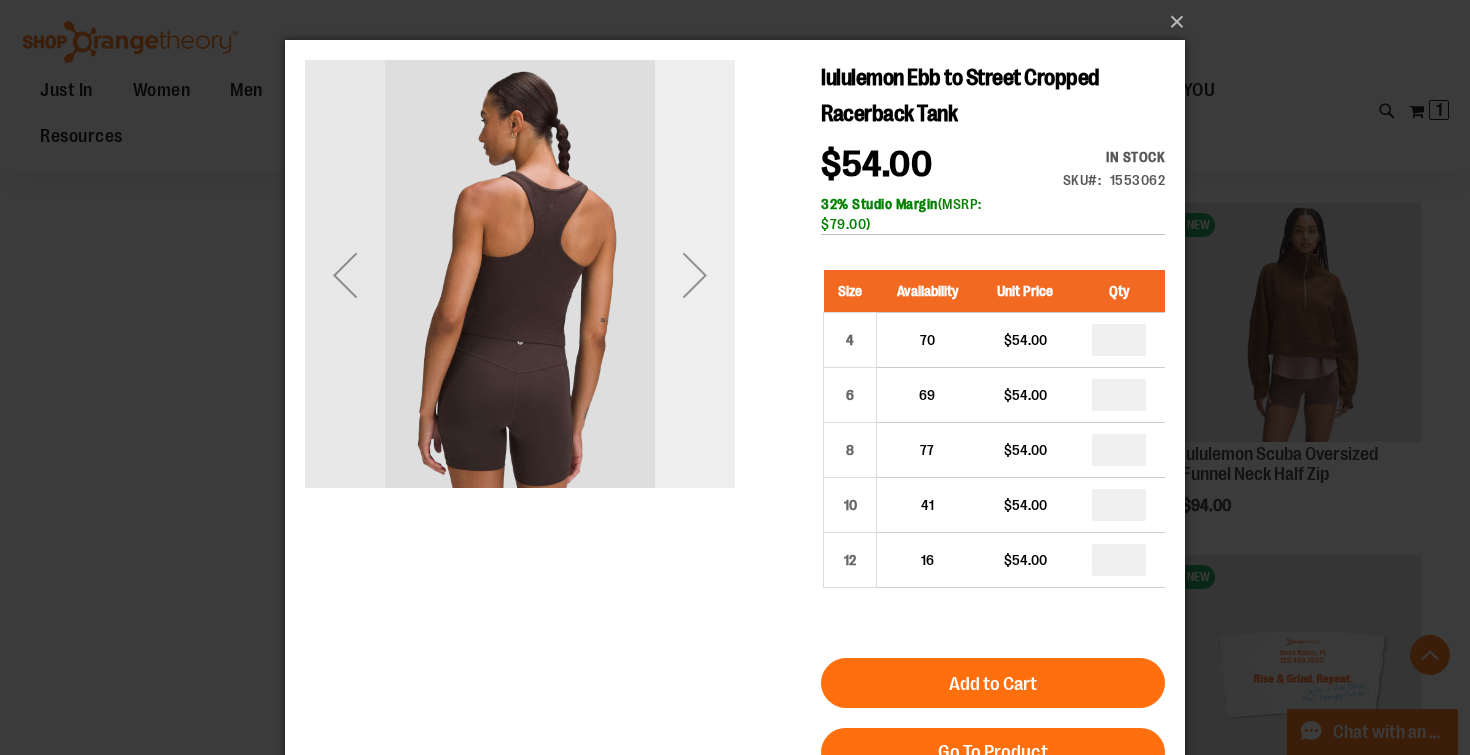 click at bounding box center [695, 275] 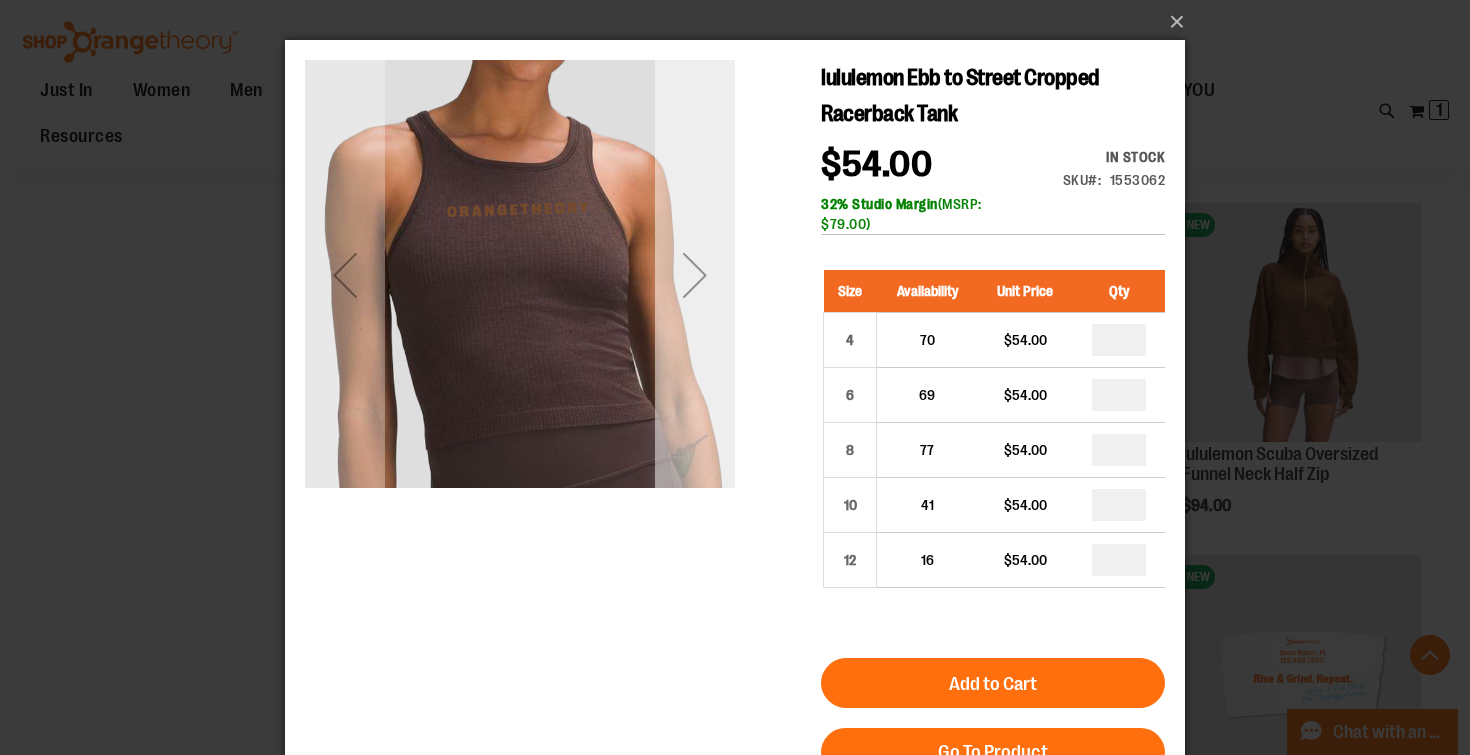 click at bounding box center [695, 275] 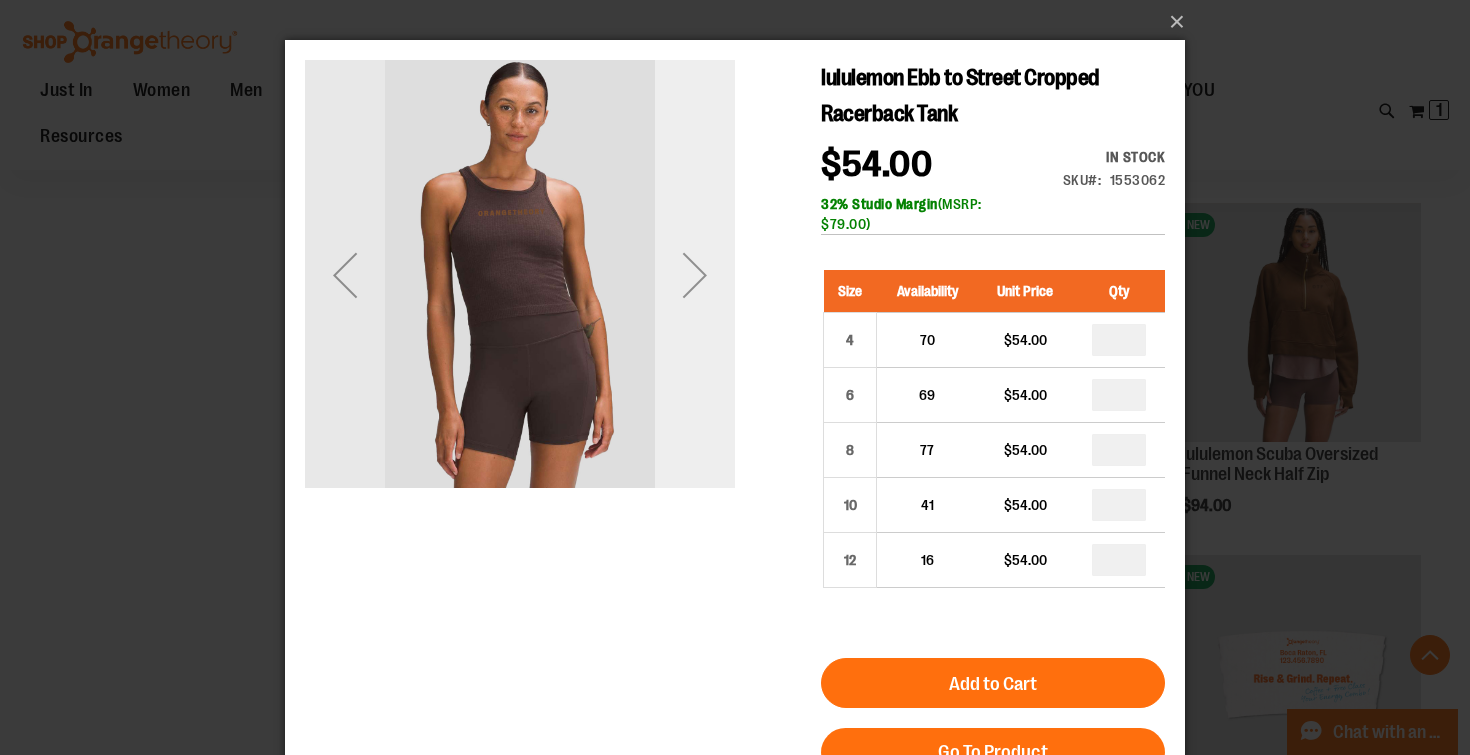 click at bounding box center [695, 275] 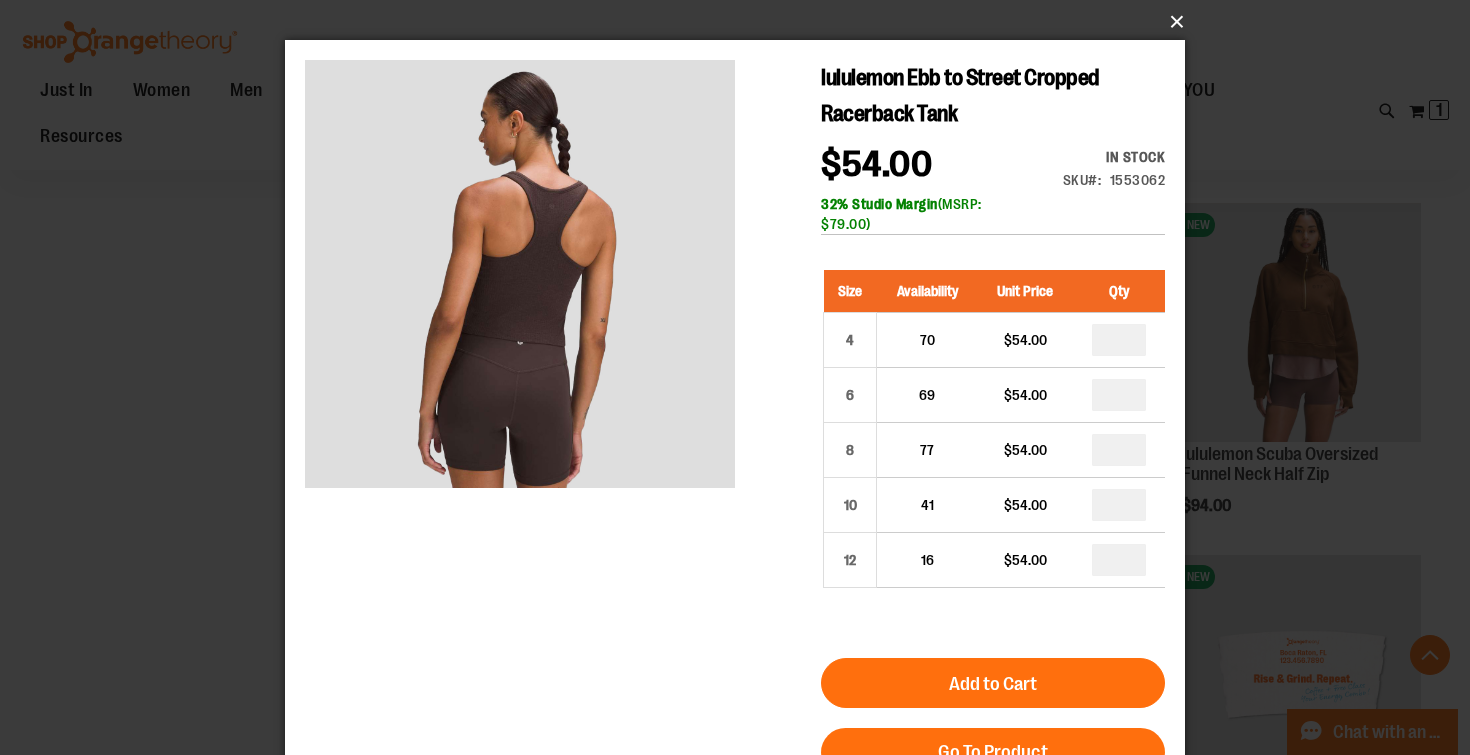 click on "×" at bounding box center (741, 22) 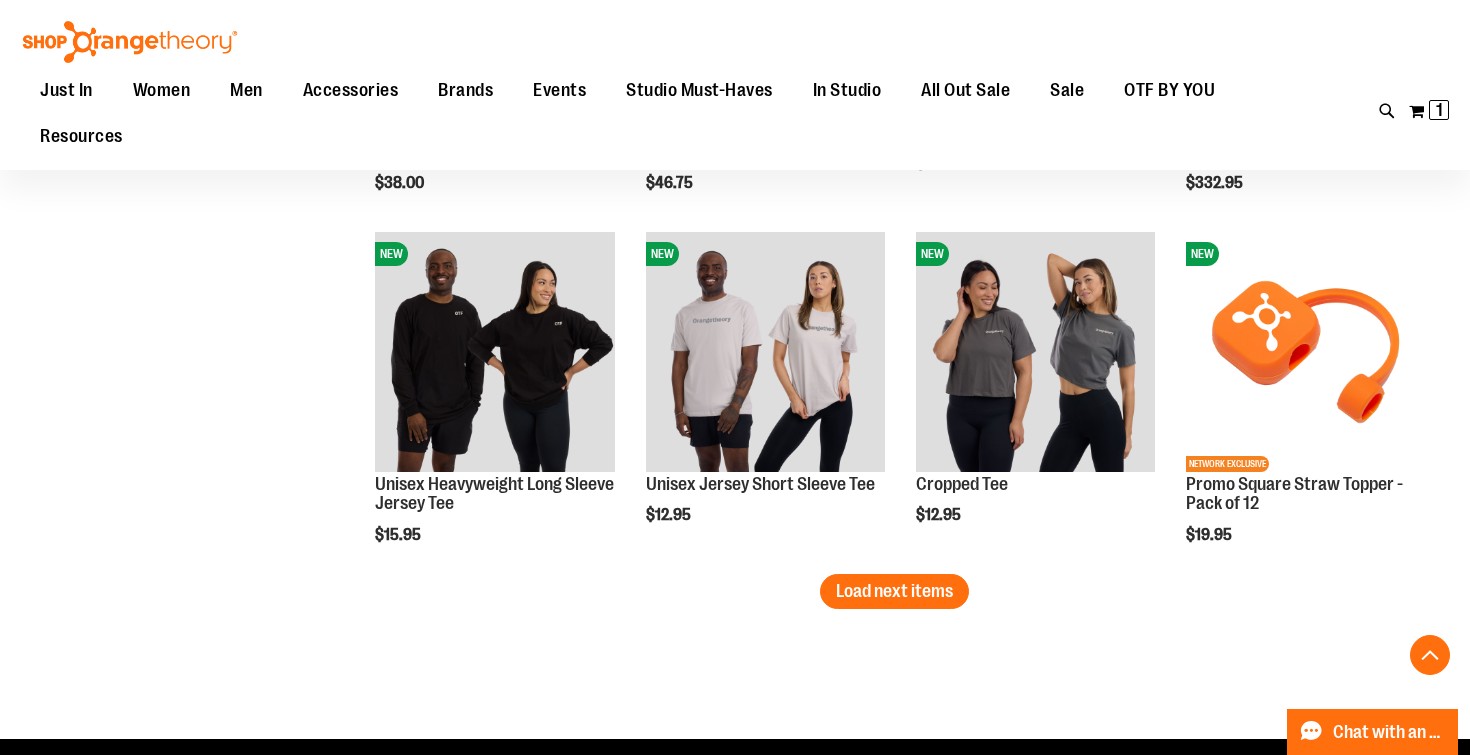 scroll, scrollTop: 5093, scrollLeft: 0, axis: vertical 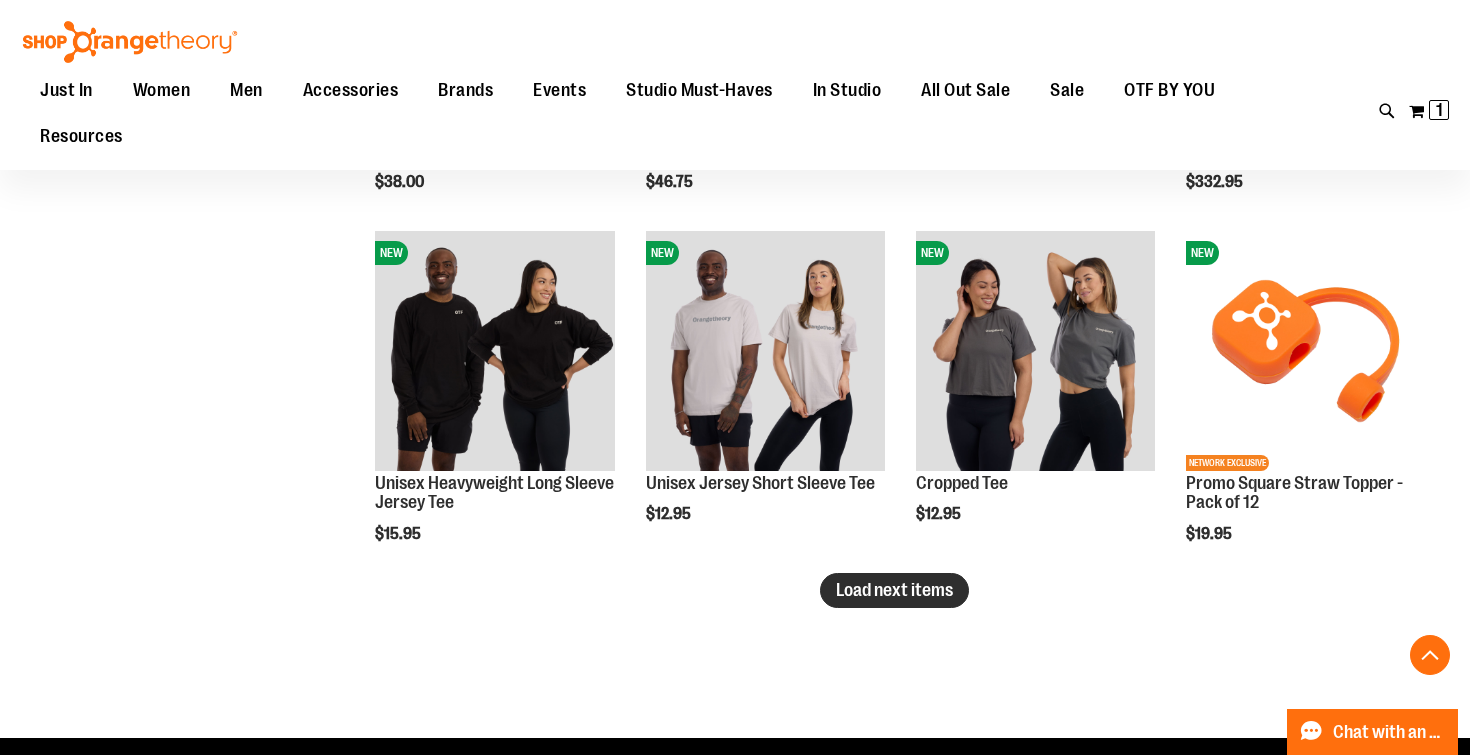 click on "Load next items" at bounding box center (894, 590) 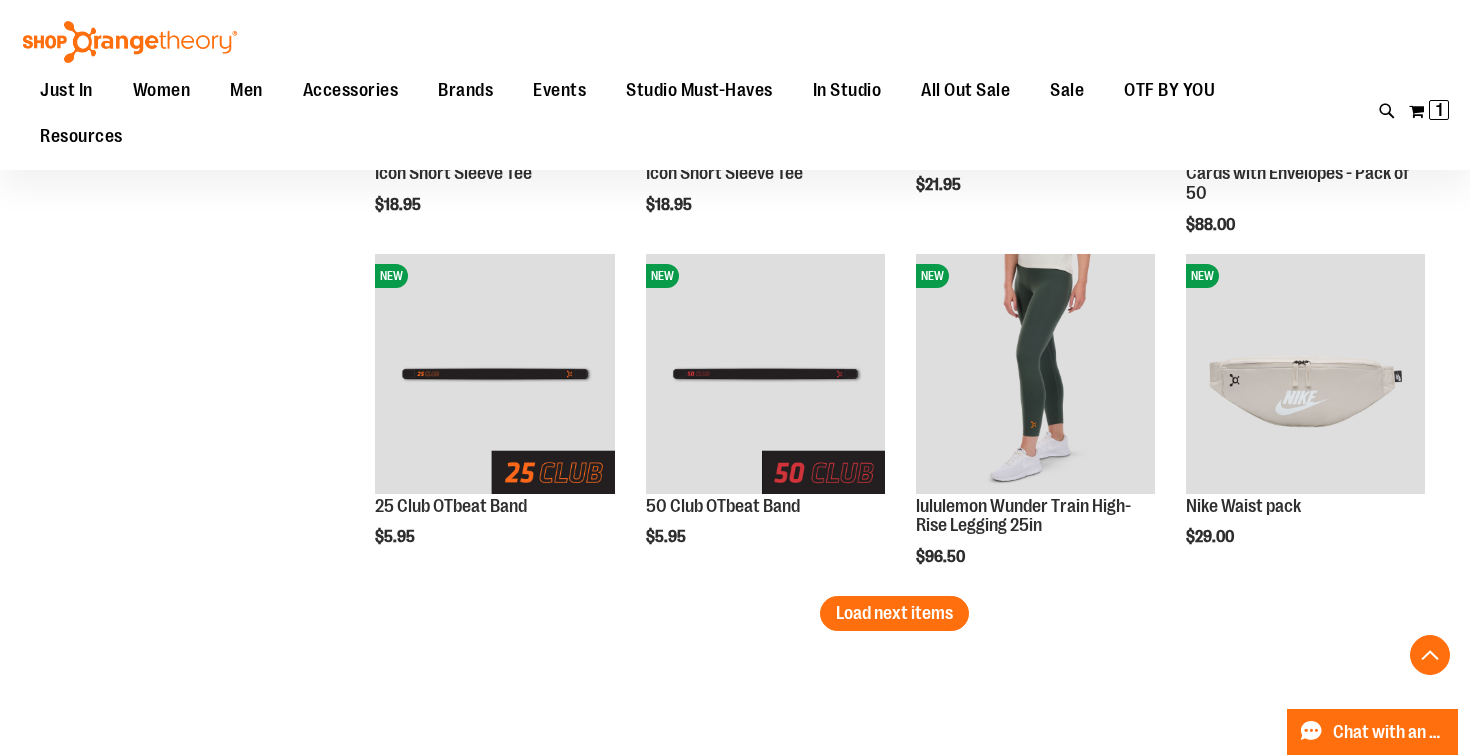 scroll, scrollTop: 6138, scrollLeft: 0, axis: vertical 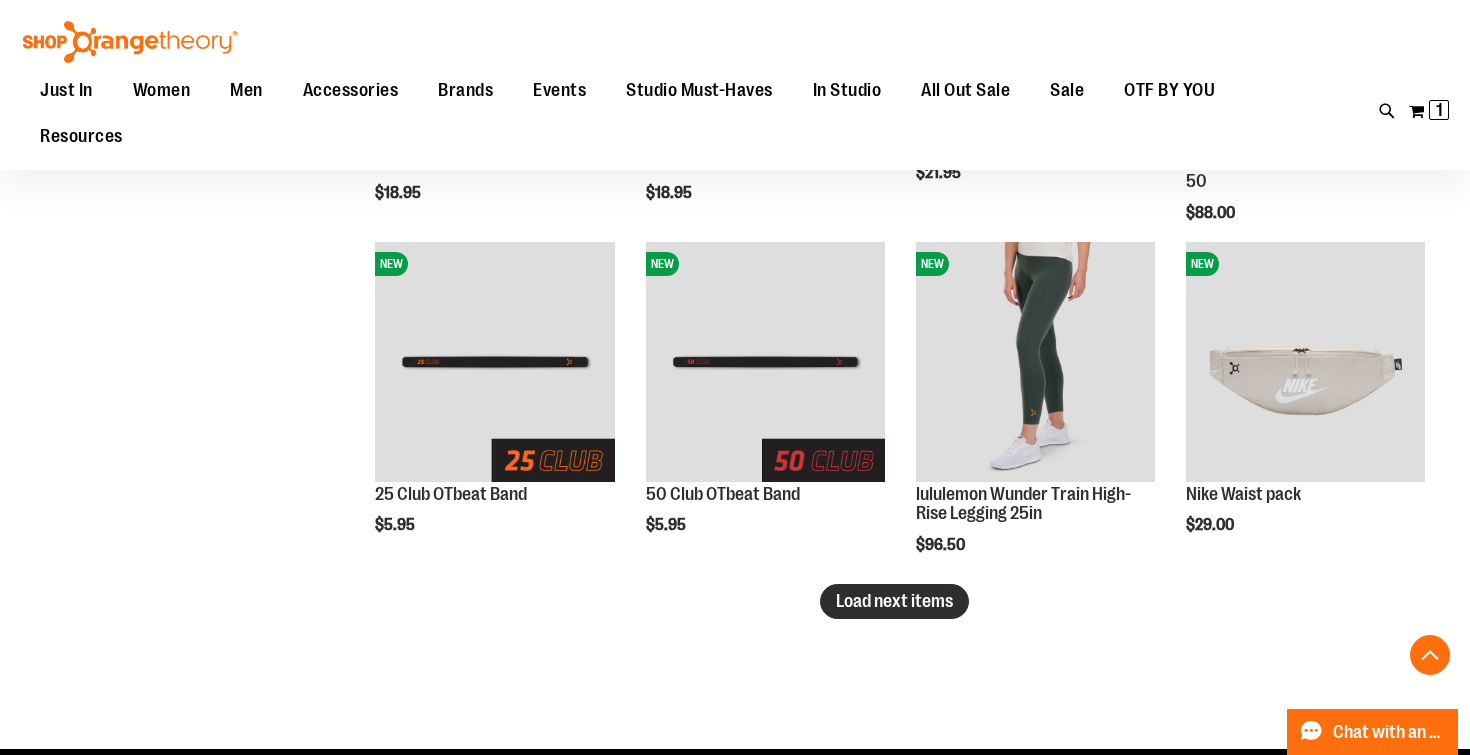 click on "Load next items" at bounding box center (894, 601) 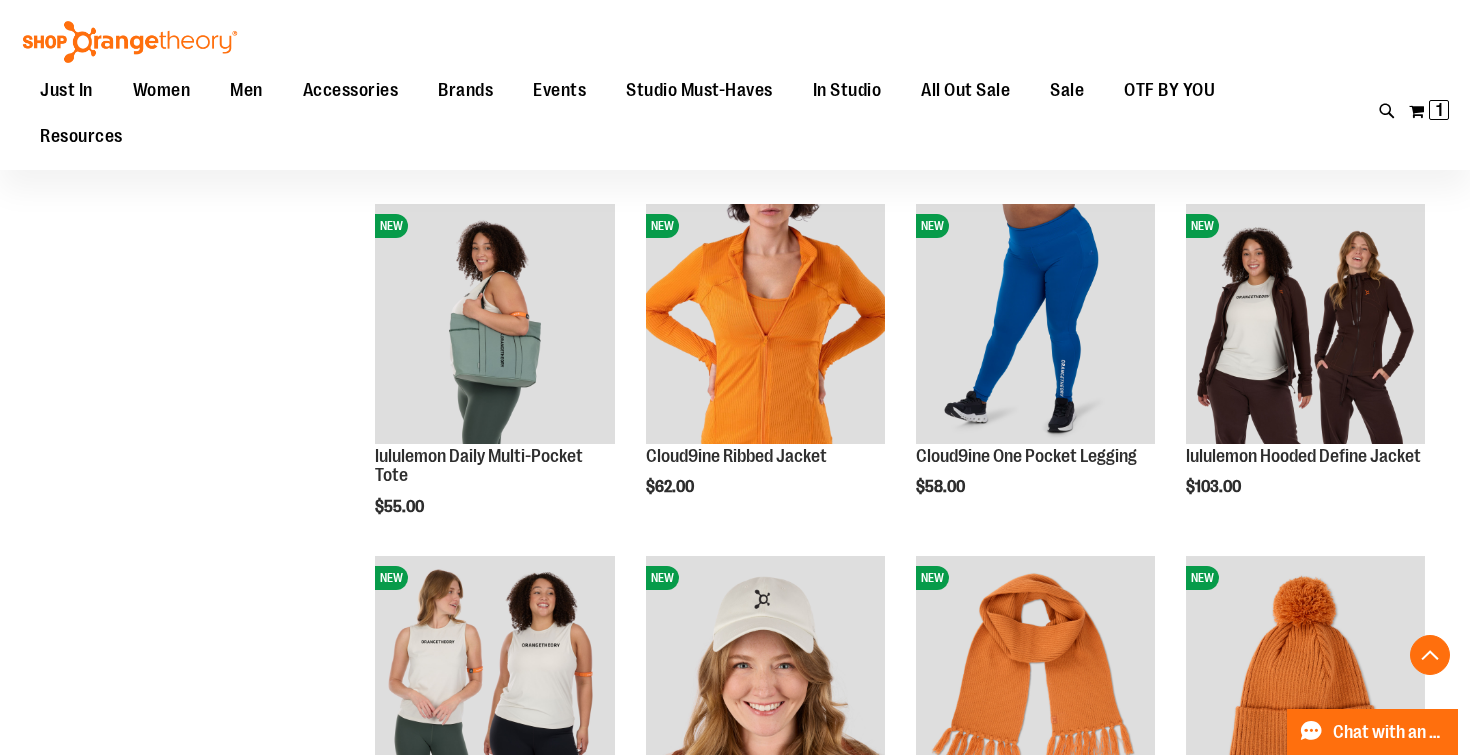 scroll, scrollTop: 6567, scrollLeft: 0, axis: vertical 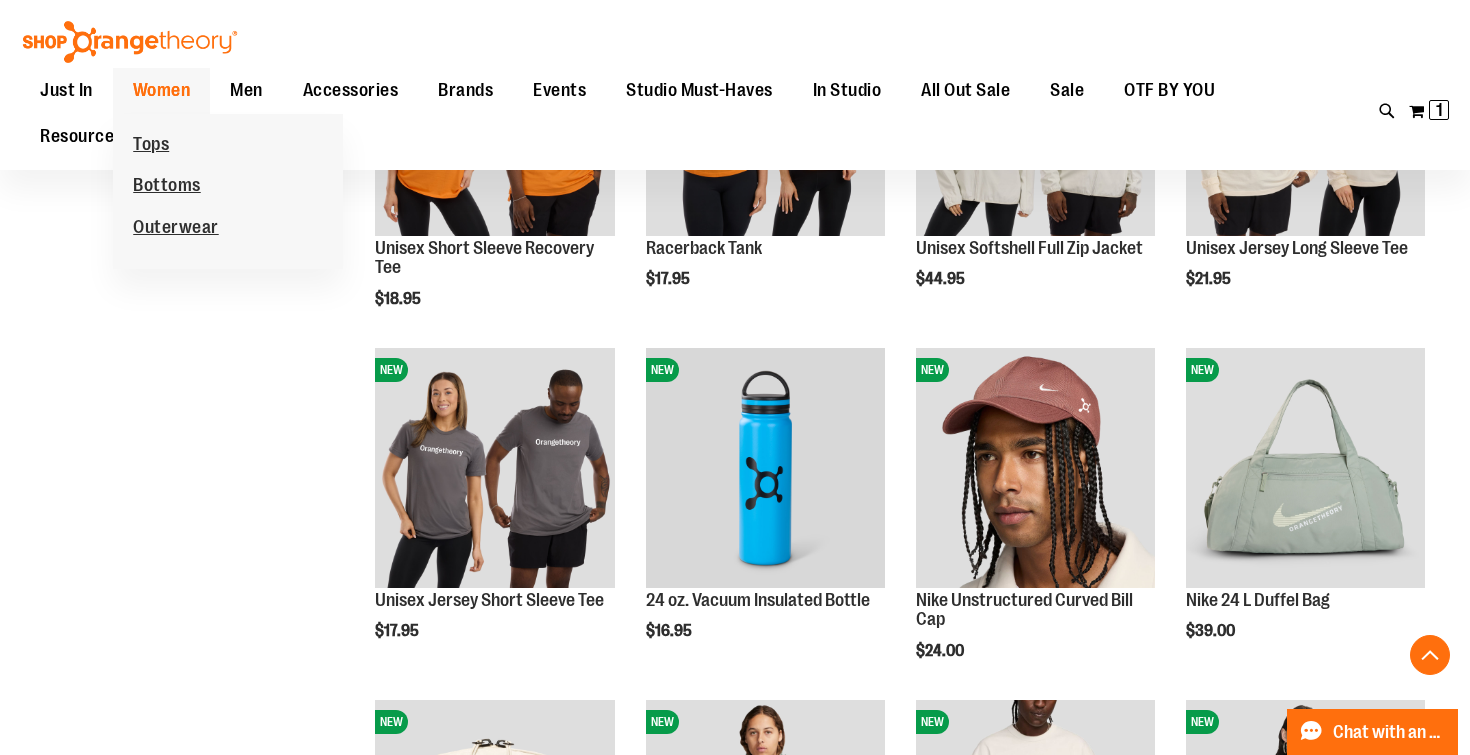 click on "Women" at bounding box center [162, 90] 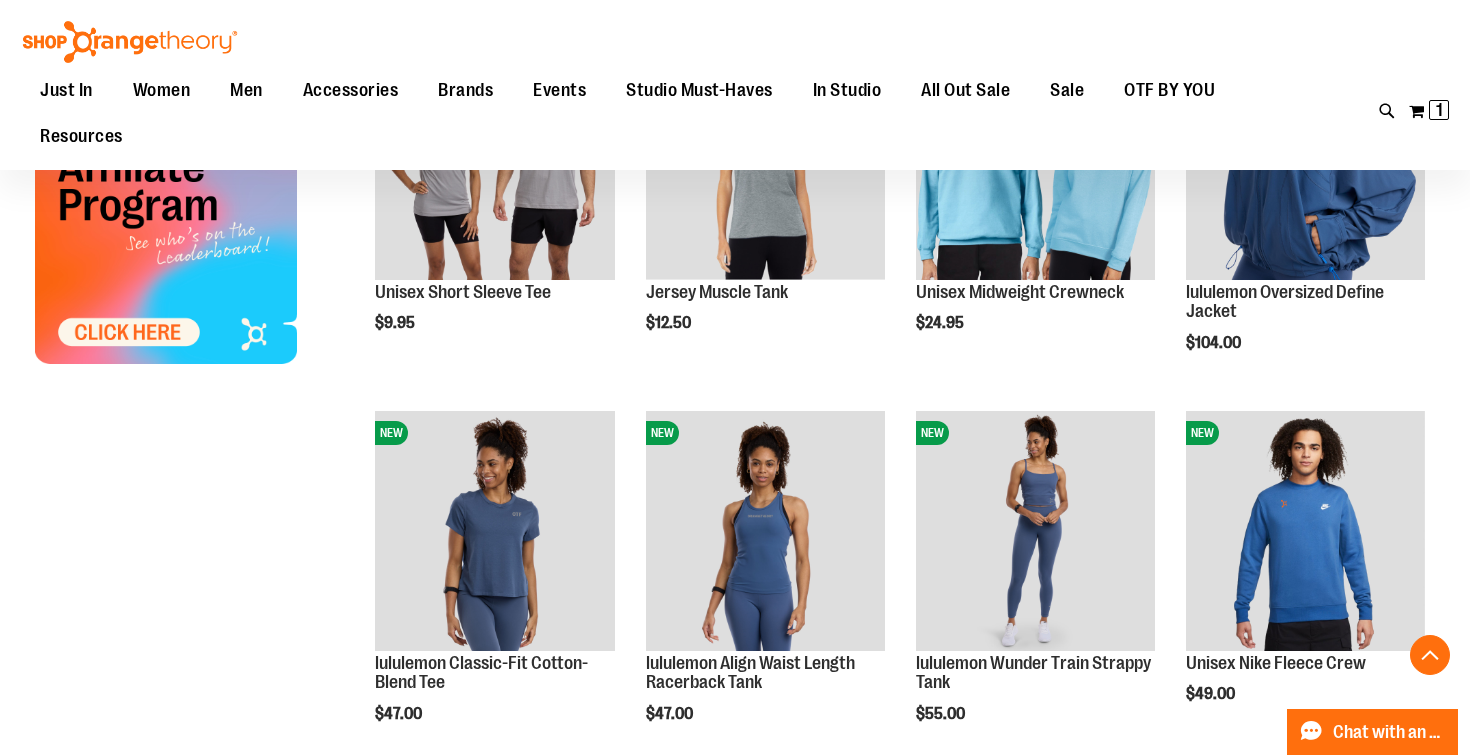 scroll, scrollTop: 823, scrollLeft: 0, axis: vertical 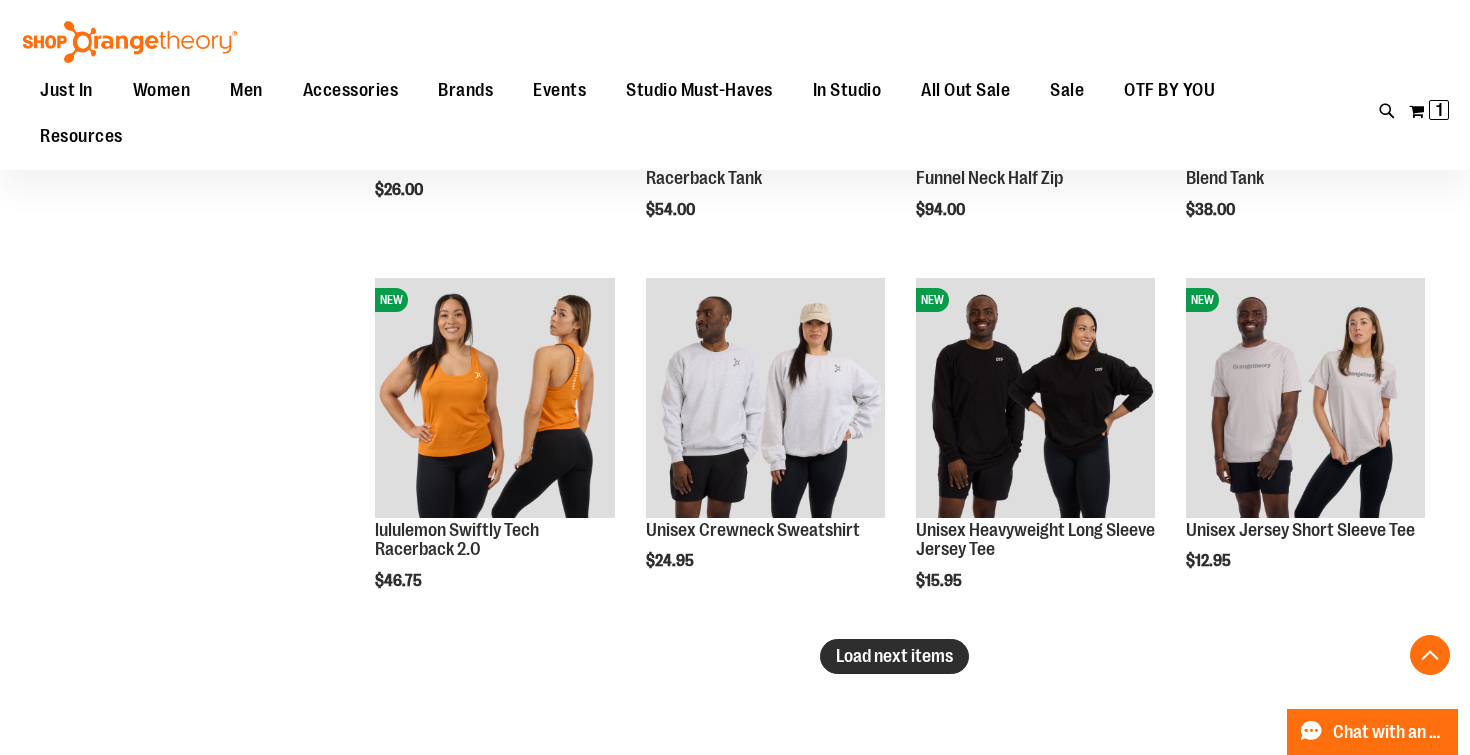 click on "Load next items" at bounding box center [894, 656] 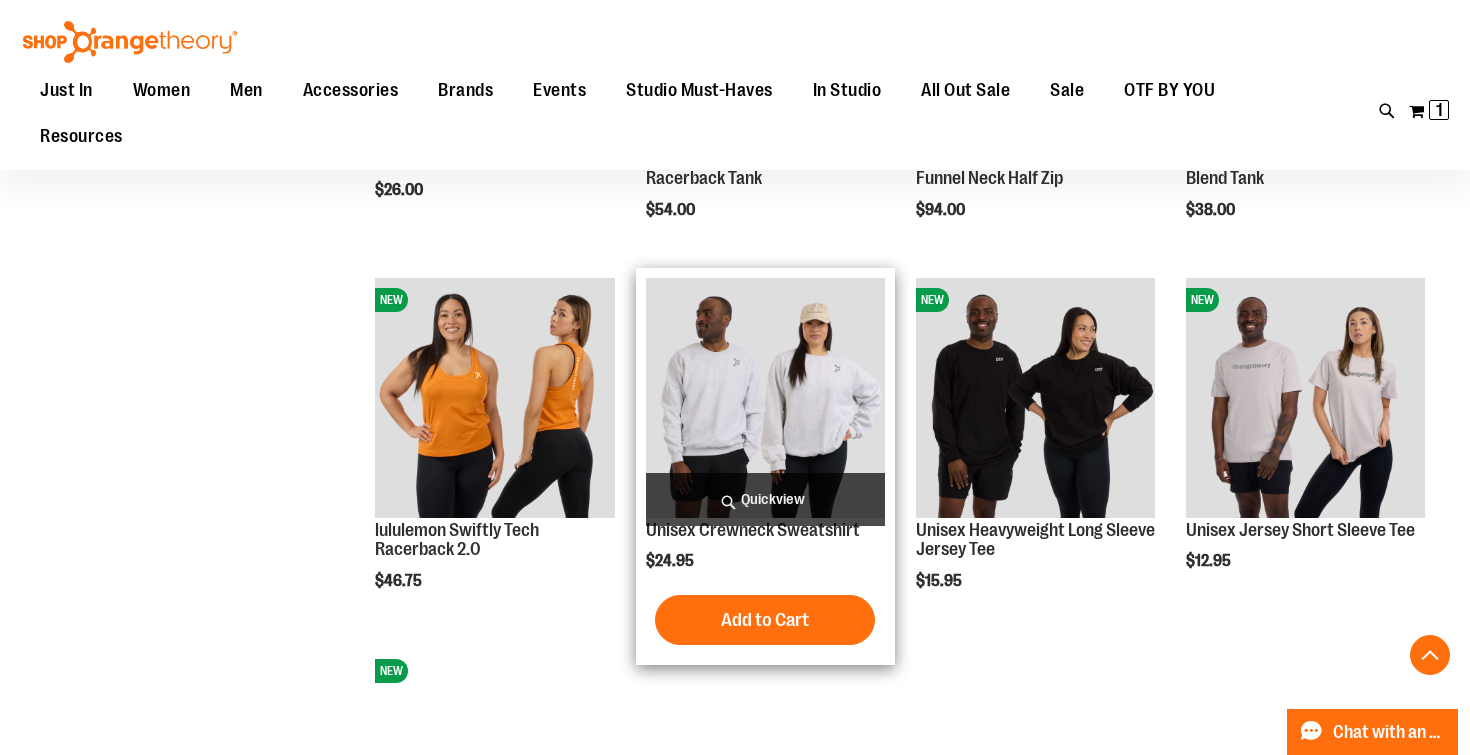 click on "Quickview" at bounding box center (765, 499) 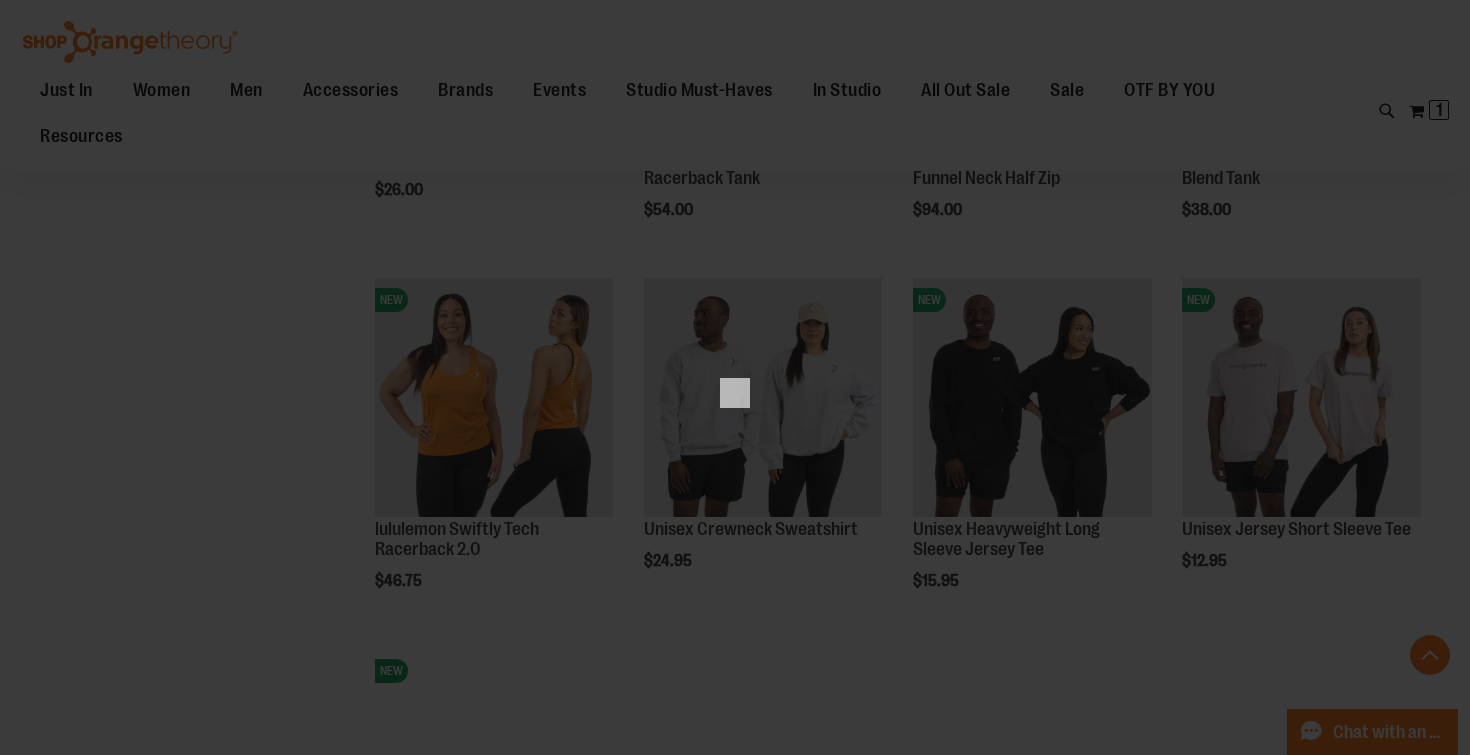 scroll, scrollTop: 0, scrollLeft: 0, axis: both 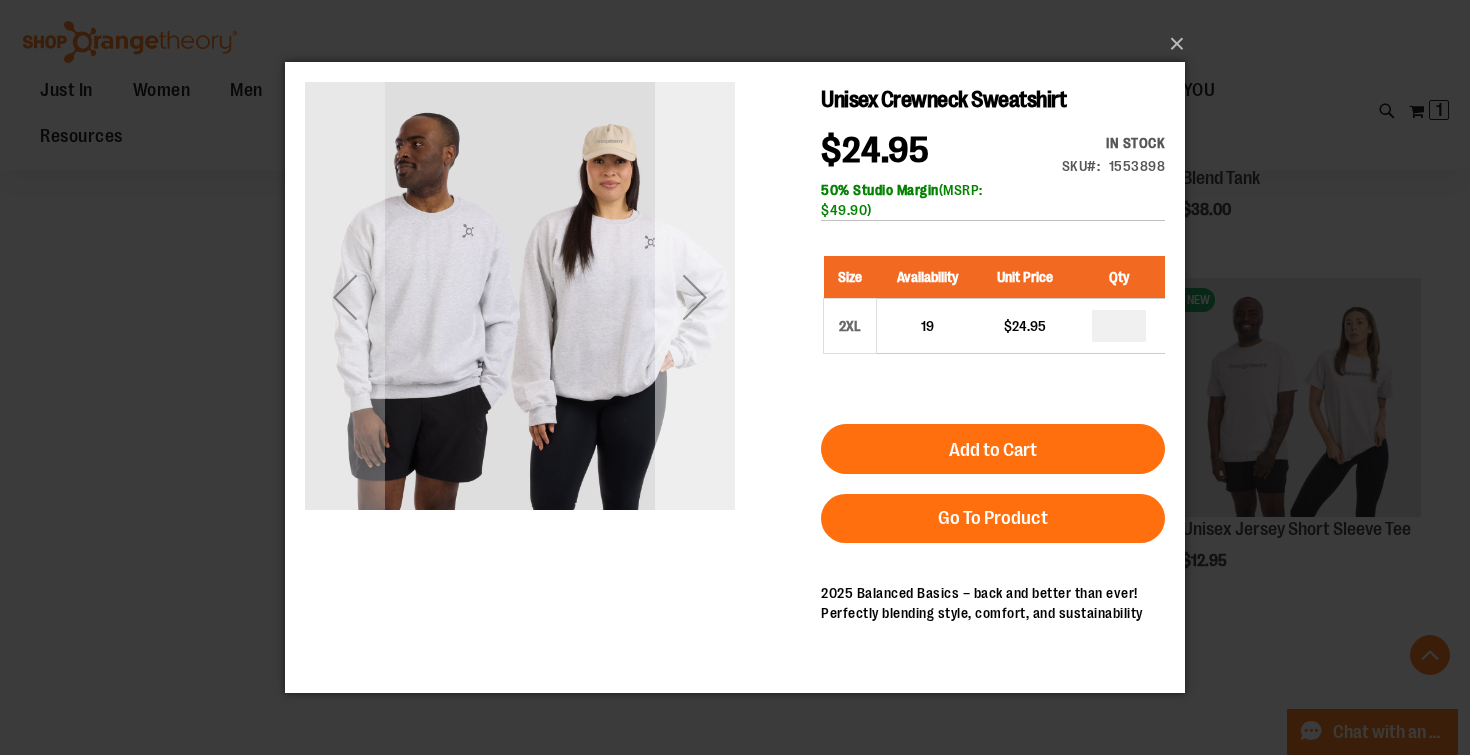 click at bounding box center [695, 297] 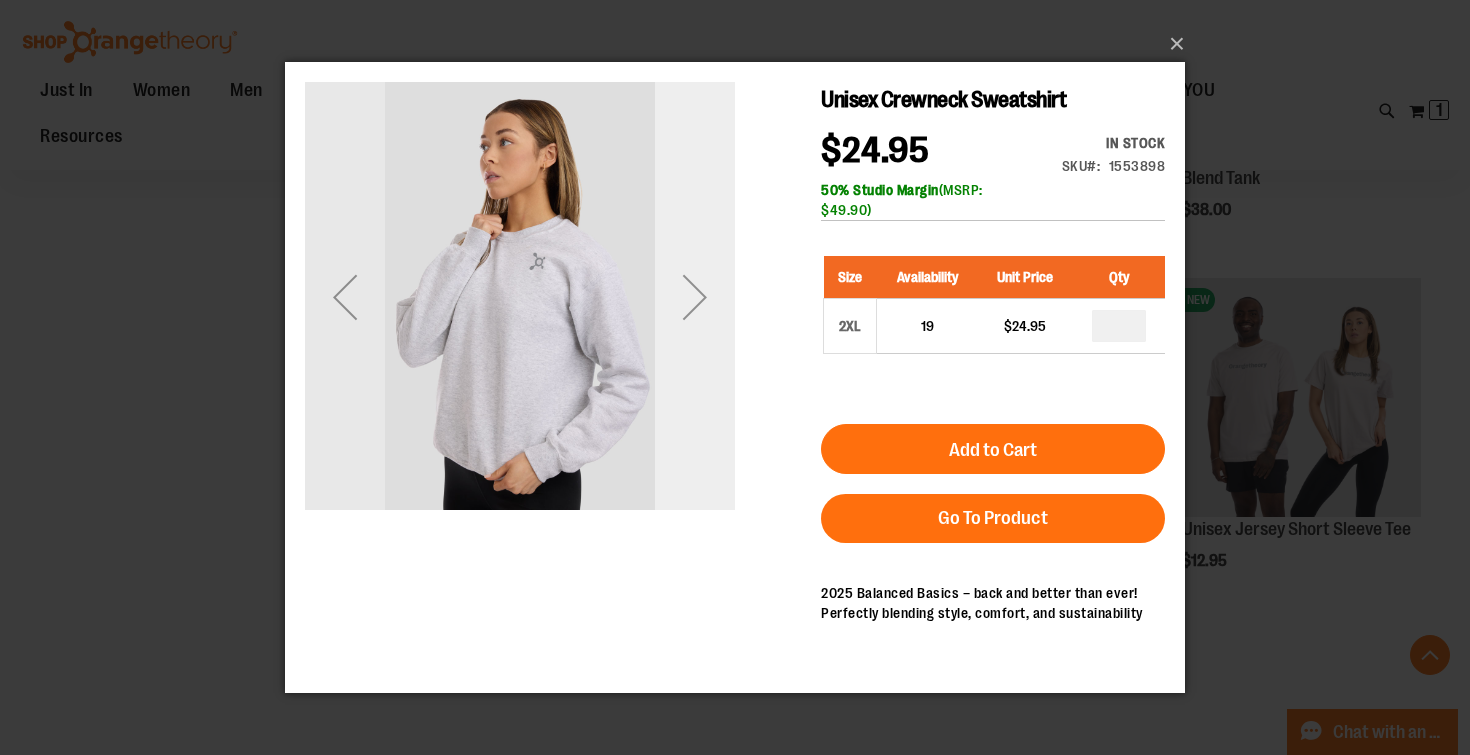 click at bounding box center (695, 297) 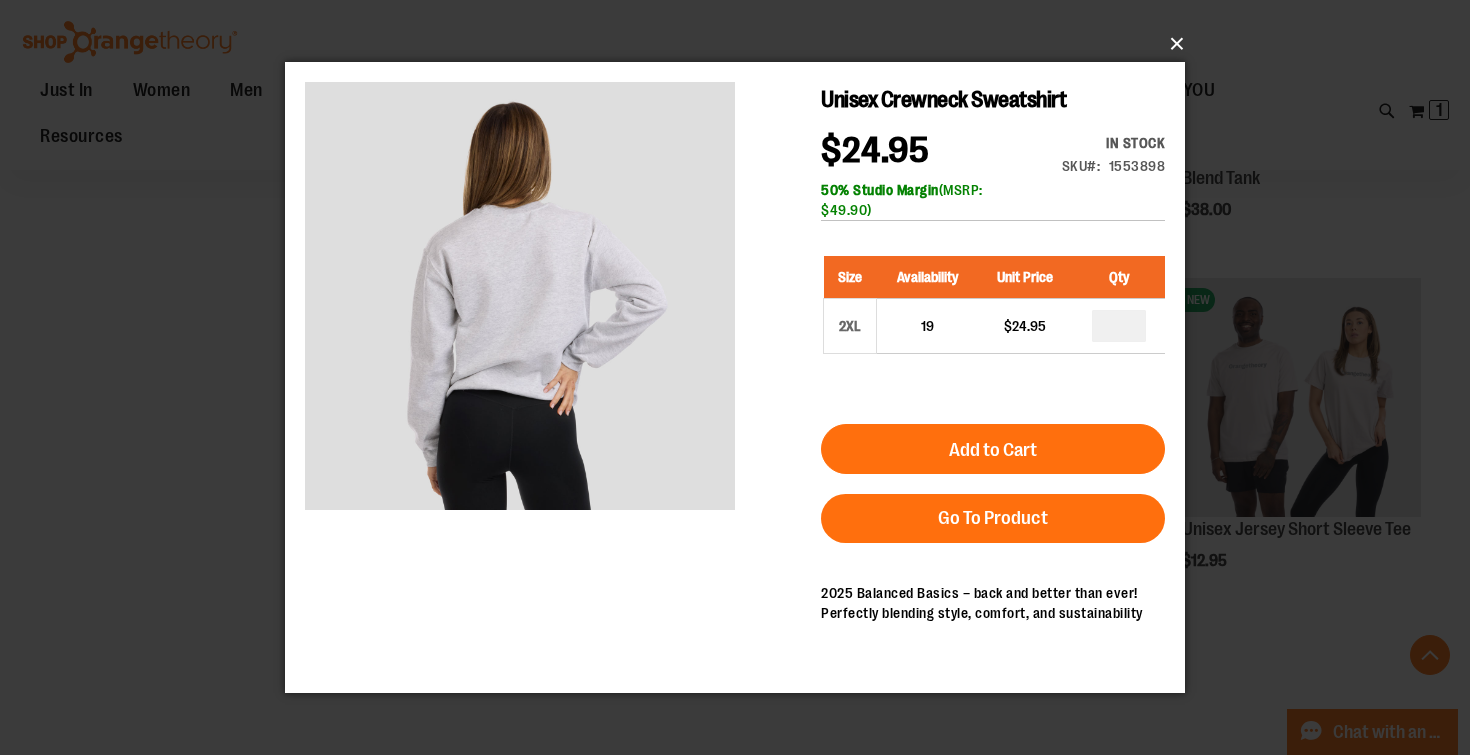 click on "×" at bounding box center (741, 44) 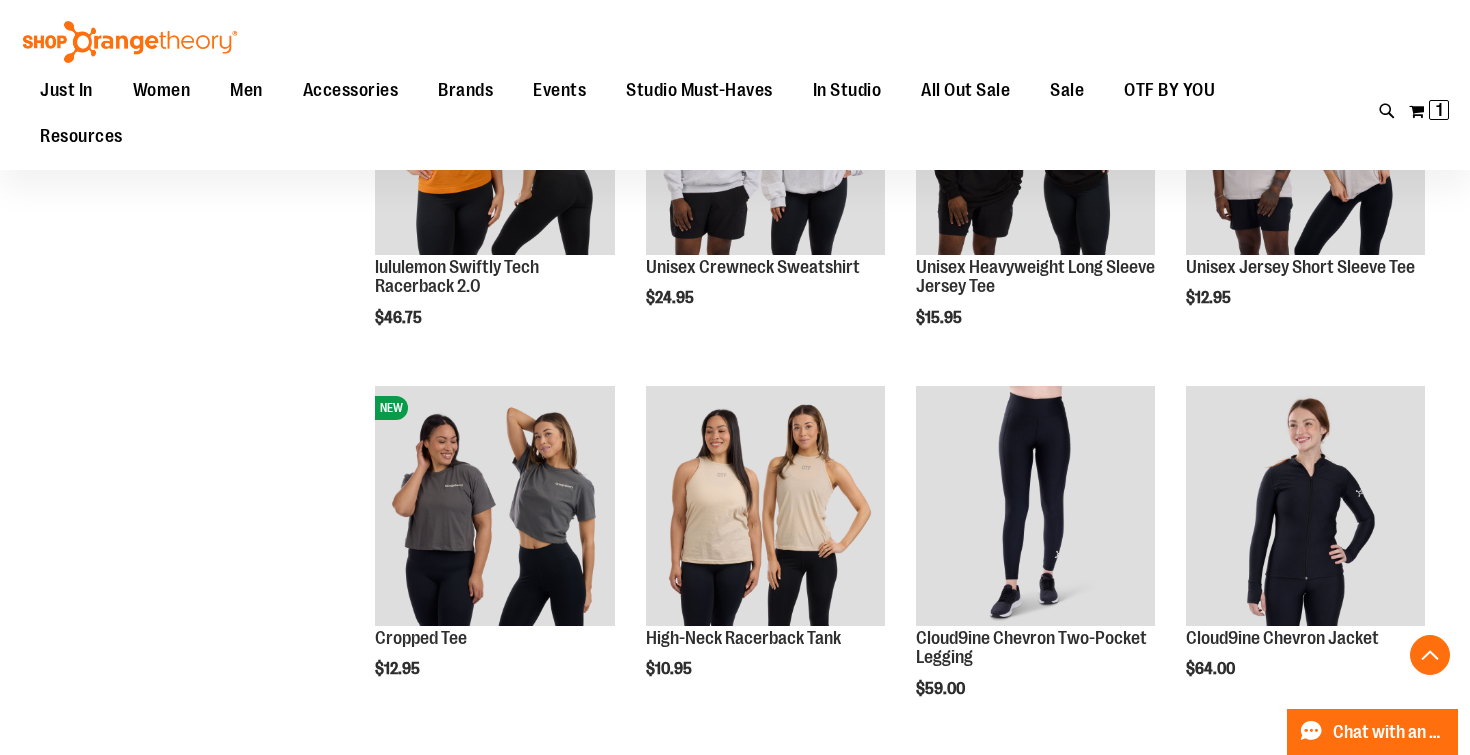 scroll, scrollTop: 3495, scrollLeft: 0, axis: vertical 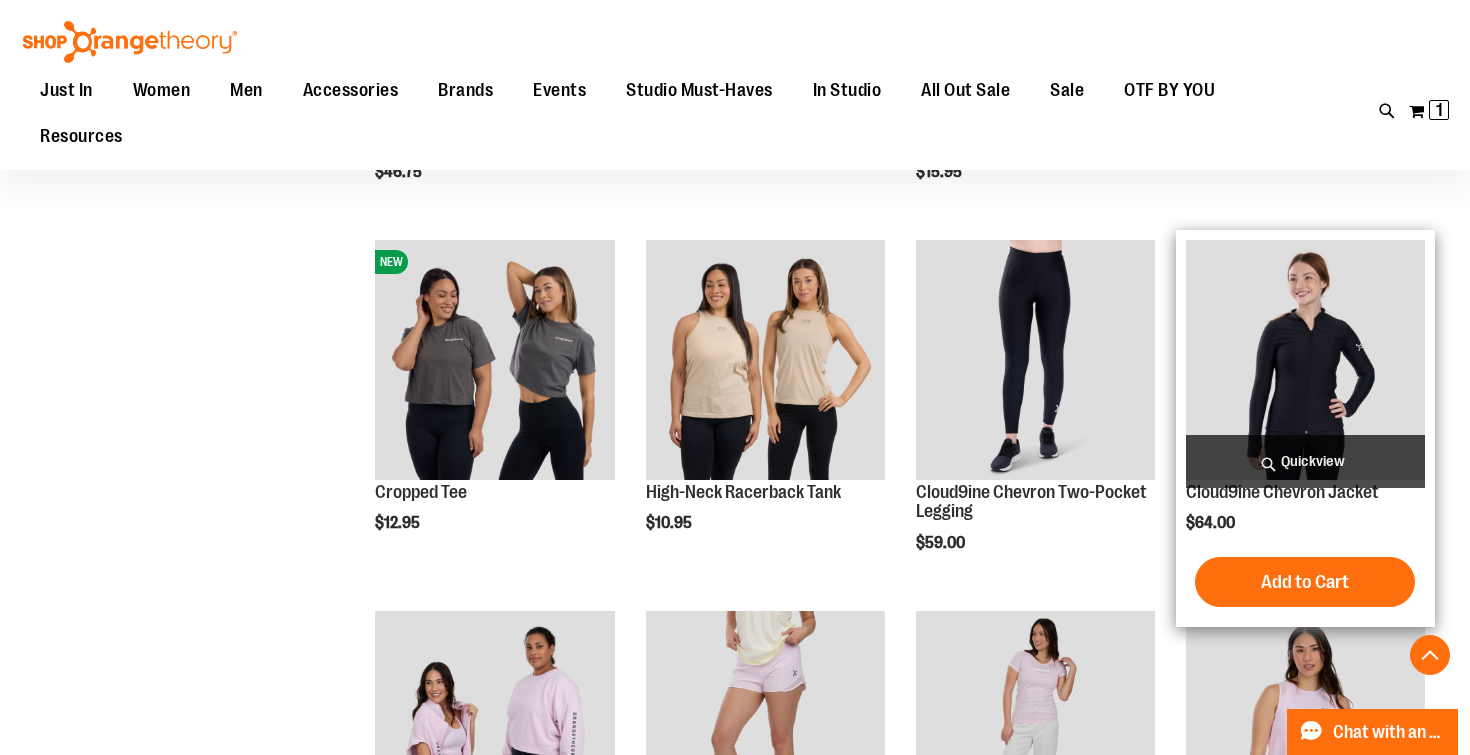 click on "Quickview" at bounding box center [1305, 461] 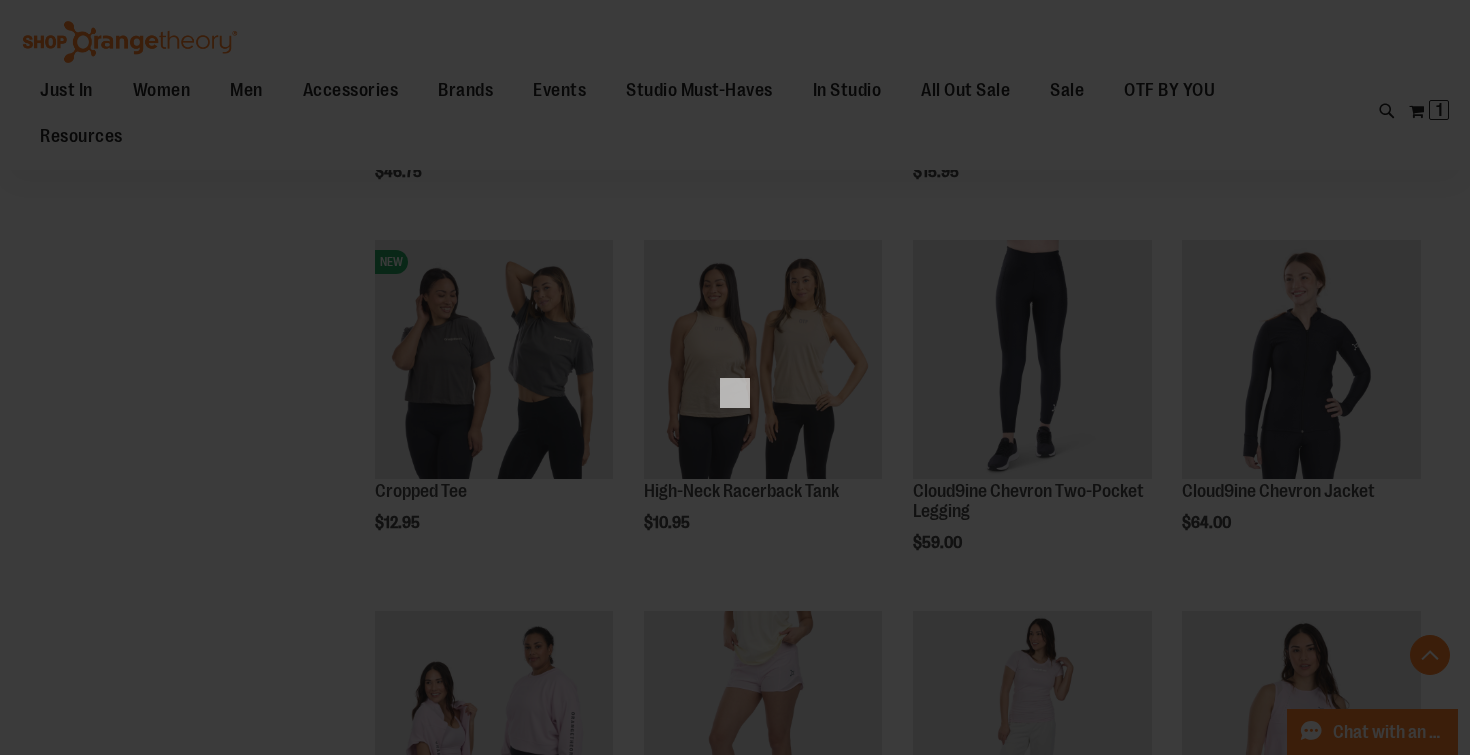 scroll, scrollTop: 0, scrollLeft: 0, axis: both 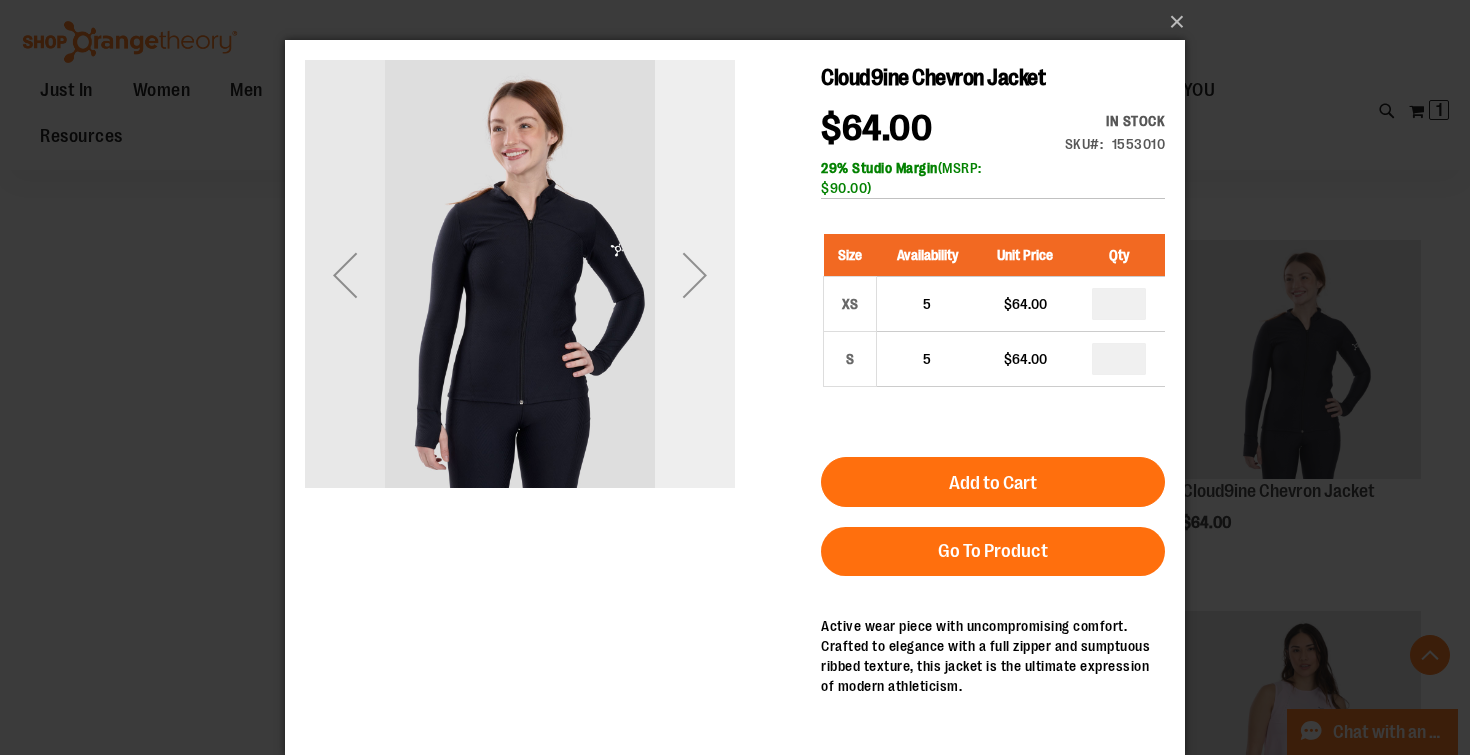 click at bounding box center (695, 275) 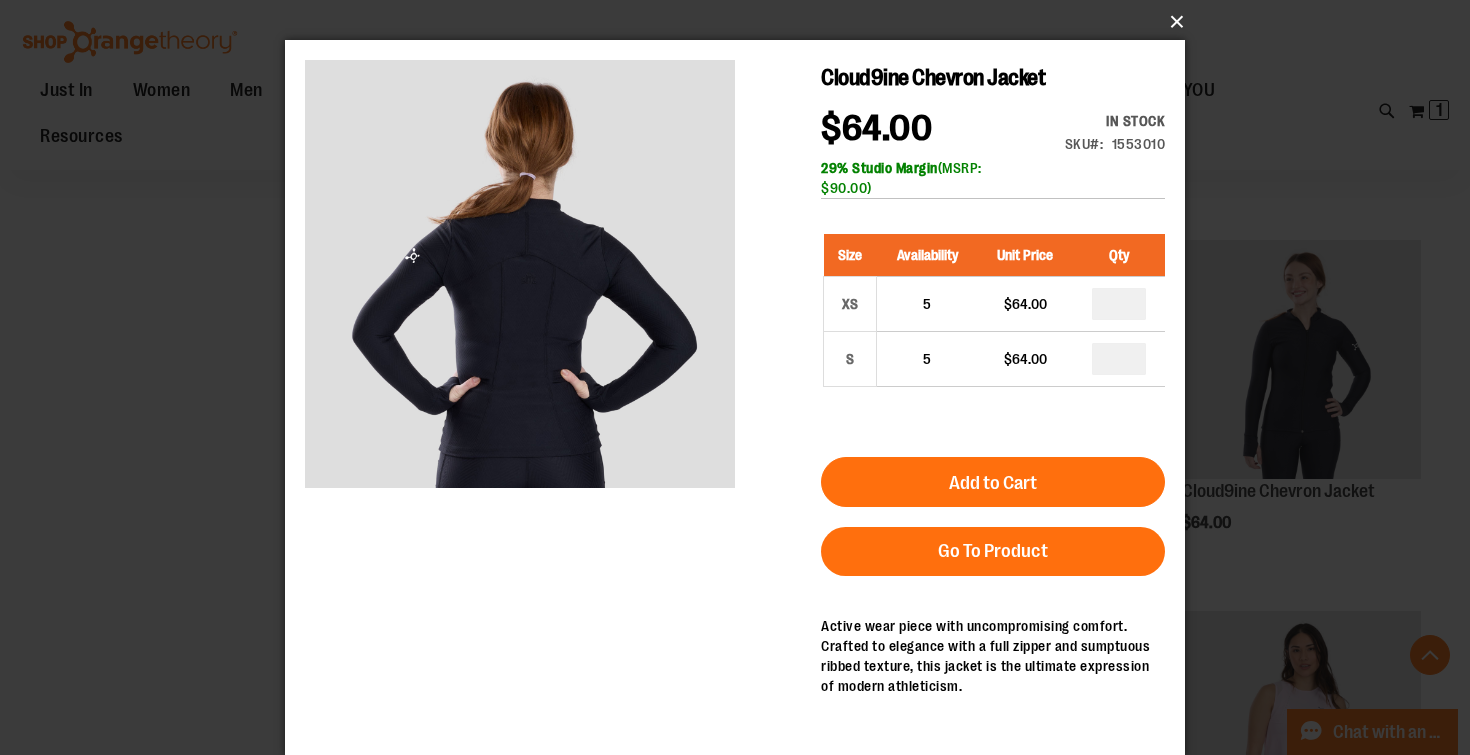 click on "×" at bounding box center (741, 22) 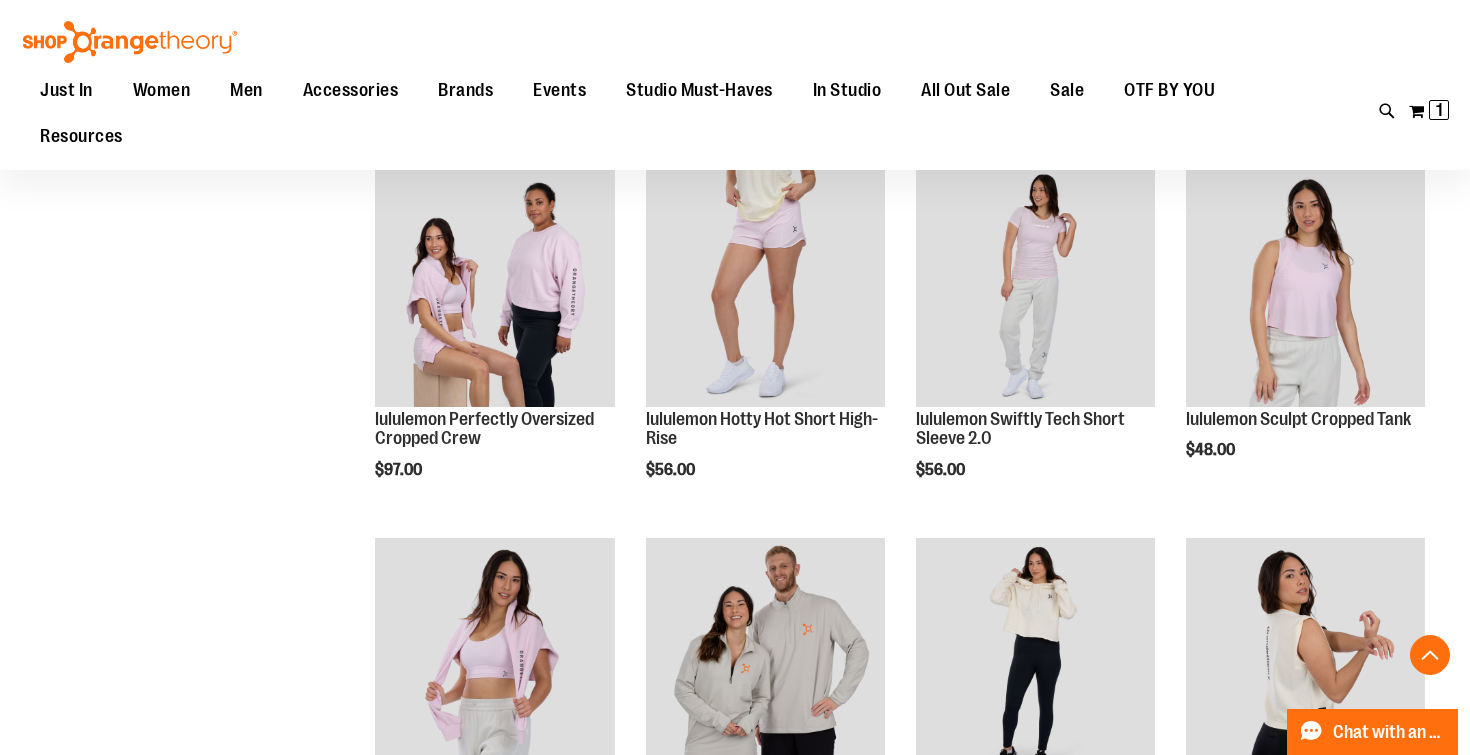 scroll, scrollTop: 3944, scrollLeft: 0, axis: vertical 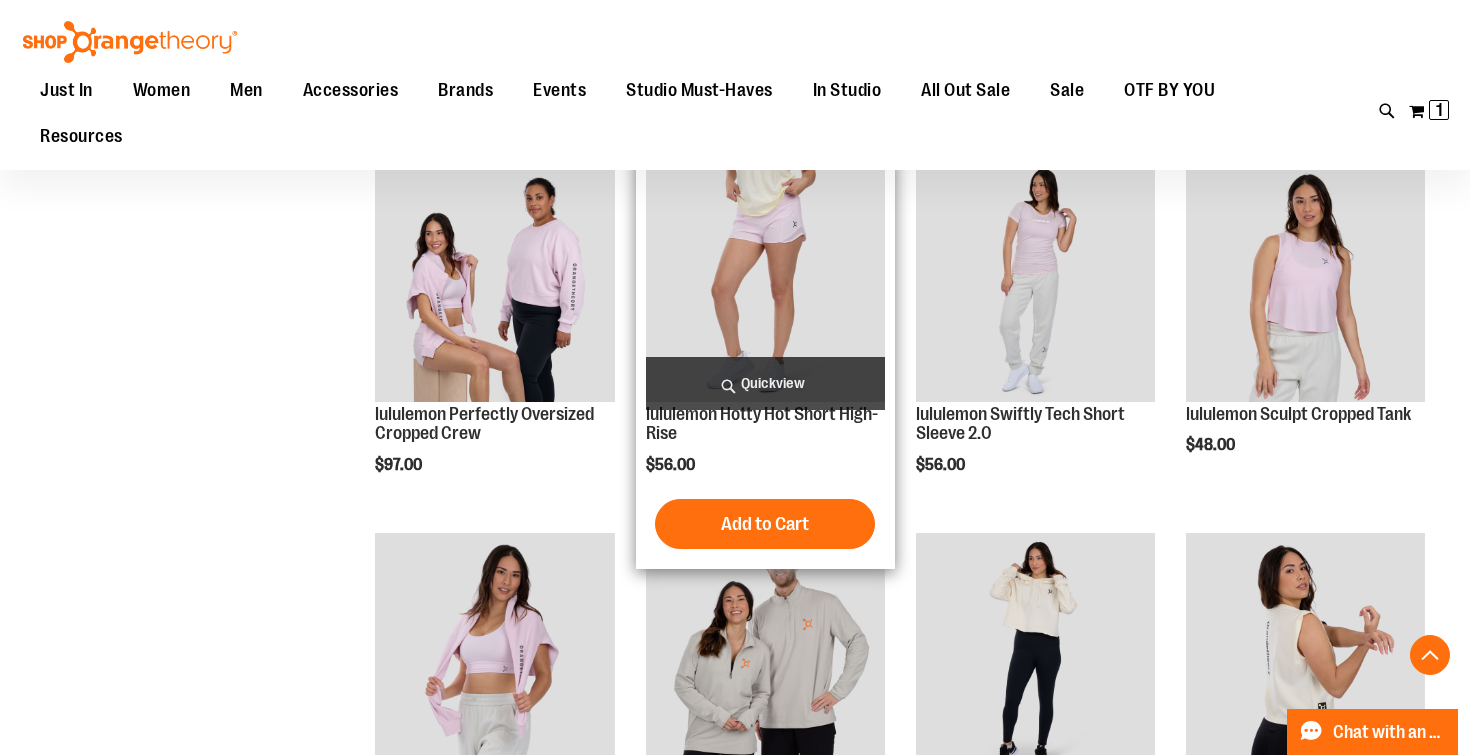 click on "Quickview" at bounding box center (765, 383) 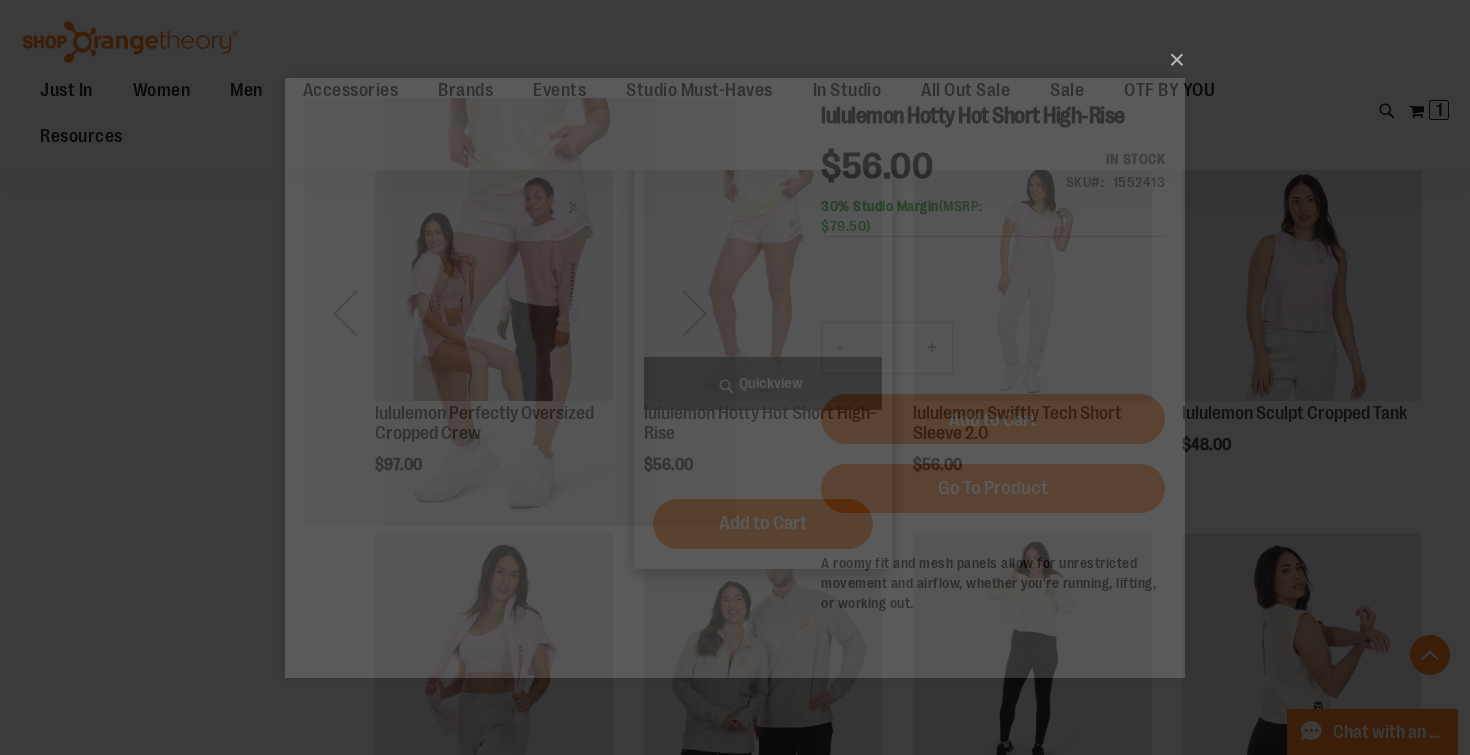 scroll, scrollTop: 0, scrollLeft: 0, axis: both 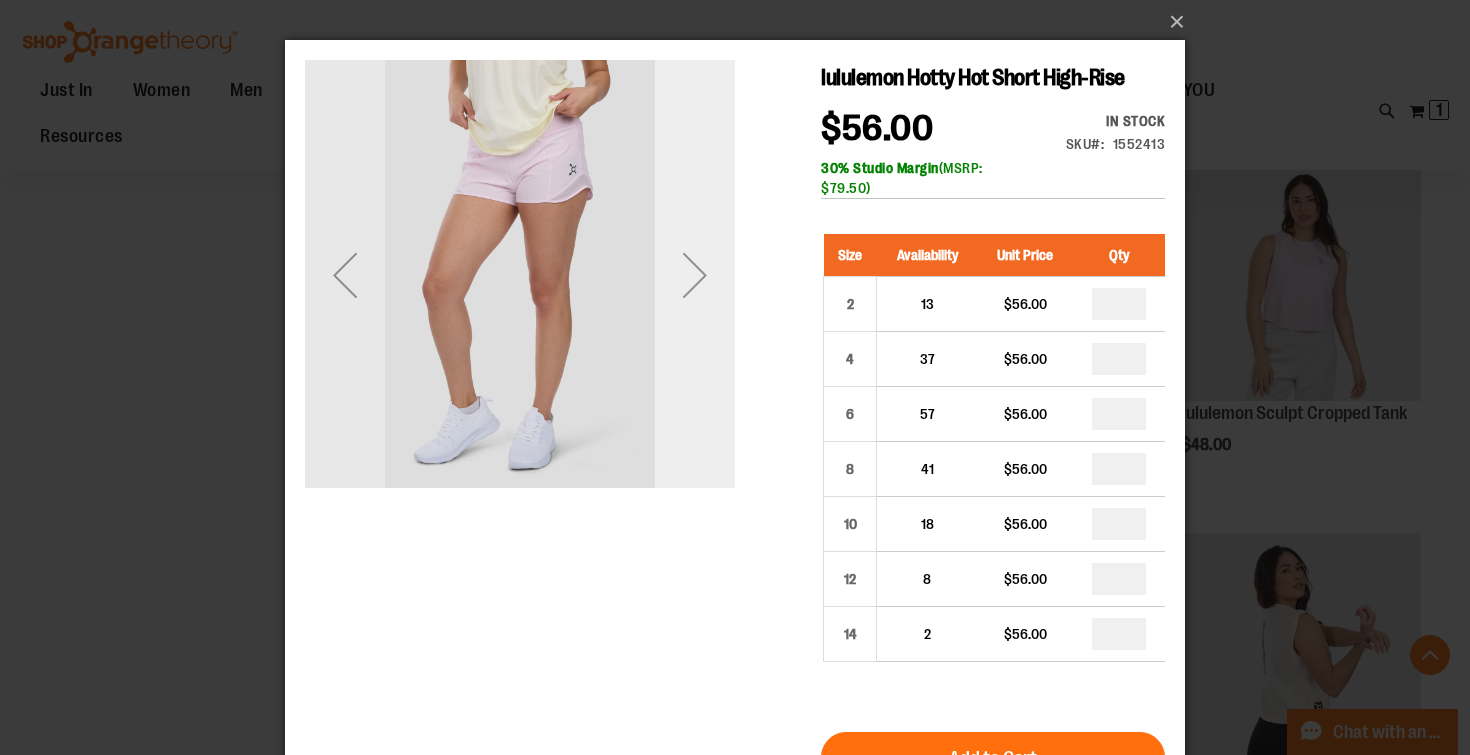 click at bounding box center [695, 275] 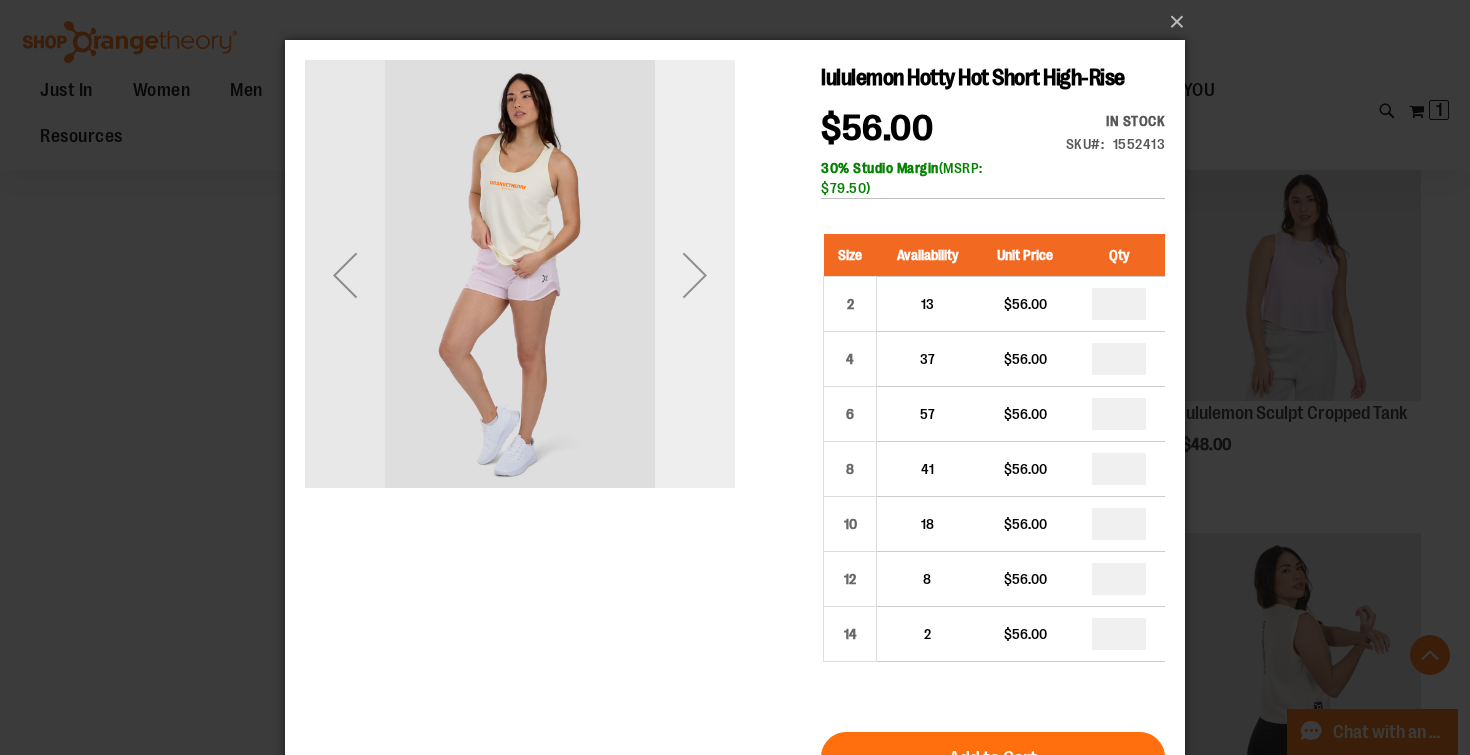 click at bounding box center (695, 275) 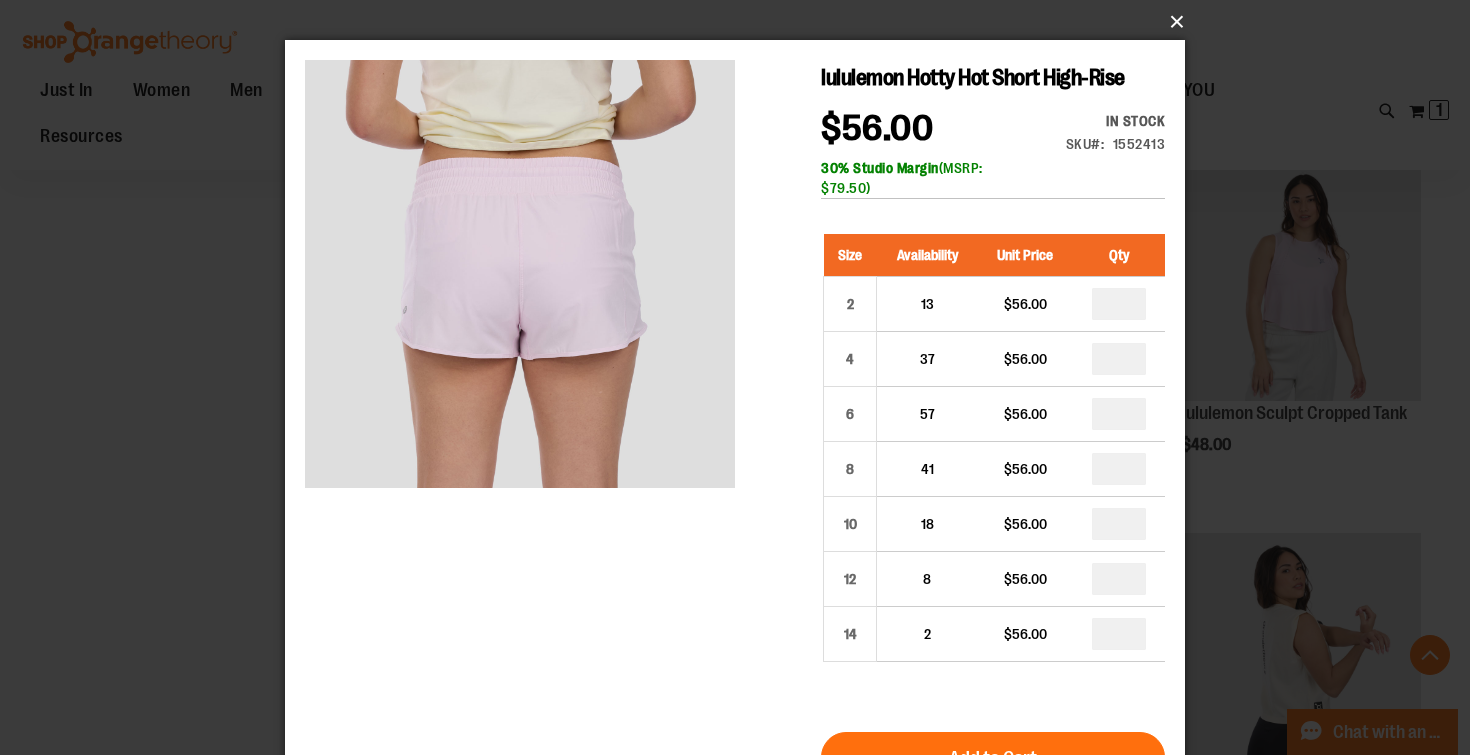 click on "×" at bounding box center [741, 22] 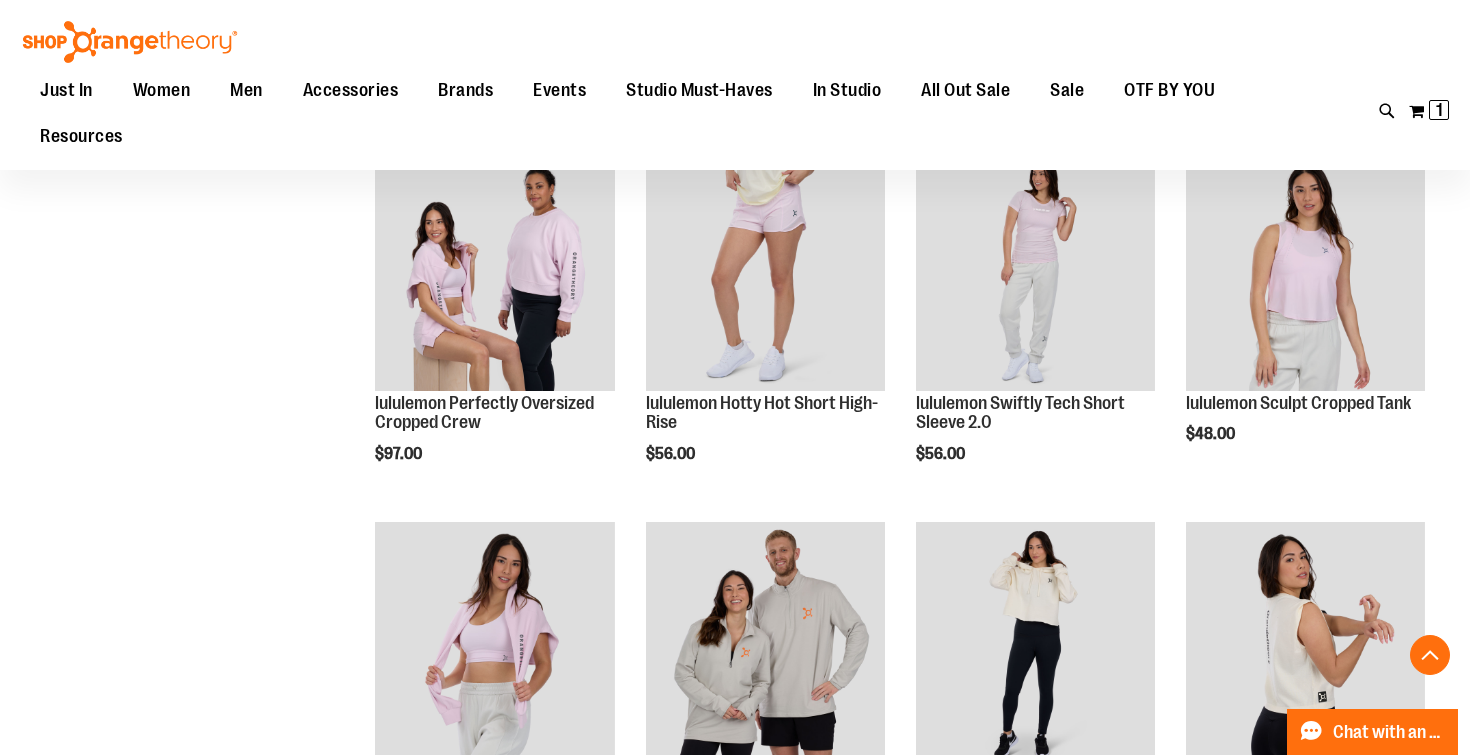 scroll, scrollTop: 4396, scrollLeft: 0, axis: vertical 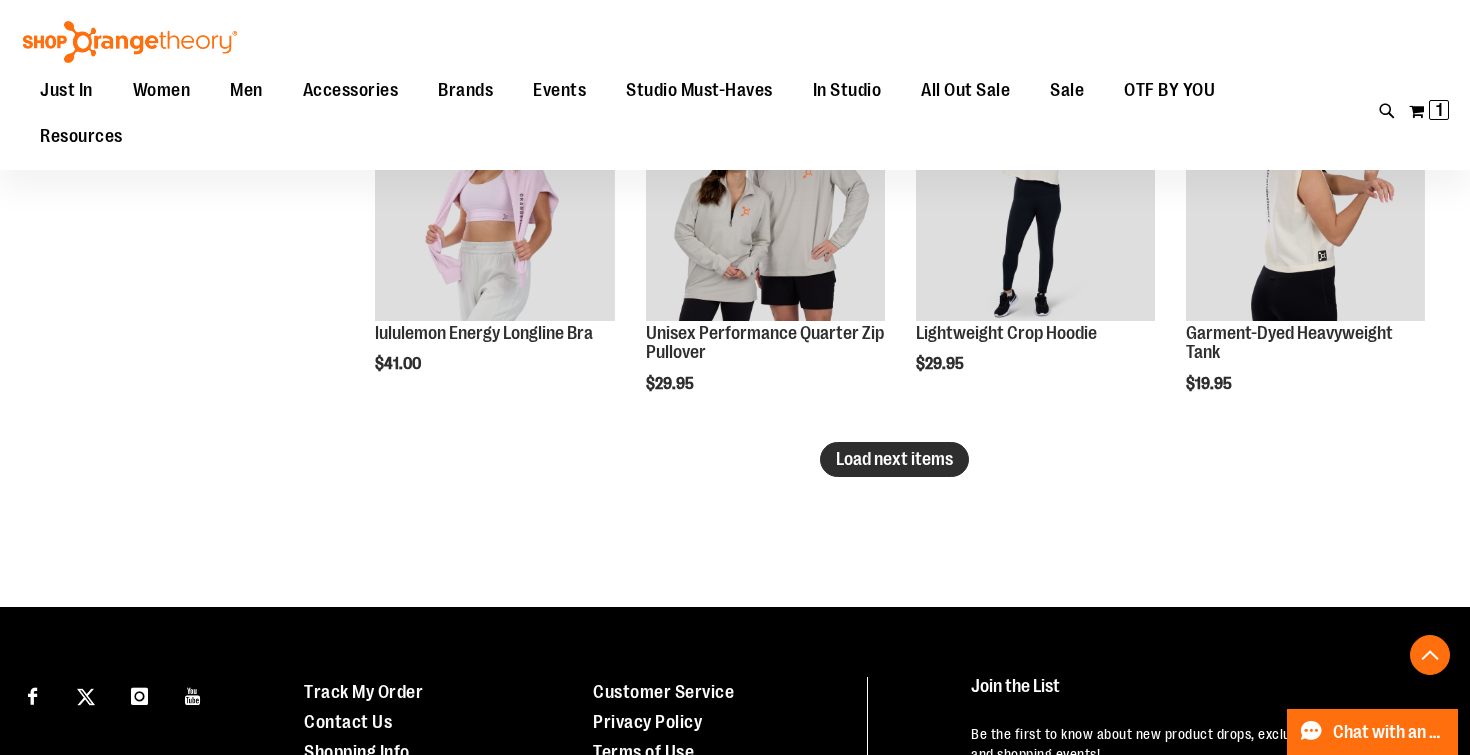 click on "Load next items" at bounding box center (894, 459) 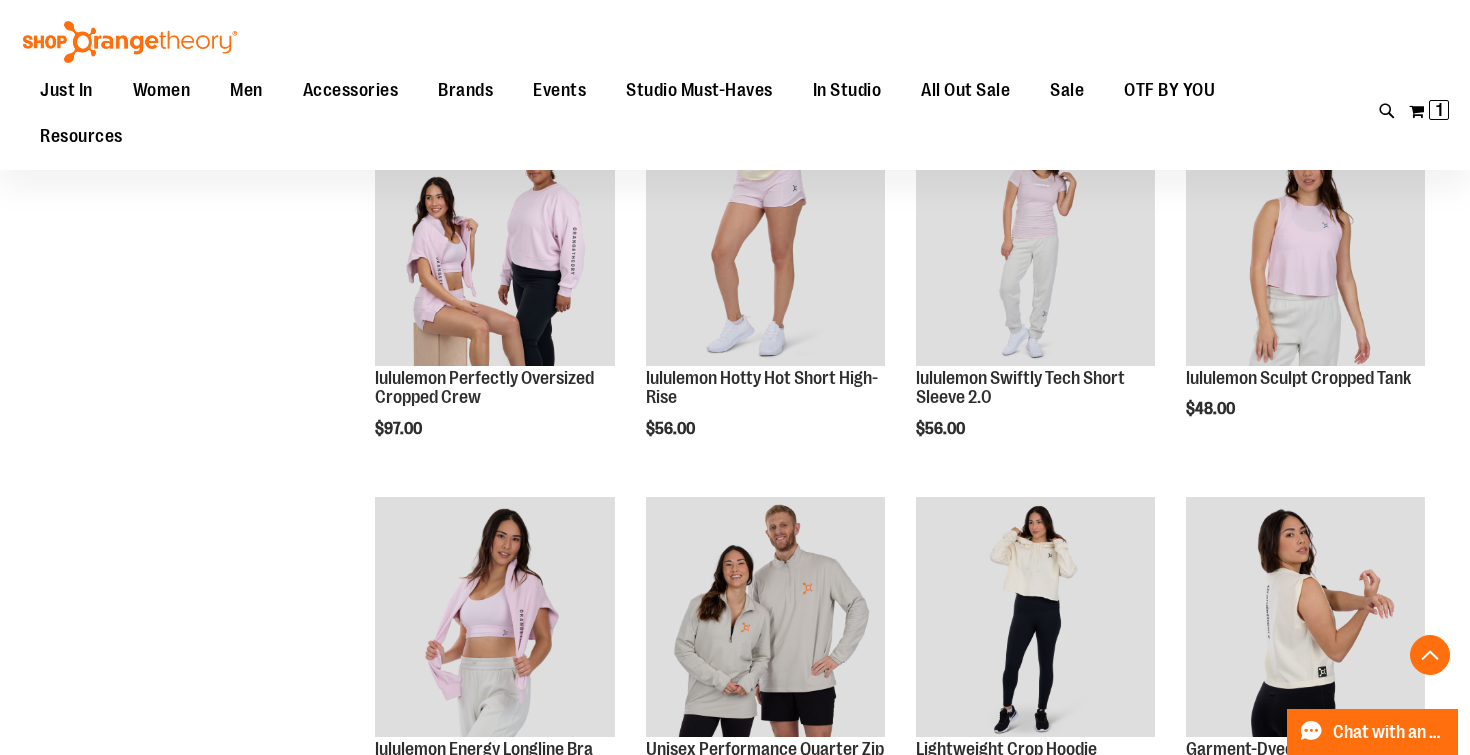 scroll, scrollTop: 3953, scrollLeft: 0, axis: vertical 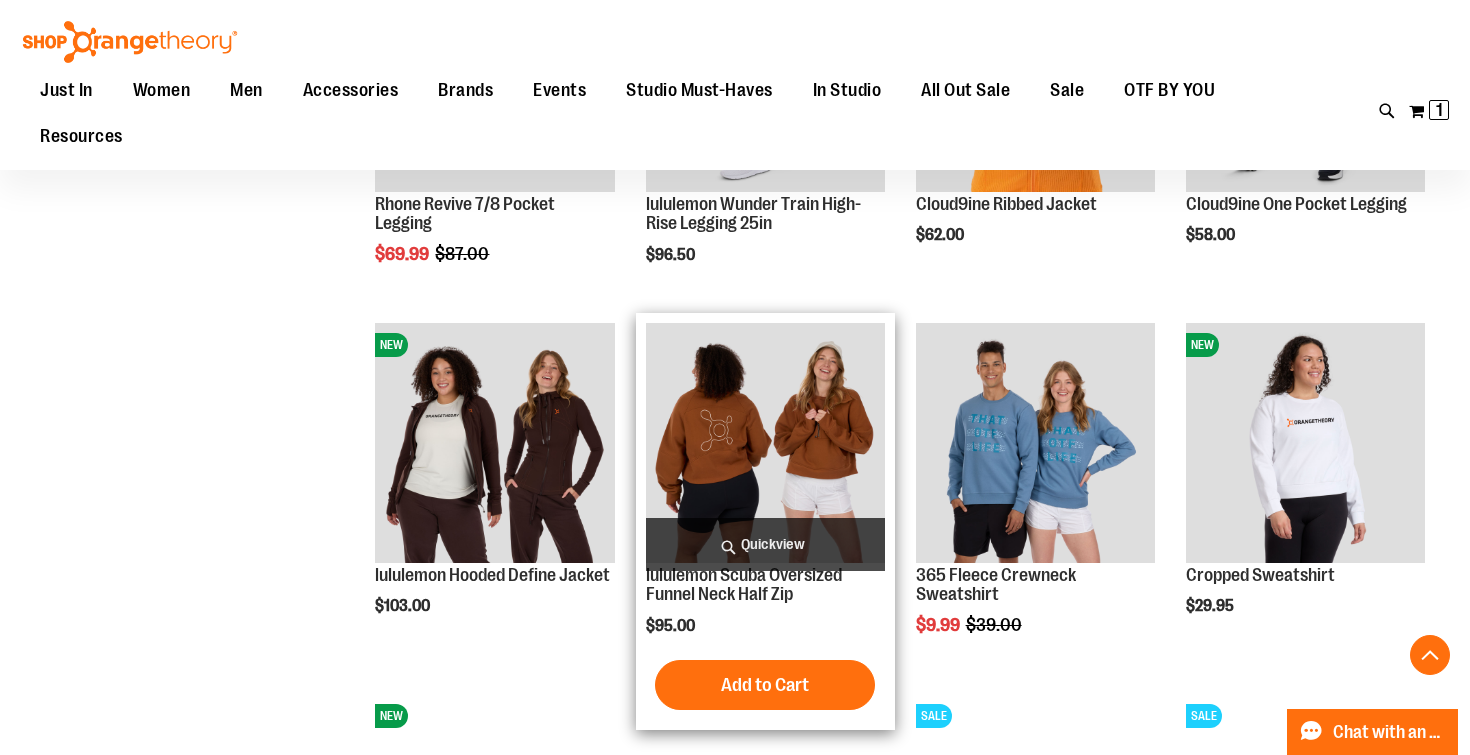 click on "Quickview" at bounding box center [765, 544] 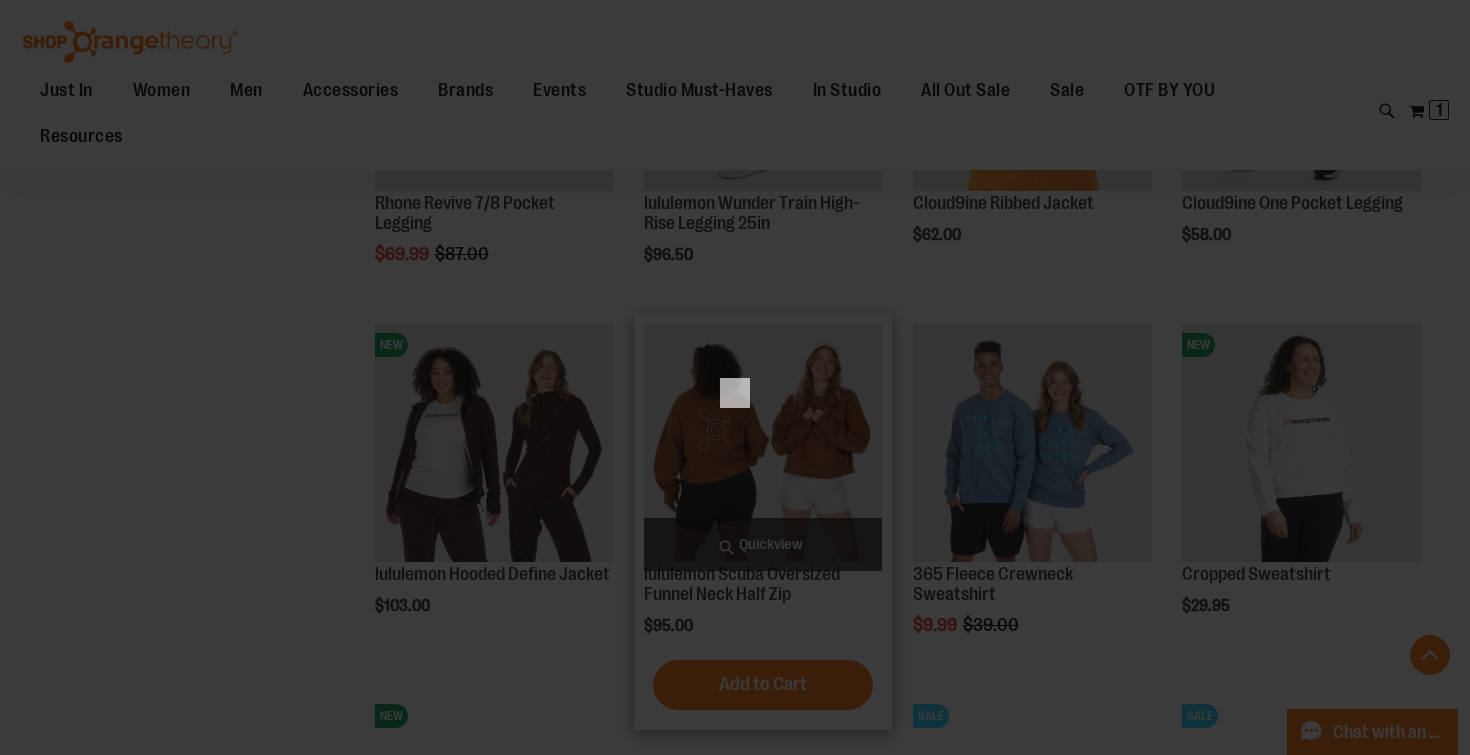 scroll, scrollTop: 0, scrollLeft: 0, axis: both 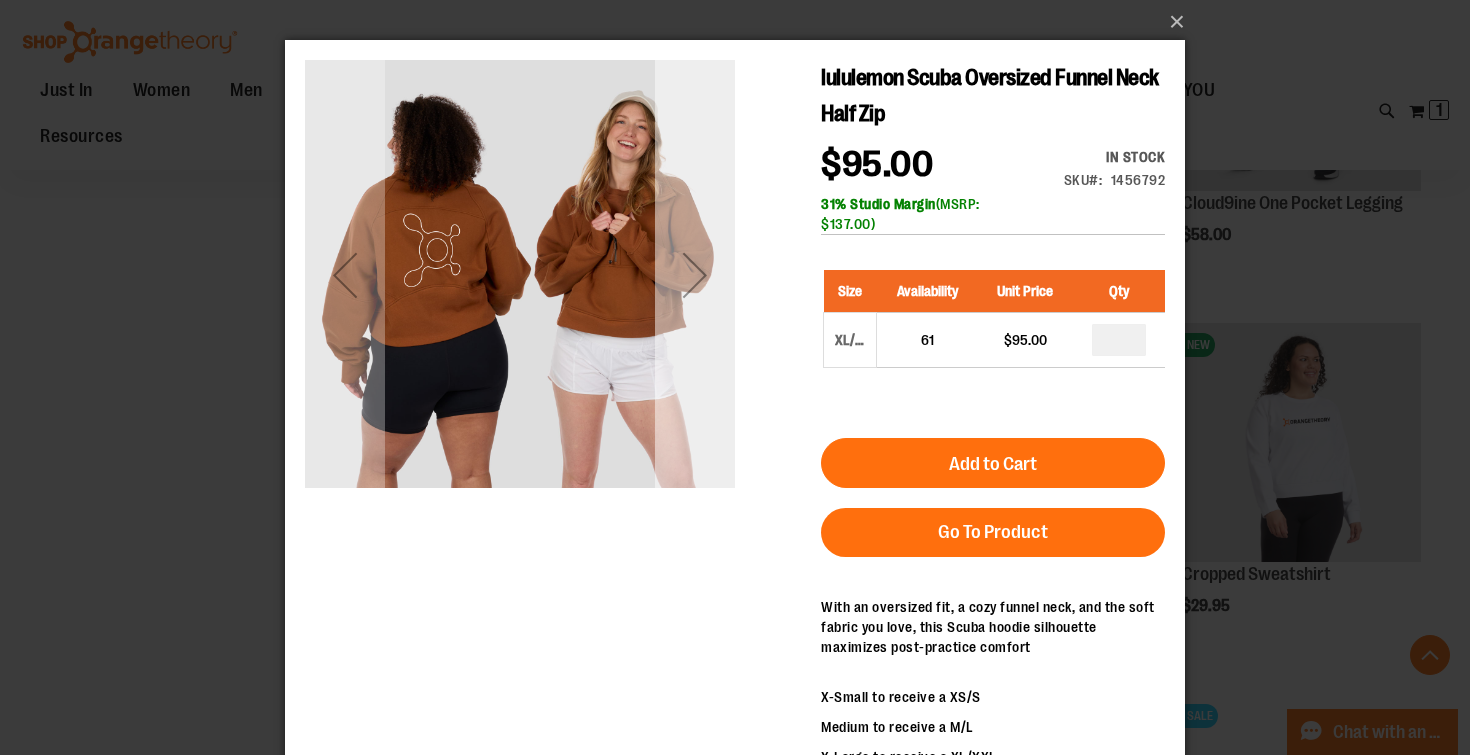 click at bounding box center [695, 275] 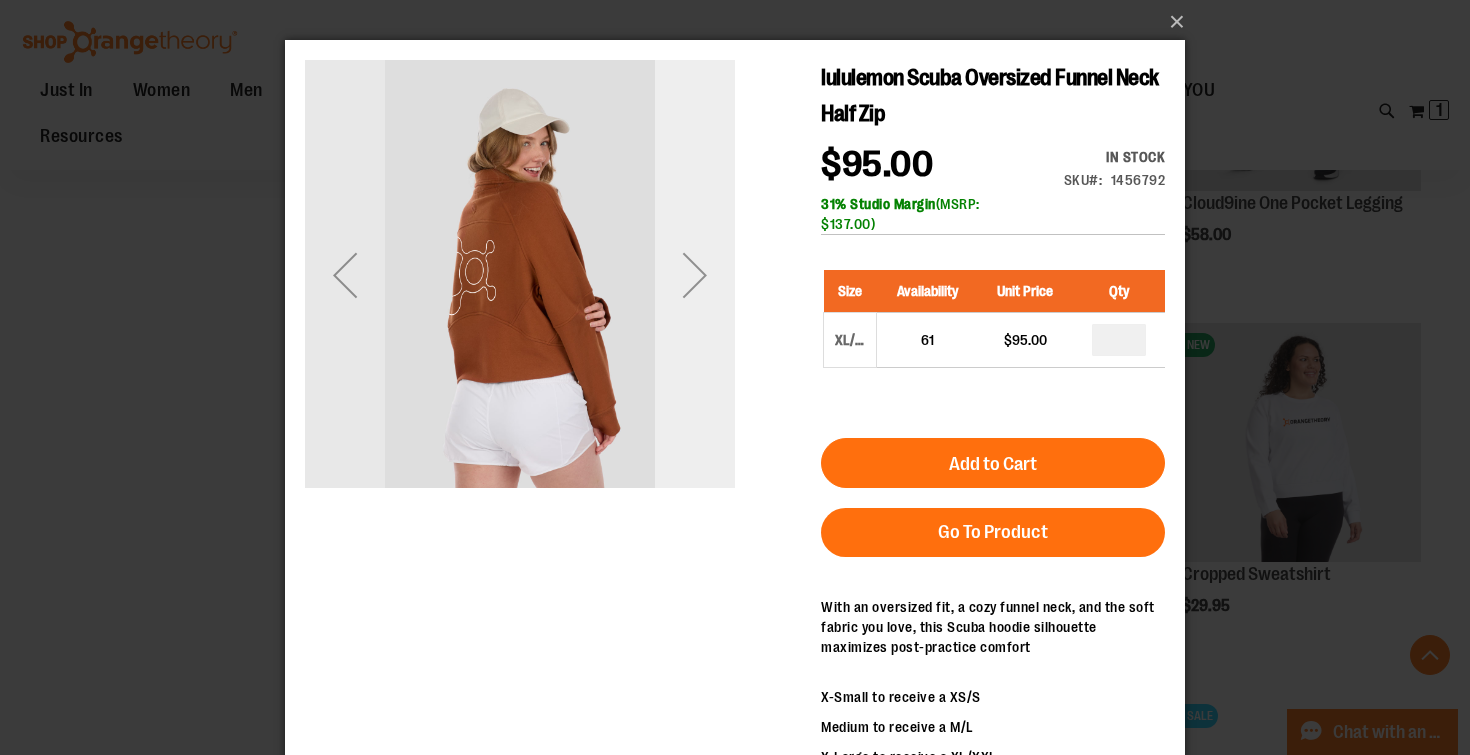 click at bounding box center [695, 275] 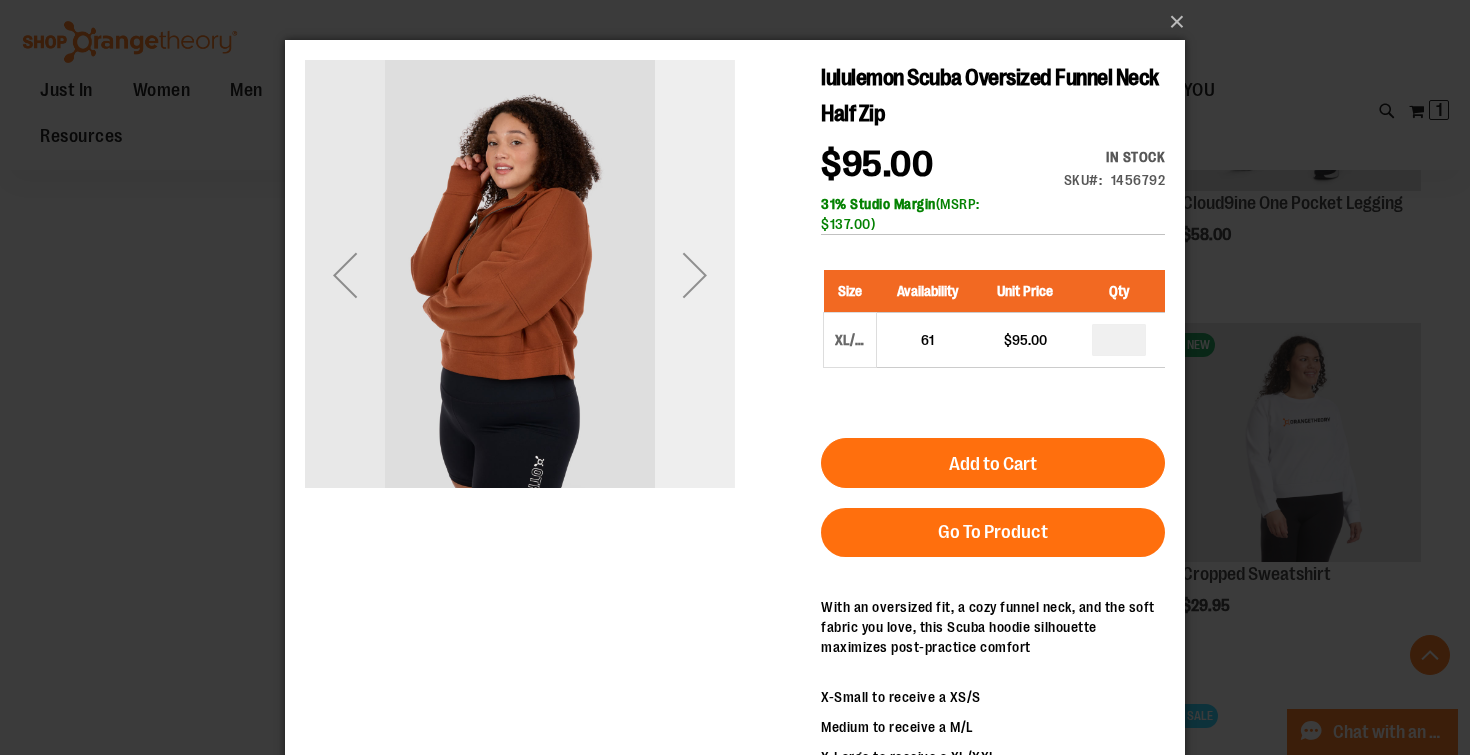 click at bounding box center [695, 275] 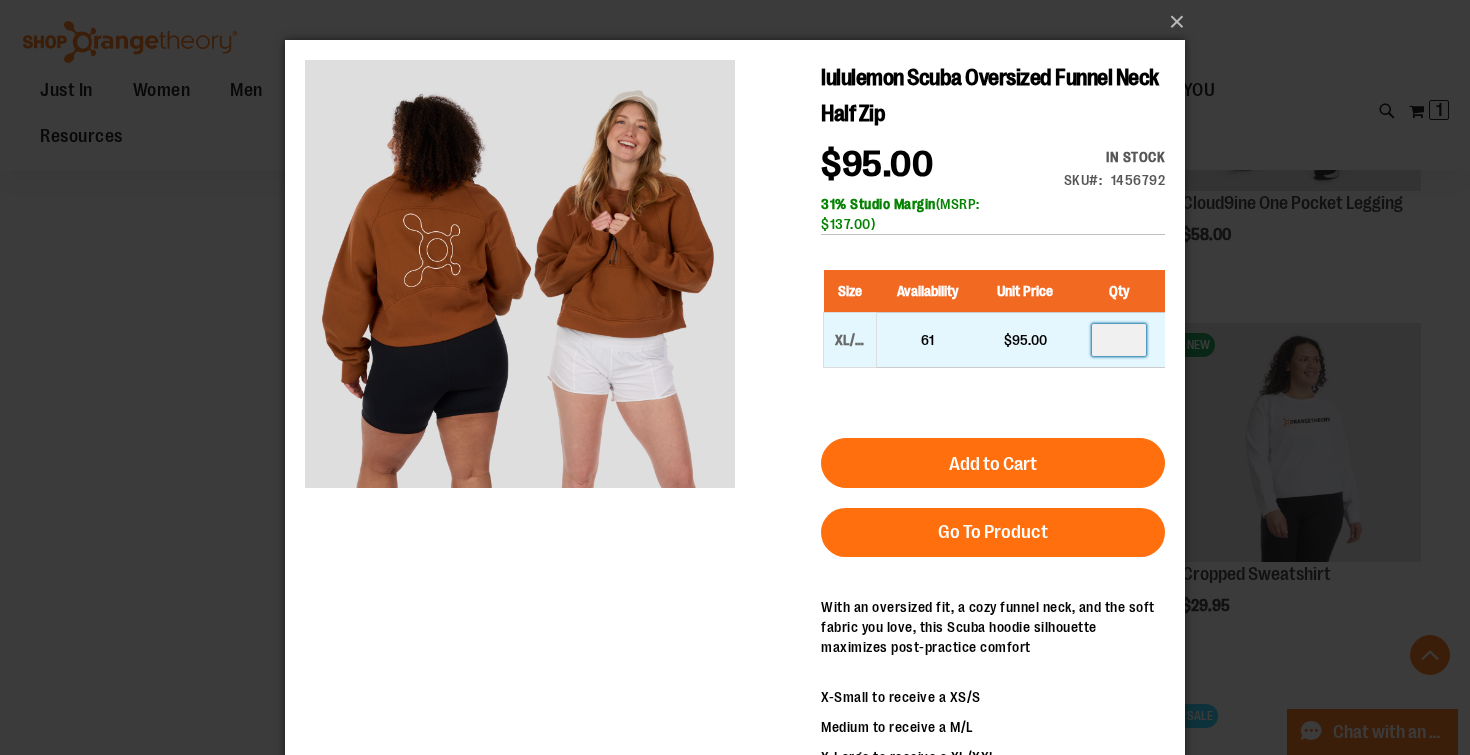 click at bounding box center (1119, 340) 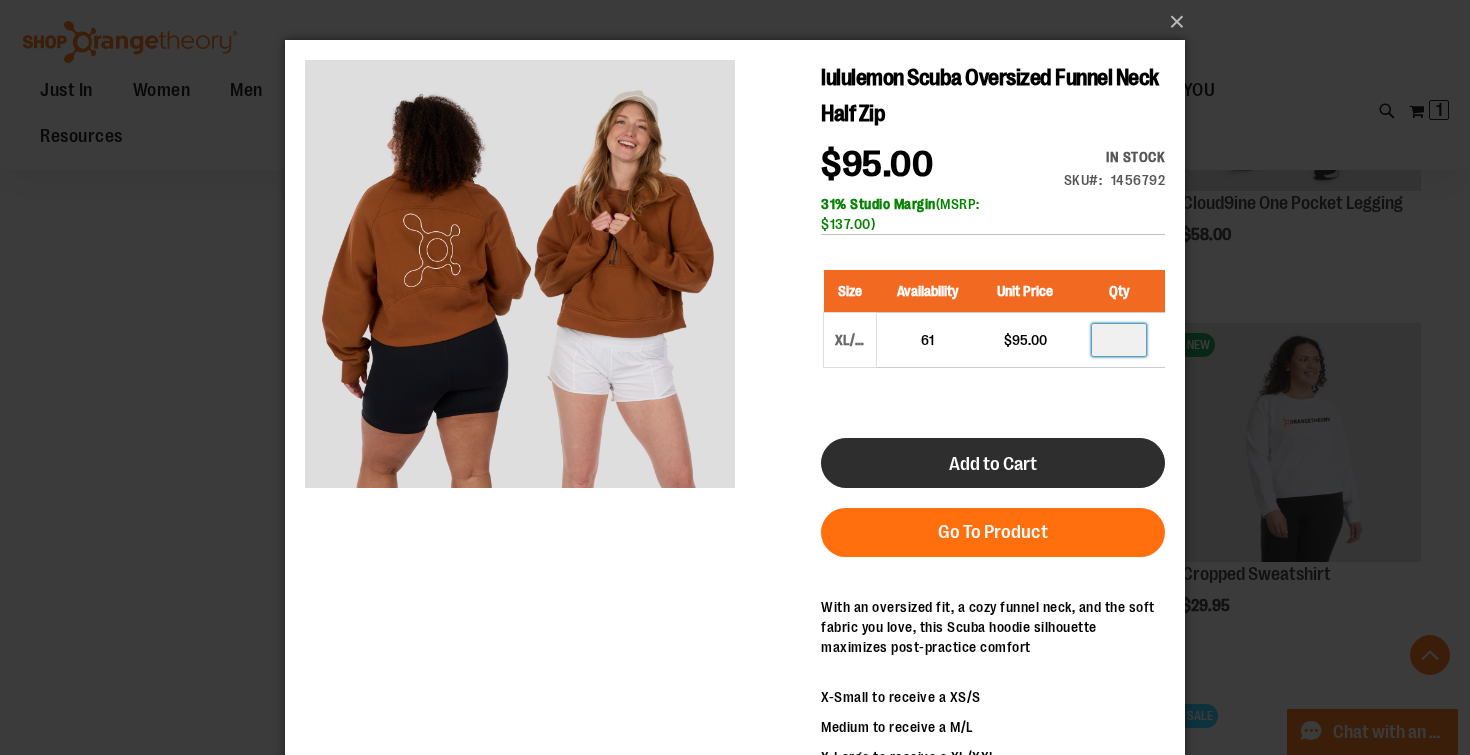 click on "Add to Cart" at bounding box center [993, 463] 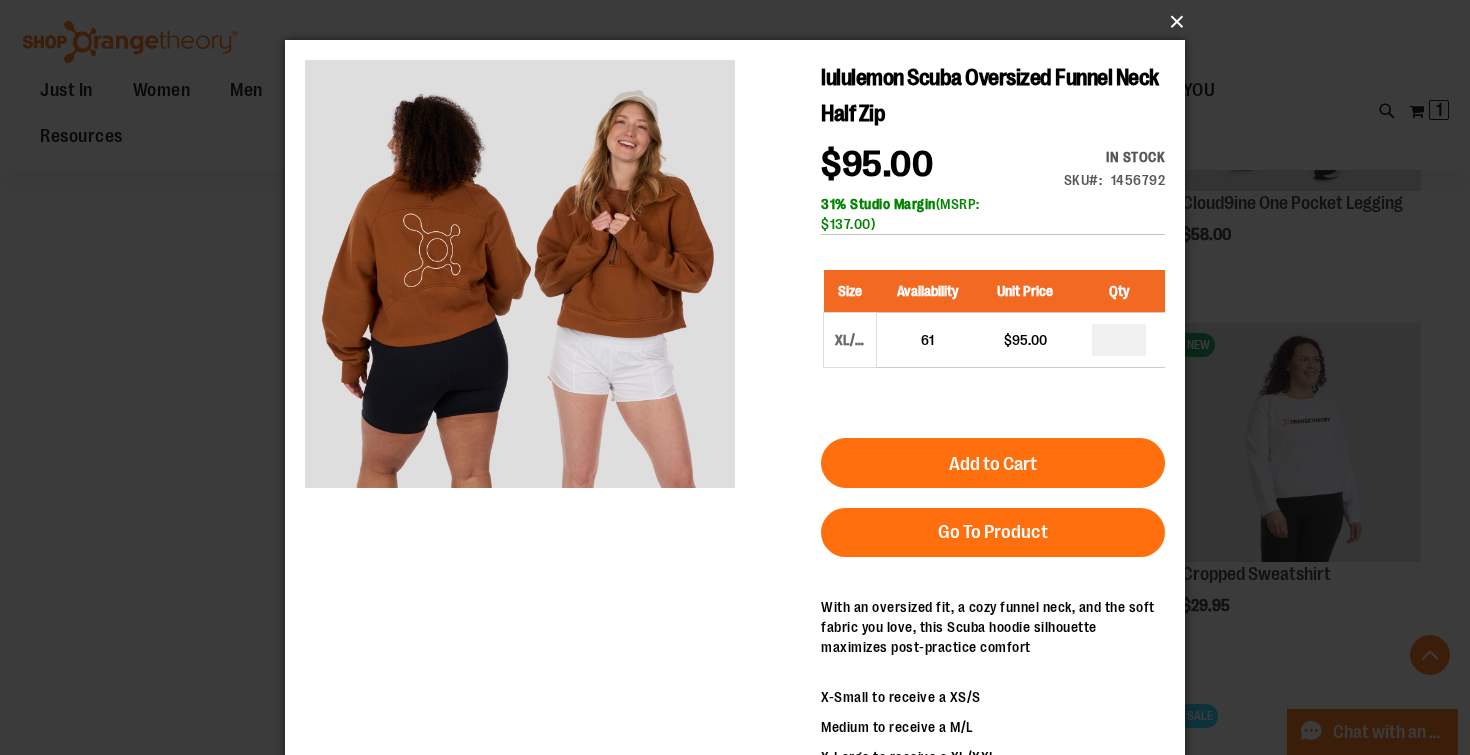 click on "×" at bounding box center (741, 22) 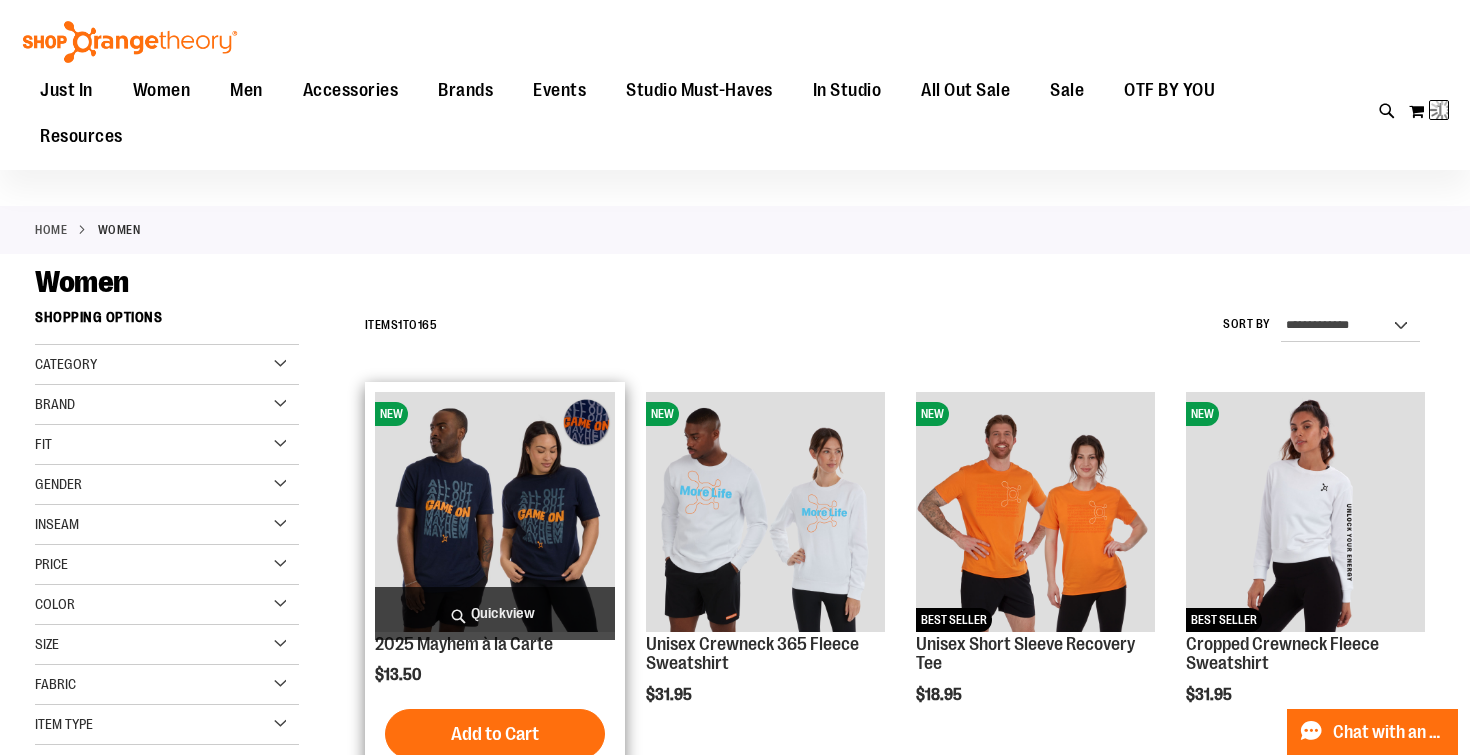 scroll, scrollTop: 0, scrollLeft: 0, axis: both 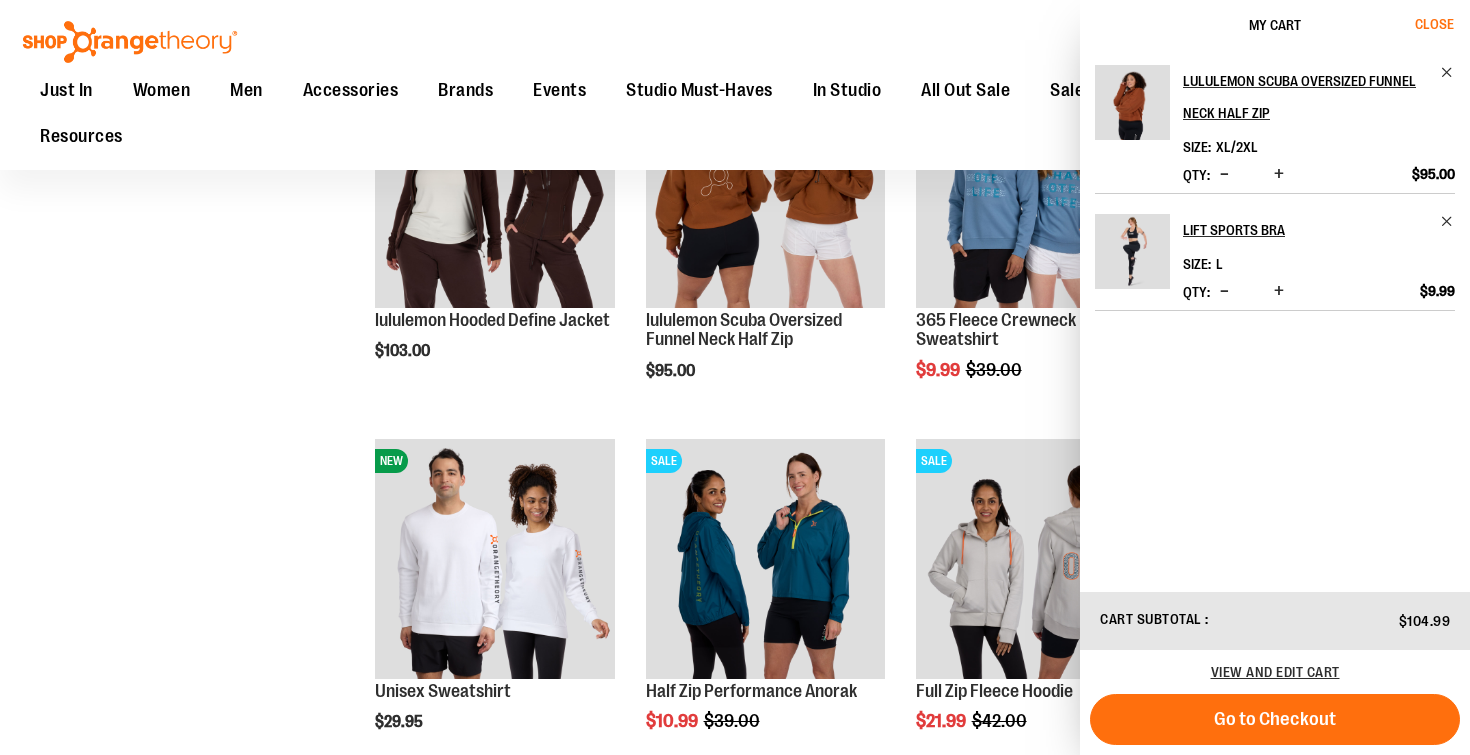 click on "Close" at bounding box center [1443, 25] 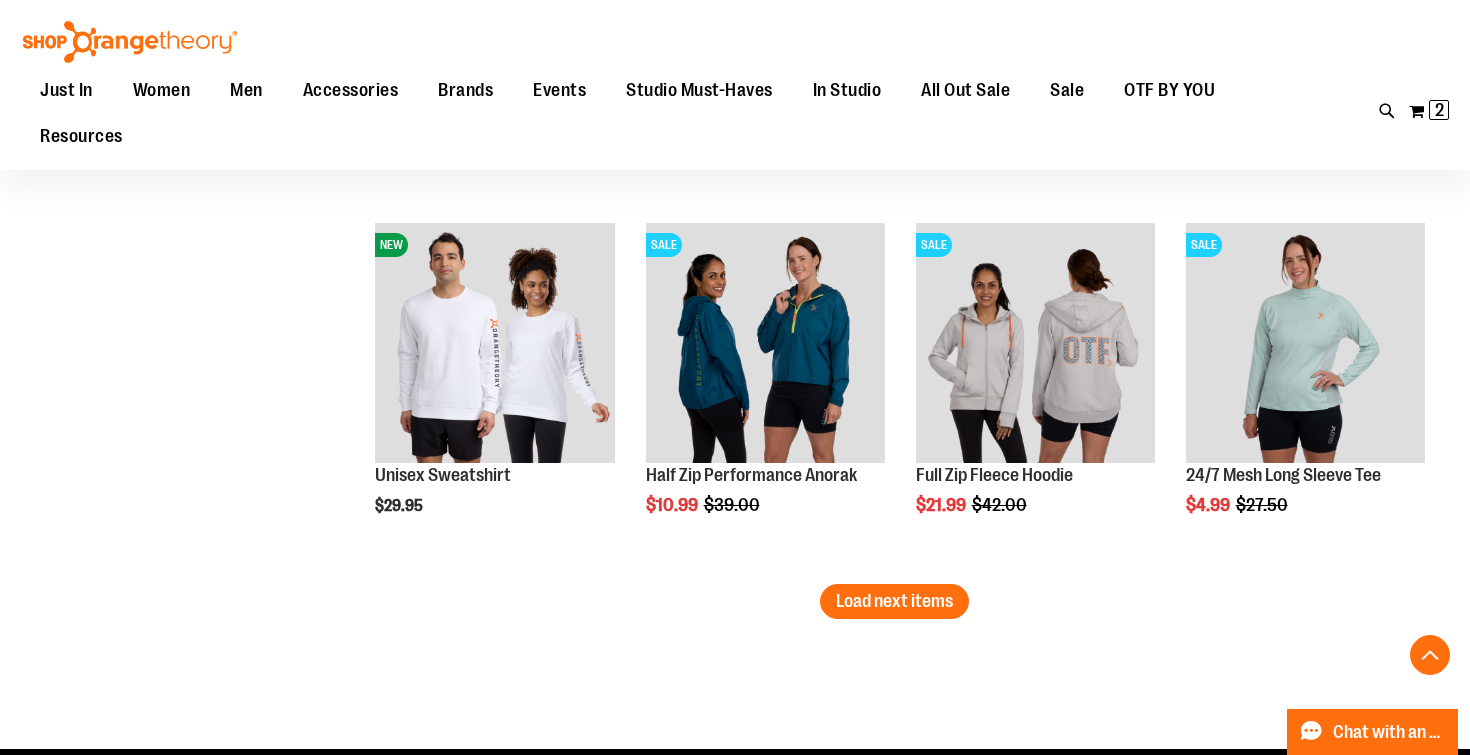 scroll, scrollTop: 5368, scrollLeft: 0, axis: vertical 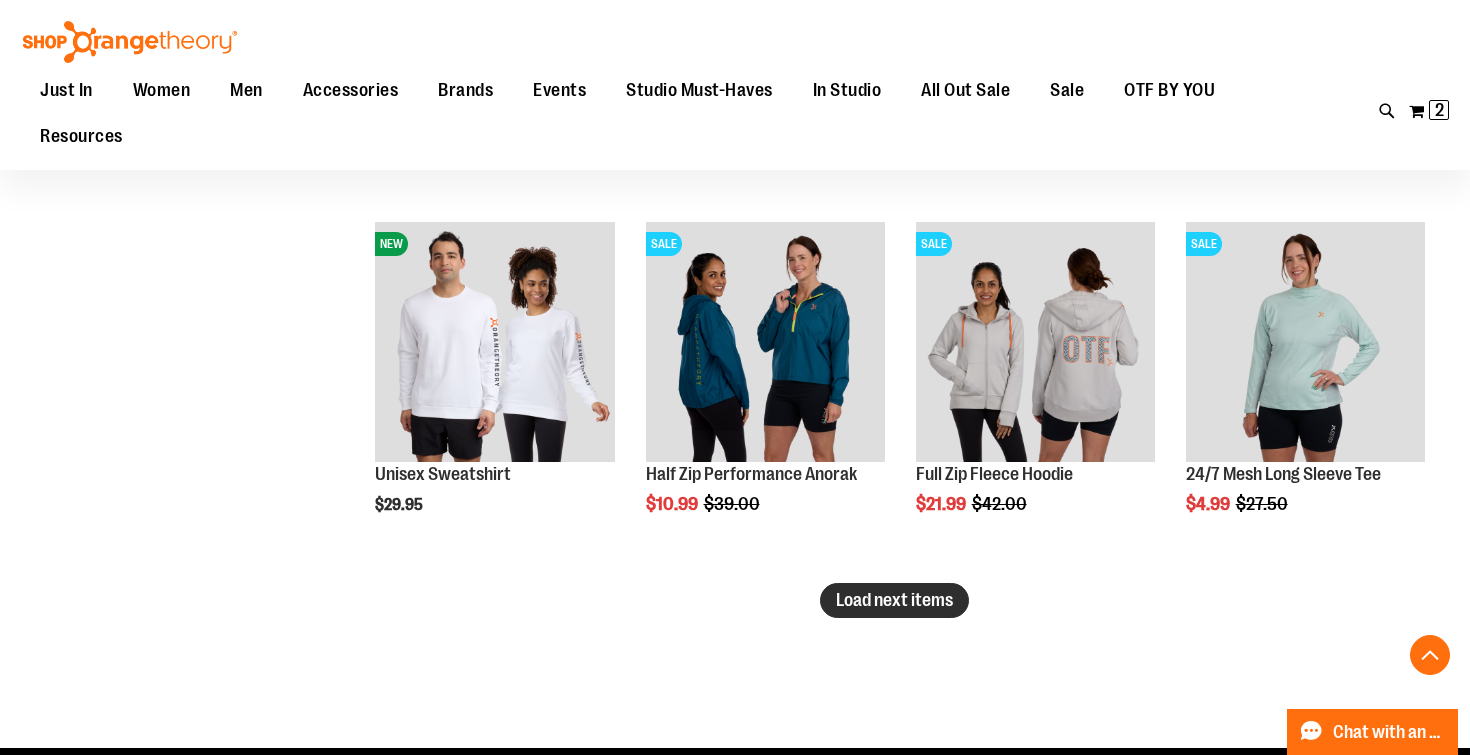 click on "Load next items" at bounding box center (894, 600) 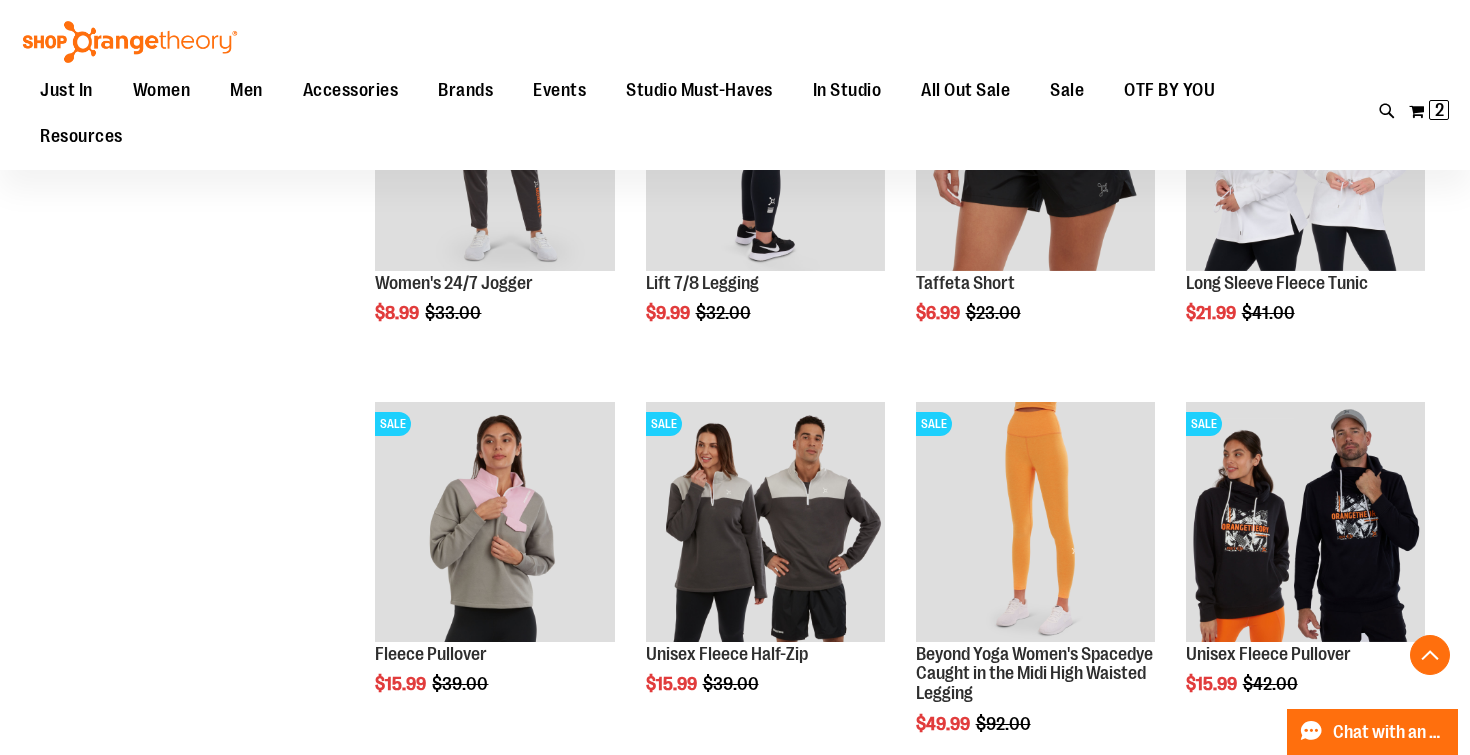 scroll, scrollTop: 6383, scrollLeft: 0, axis: vertical 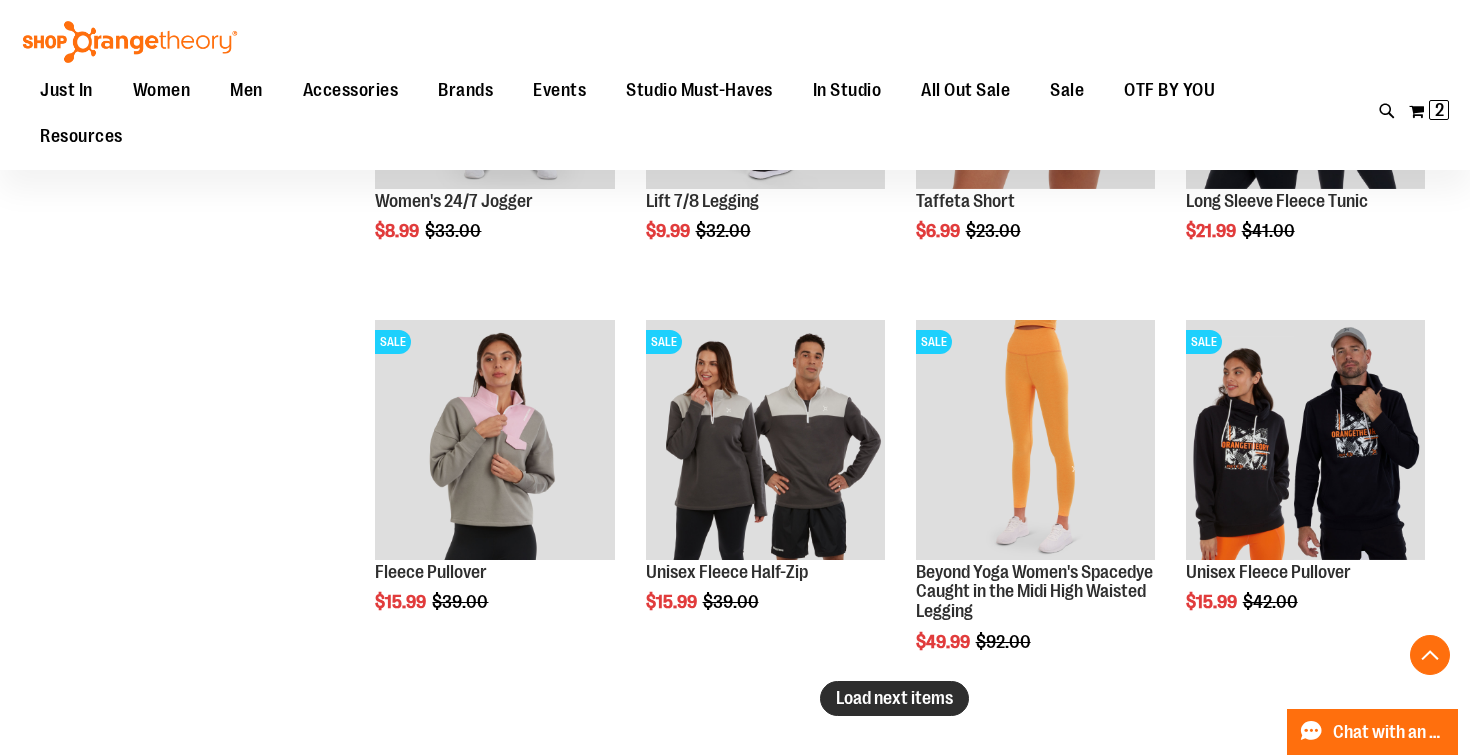 click on "Load next items" at bounding box center (894, 698) 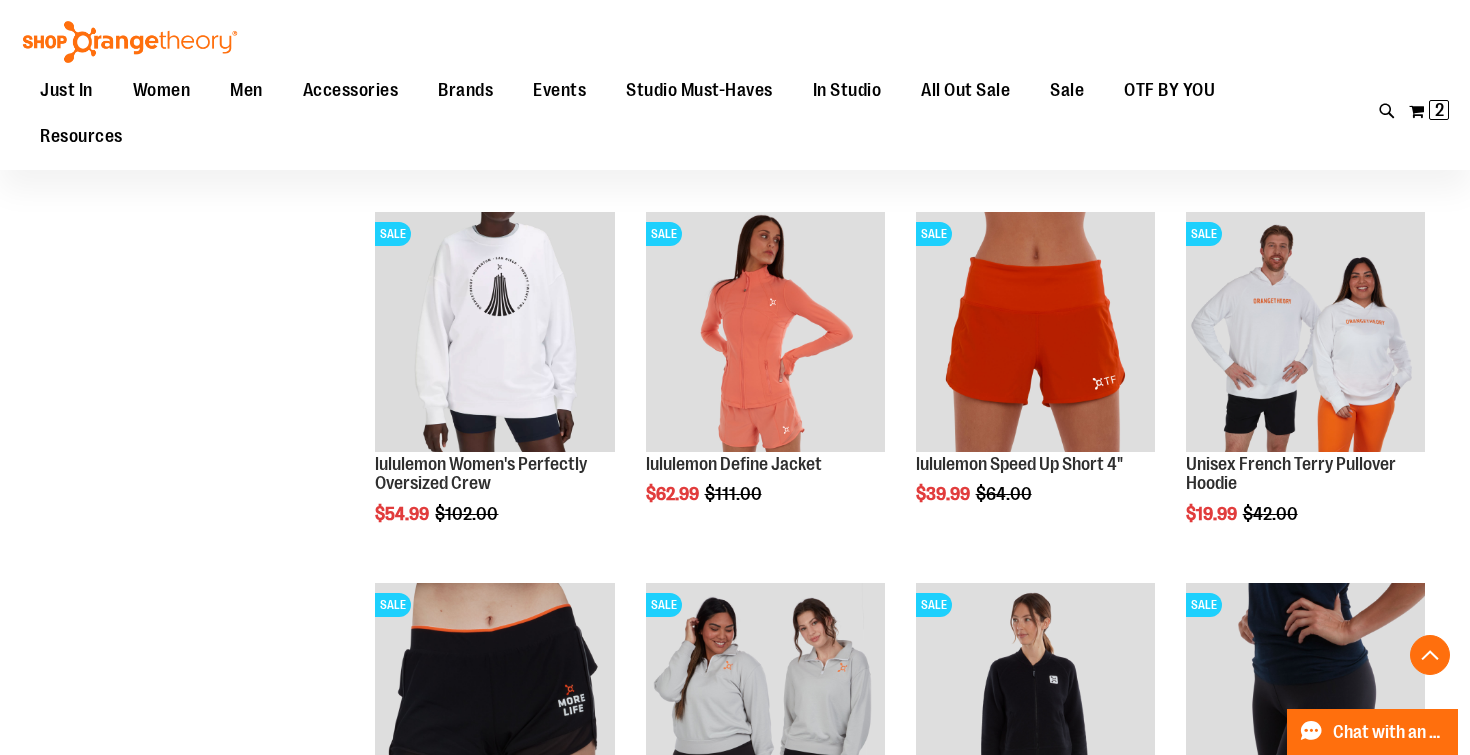 scroll, scrollTop: 7220, scrollLeft: 0, axis: vertical 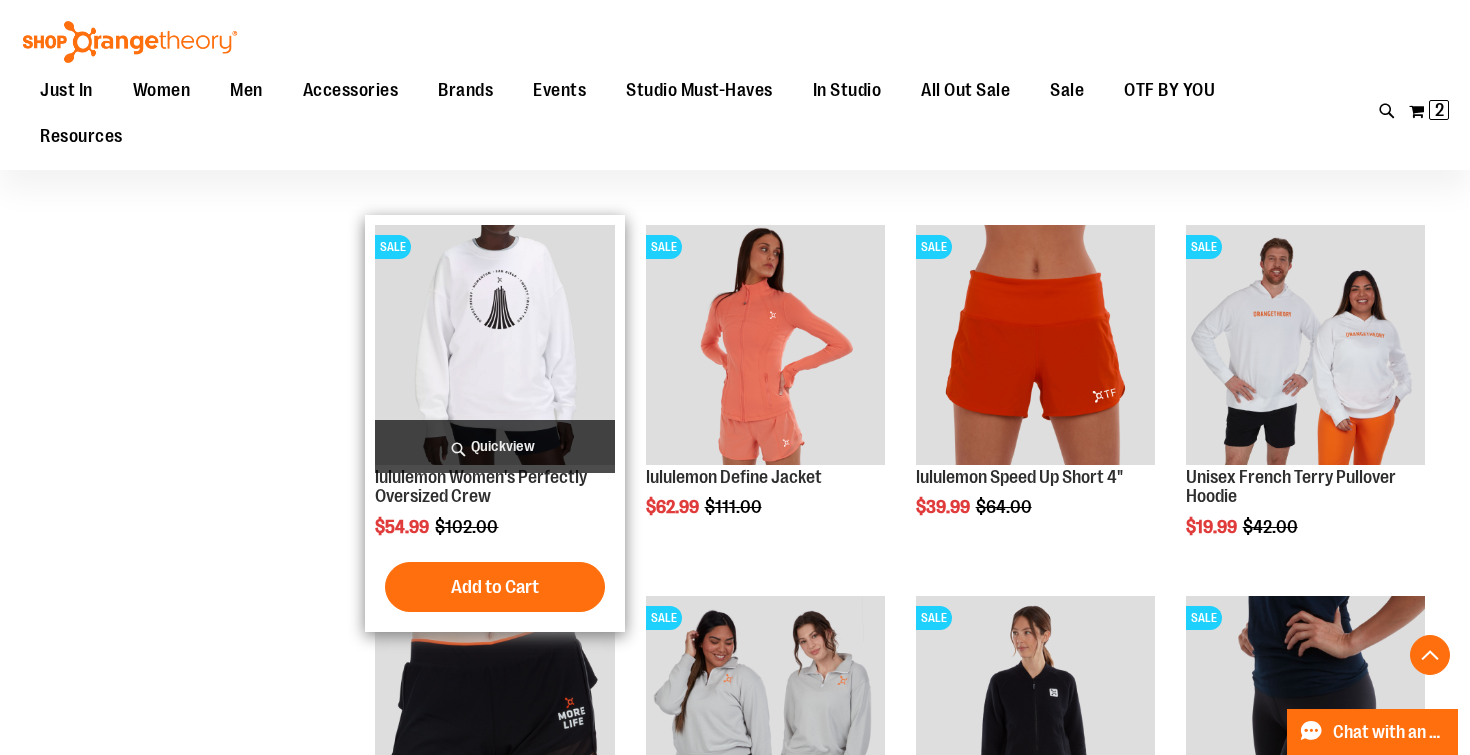 click on "Quickview" at bounding box center [494, 446] 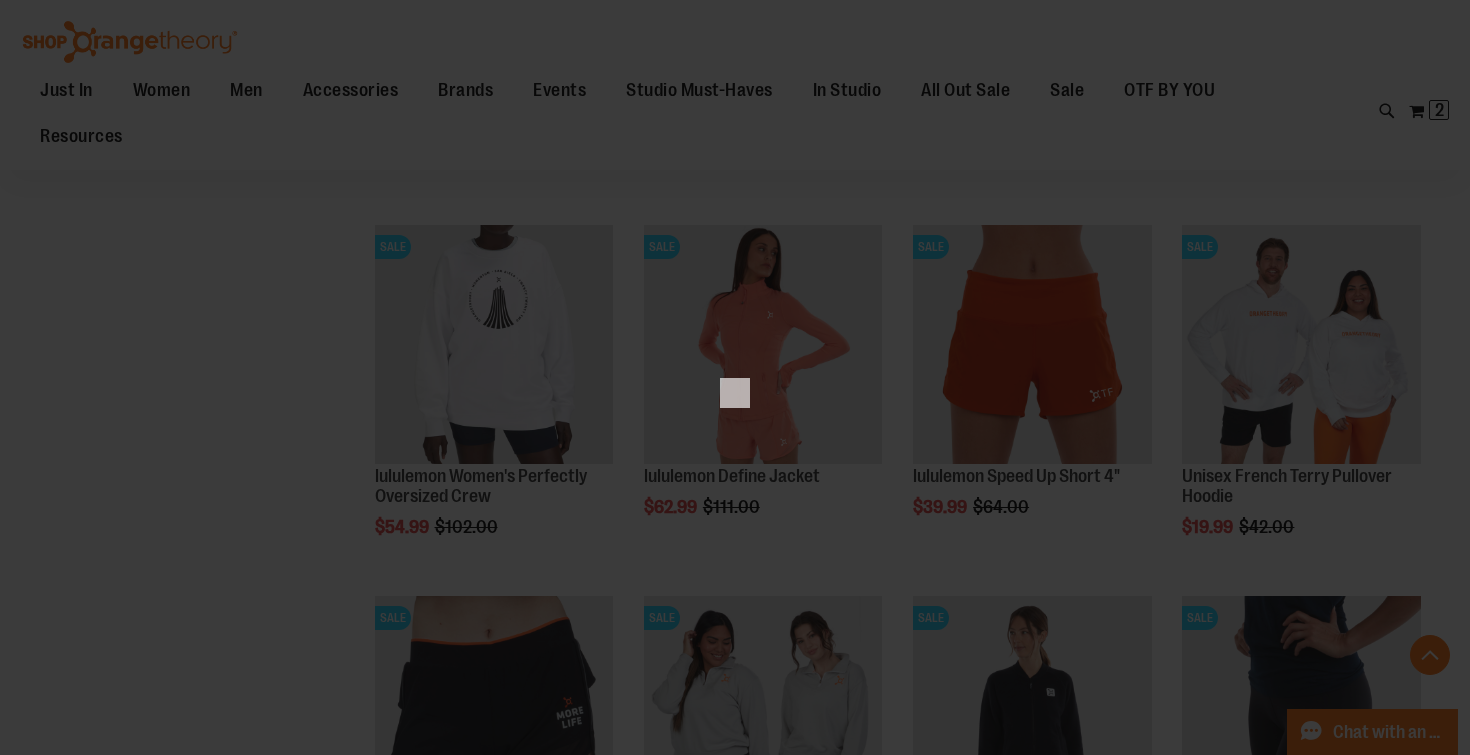 scroll, scrollTop: 0, scrollLeft: 0, axis: both 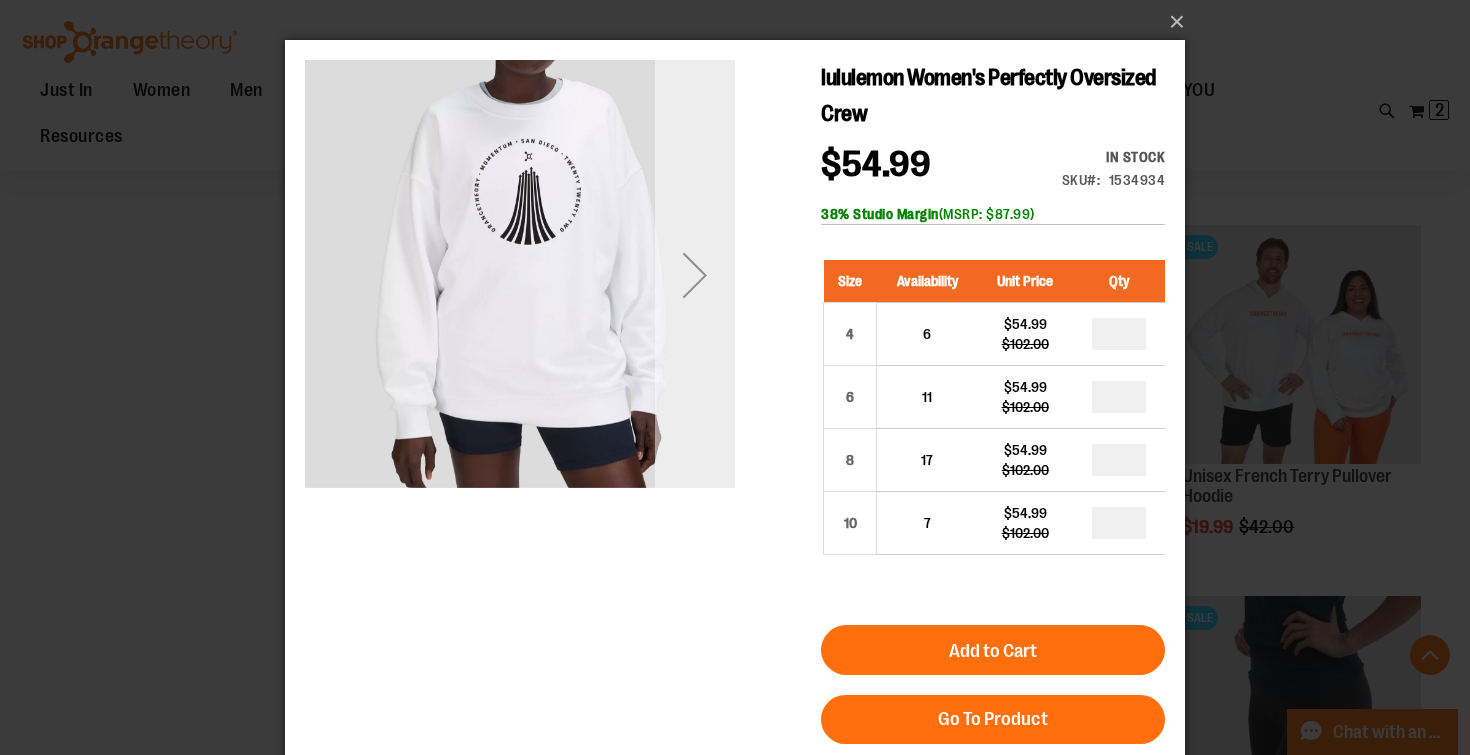 click at bounding box center (695, 275) 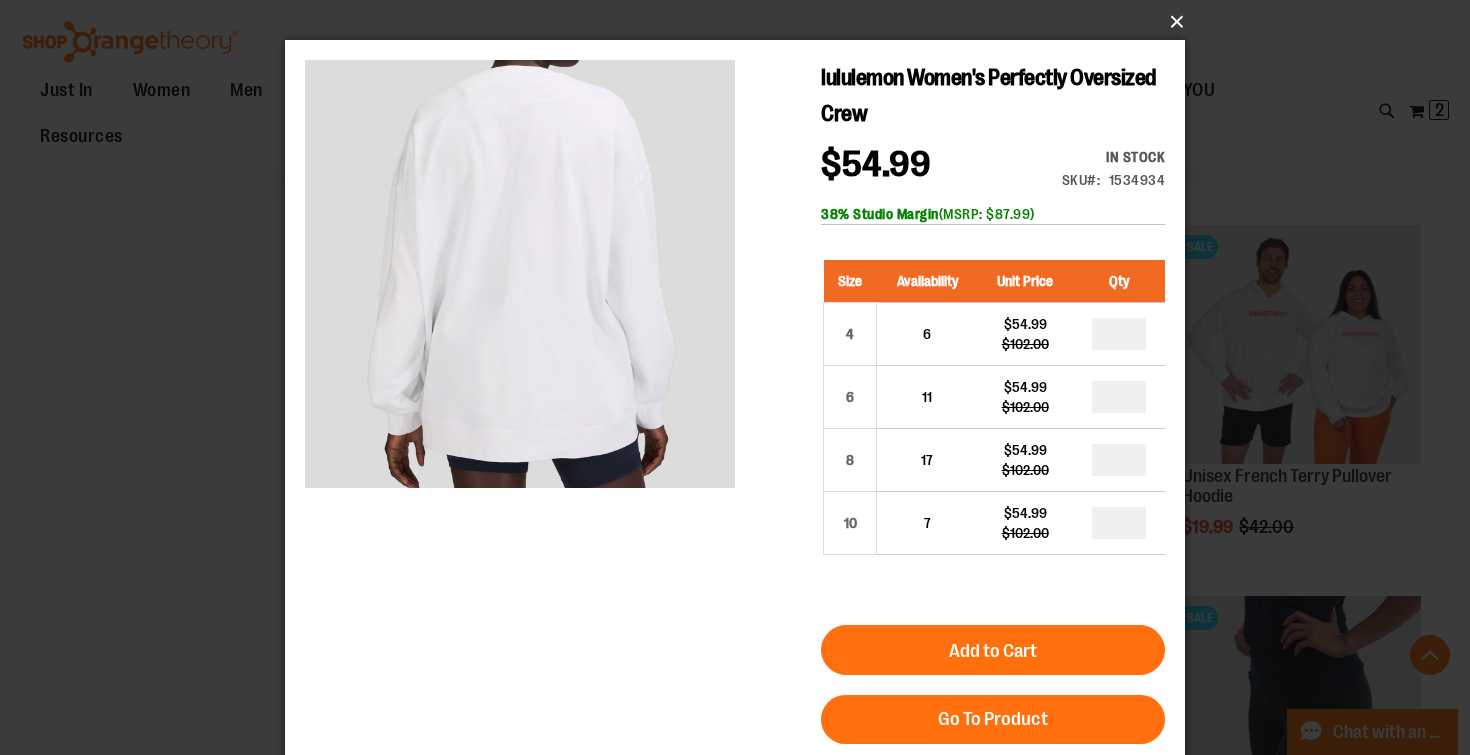 click on "×" at bounding box center (741, 22) 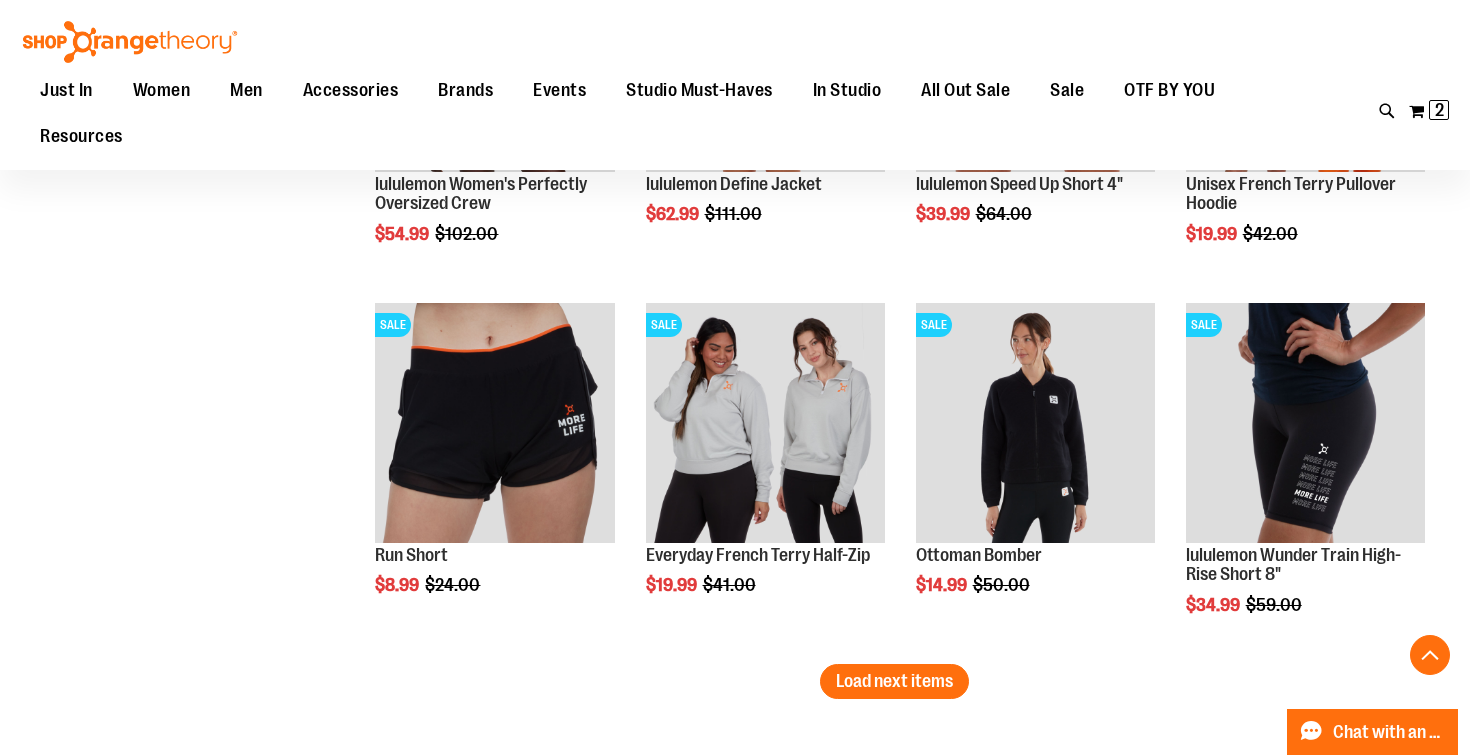 scroll, scrollTop: 7803, scrollLeft: 0, axis: vertical 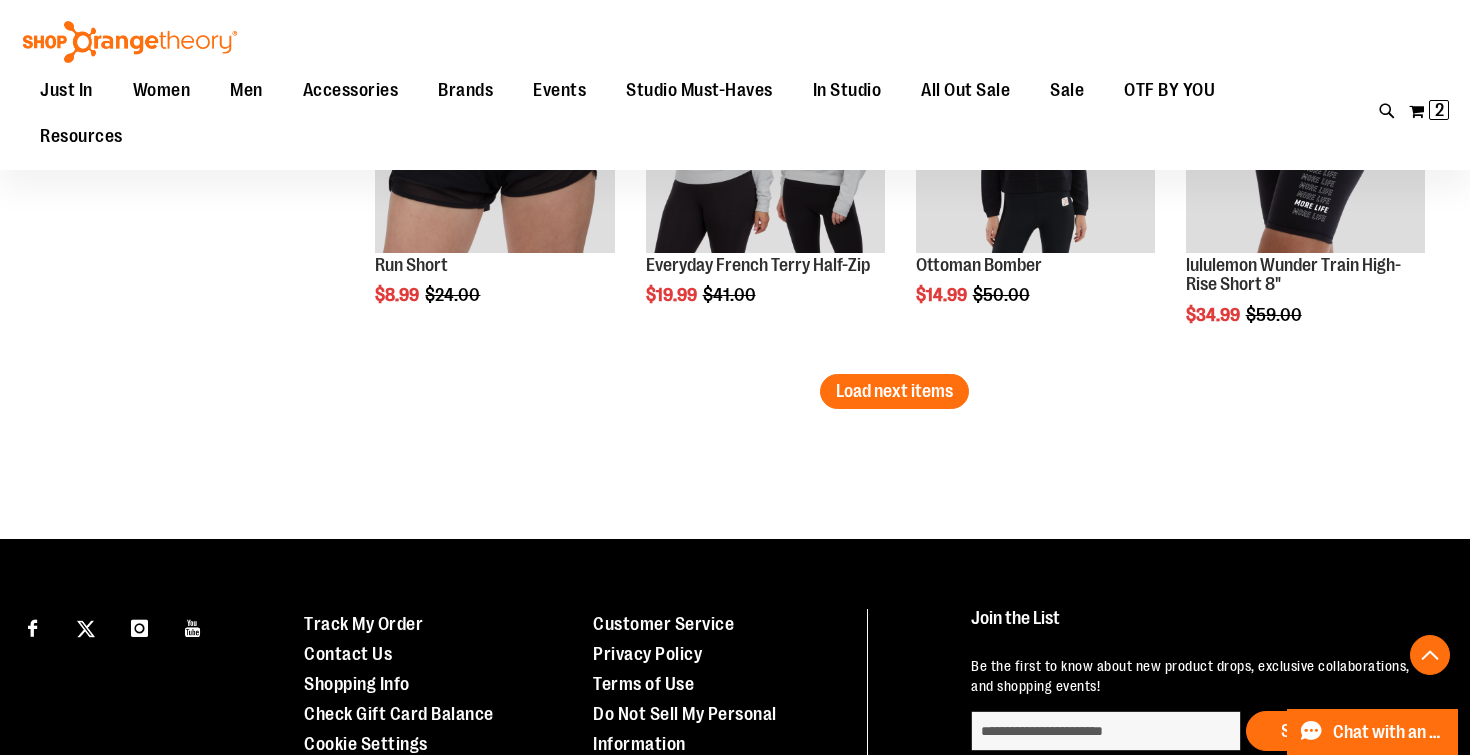 click on "**********" at bounding box center (895, -3520) 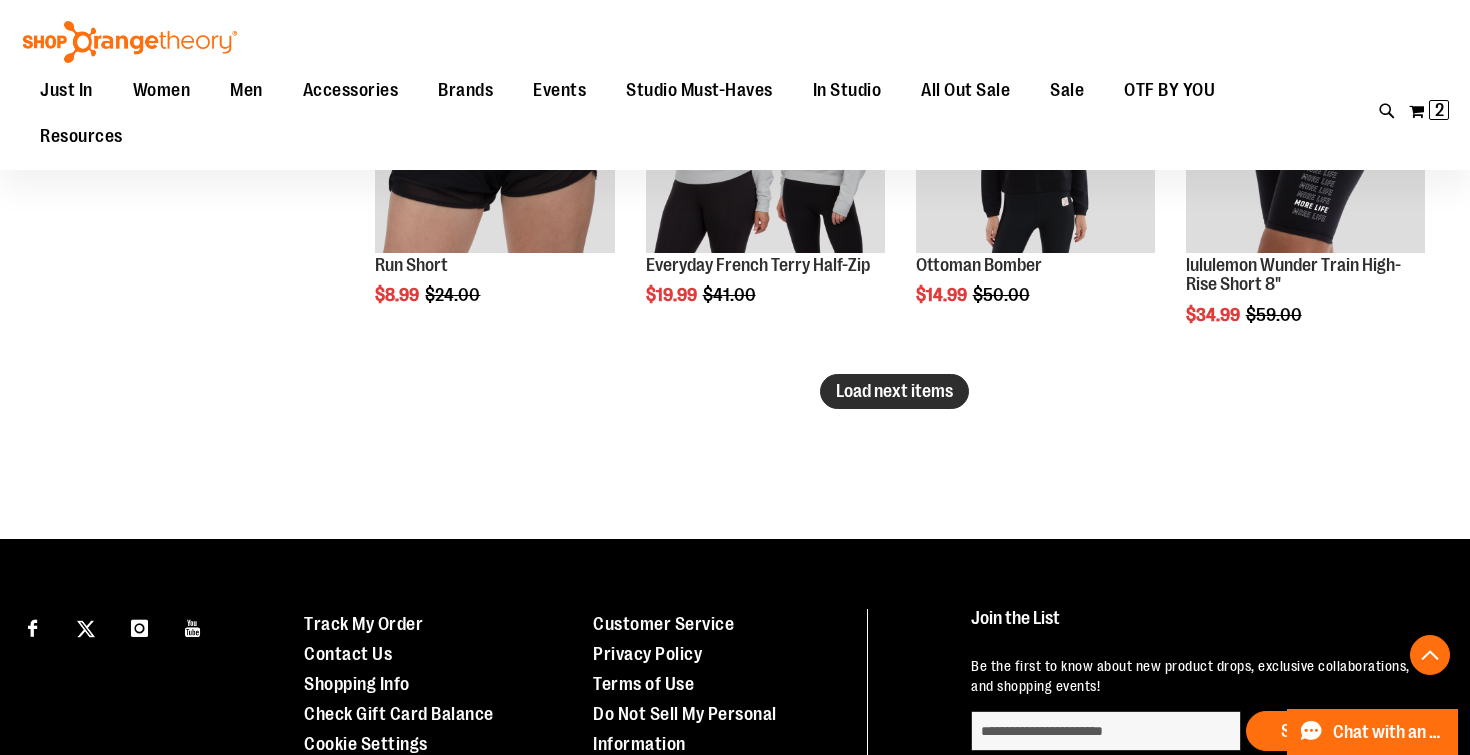 click on "Load next items" at bounding box center [894, 391] 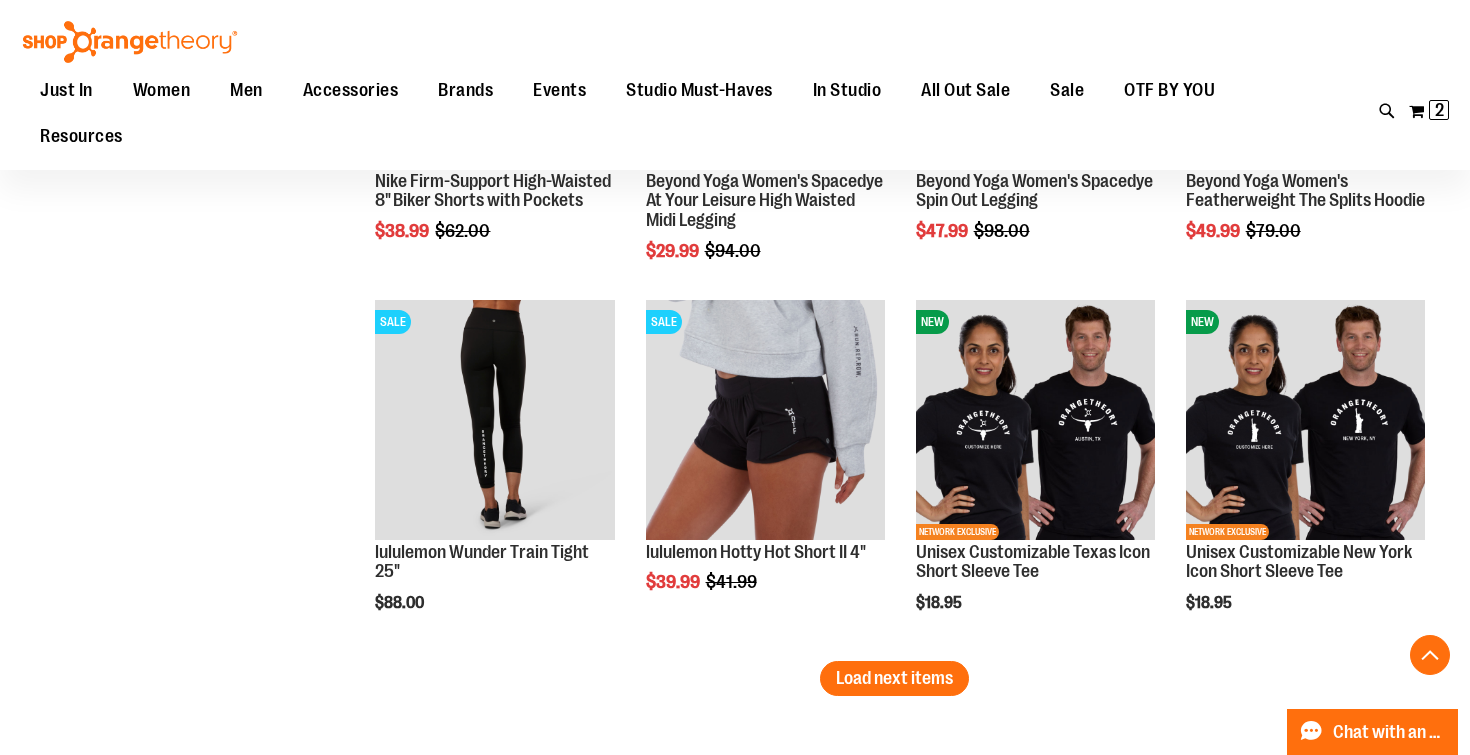 scroll, scrollTop: 8632, scrollLeft: 0, axis: vertical 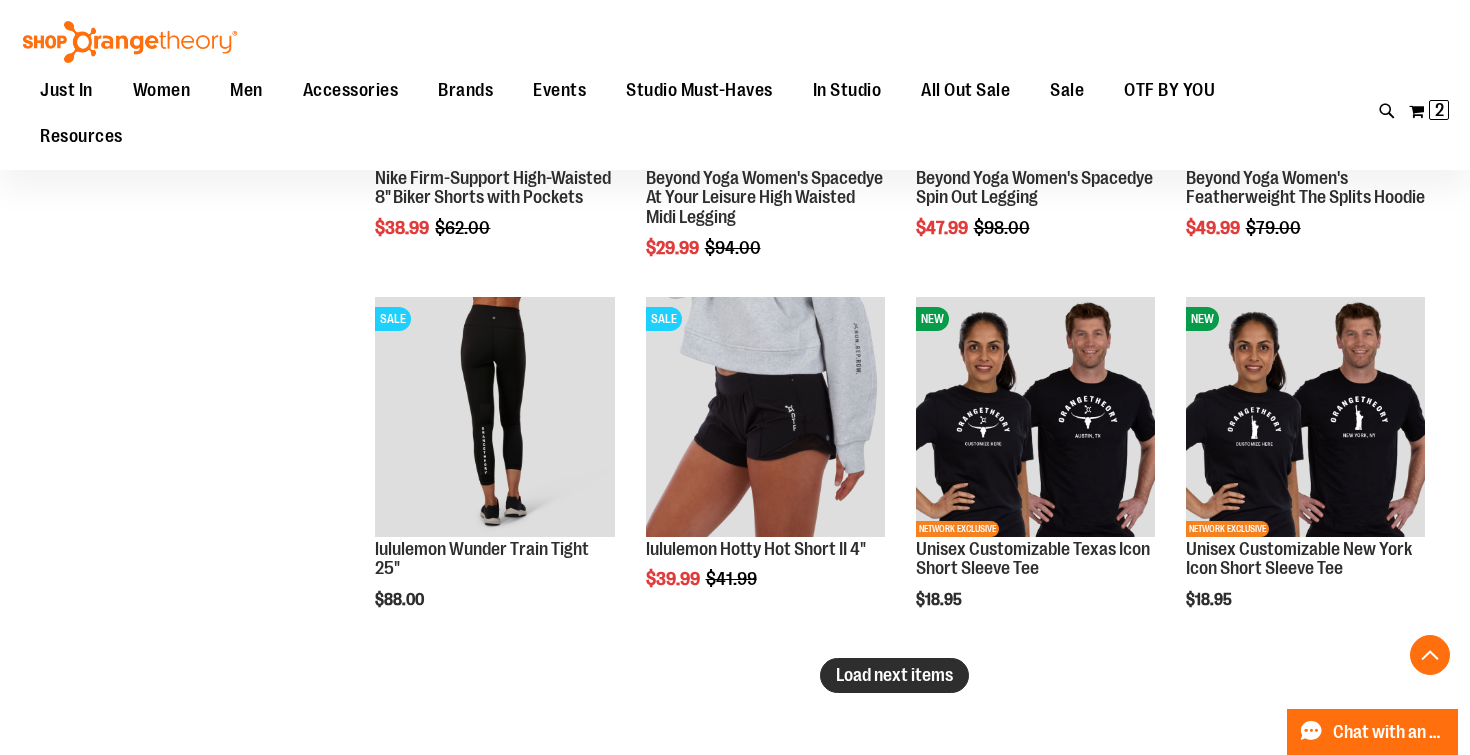 click on "Load next items" at bounding box center (894, 675) 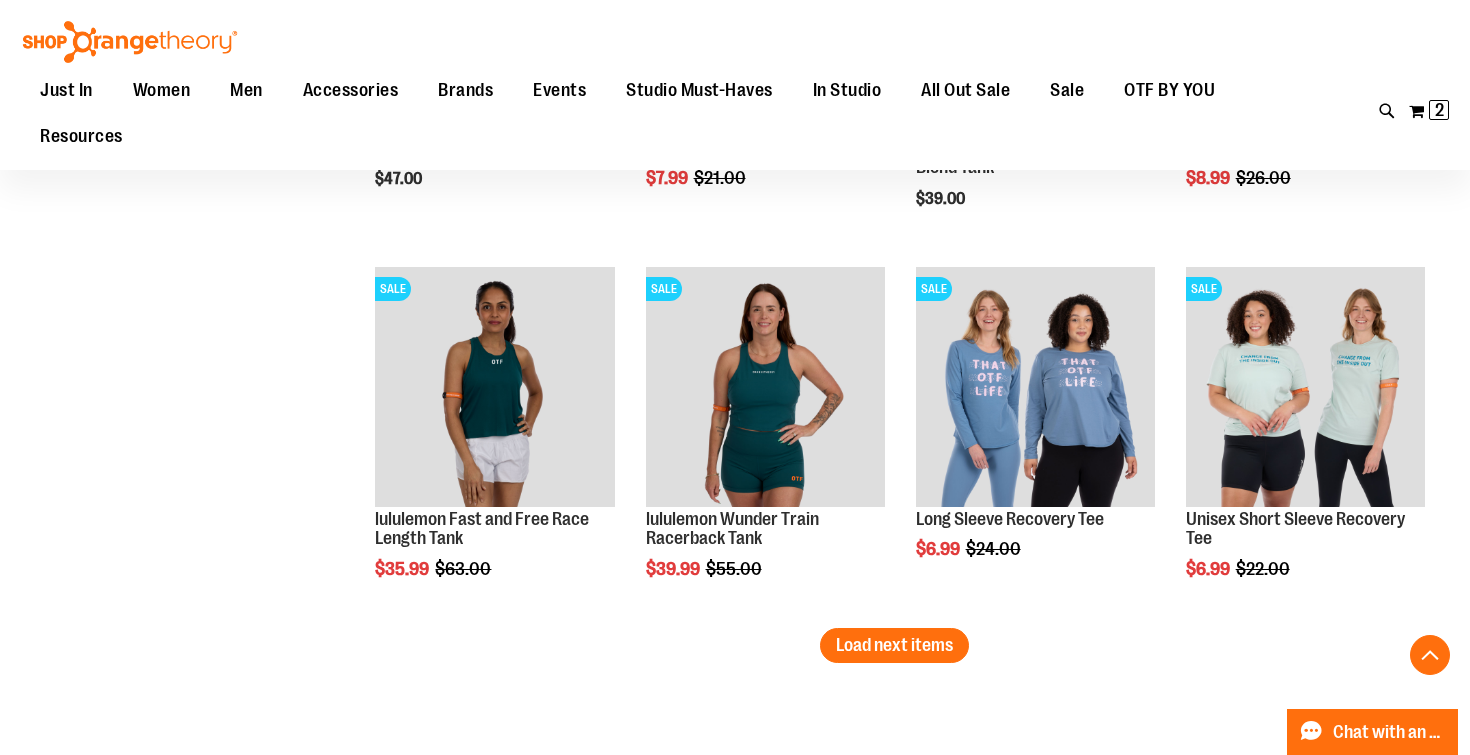 scroll, scrollTop: 9783, scrollLeft: 0, axis: vertical 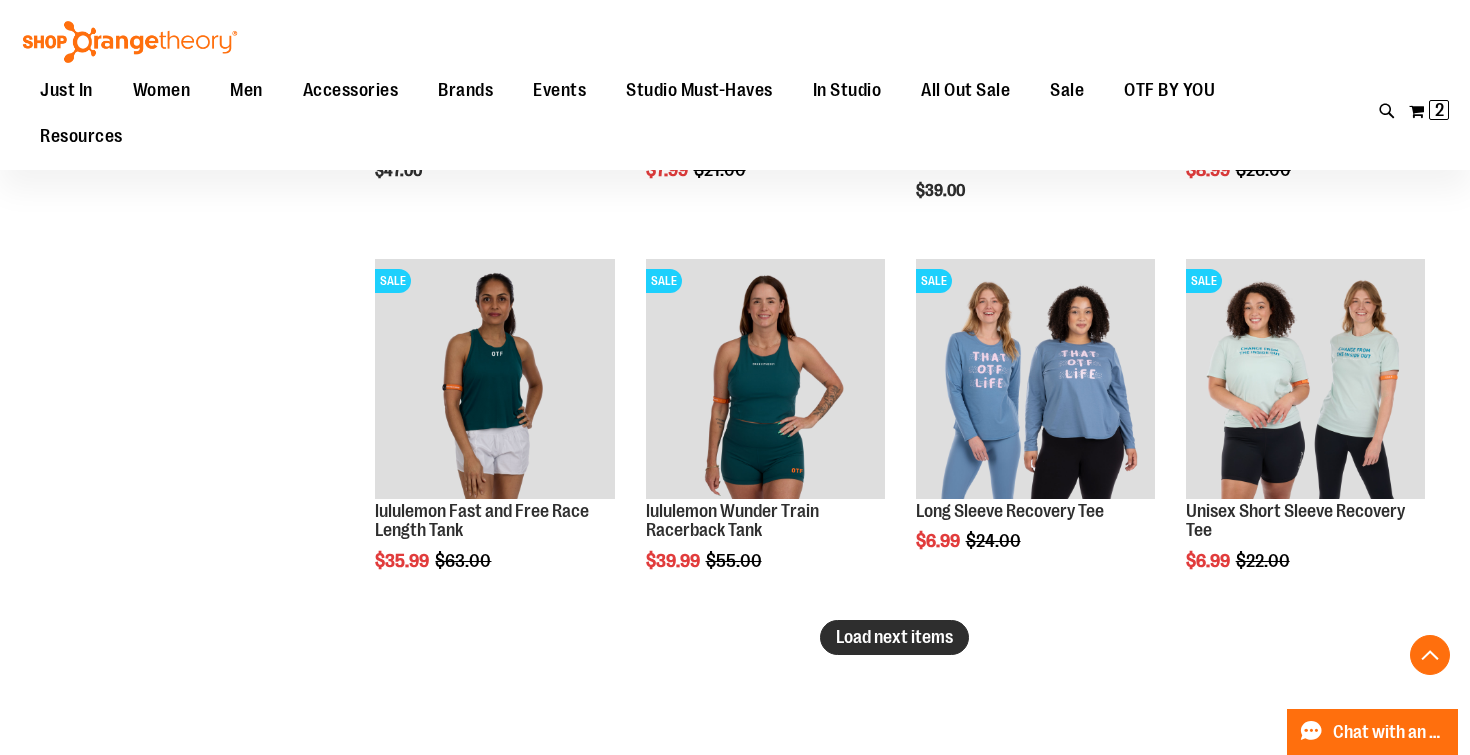 click on "Load next items" at bounding box center [894, 637] 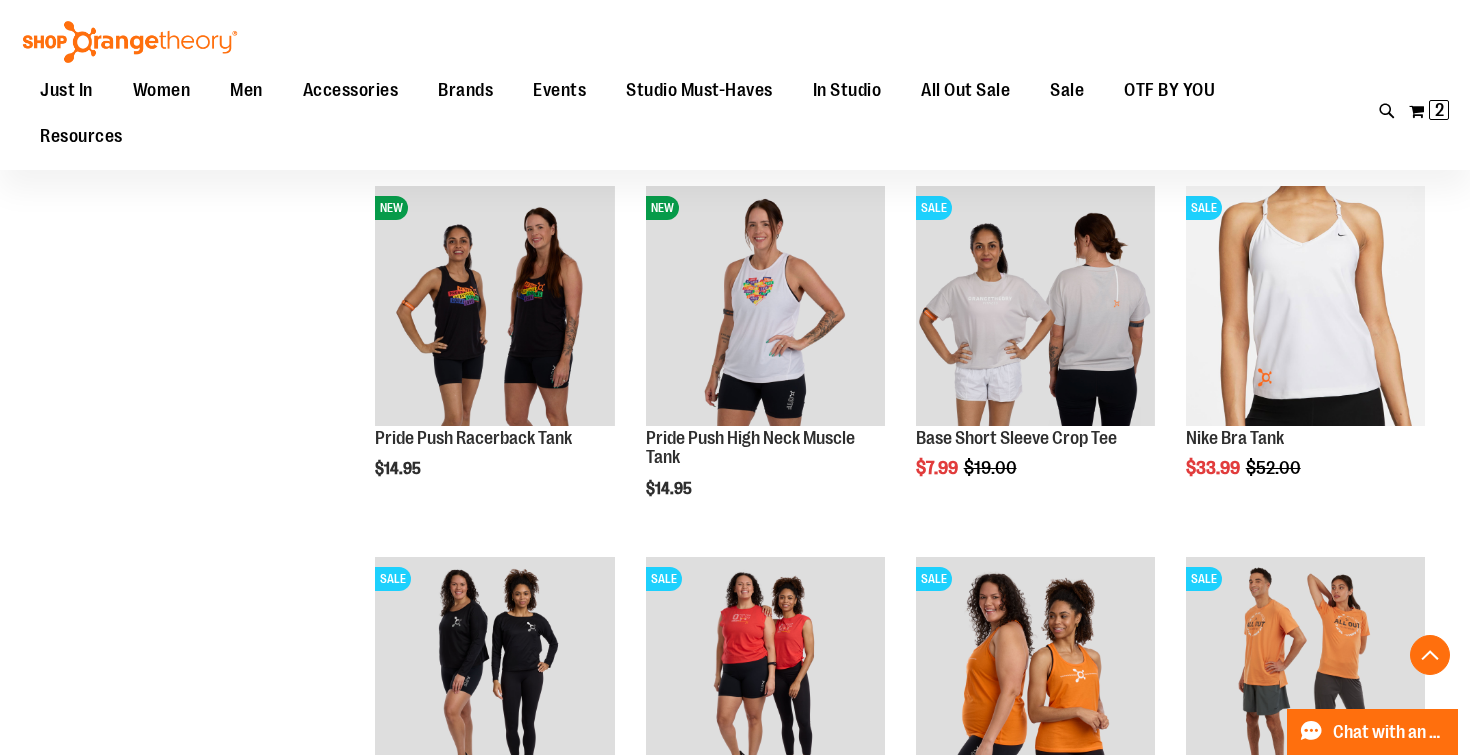 scroll, scrollTop: 10972, scrollLeft: 0, axis: vertical 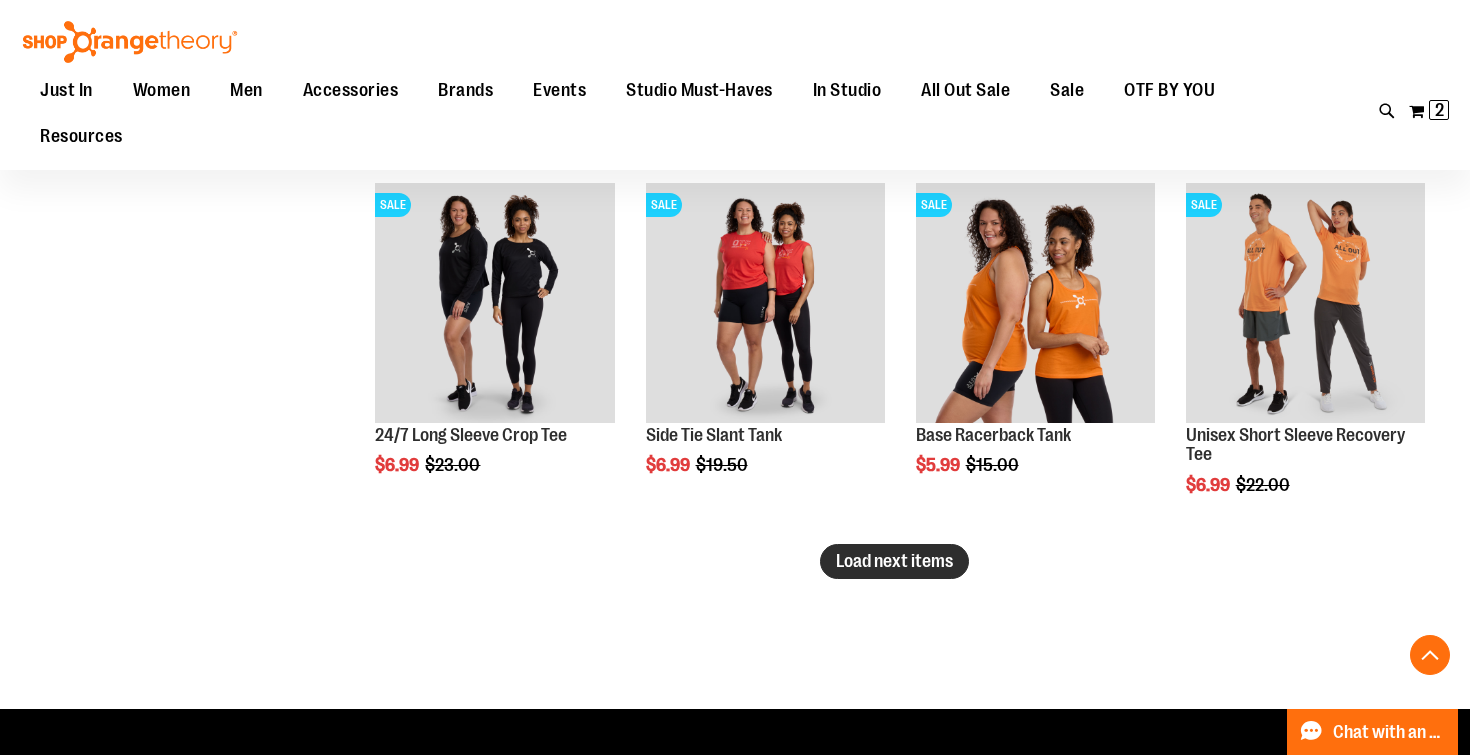 click on "Load next items" at bounding box center (894, 561) 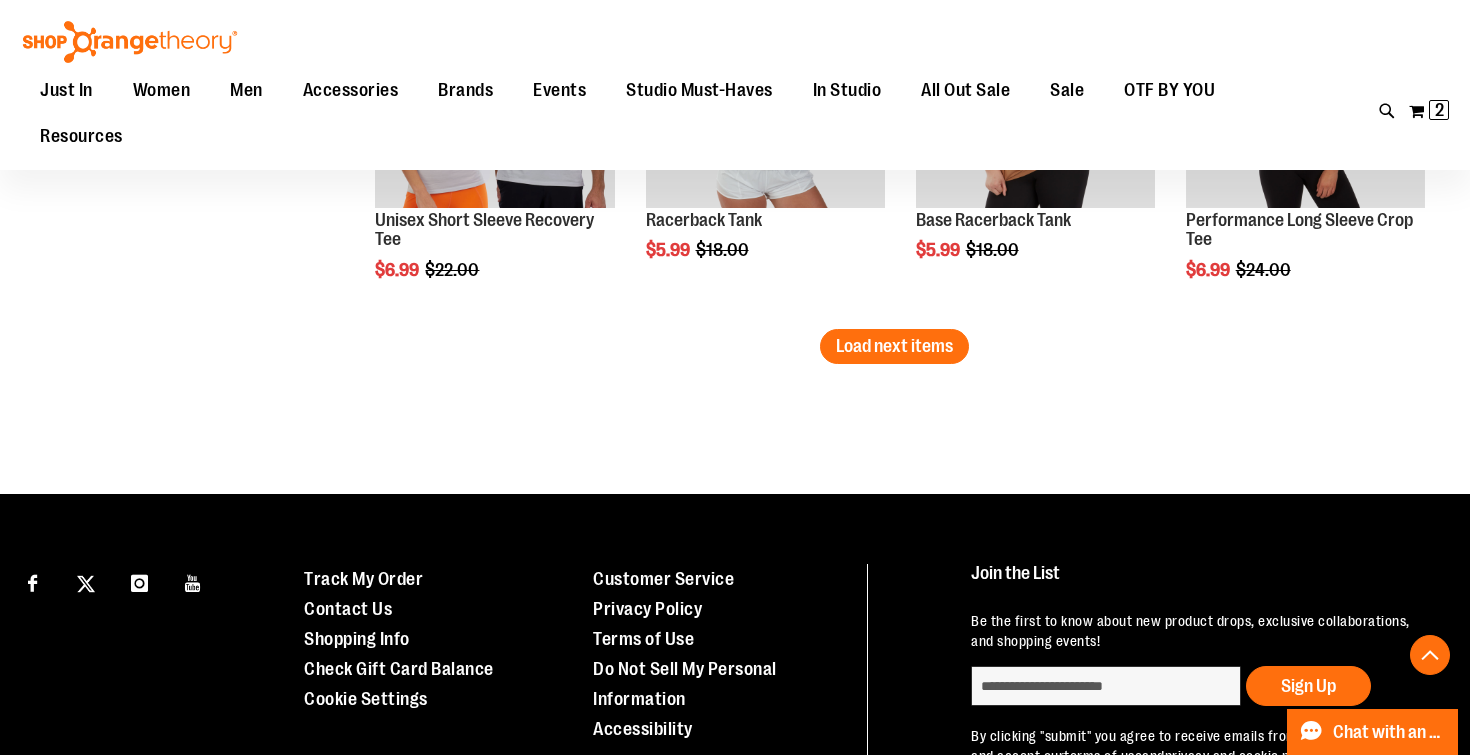 scroll, scrollTop: 12383, scrollLeft: 0, axis: vertical 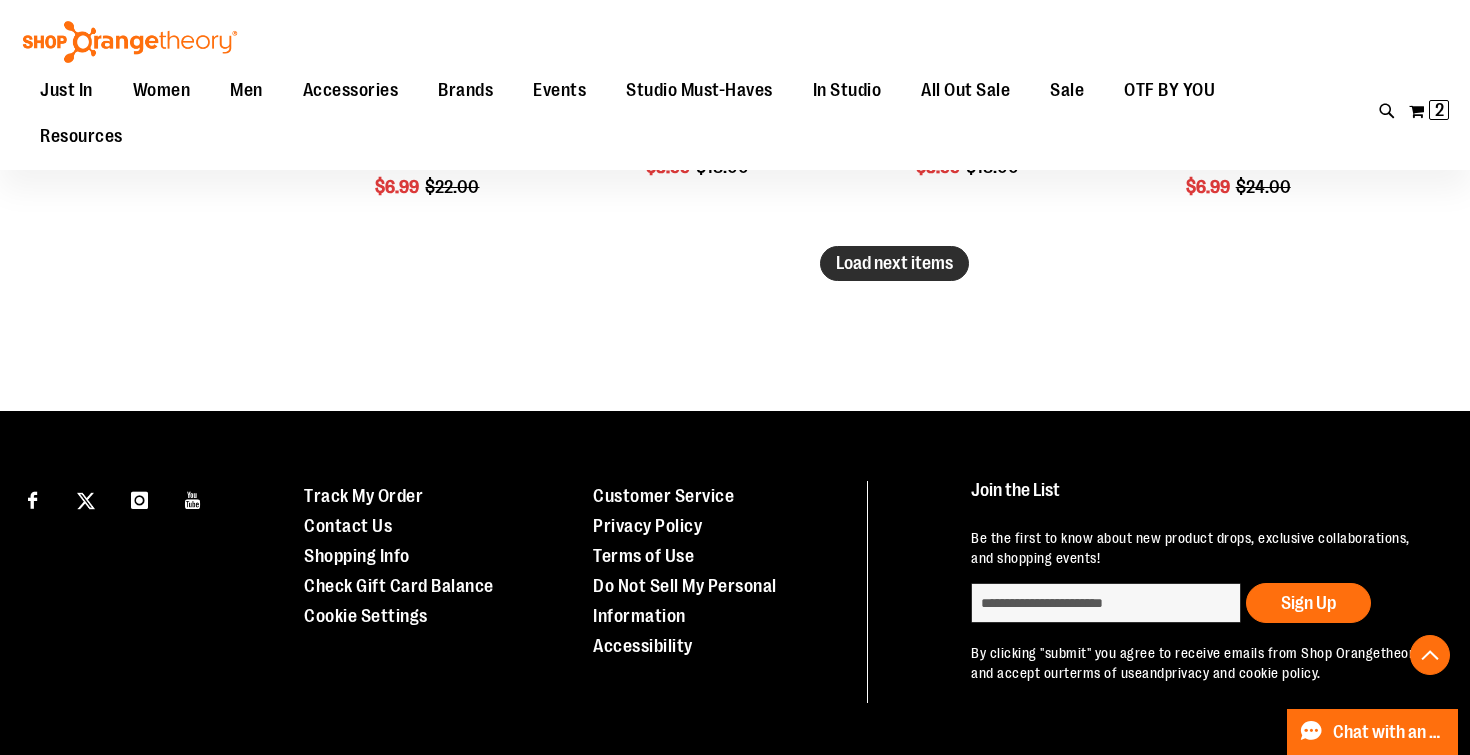 click on "Load next items" at bounding box center [894, 263] 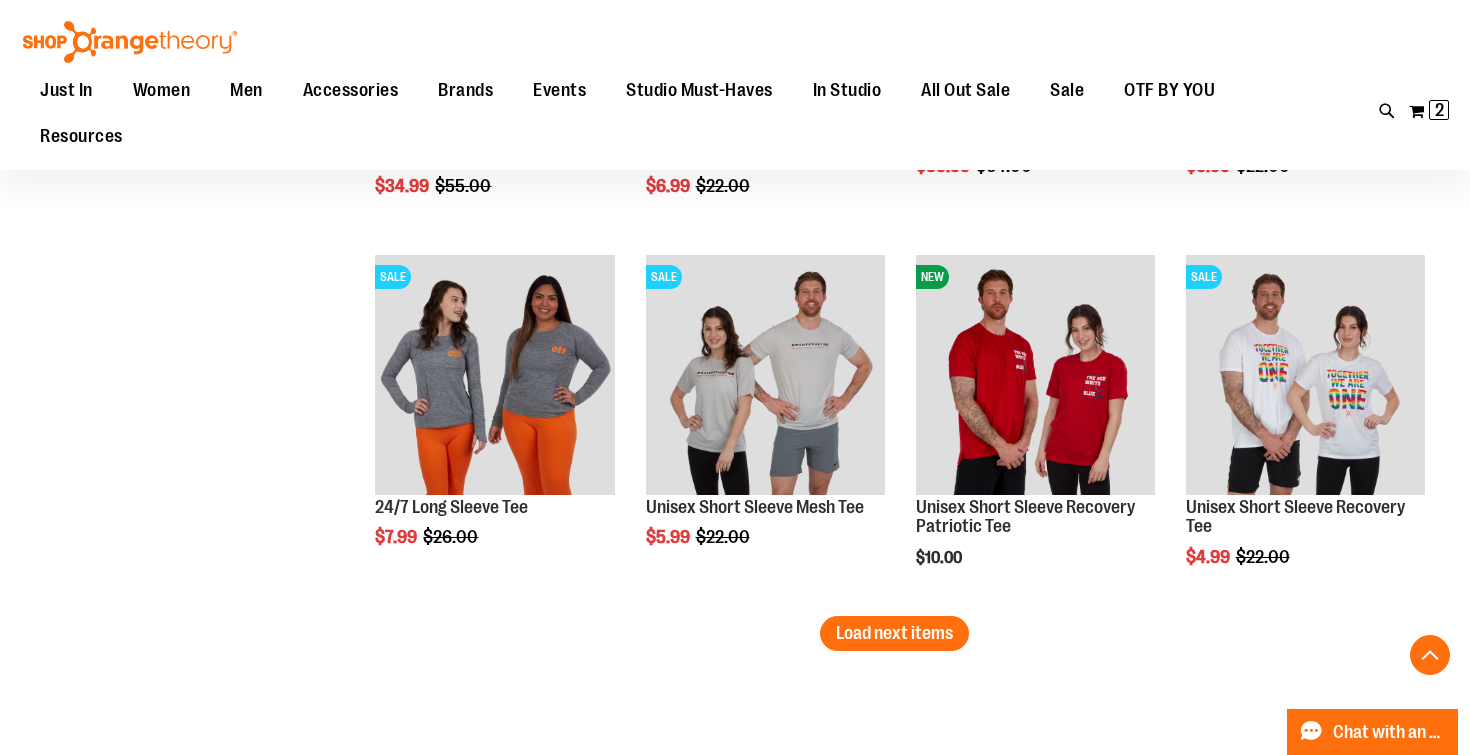 scroll, scrollTop: 13267, scrollLeft: 0, axis: vertical 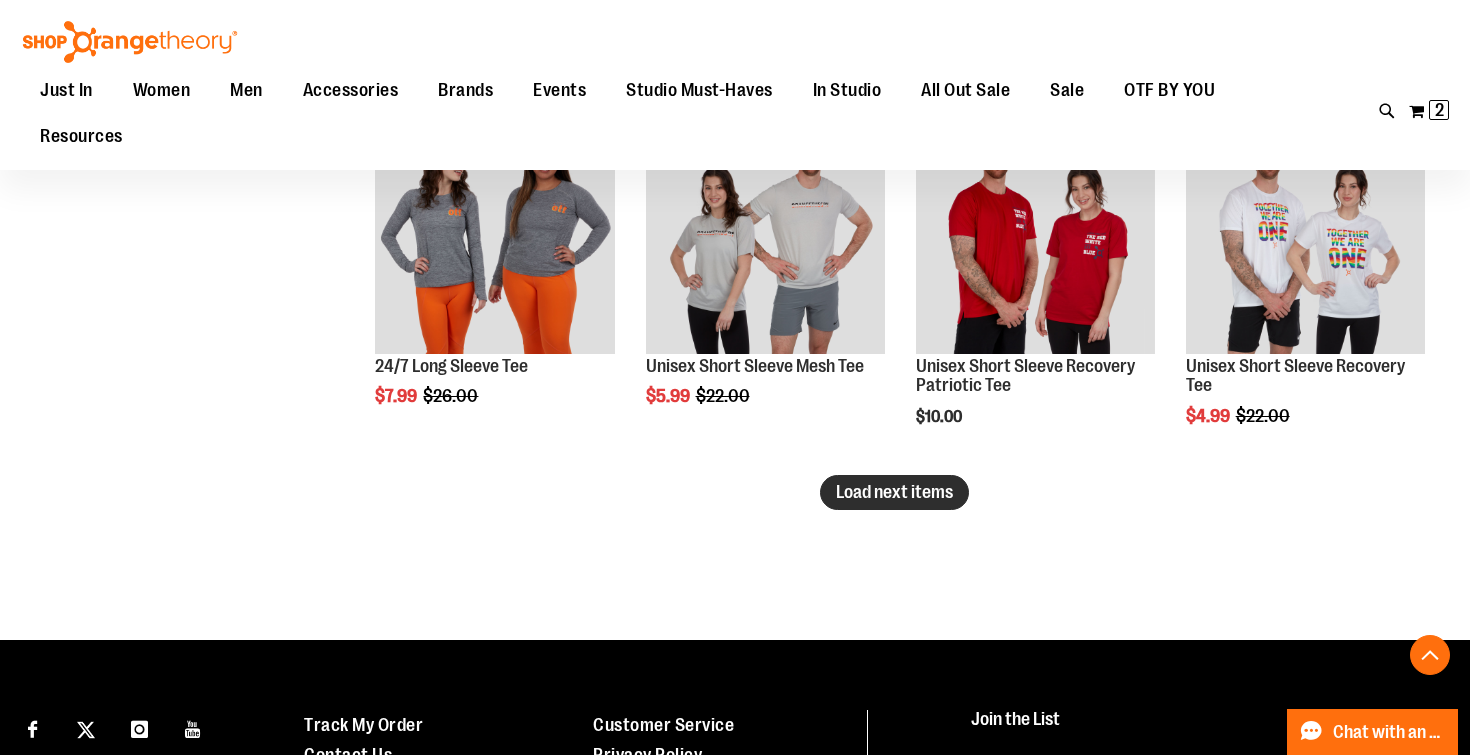click on "Load next items" at bounding box center (894, 492) 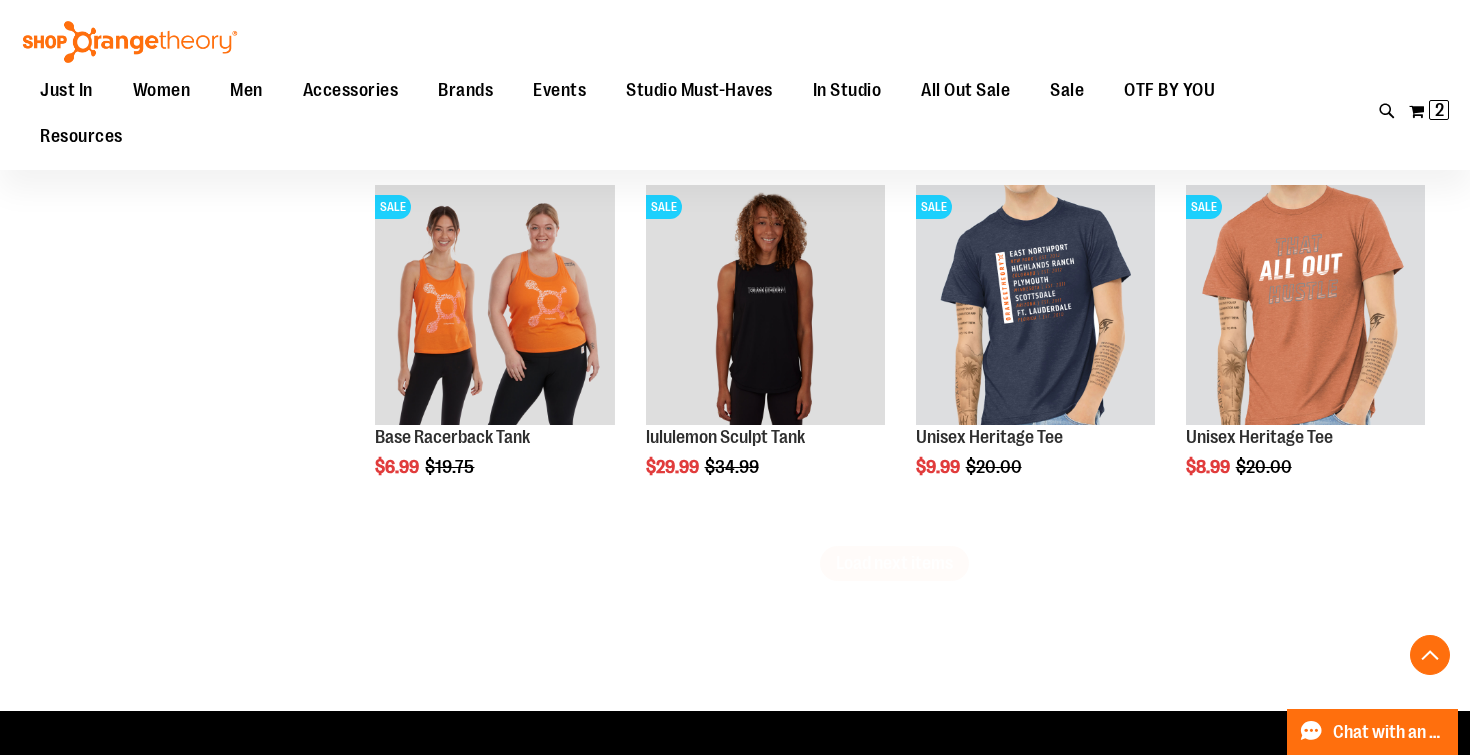 scroll, scrollTop: 14315, scrollLeft: 0, axis: vertical 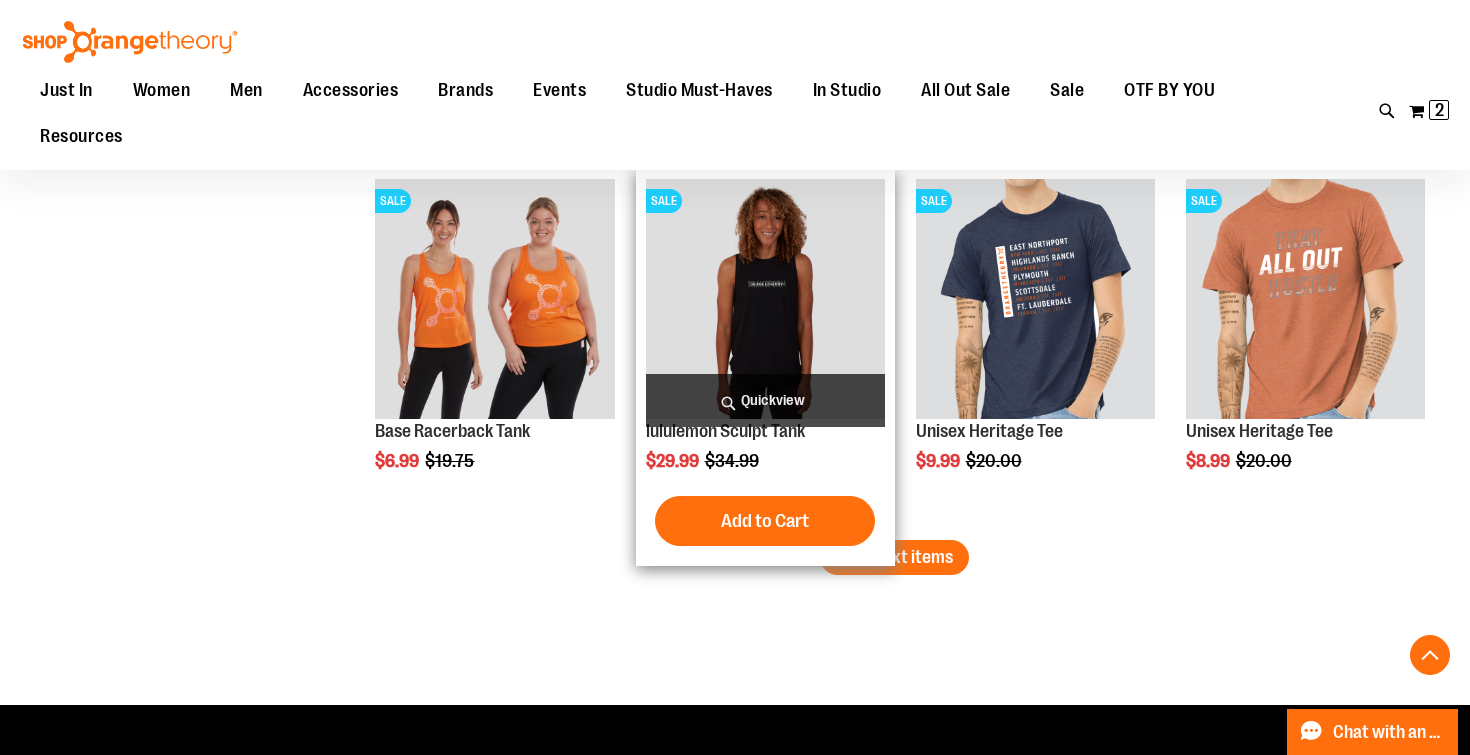 click on "Quickview" at bounding box center (765, 400) 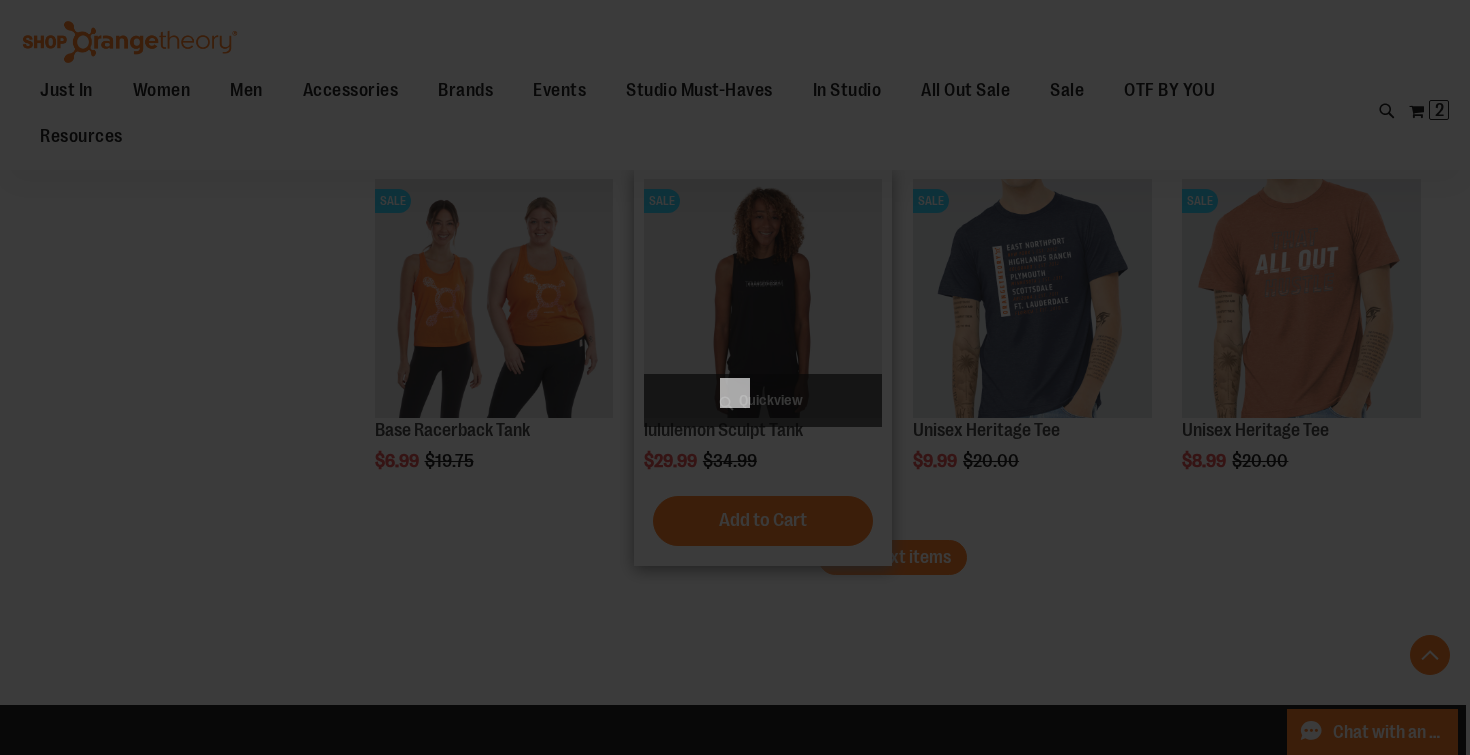 scroll, scrollTop: 0, scrollLeft: 0, axis: both 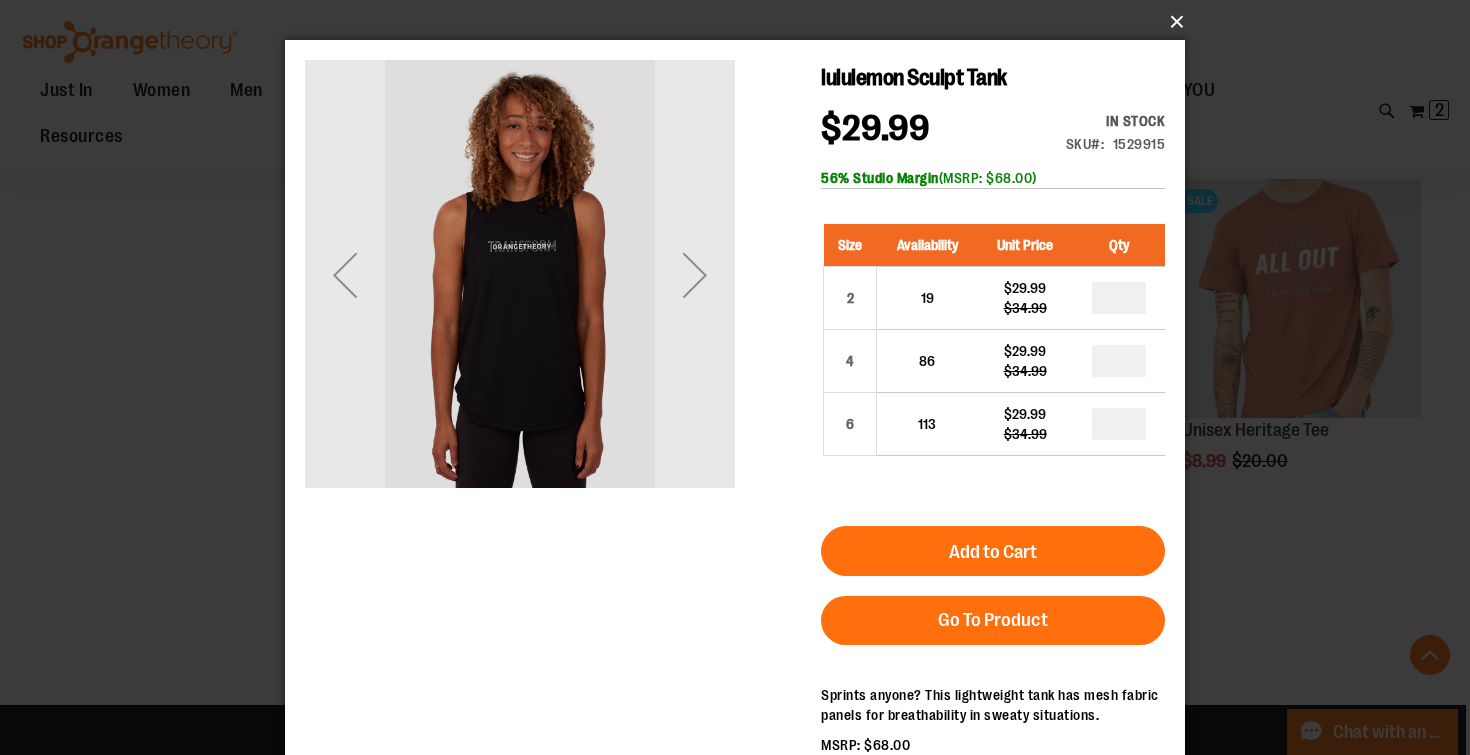 click on "×" at bounding box center (741, 22) 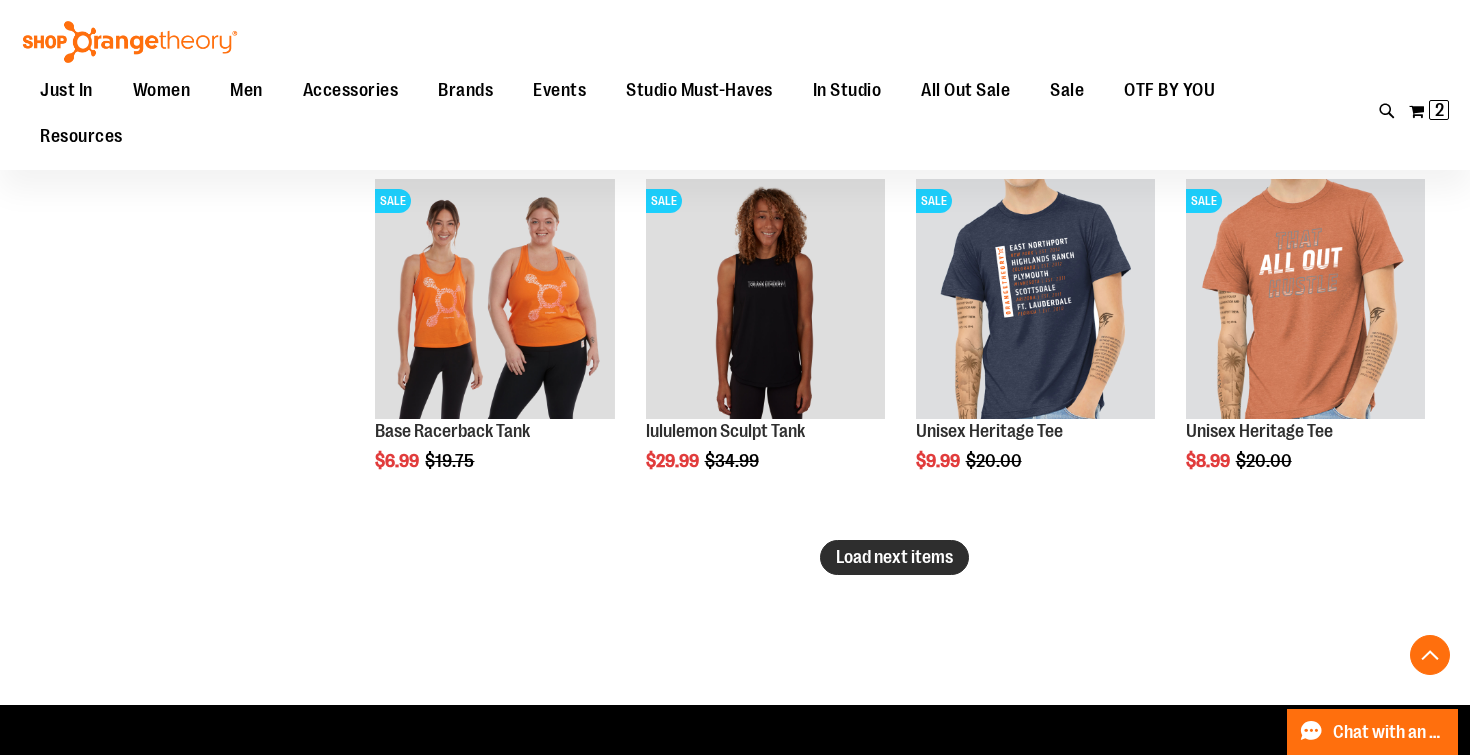 click on "Load next items" at bounding box center [894, 557] 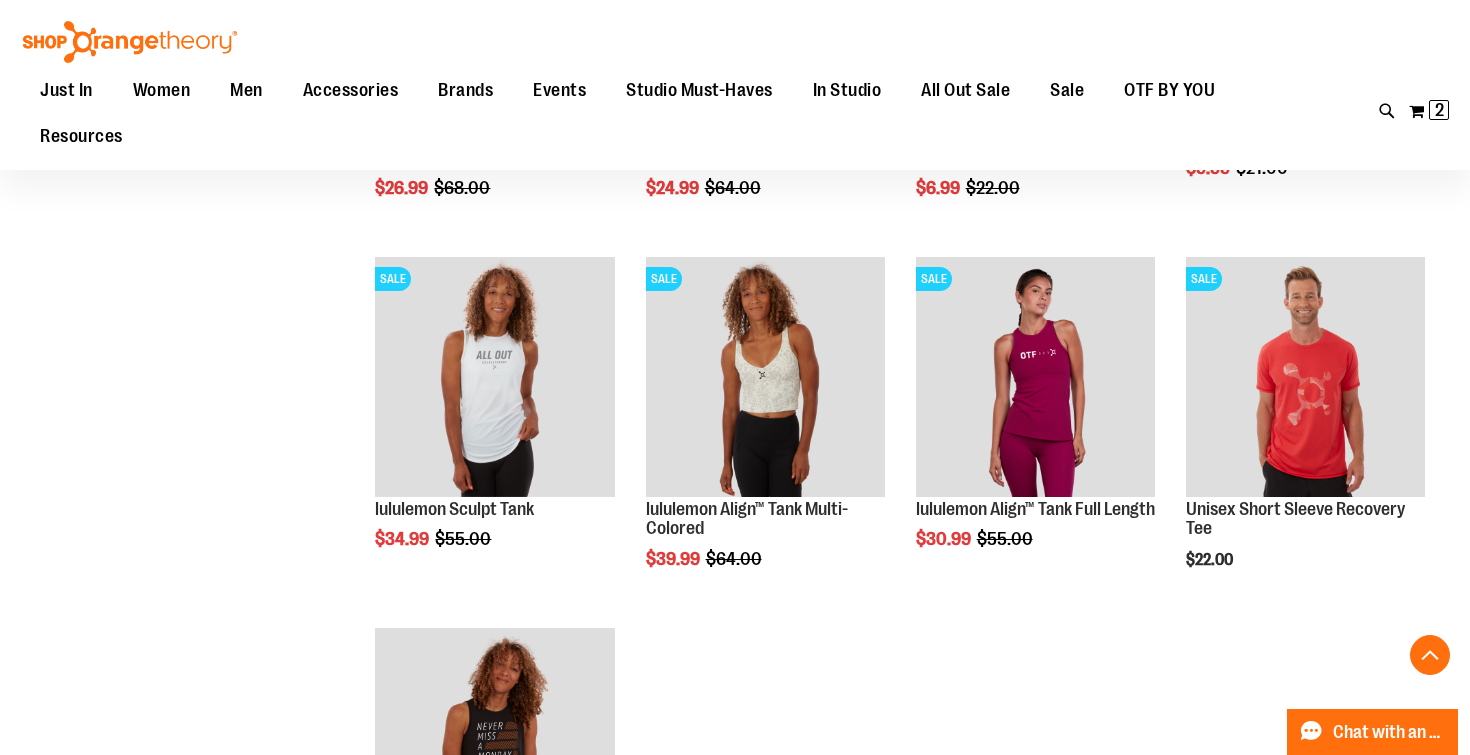 scroll, scrollTop: 14928, scrollLeft: 0, axis: vertical 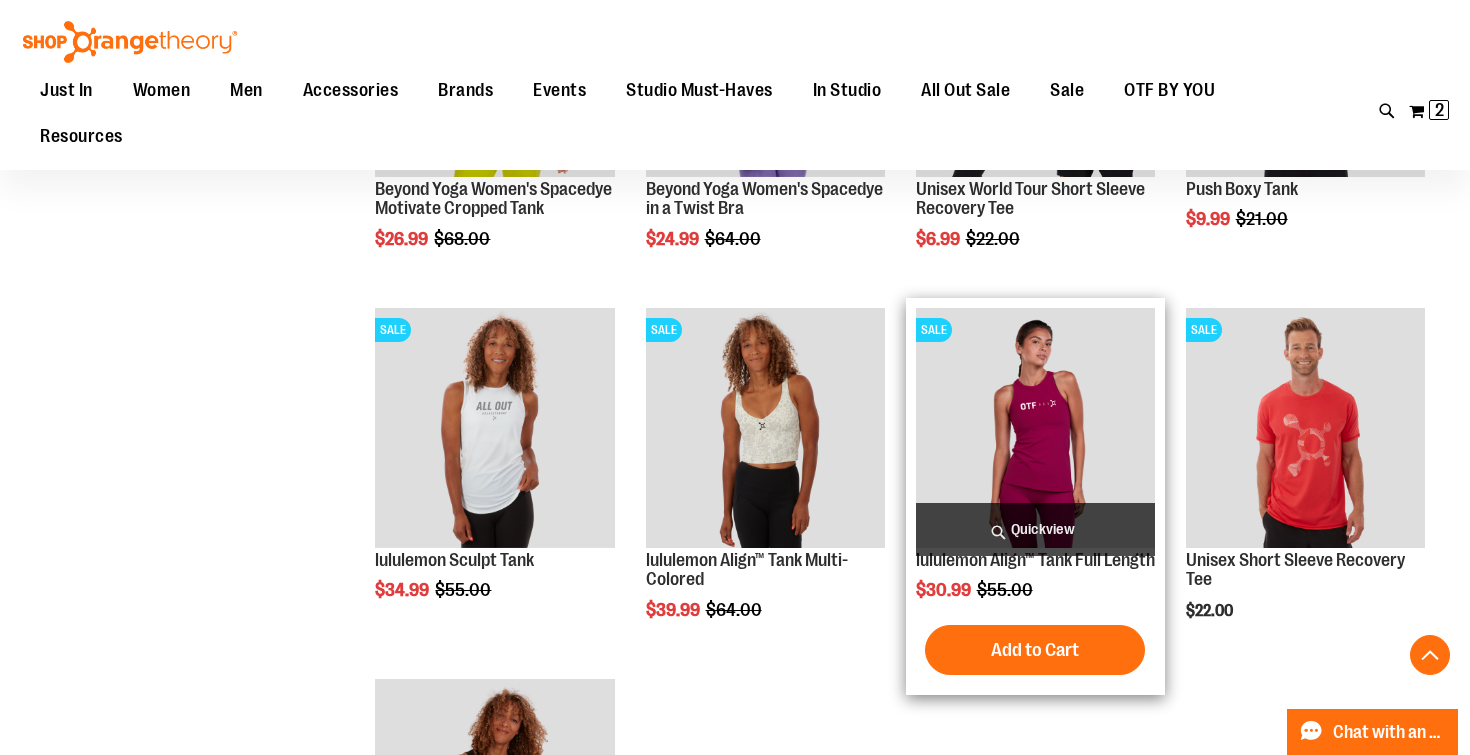 click on "Quickview" at bounding box center [1035, 529] 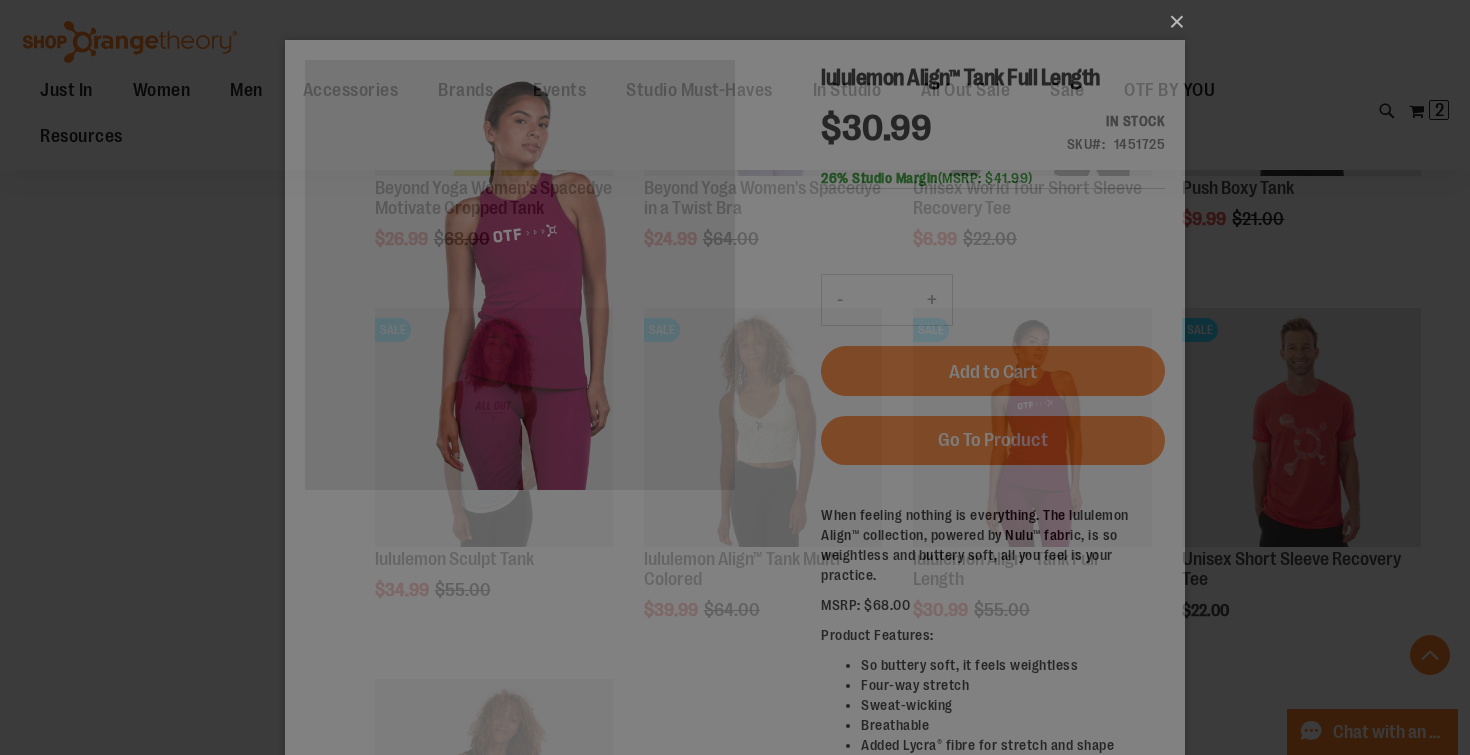 scroll, scrollTop: 0, scrollLeft: 0, axis: both 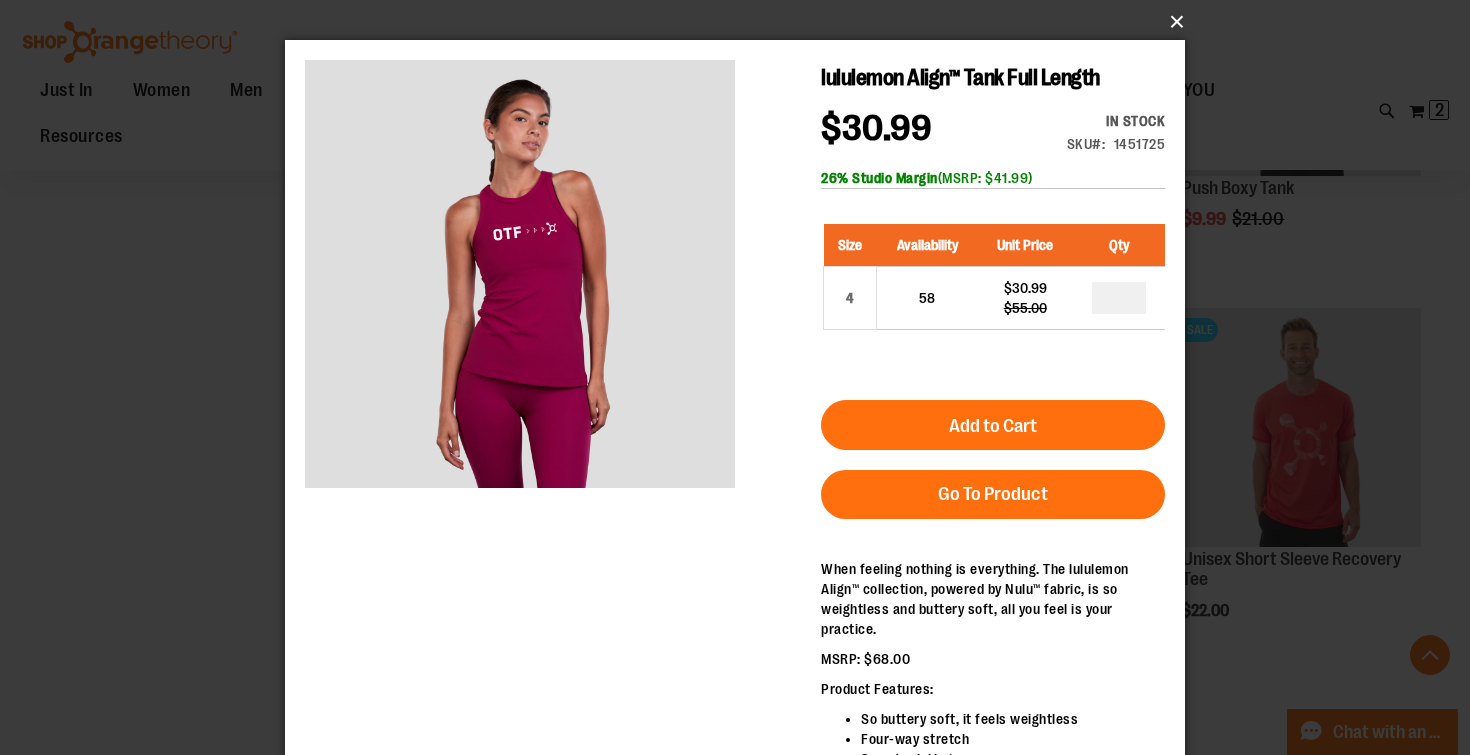 click on "×" at bounding box center [741, 22] 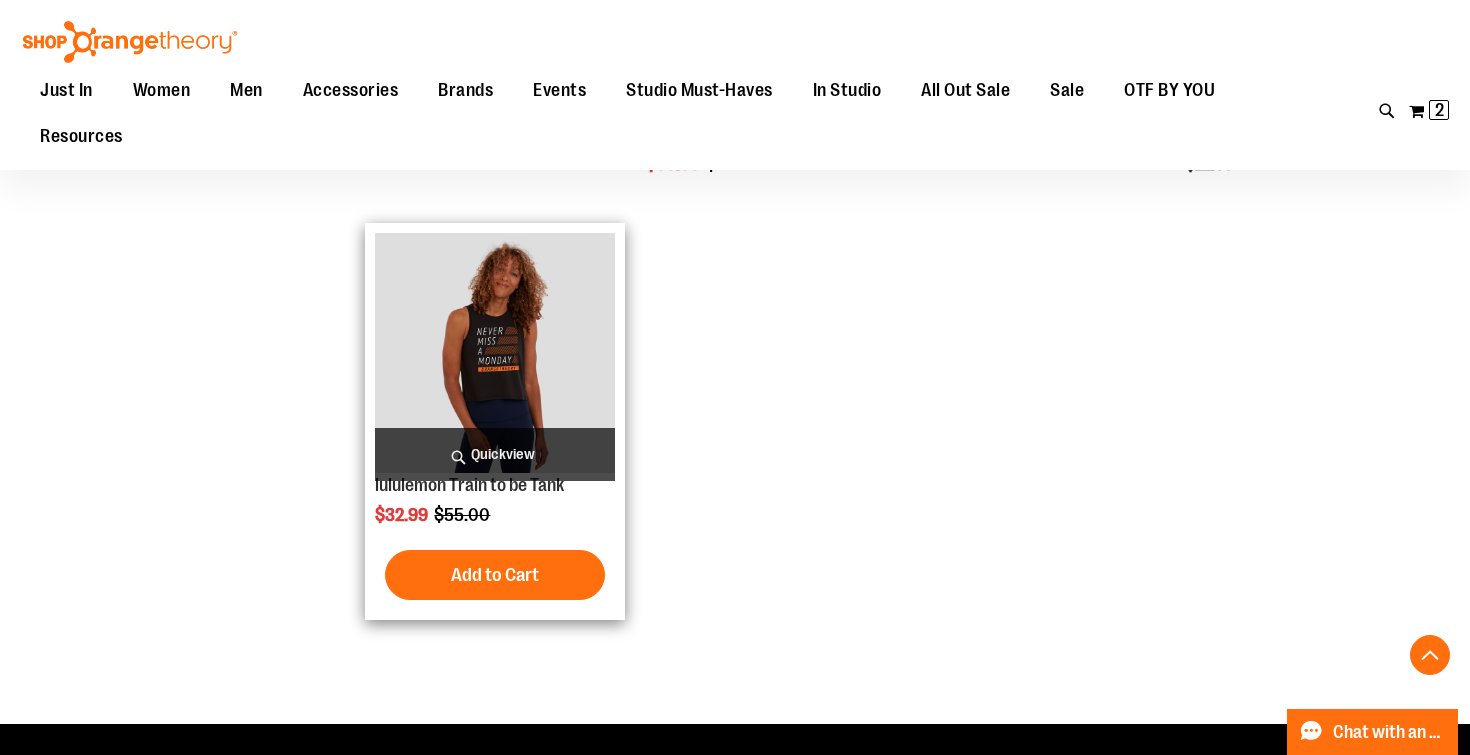 scroll, scrollTop: 15376, scrollLeft: 0, axis: vertical 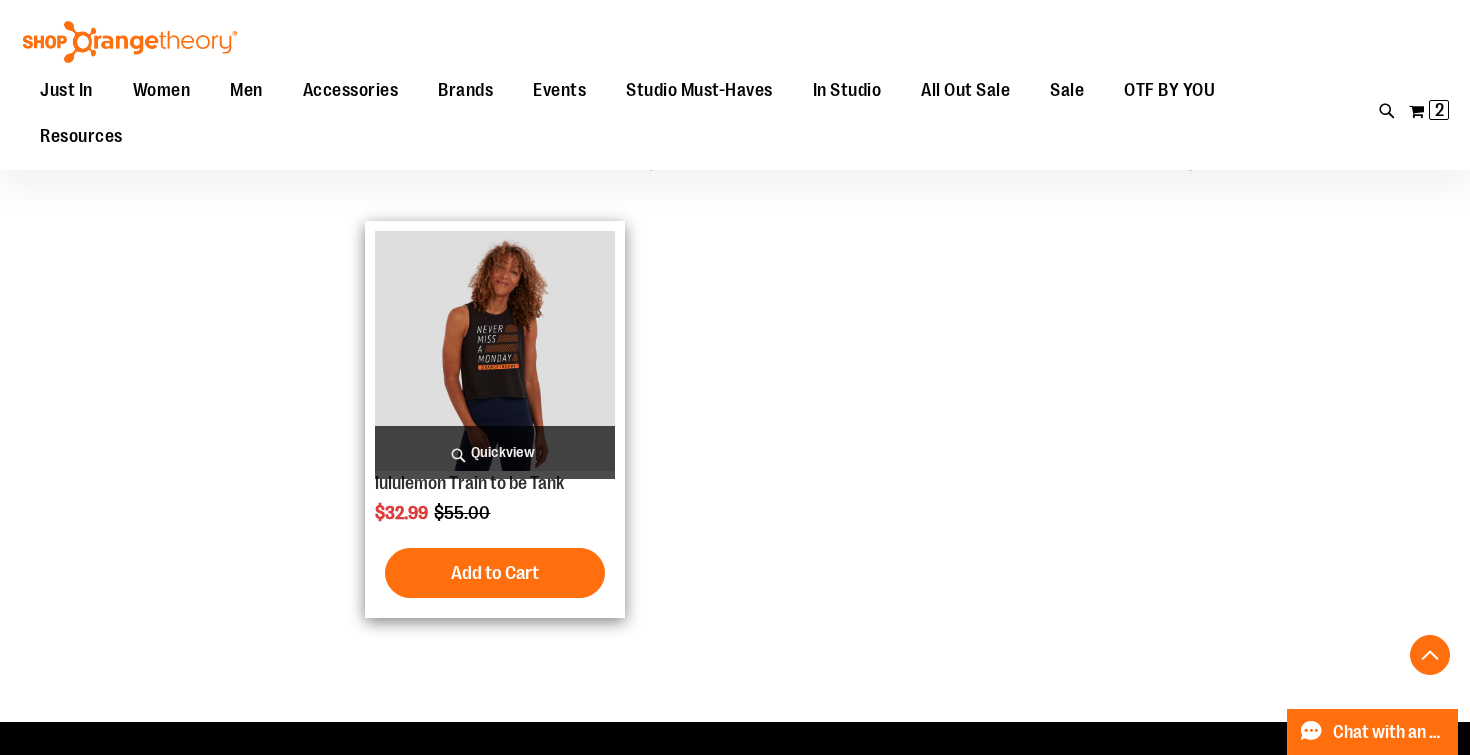 click on "Quickview" at bounding box center (494, 452) 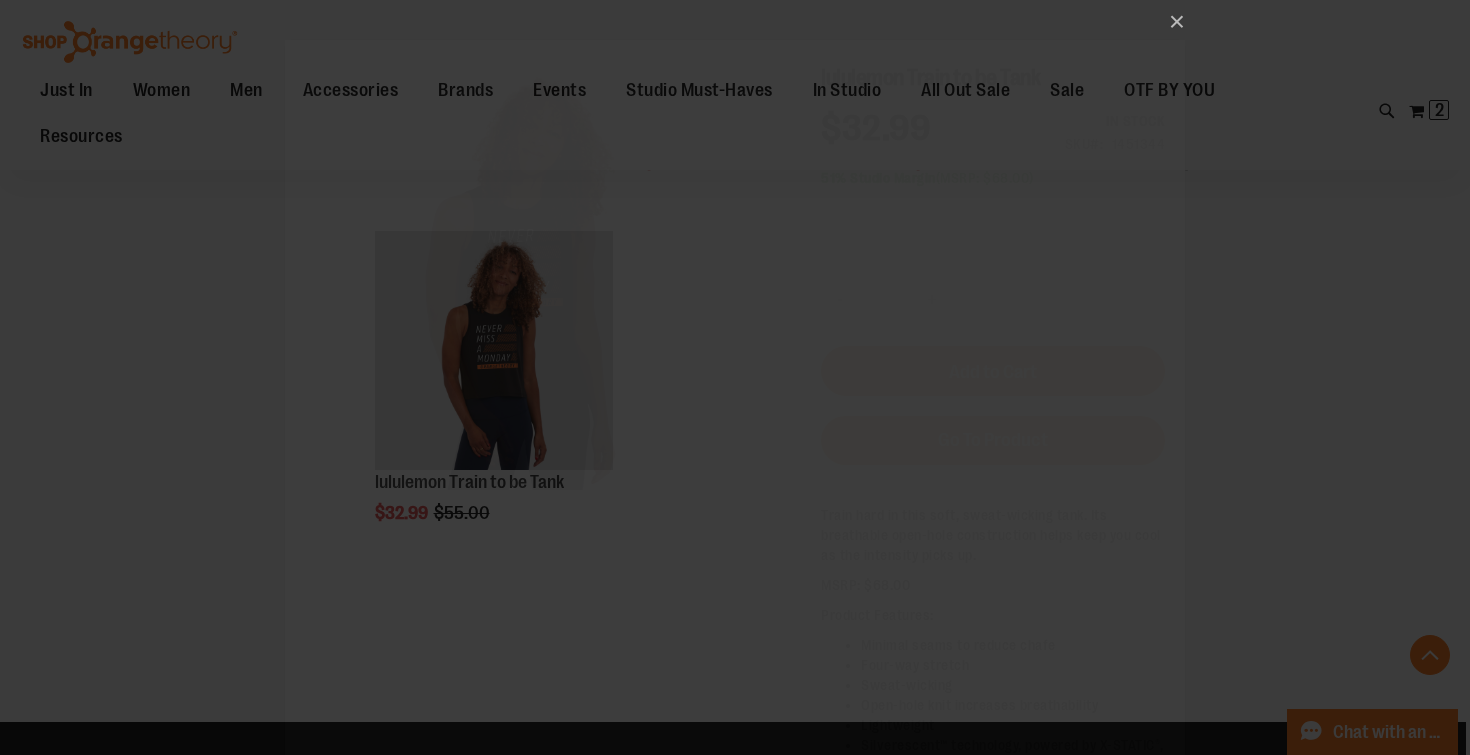 scroll, scrollTop: 0, scrollLeft: 0, axis: both 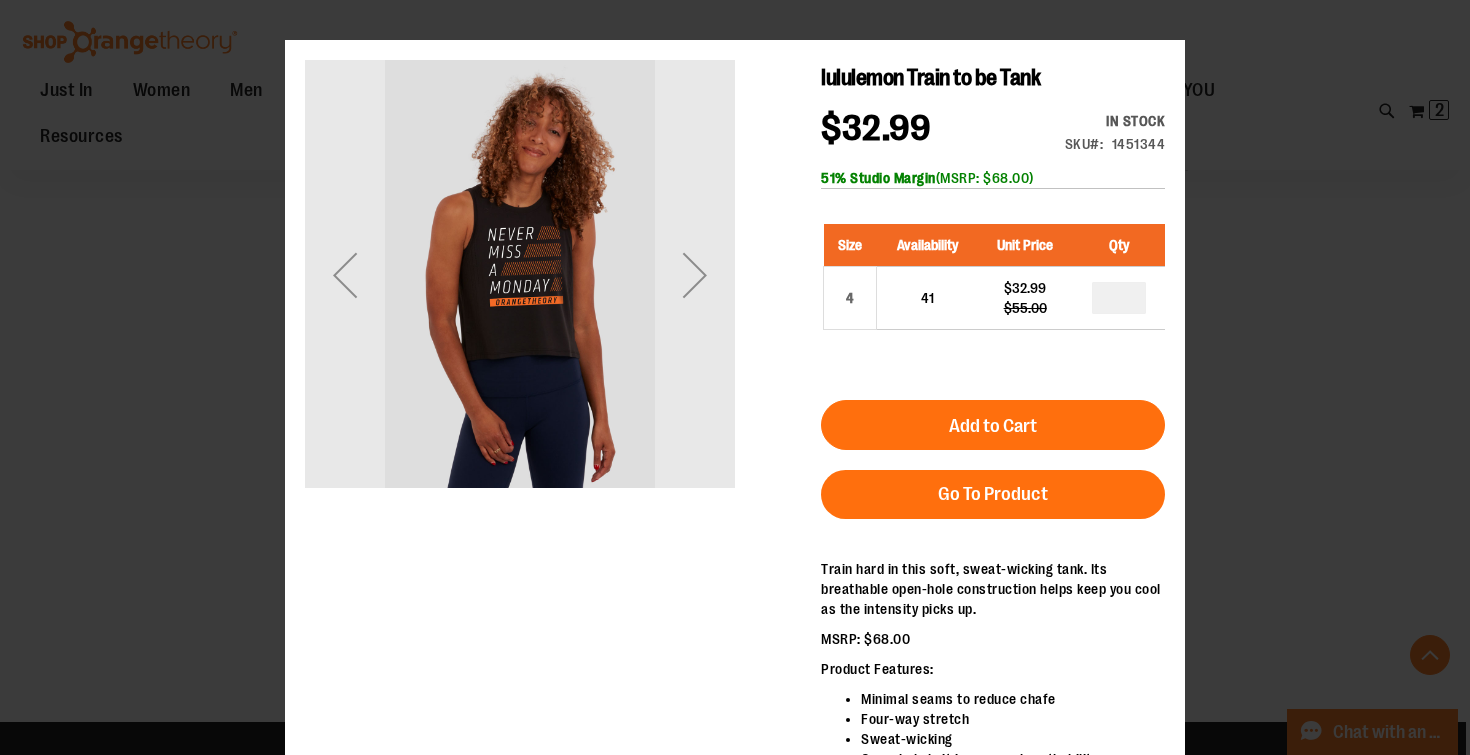 click on "×" at bounding box center (735, 377) 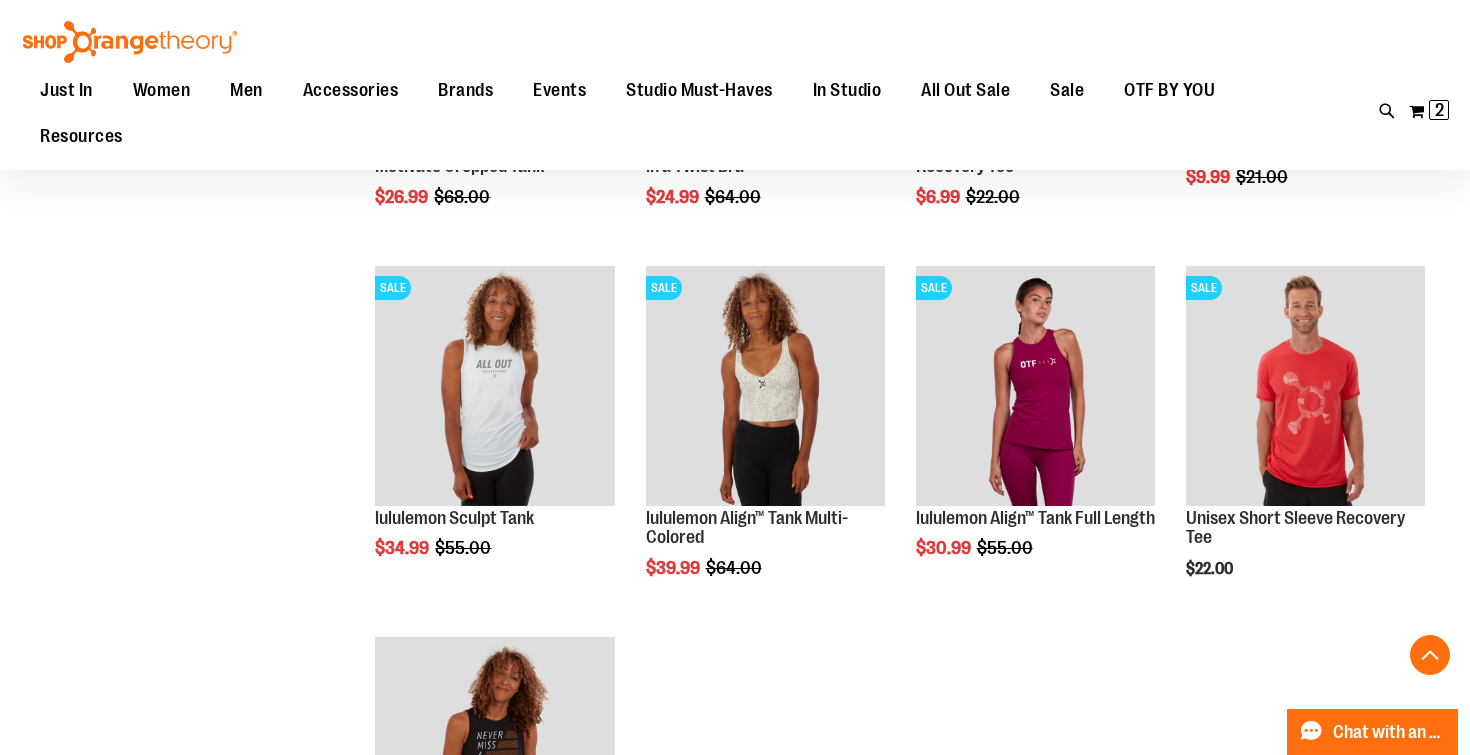 scroll, scrollTop: 14965, scrollLeft: 0, axis: vertical 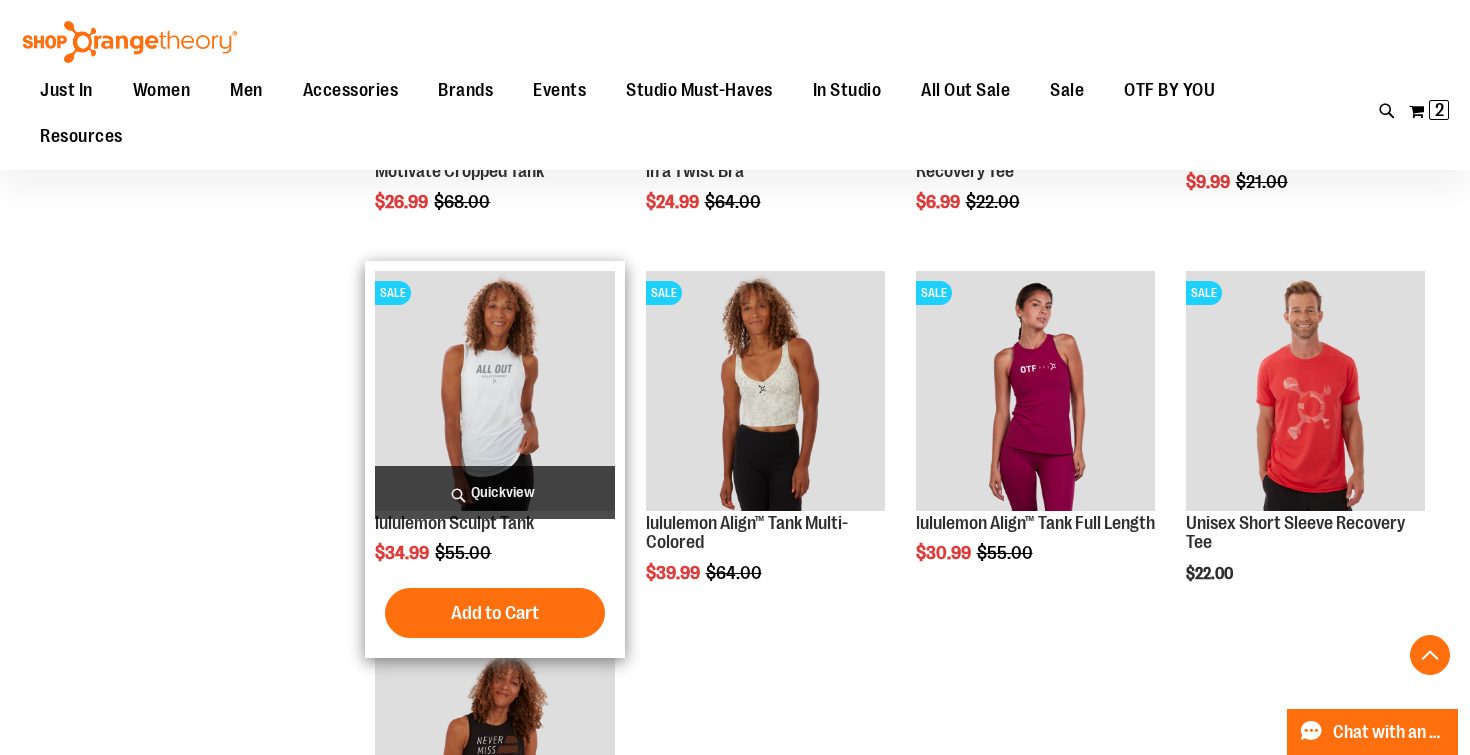 click on "Quickview" at bounding box center (494, 492) 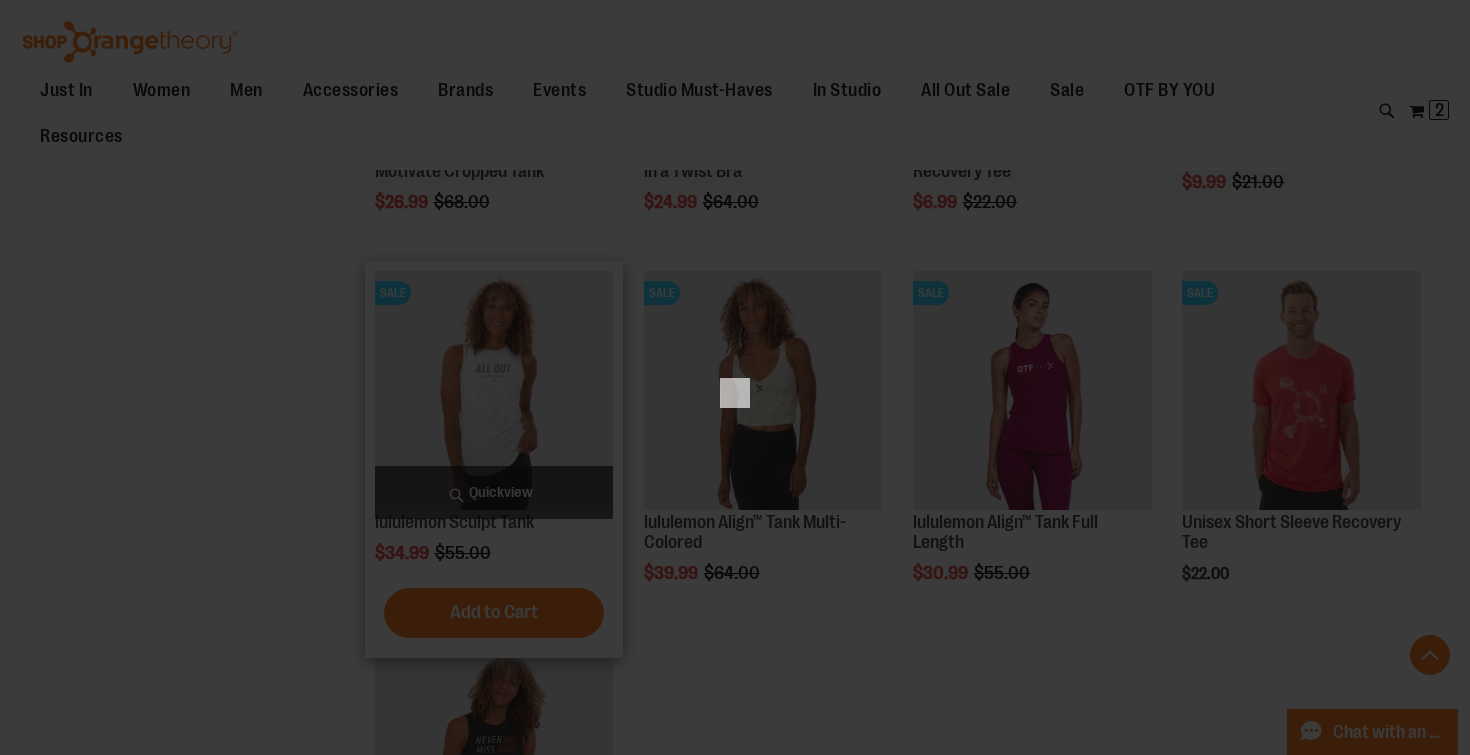 scroll, scrollTop: 0, scrollLeft: 0, axis: both 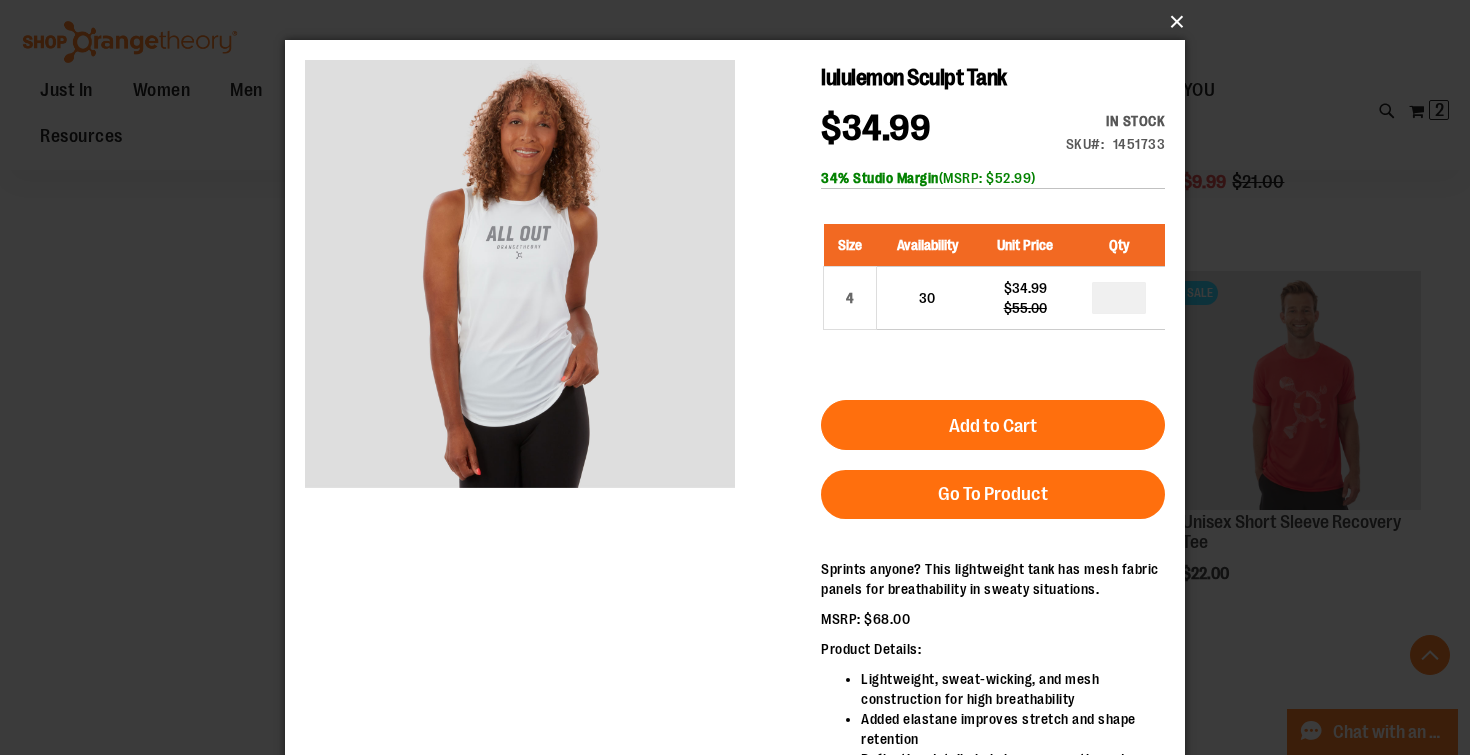 click on "×" at bounding box center (741, 22) 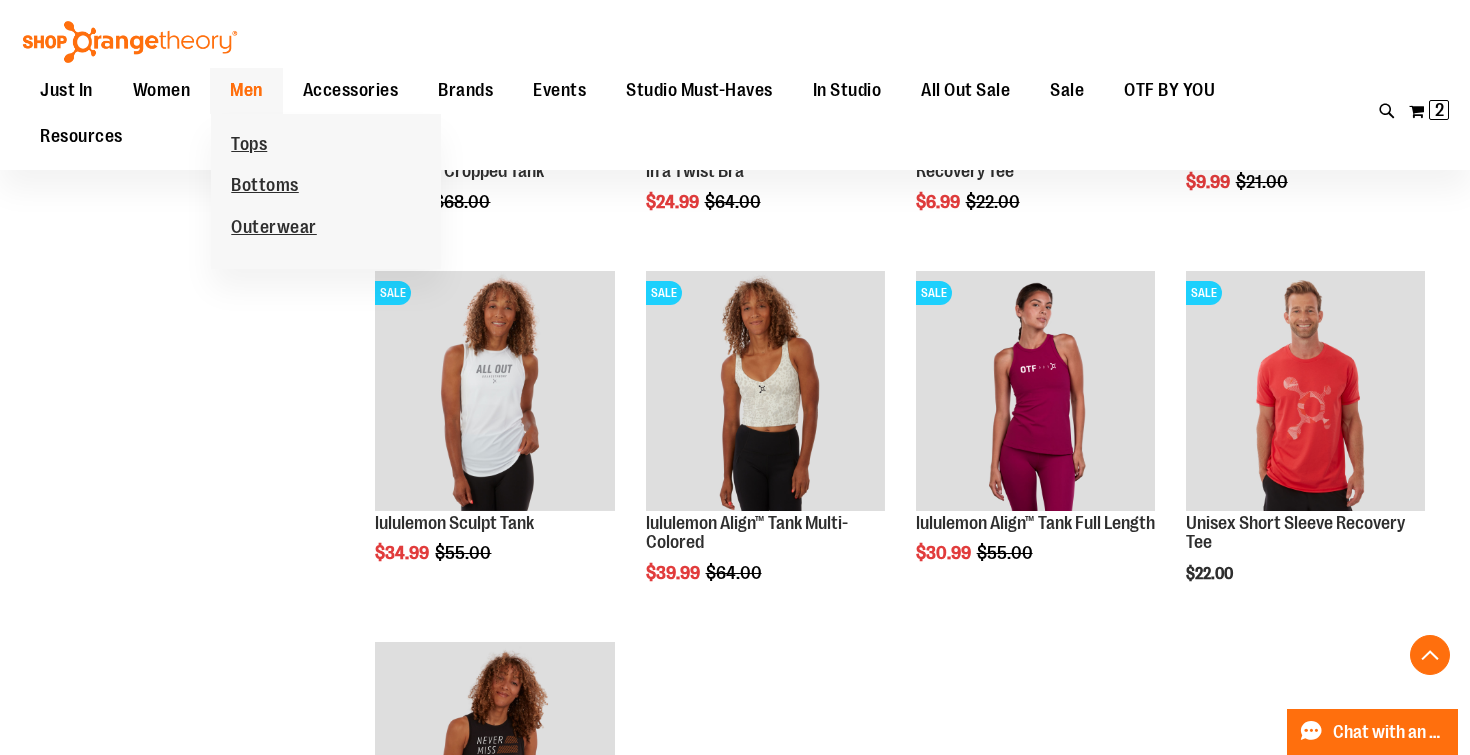 click on "Men" at bounding box center (246, 91) 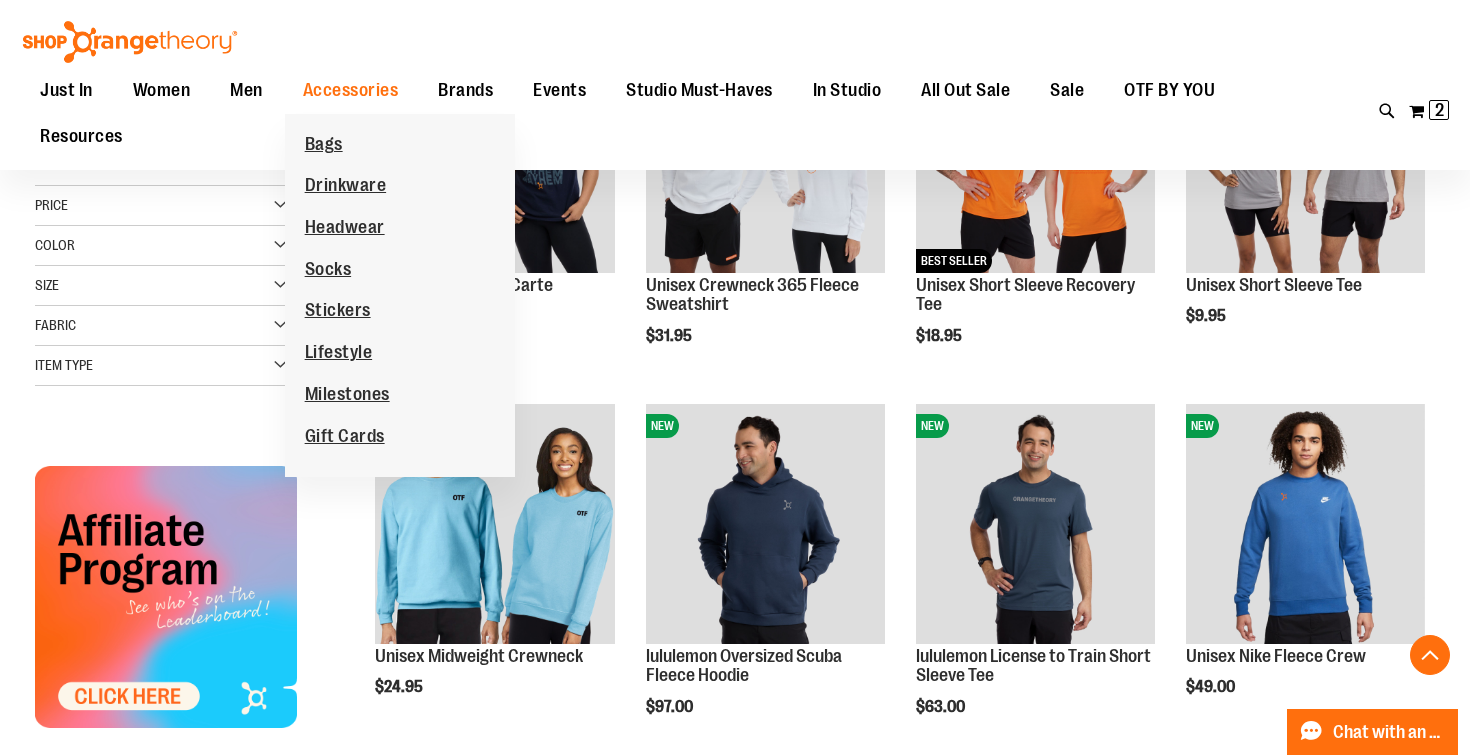 scroll, scrollTop: 378, scrollLeft: 0, axis: vertical 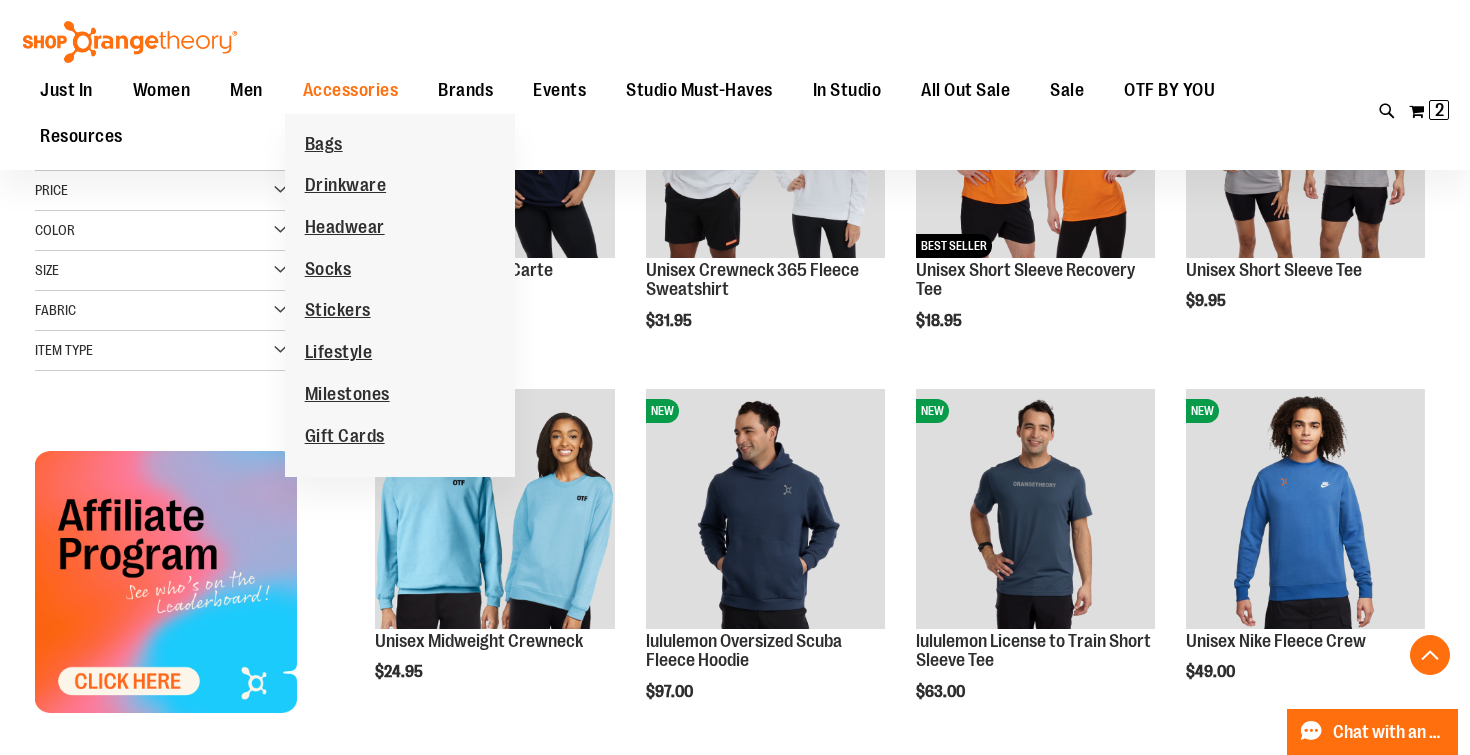 click on "**********" at bounding box center [881, 583] 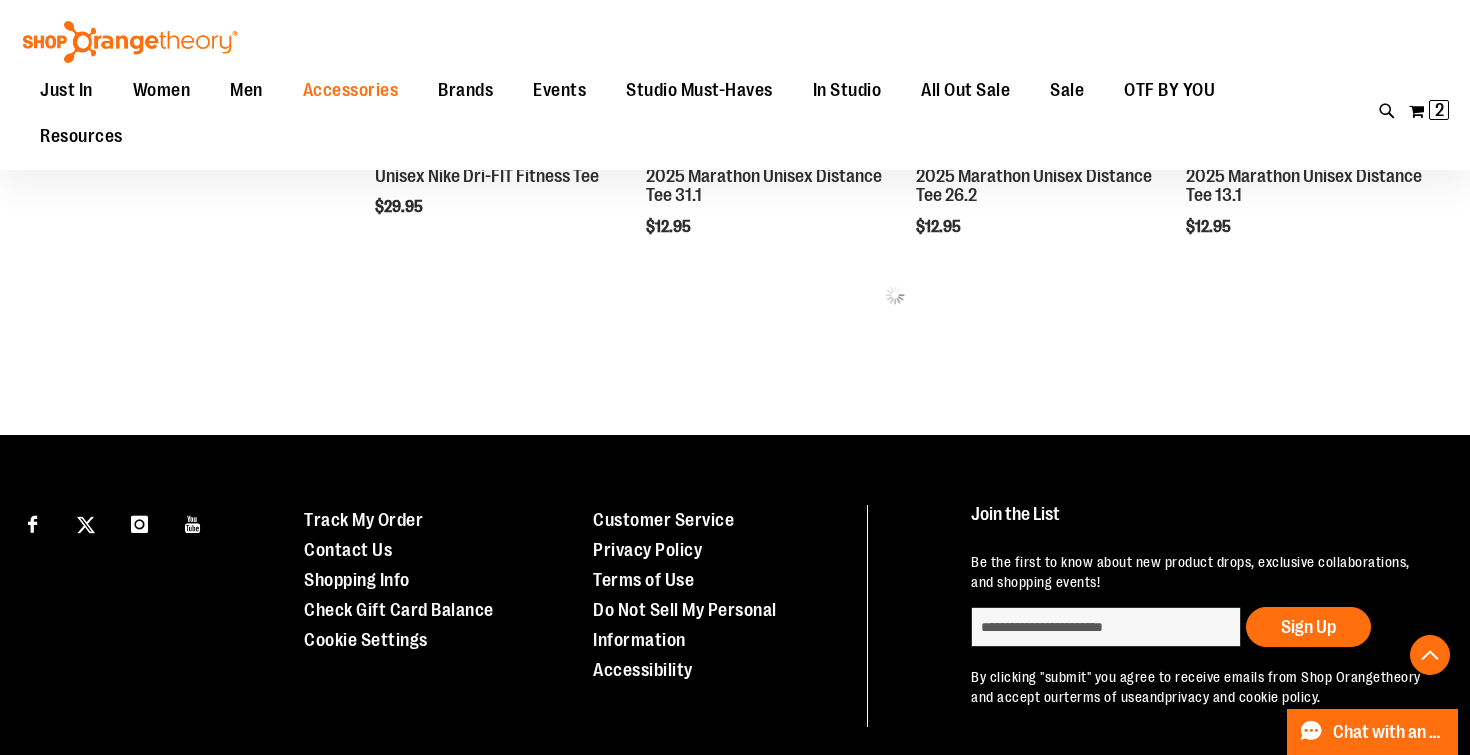 scroll, scrollTop: 1217, scrollLeft: 0, axis: vertical 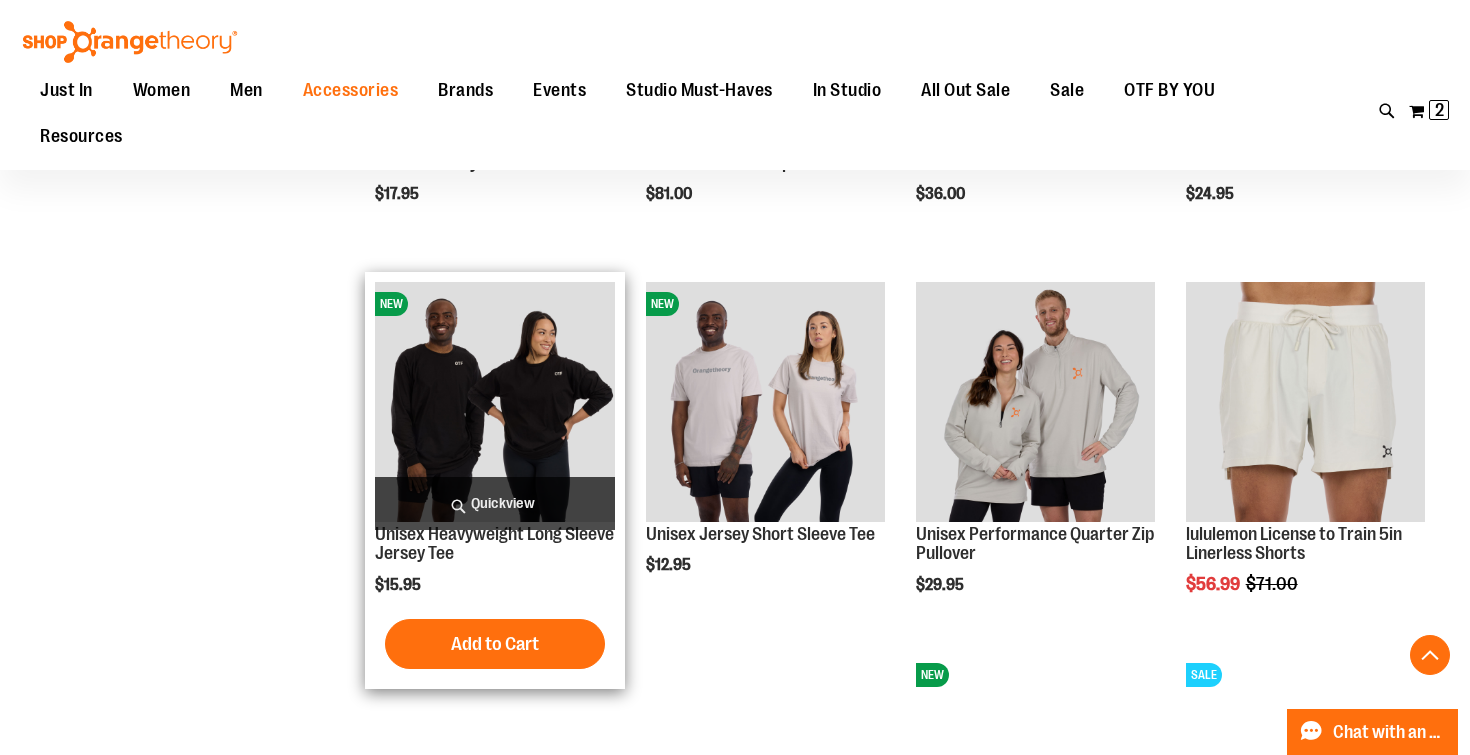 click on "Quickview" at bounding box center (494, 503) 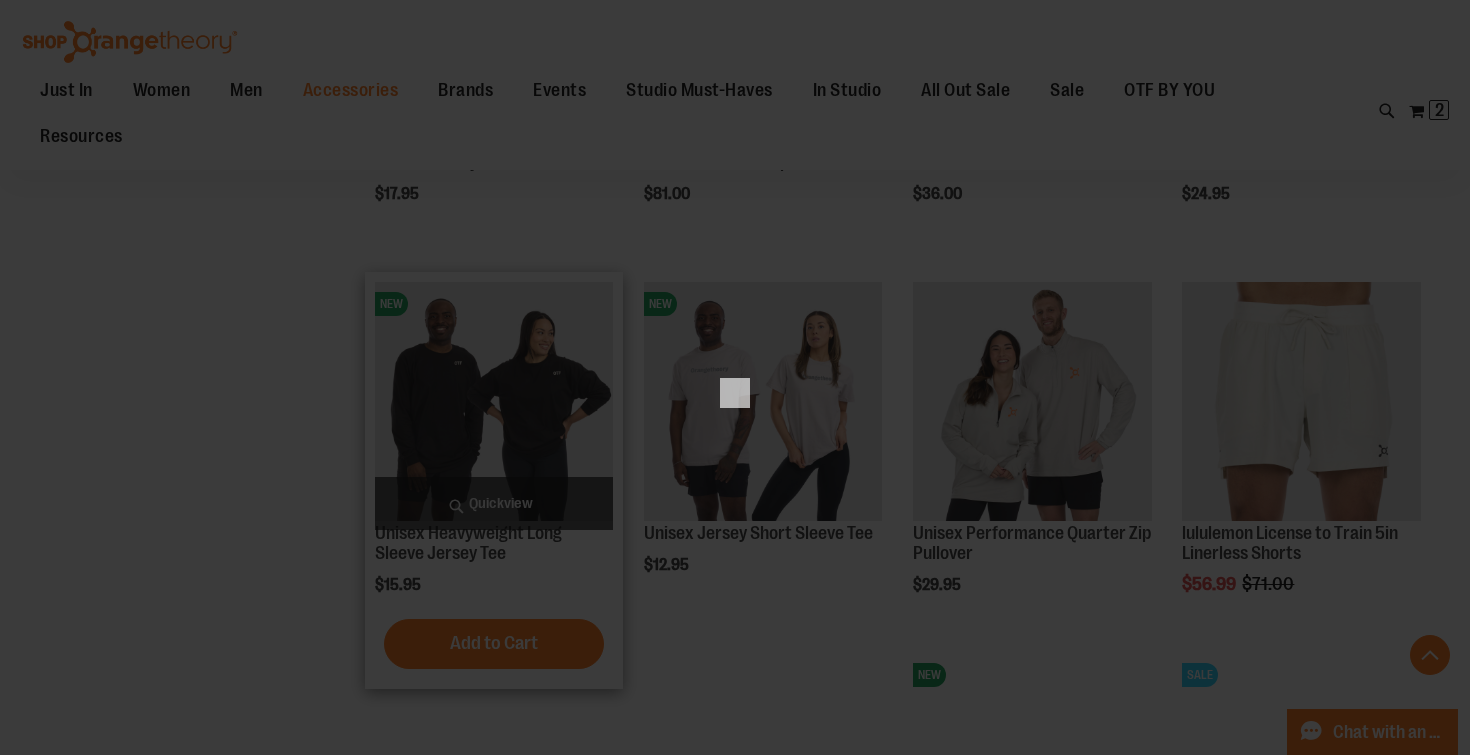 scroll, scrollTop: 0, scrollLeft: 0, axis: both 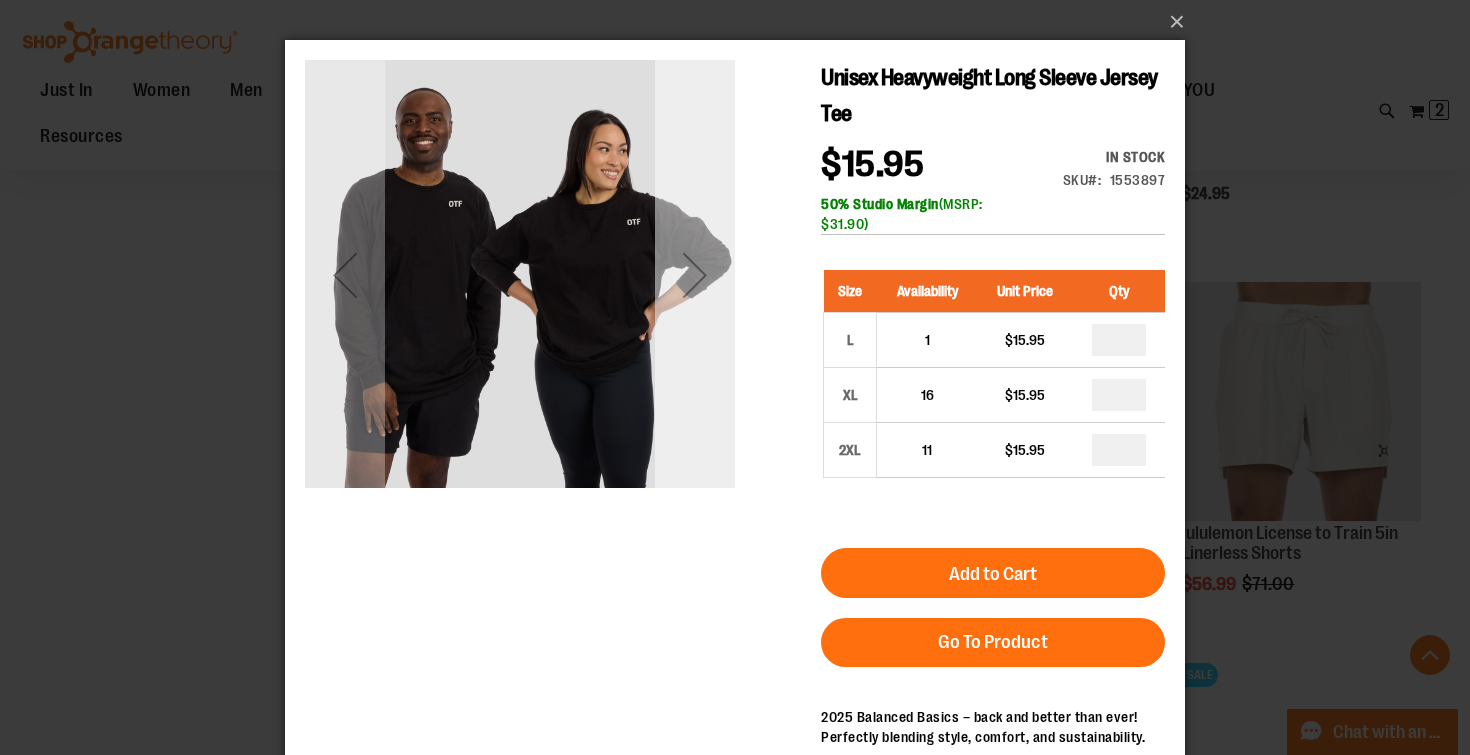 click at bounding box center (695, 275) 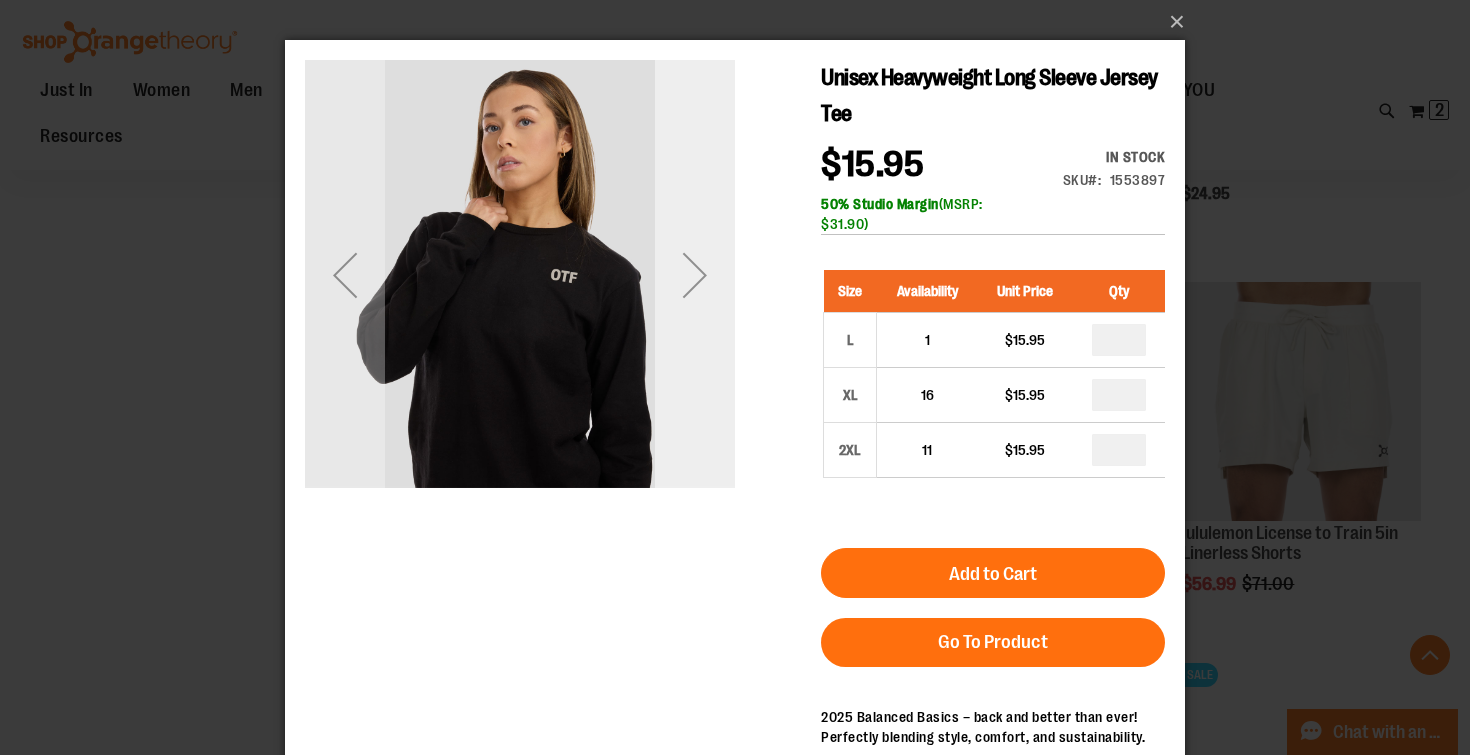 click at bounding box center (695, 275) 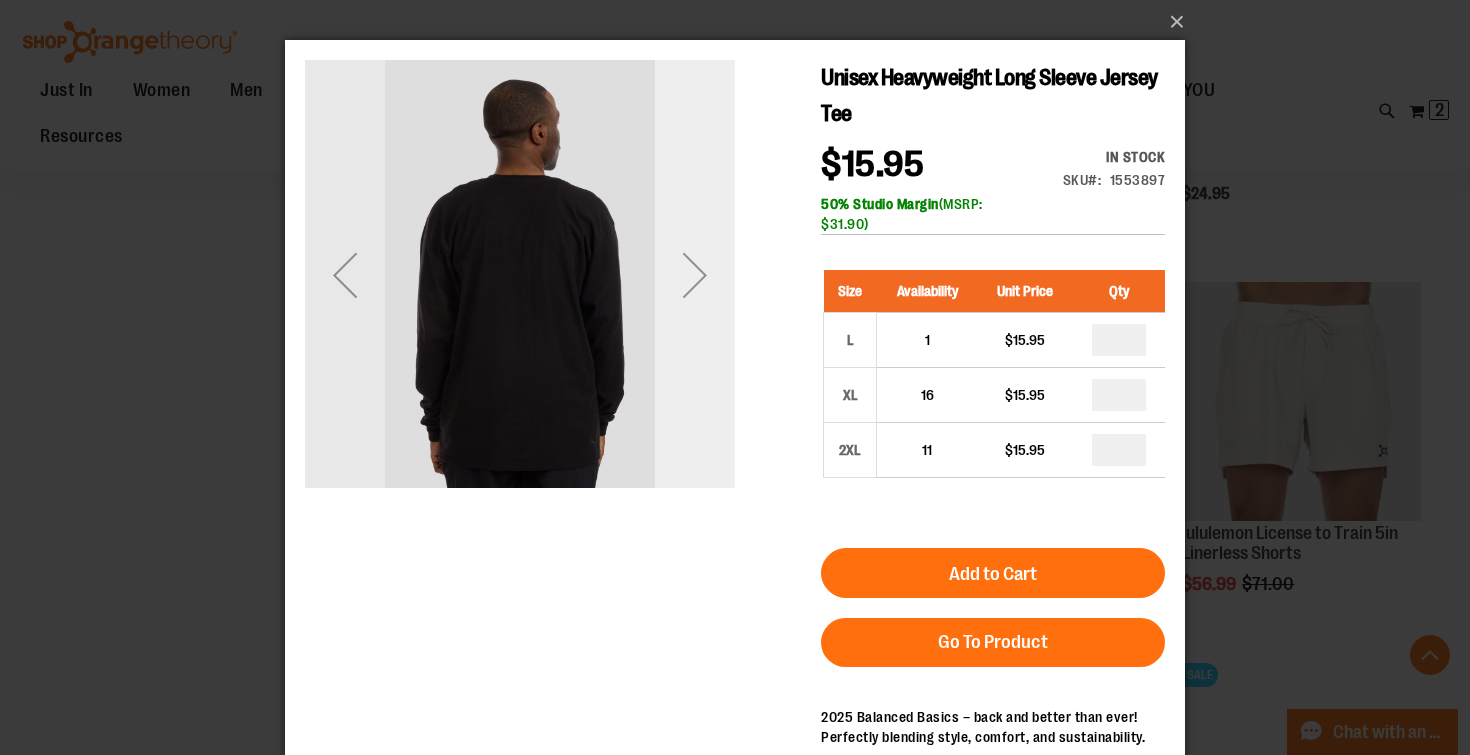 click at bounding box center [695, 275] 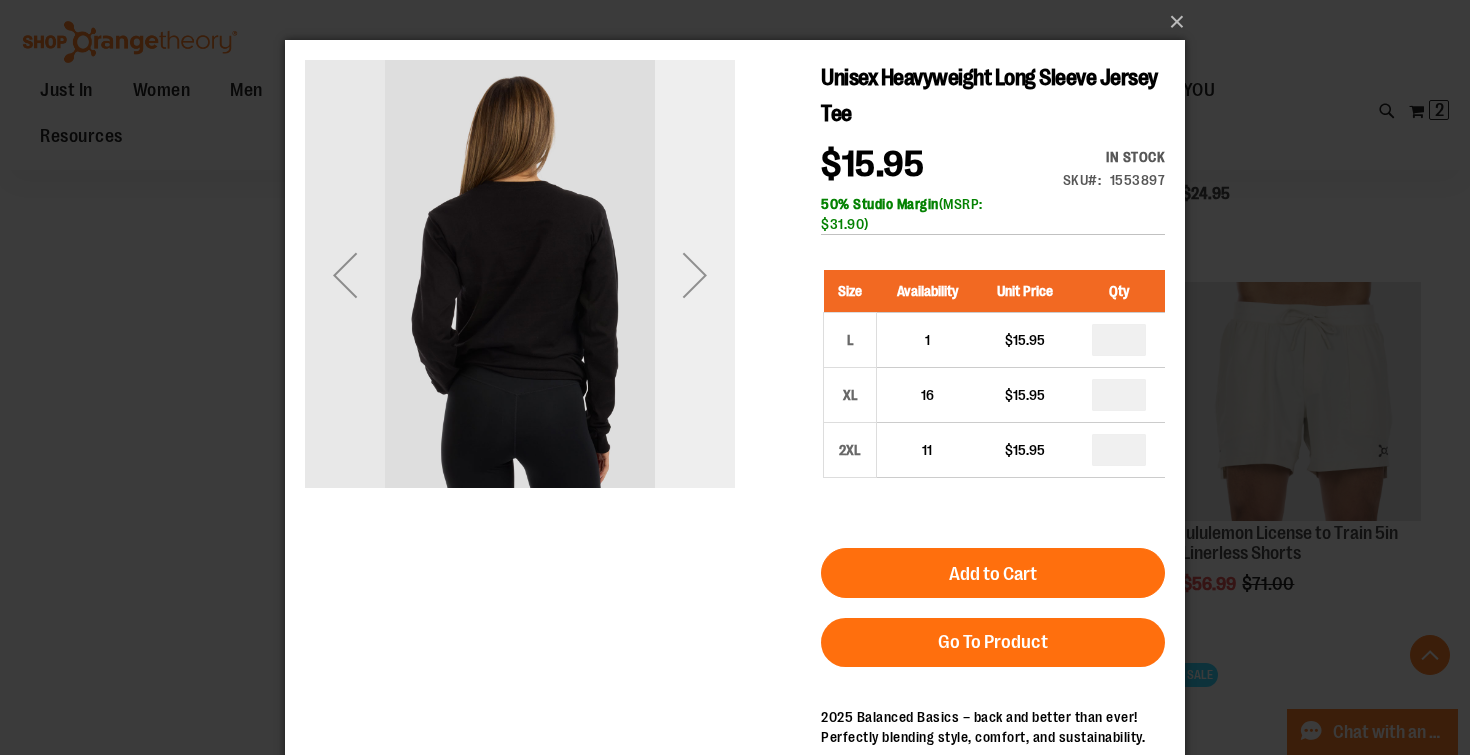 click at bounding box center [695, 275] 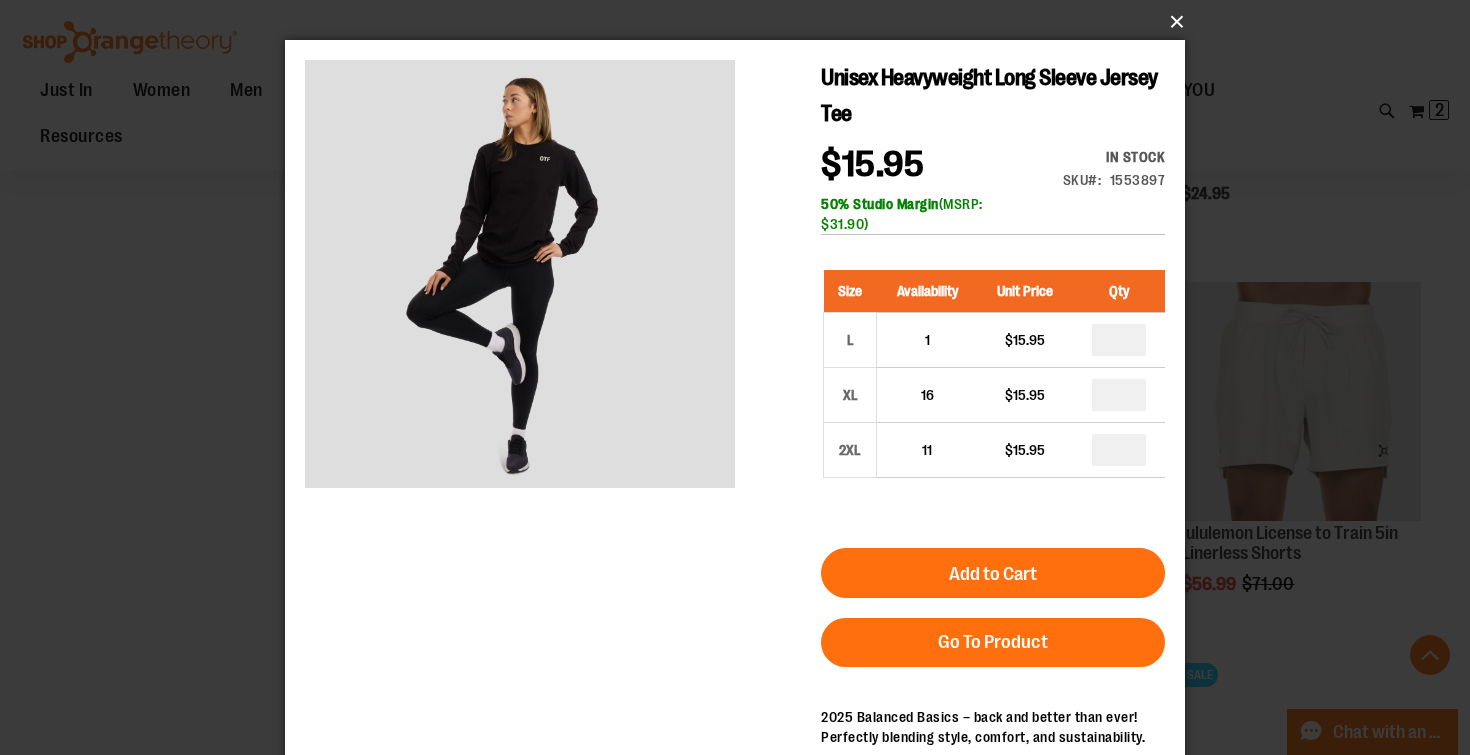 click on "×" at bounding box center [741, 22] 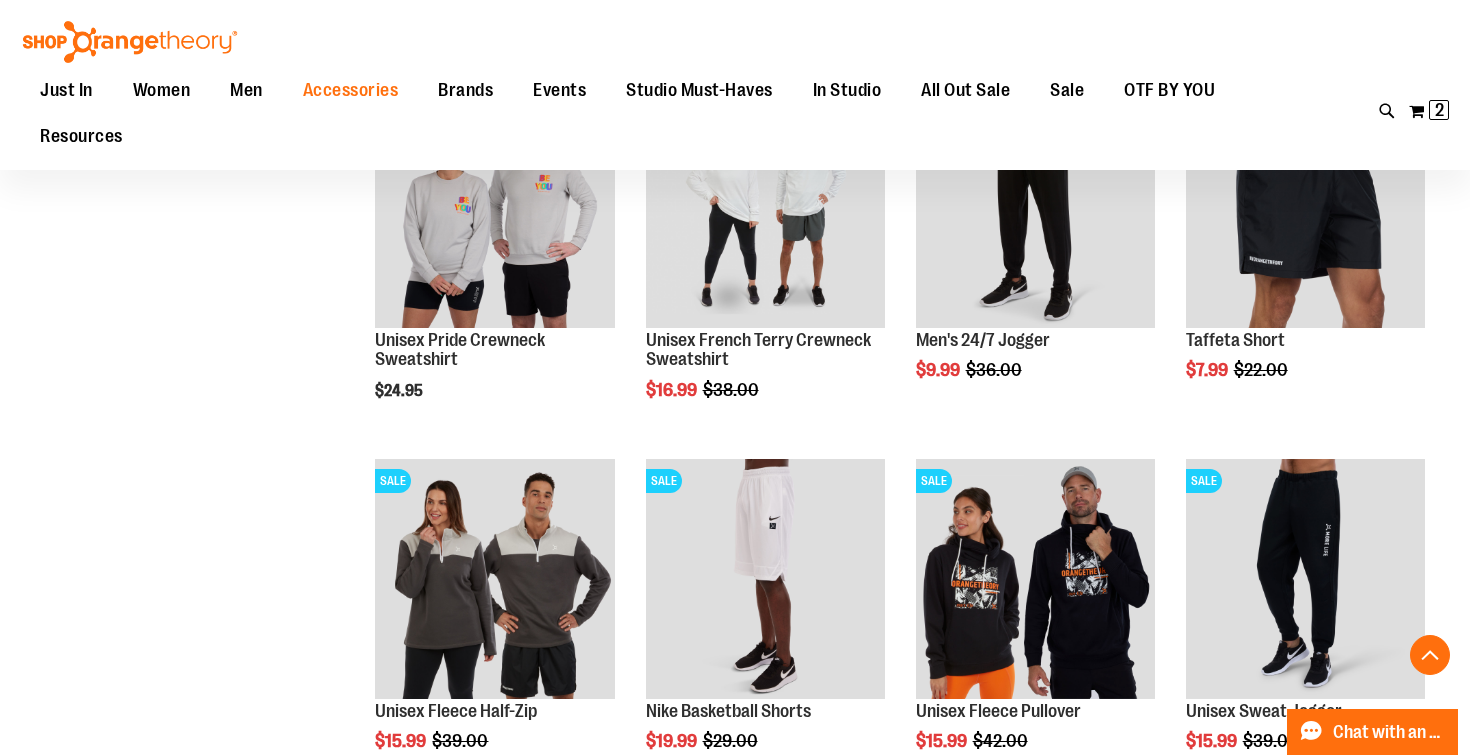 scroll, scrollTop: 3082, scrollLeft: 0, axis: vertical 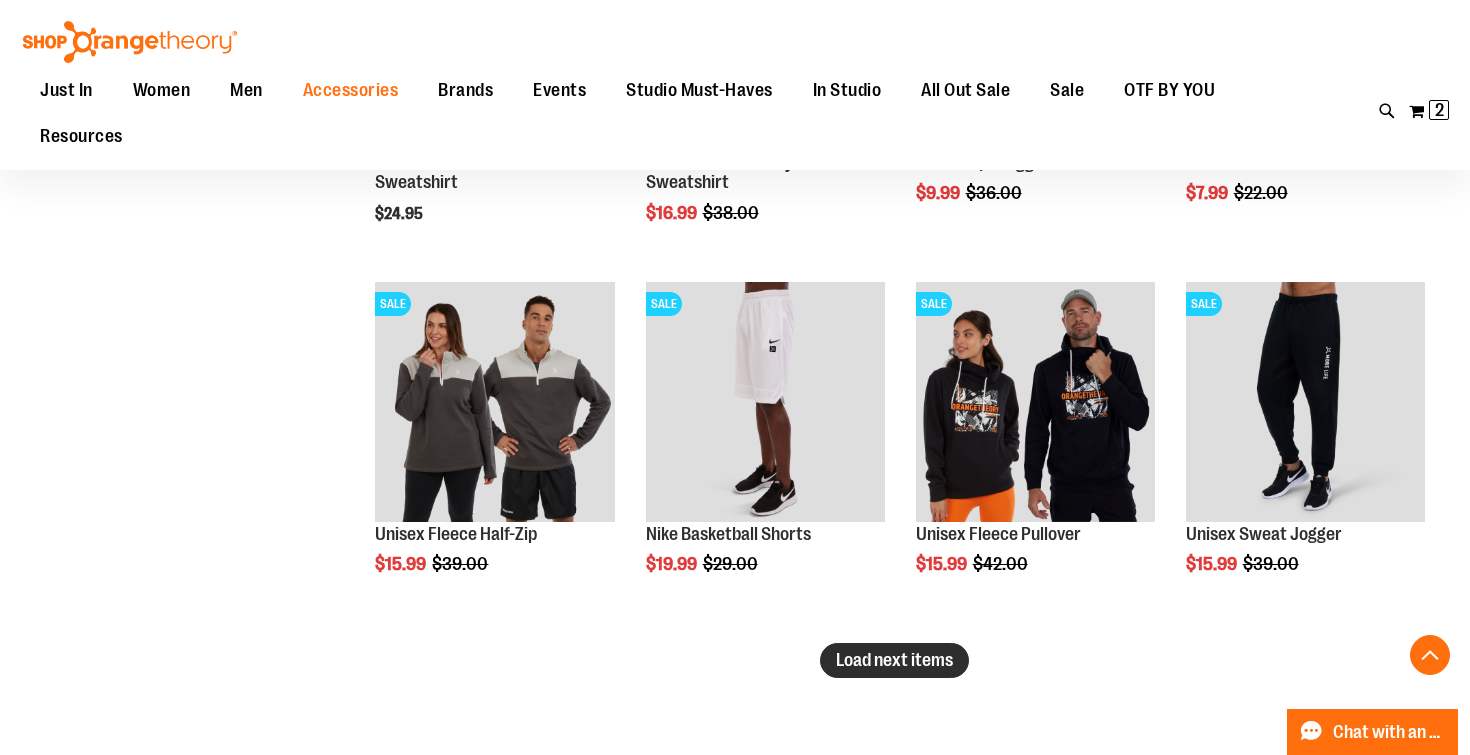 click on "Load next items" at bounding box center [894, 660] 